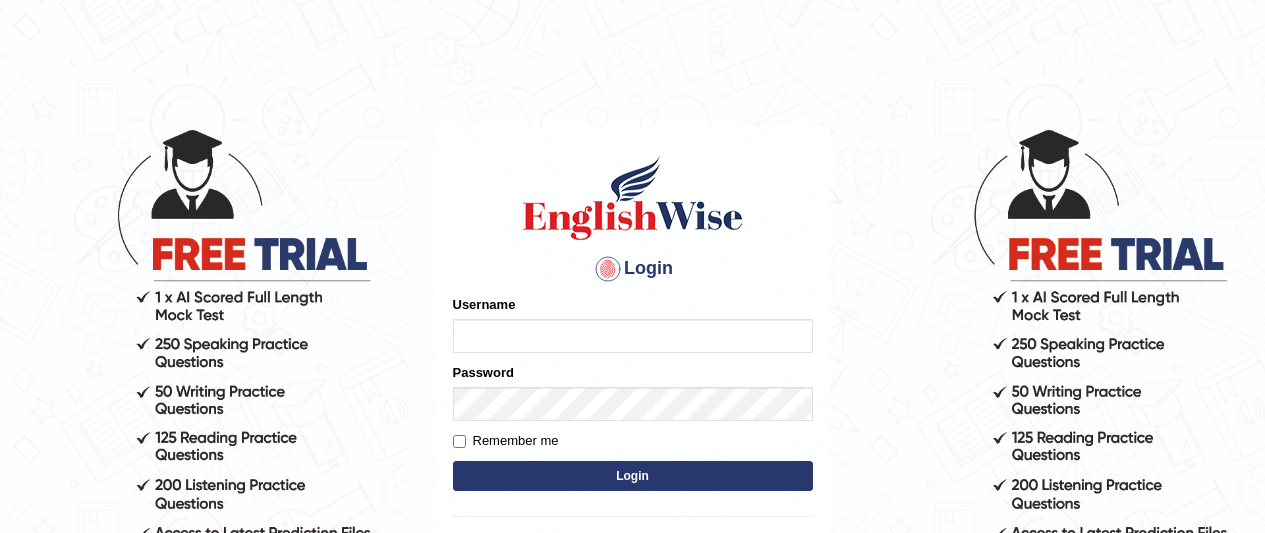 scroll, scrollTop: 0, scrollLeft: 0, axis: both 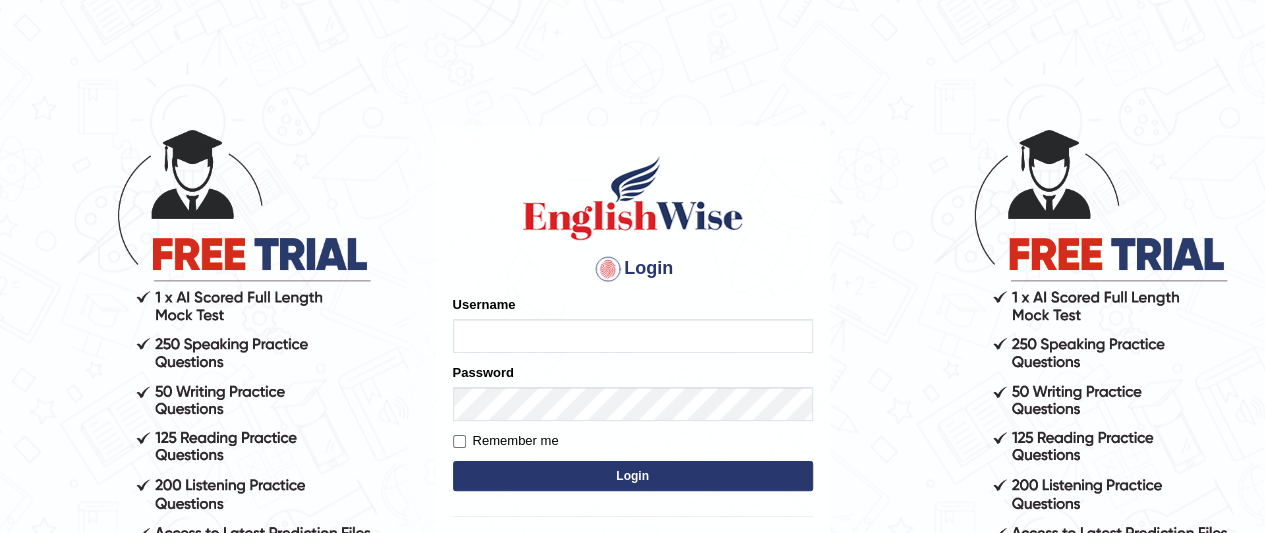 drag, startPoint x: 0, startPoint y: 0, endPoint x: 549, endPoint y: 331, distance: 641.0632 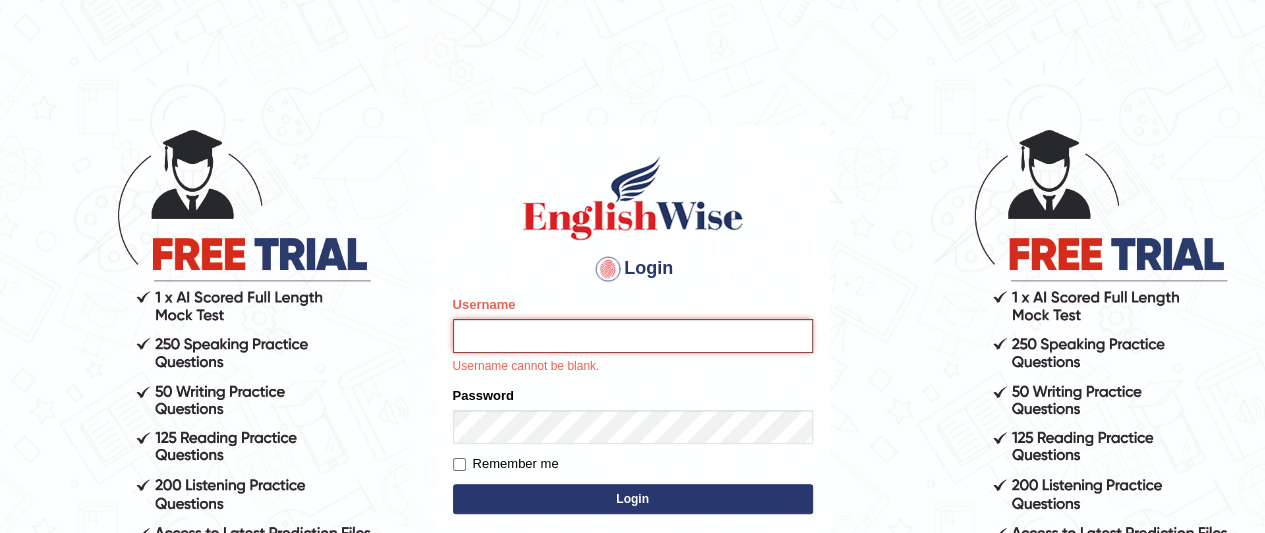 type on "simranjot_parramatta" 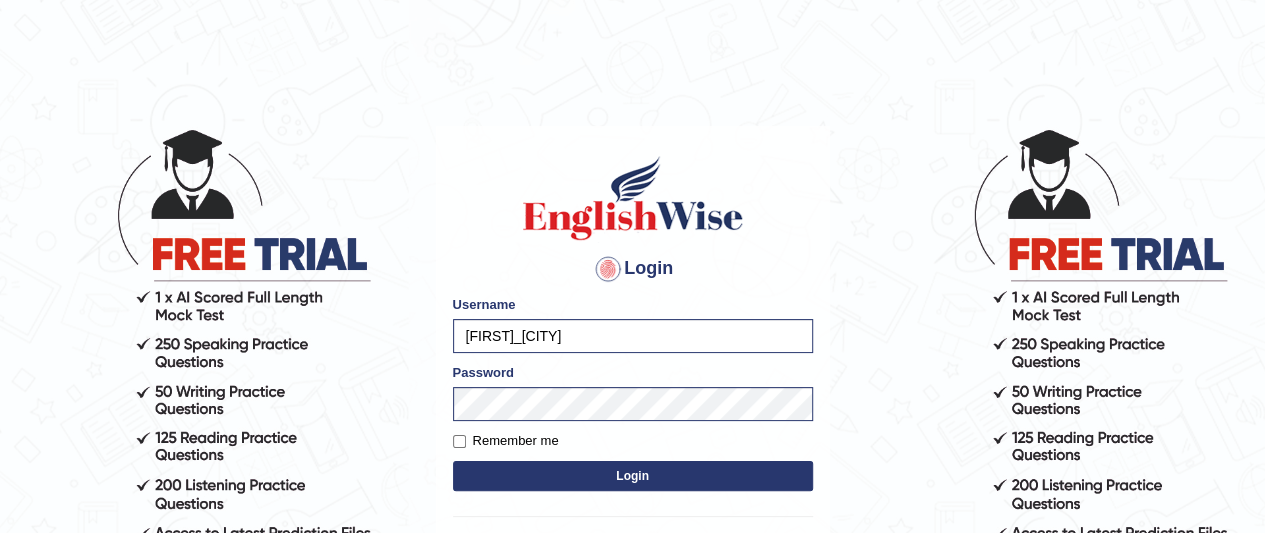 click on "Login" at bounding box center [633, 476] 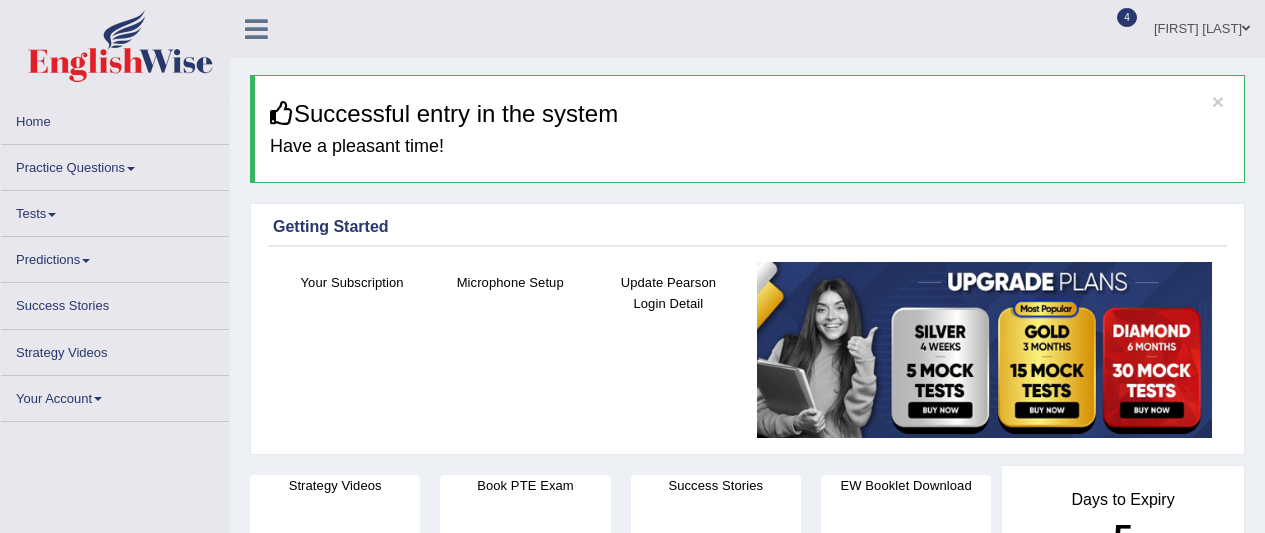 scroll, scrollTop: 0, scrollLeft: 0, axis: both 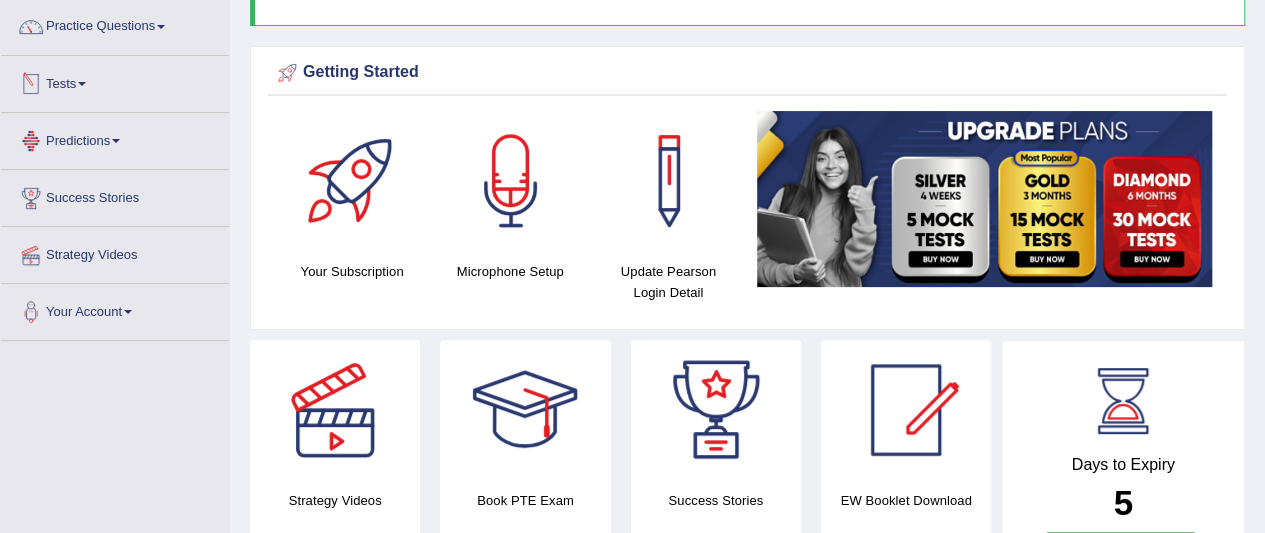 click on "Tests" at bounding box center (115, 81) 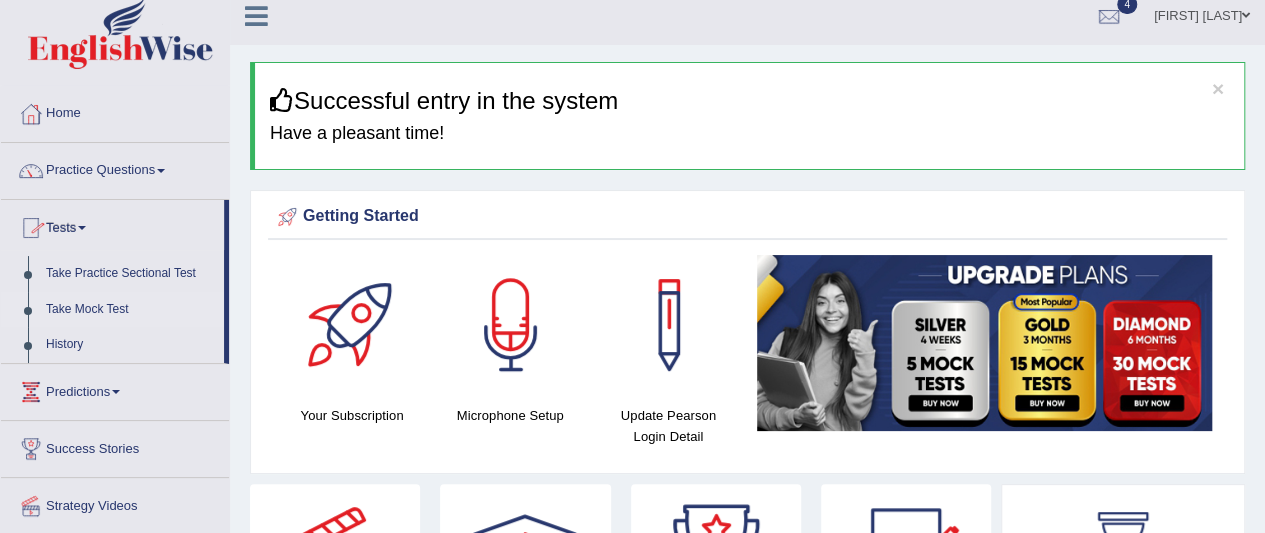 scroll, scrollTop: 8, scrollLeft: 0, axis: vertical 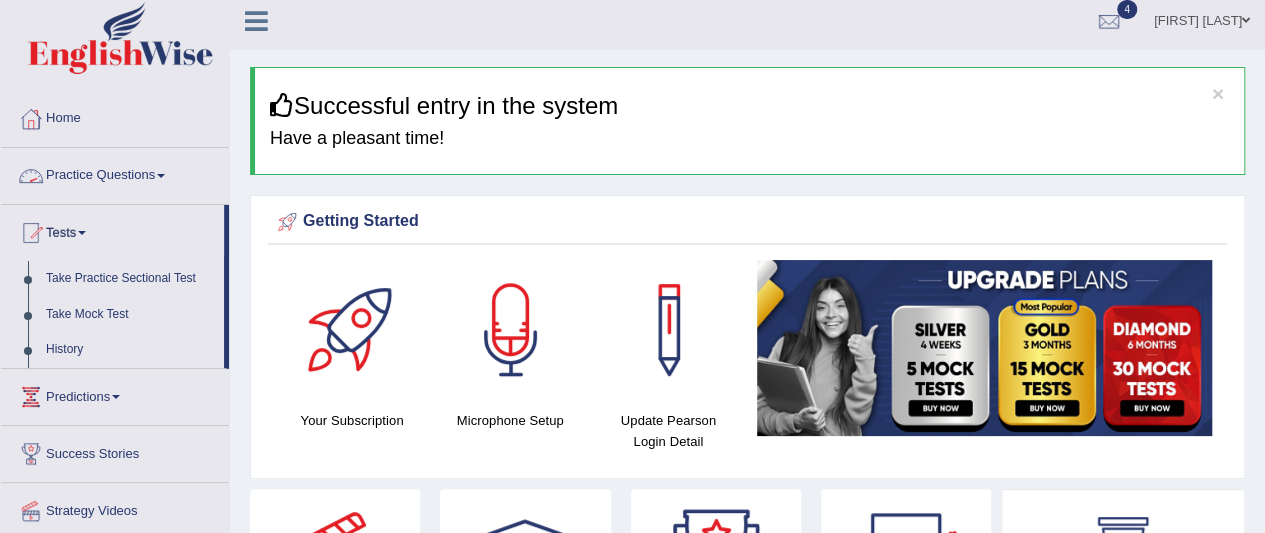 click on "Practice Questions" at bounding box center (115, 173) 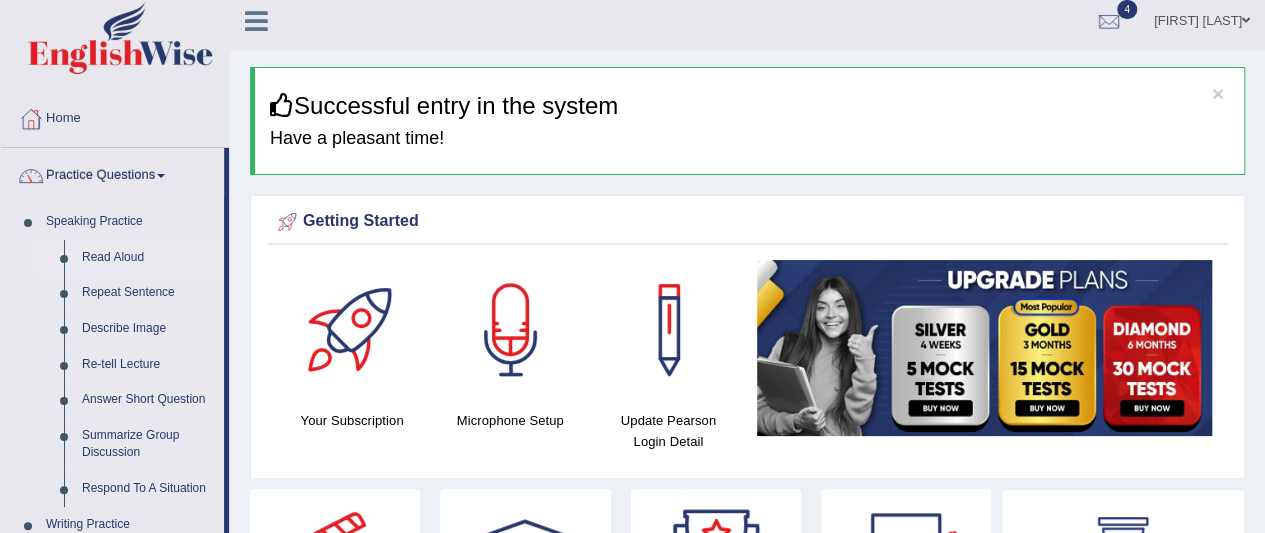 click on "Read Aloud" at bounding box center [148, 258] 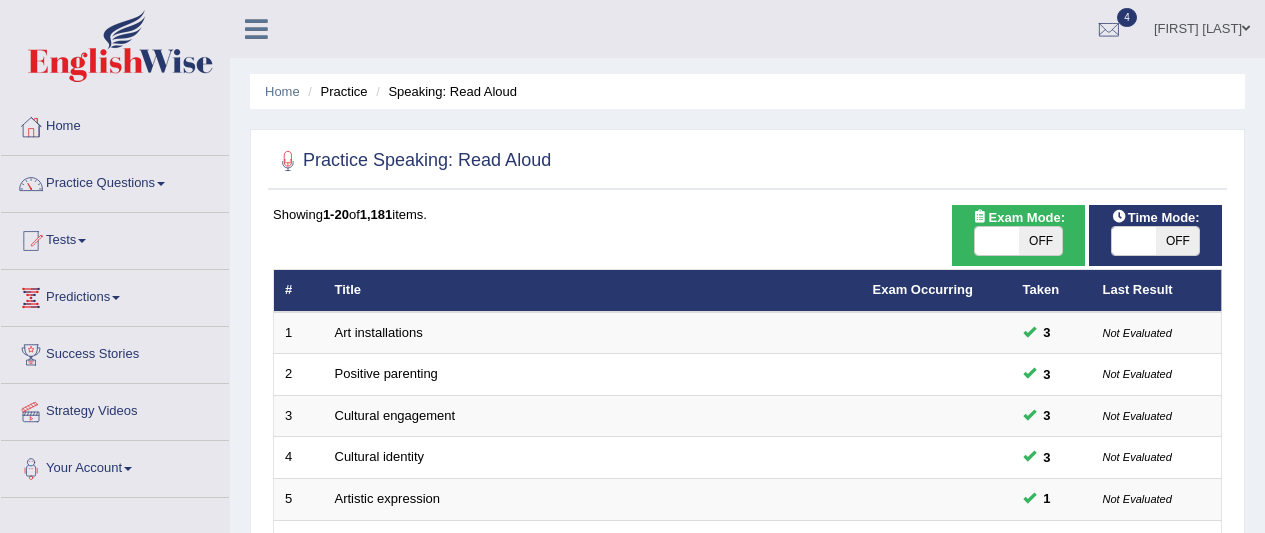 scroll, scrollTop: 0, scrollLeft: 0, axis: both 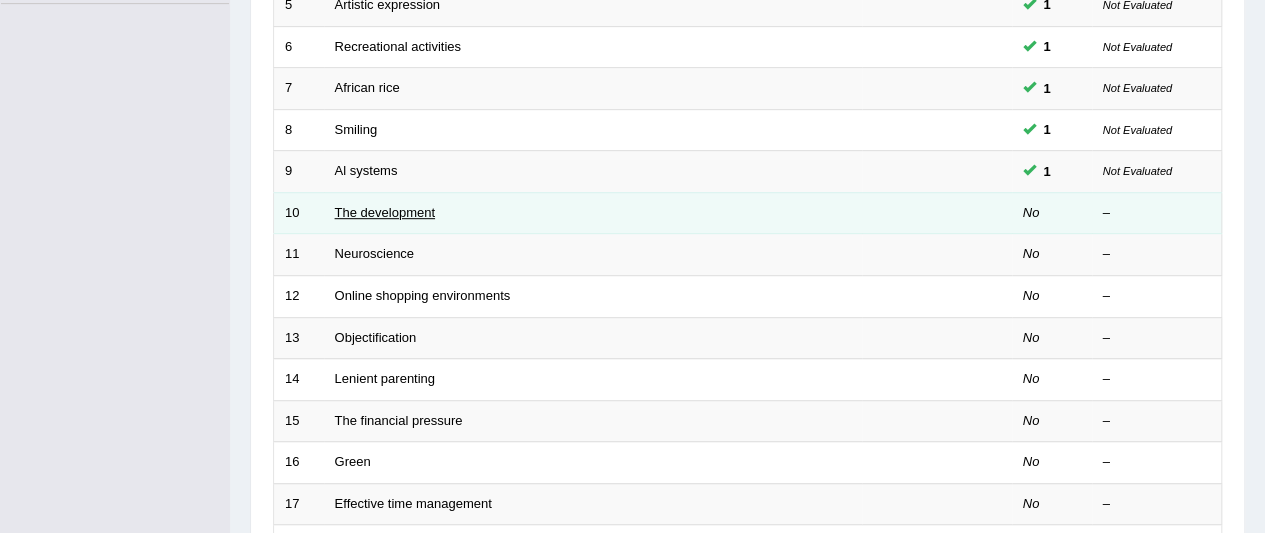 click on "The development" at bounding box center [385, 212] 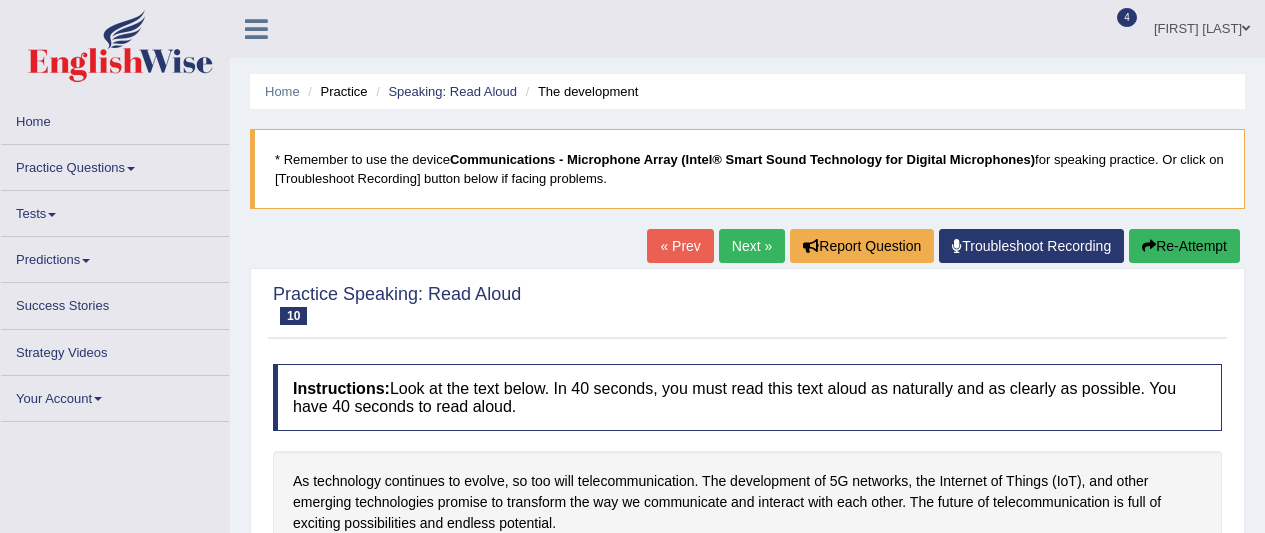 scroll, scrollTop: 0, scrollLeft: 0, axis: both 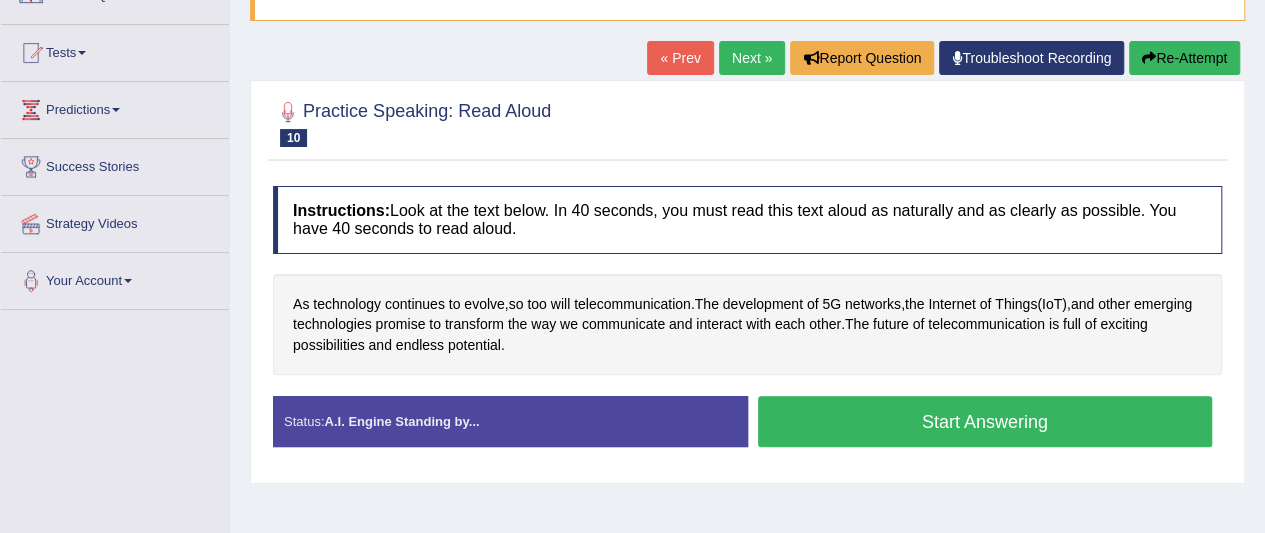 click on "Start Answering" at bounding box center (985, 421) 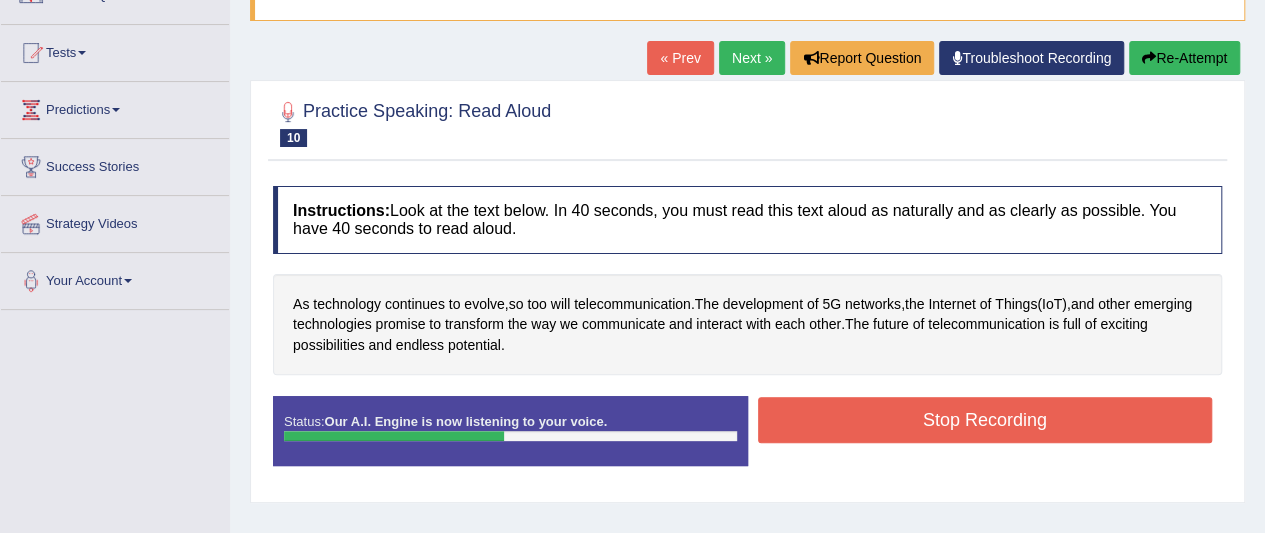 click on "Stop Recording" at bounding box center (985, 420) 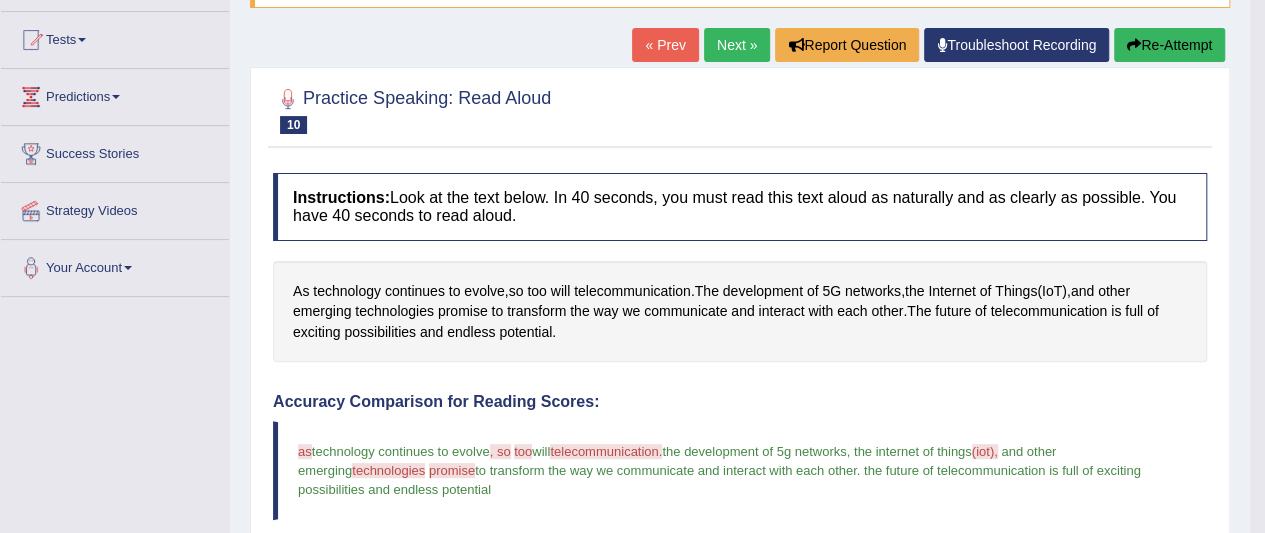scroll, scrollTop: 196, scrollLeft: 0, axis: vertical 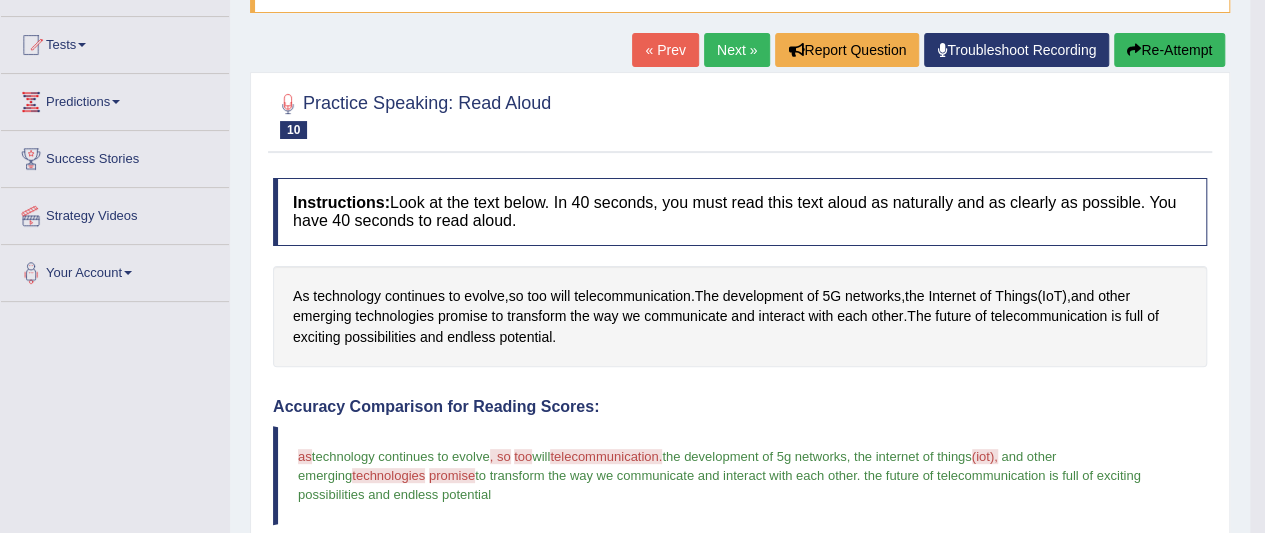 click on "Next »" at bounding box center [737, 50] 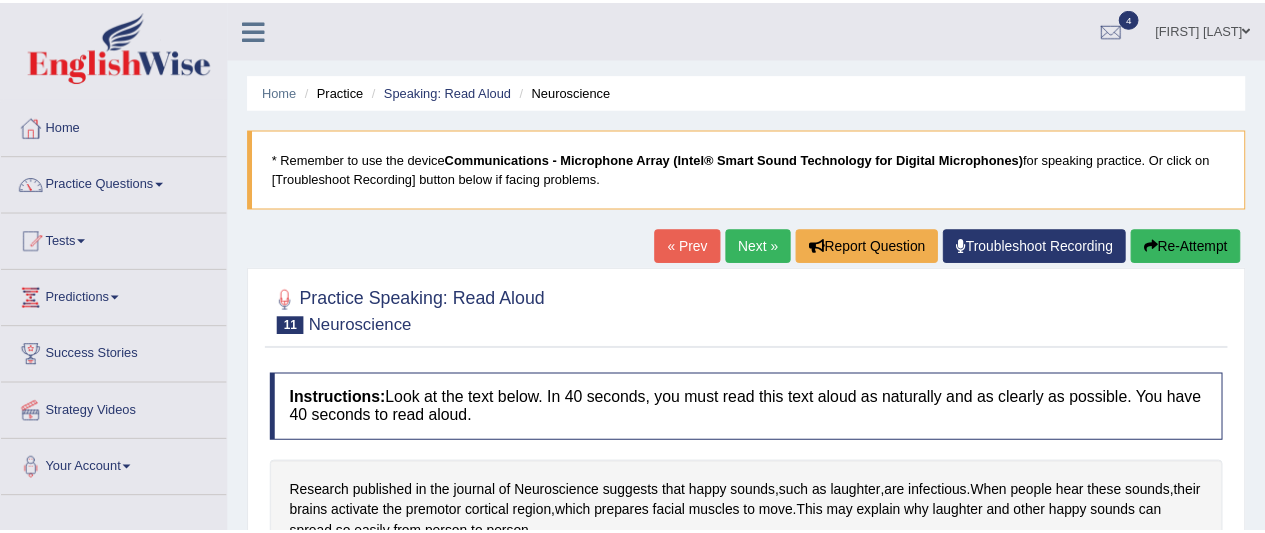 scroll, scrollTop: 0, scrollLeft: 0, axis: both 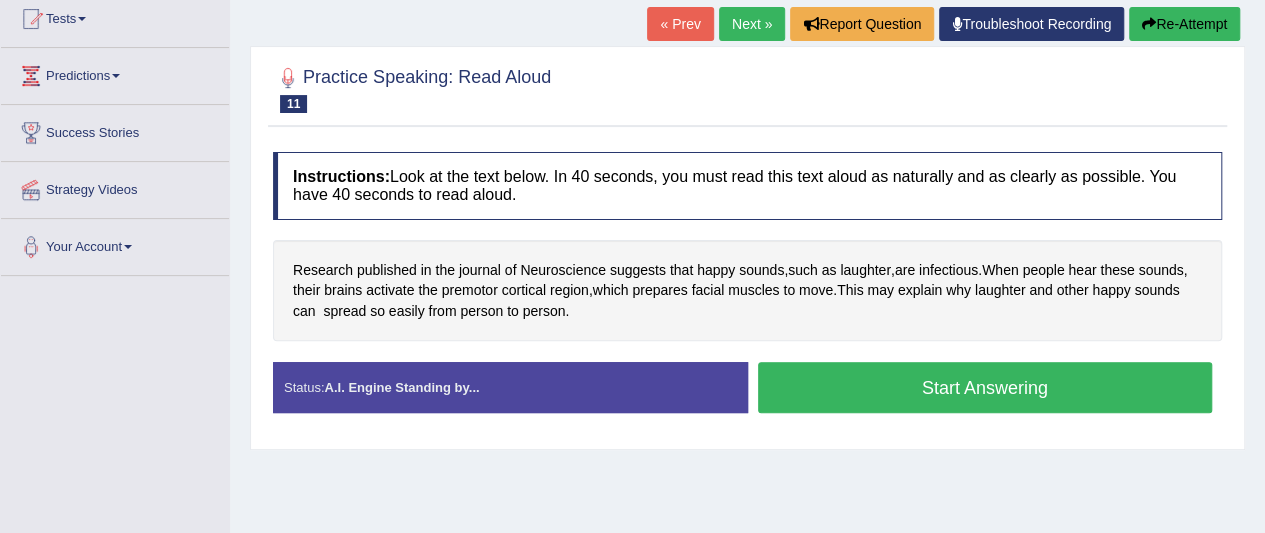 click on "Start Answering" at bounding box center [985, 387] 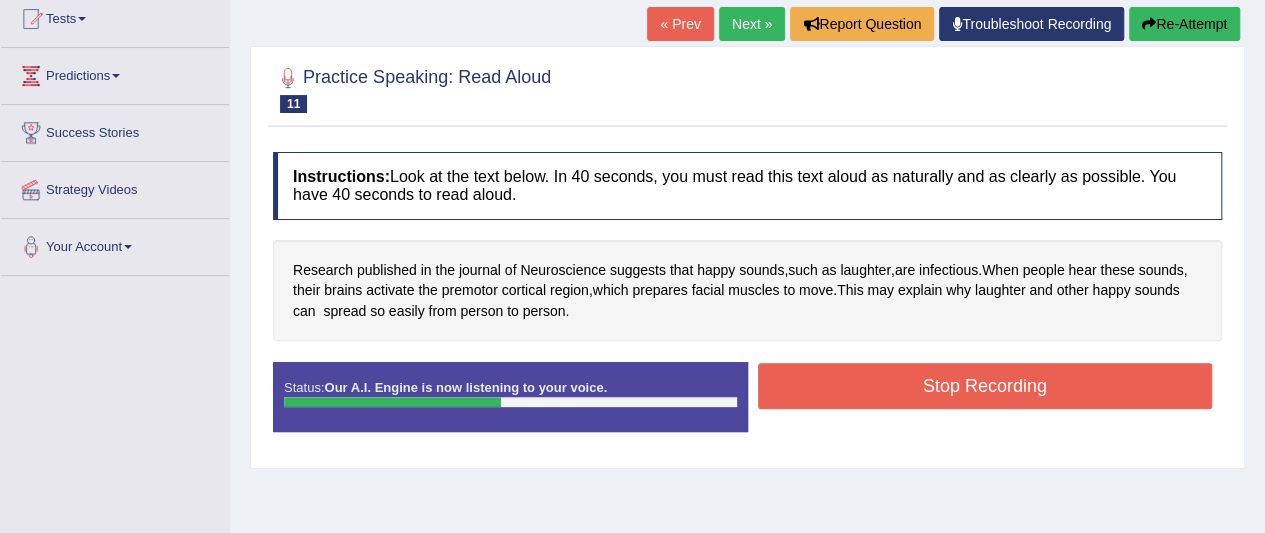 click on "Stop Recording" at bounding box center (985, 386) 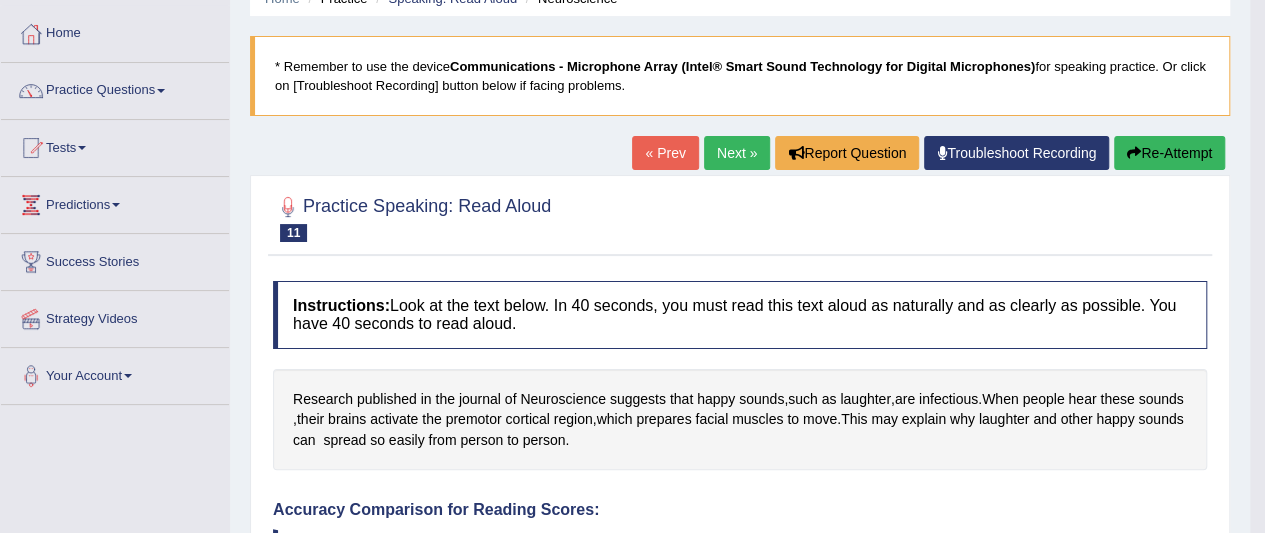 scroll, scrollTop: 89, scrollLeft: 0, axis: vertical 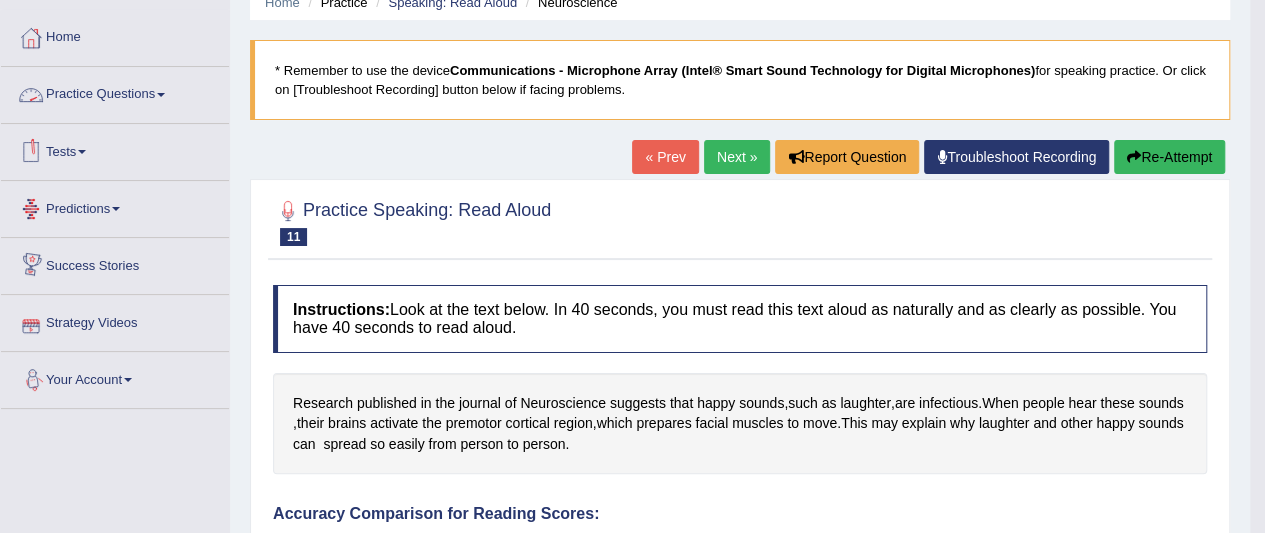 click on "Practice Questions" at bounding box center (115, 92) 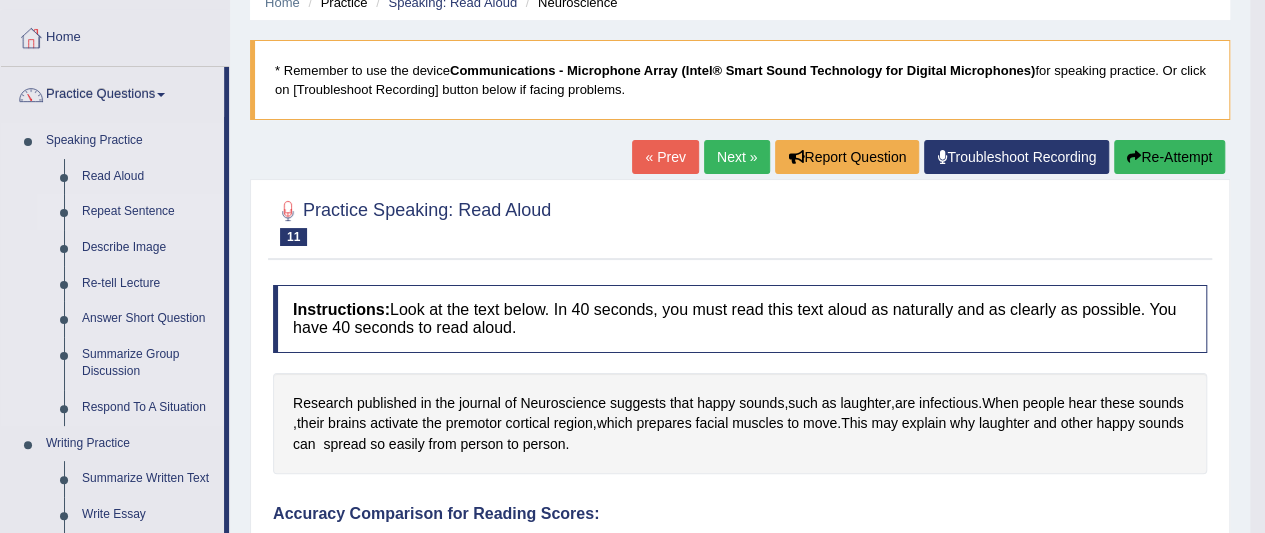 click on "Repeat Sentence" at bounding box center [148, 212] 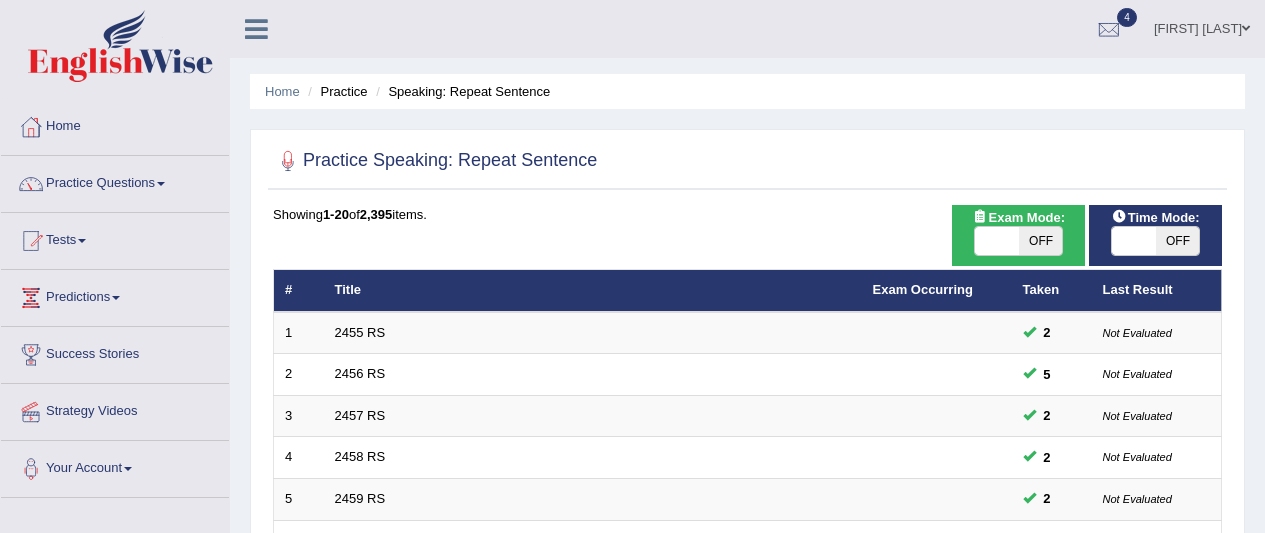 scroll, scrollTop: 0, scrollLeft: 0, axis: both 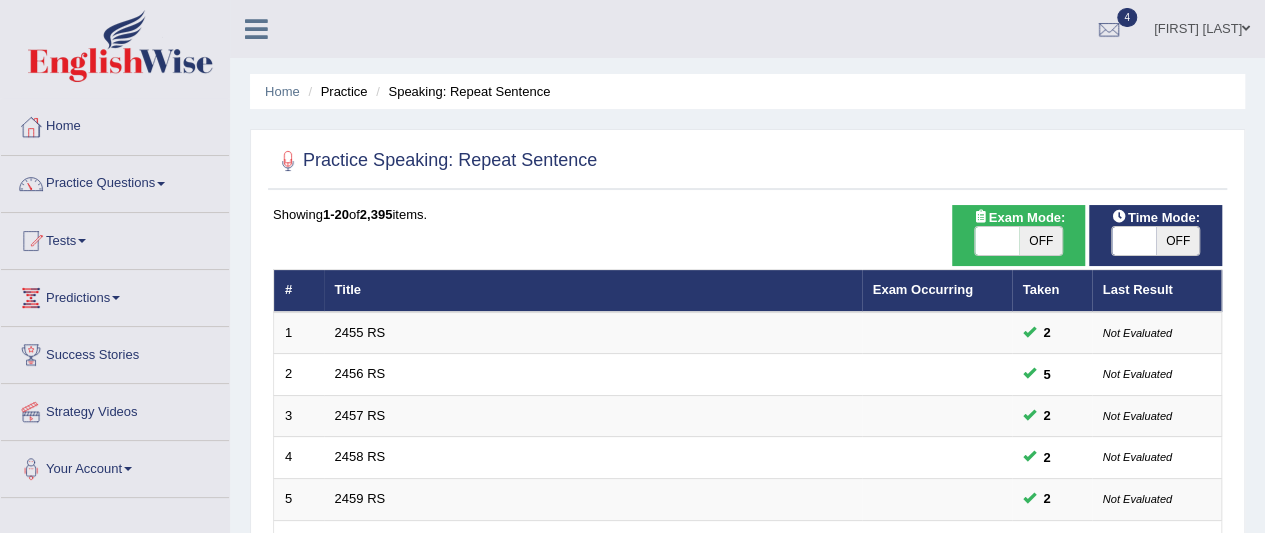 click on "OFF" at bounding box center (1041, 241) 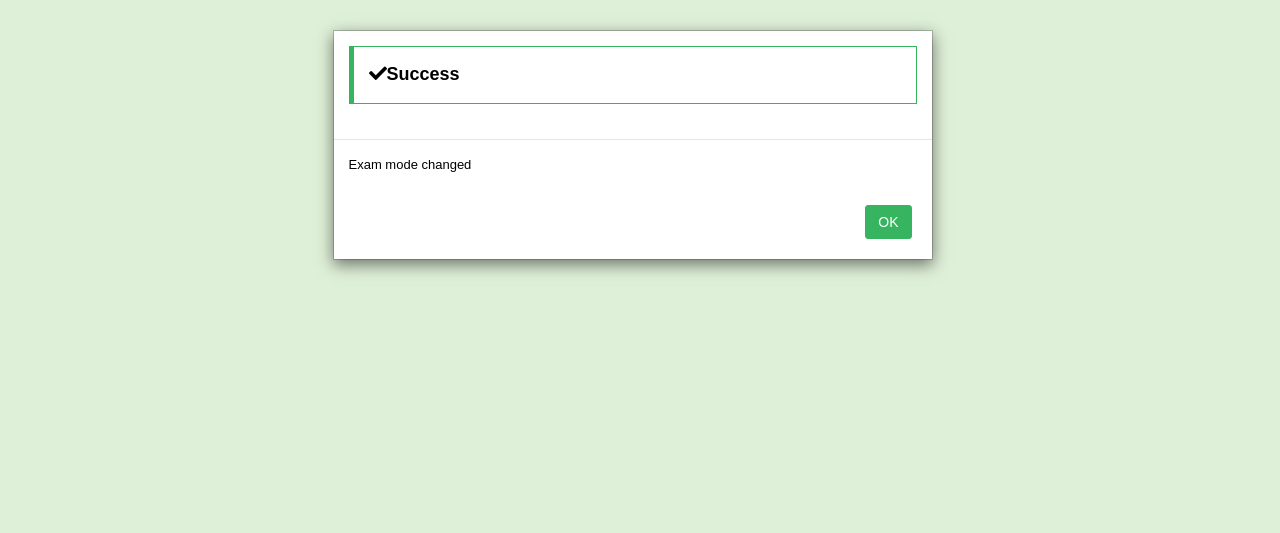 click on "OK" at bounding box center (888, 222) 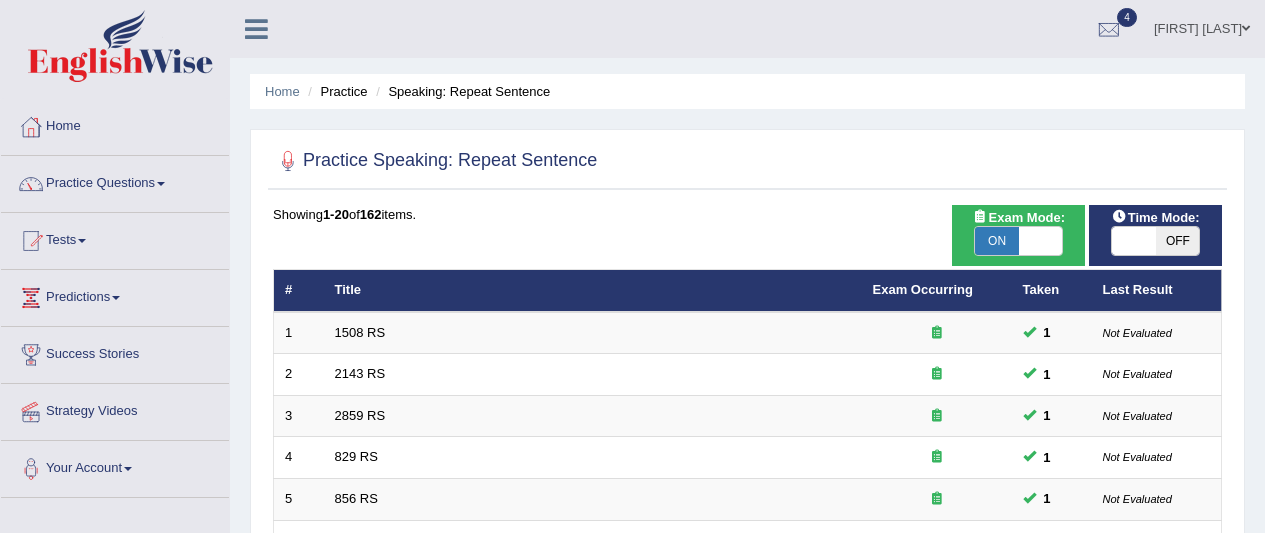 scroll, scrollTop: 0, scrollLeft: 0, axis: both 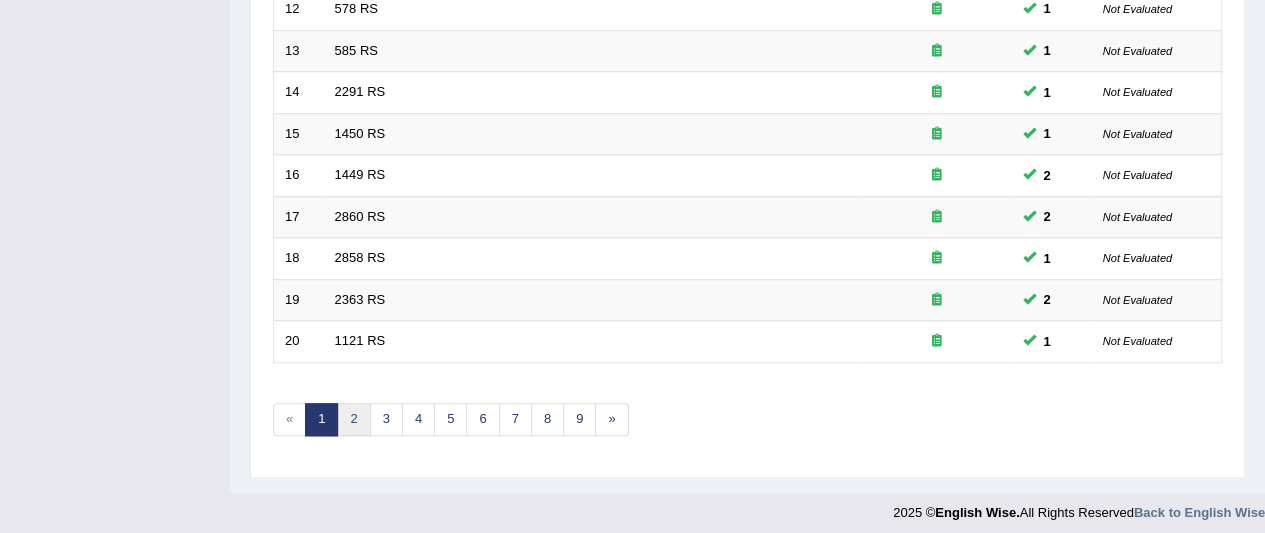 click on "2" at bounding box center [353, 419] 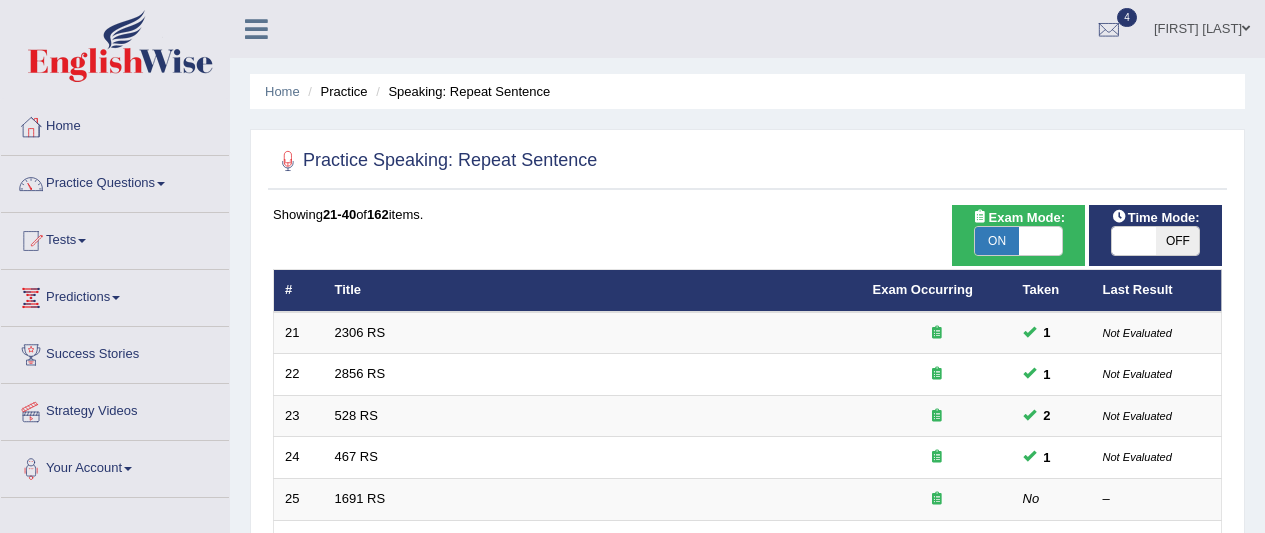 scroll, scrollTop: 0, scrollLeft: 0, axis: both 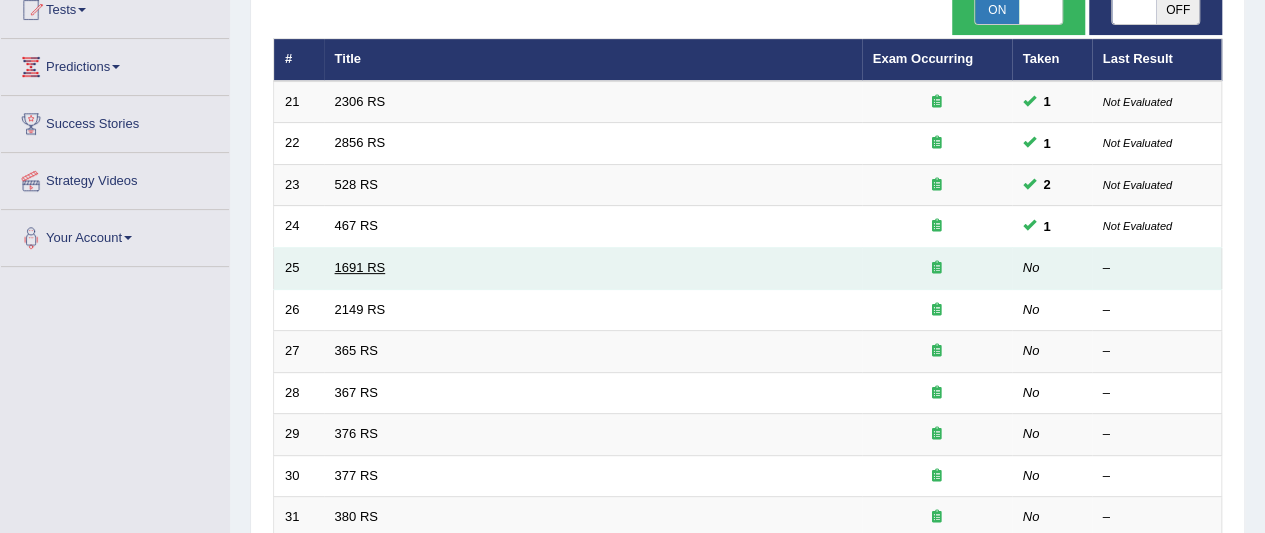 click on "1691 RS" at bounding box center (360, 267) 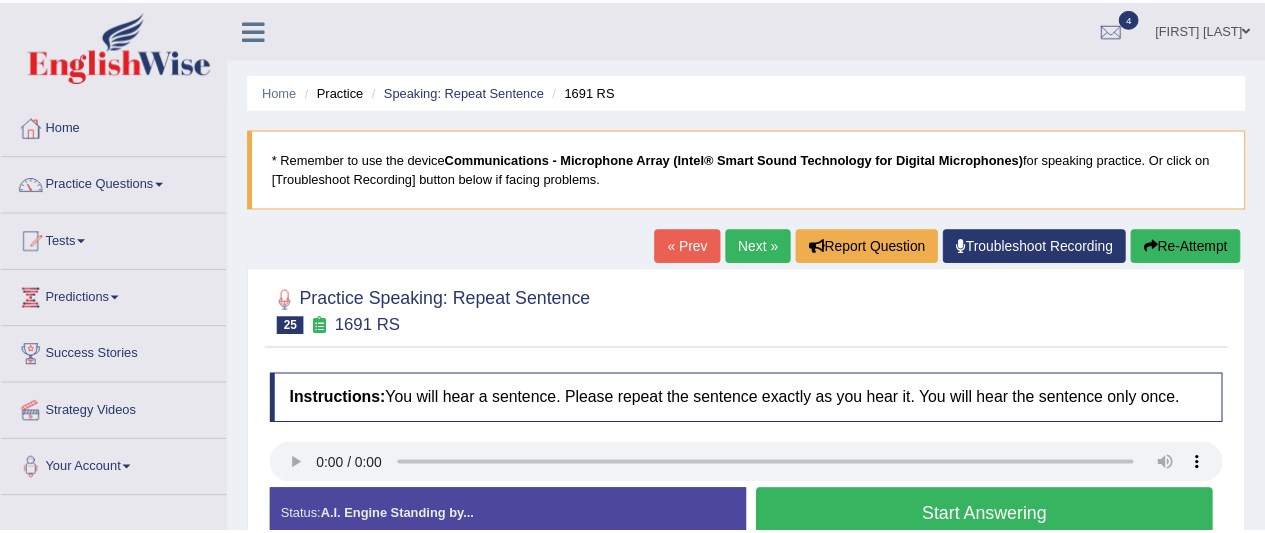 scroll, scrollTop: 0, scrollLeft: 0, axis: both 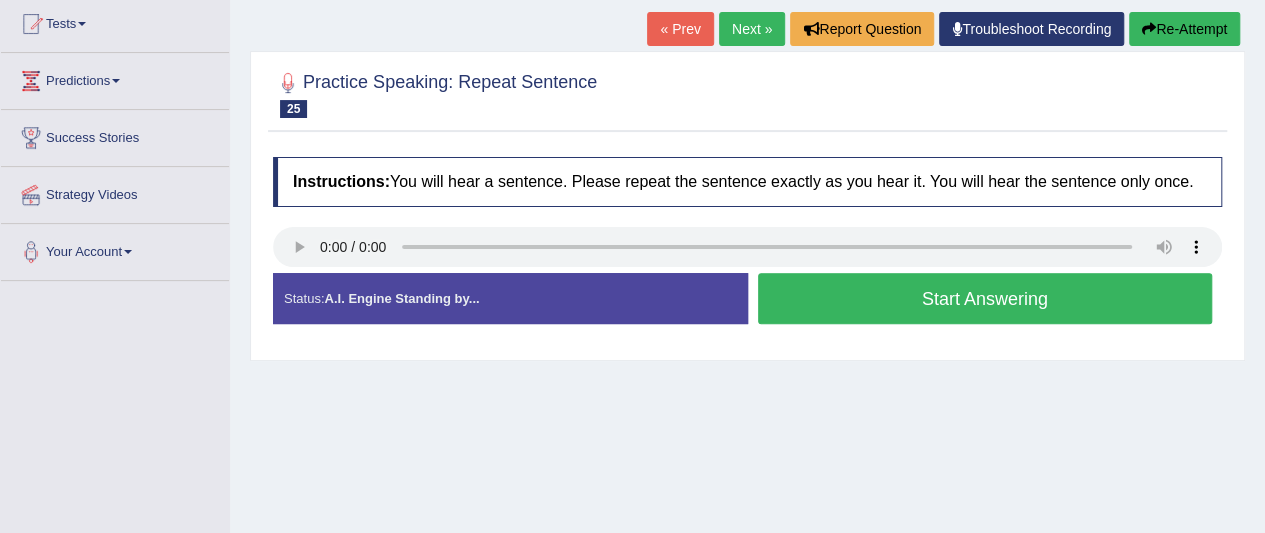 click on "Start Answering" at bounding box center (985, 298) 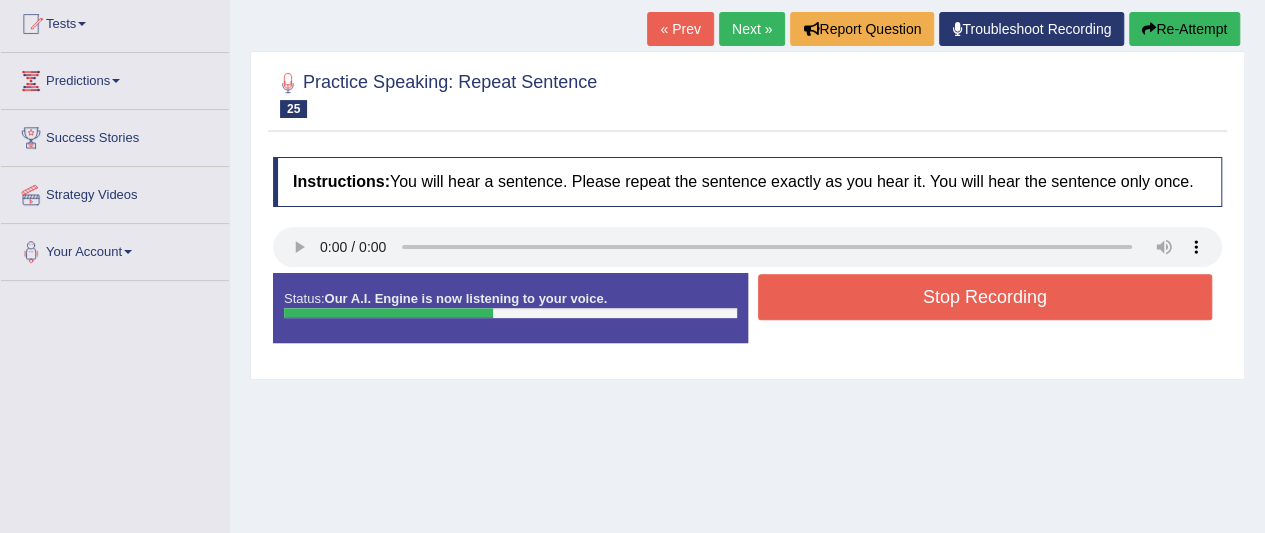 click on "Stop Recording" at bounding box center (985, 297) 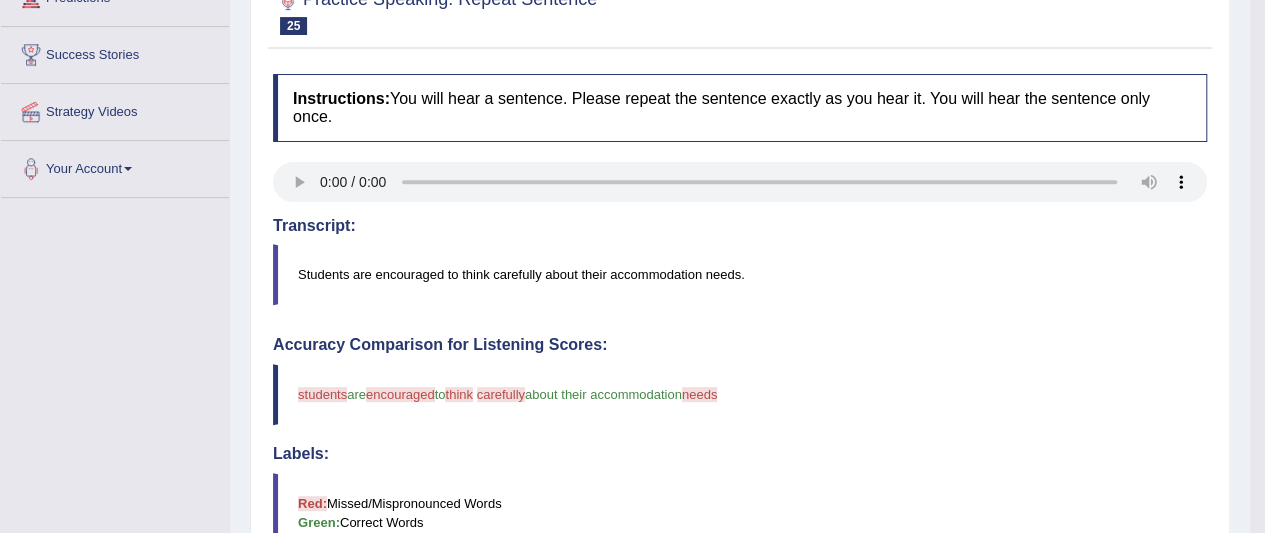 scroll, scrollTop: 201, scrollLeft: 0, axis: vertical 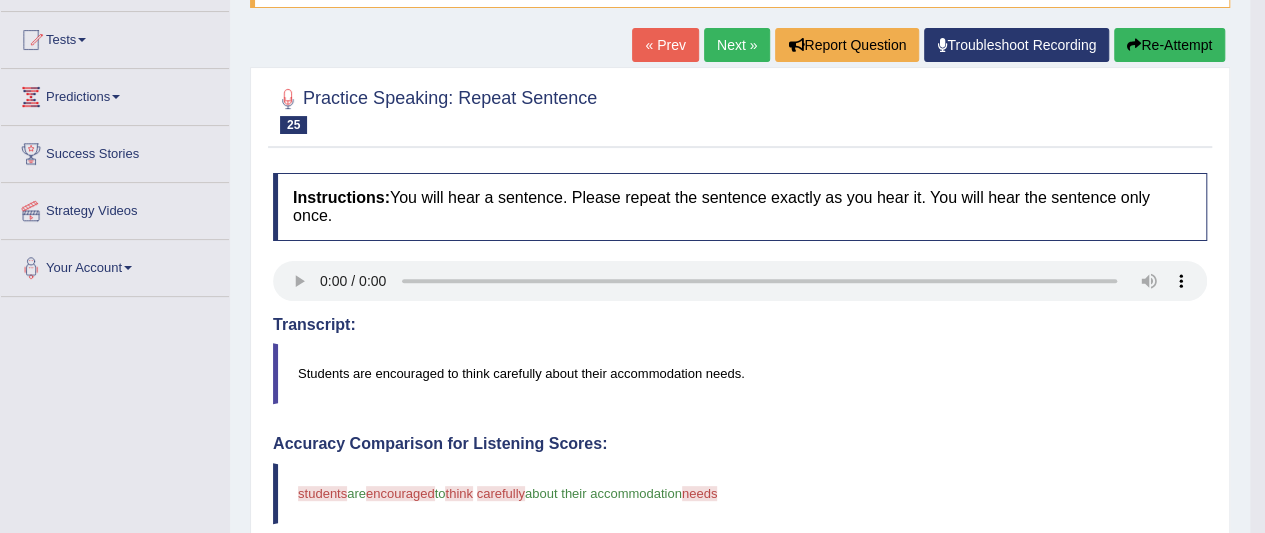 click on "Next »" at bounding box center (737, 45) 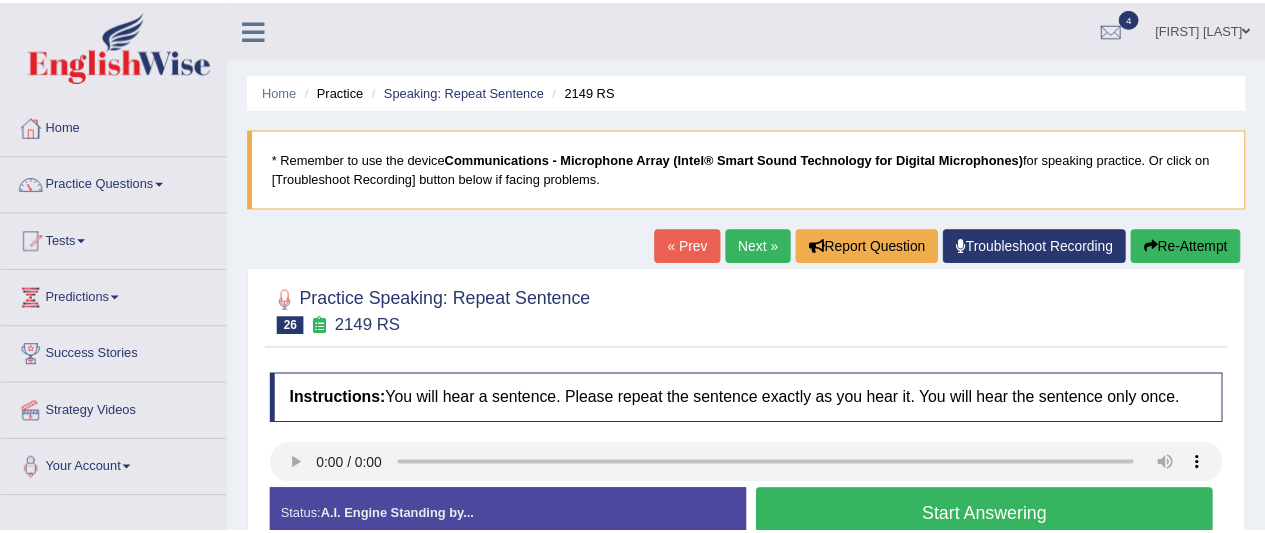 scroll, scrollTop: 0, scrollLeft: 0, axis: both 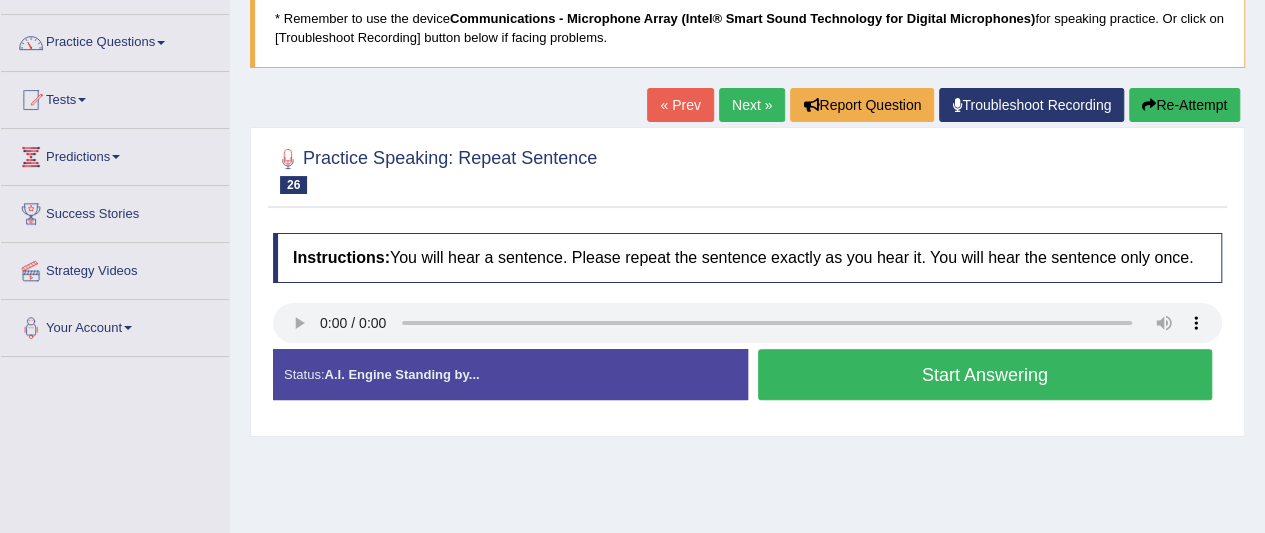 click on "Start Answering" at bounding box center [985, 374] 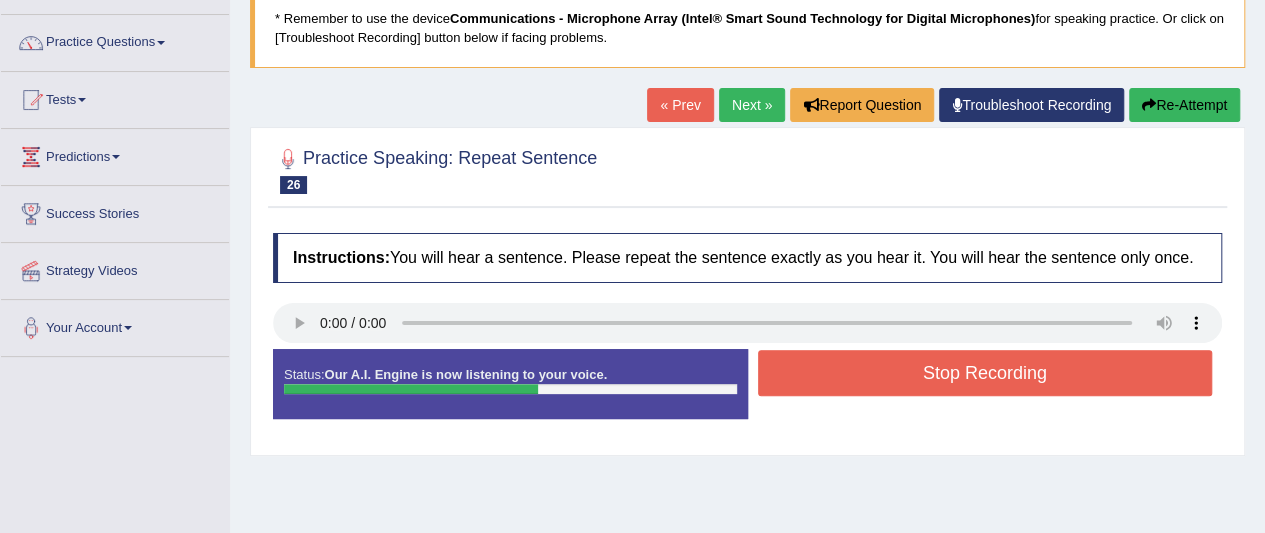click on "Stop Recording" at bounding box center (985, 373) 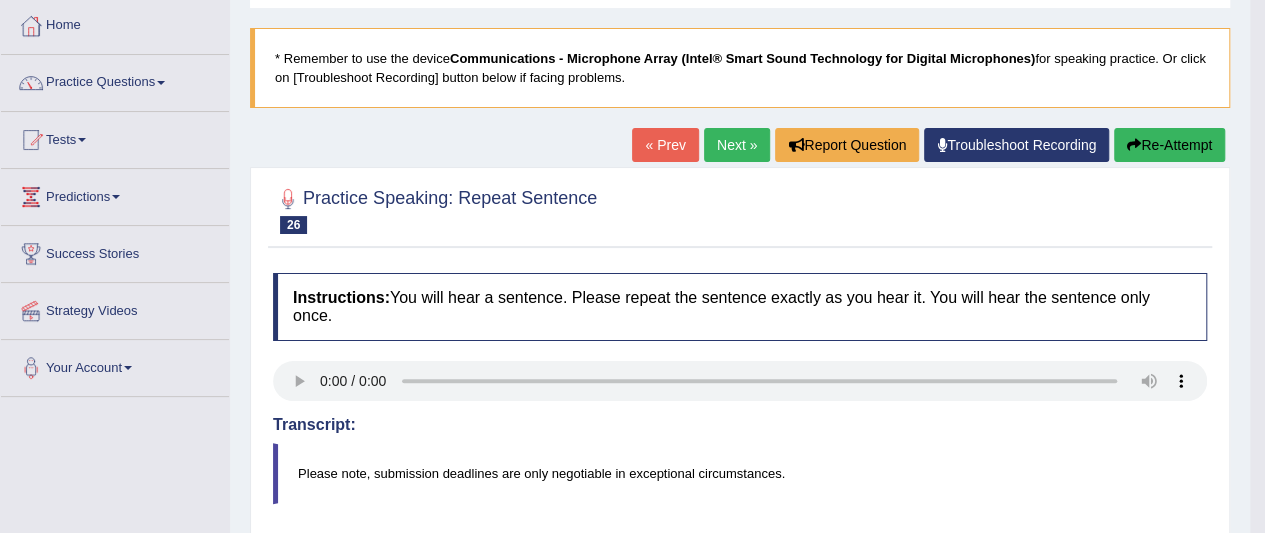 scroll, scrollTop: 100, scrollLeft: 0, axis: vertical 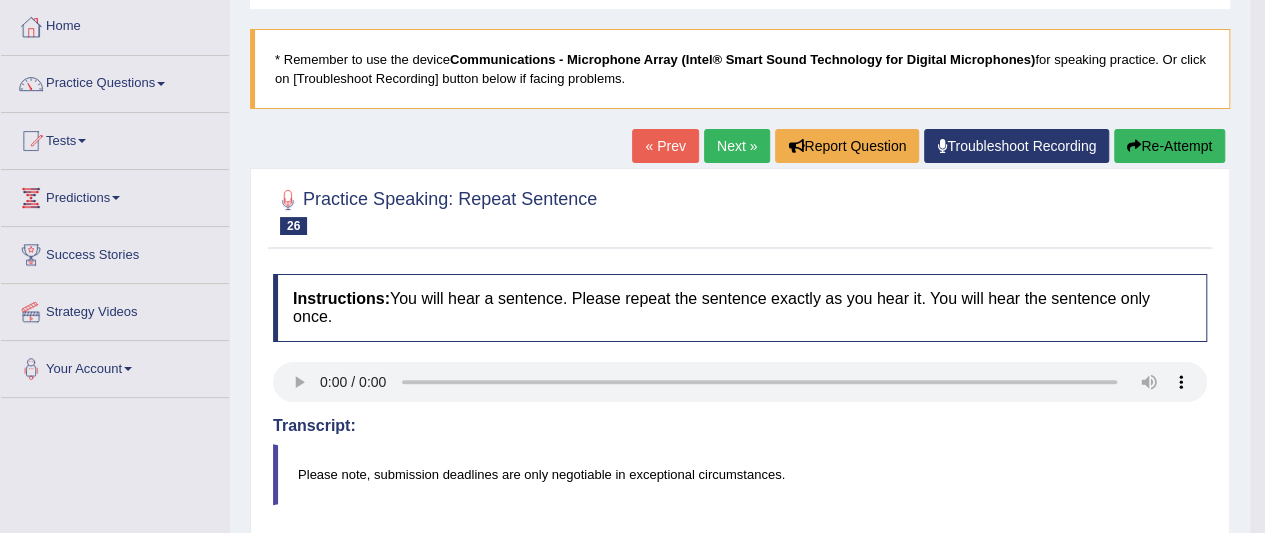 click on "Next »" at bounding box center [737, 146] 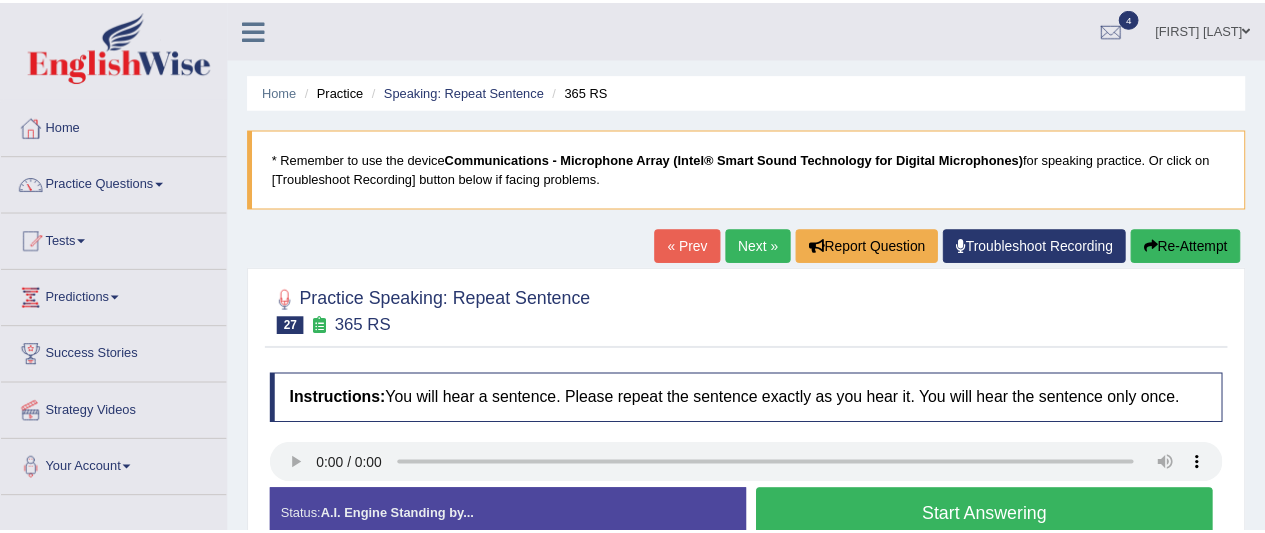 scroll, scrollTop: 0, scrollLeft: 0, axis: both 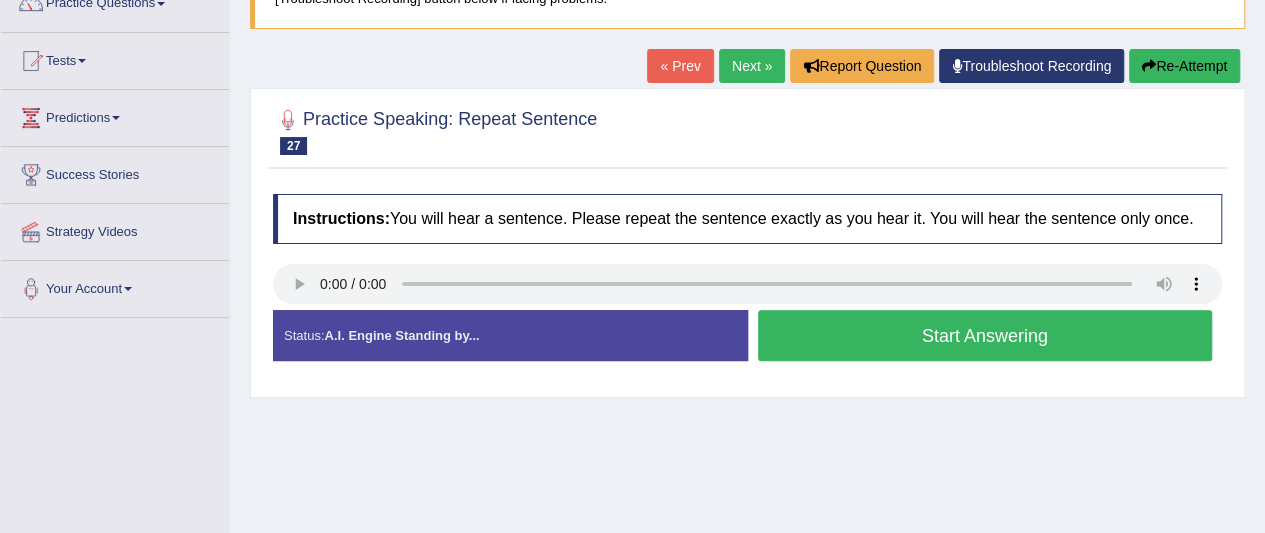 click on "Start Answering" at bounding box center [985, 335] 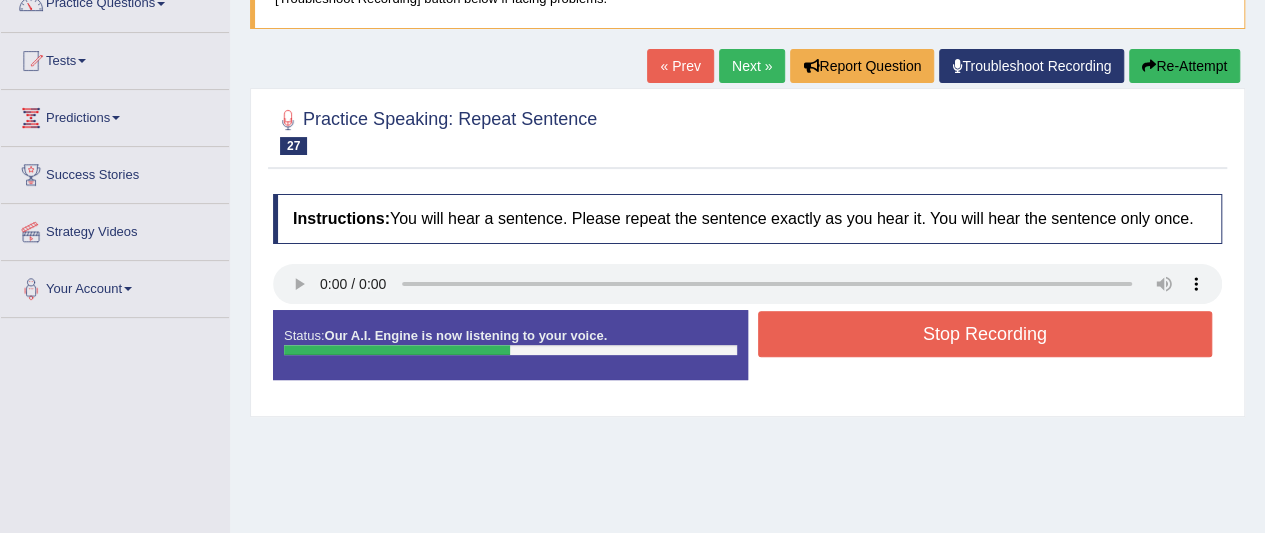click on "Stop Recording" at bounding box center [985, 334] 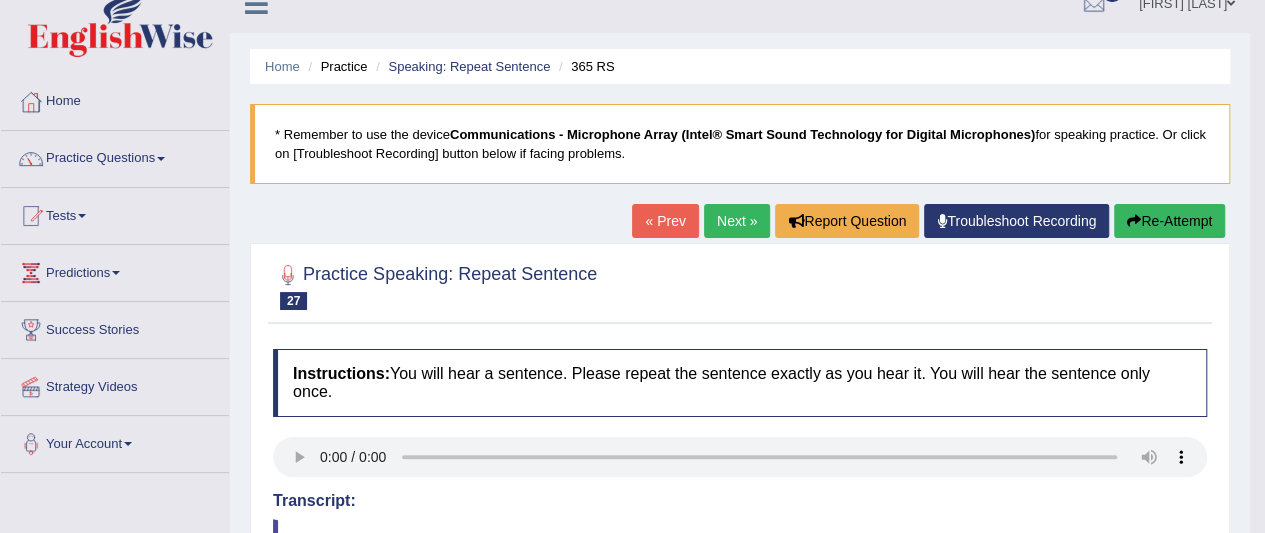 scroll, scrollTop: 15, scrollLeft: 0, axis: vertical 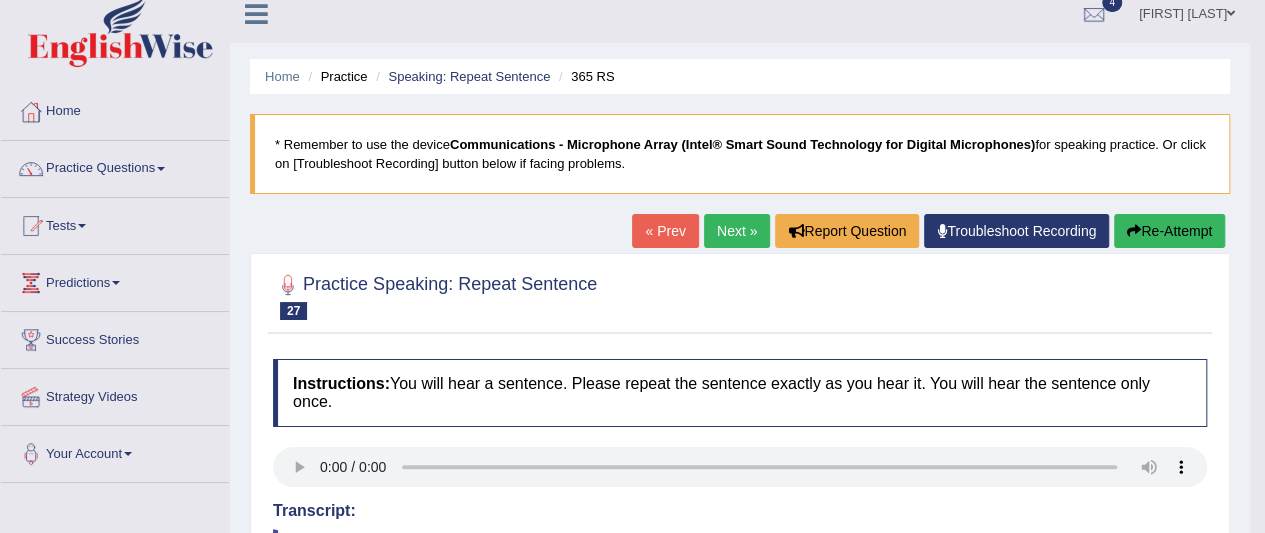 click on "Next »" at bounding box center [737, 231] 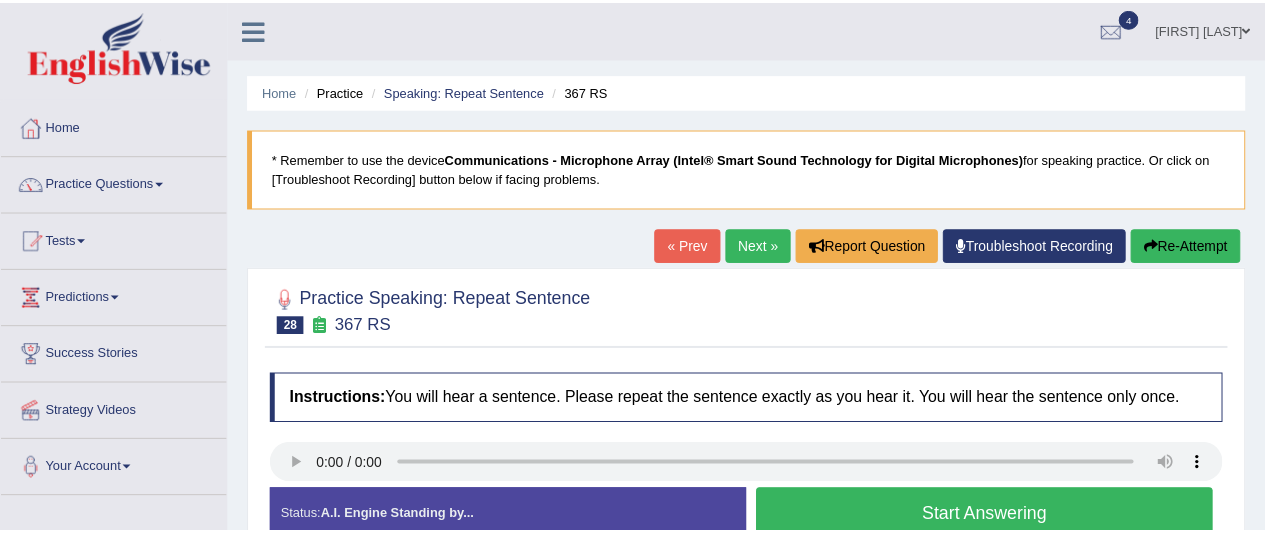 scroll, scrollTop: 174, scrollLeft: 0, axis: vertical 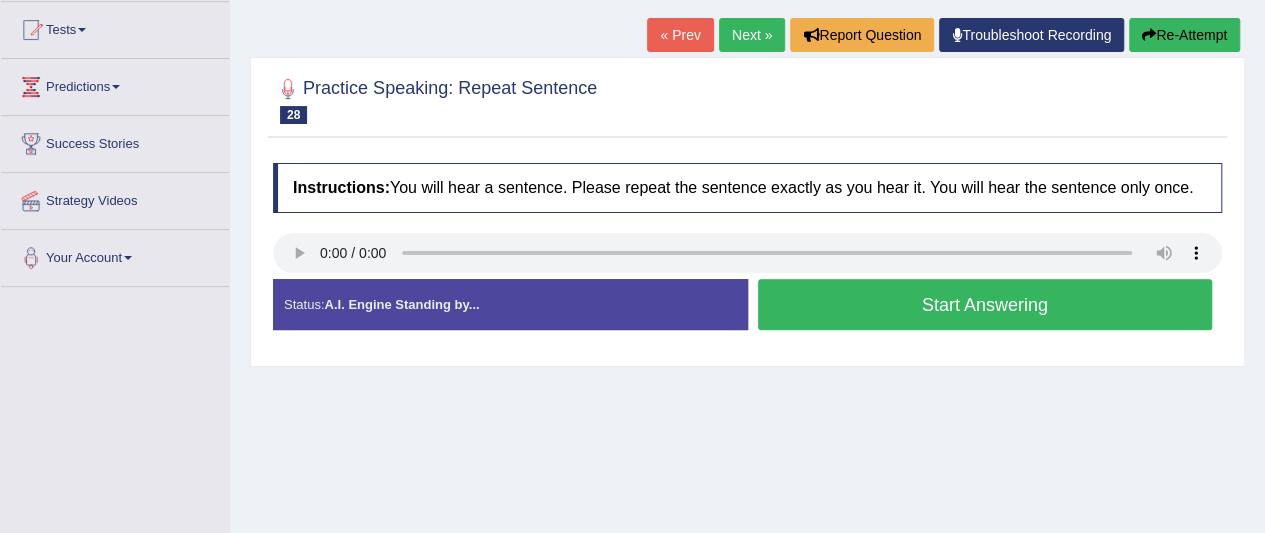 click on "Start Answering" at bounding box center [985, 304] 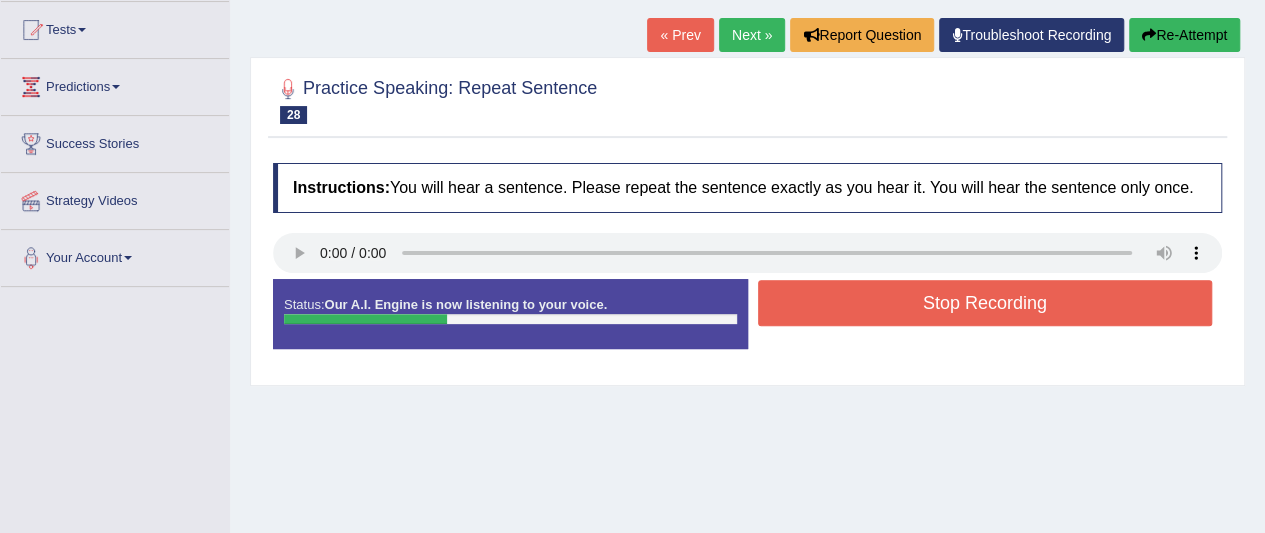 click on "Stop Recording" at bounding box center (985, 303) 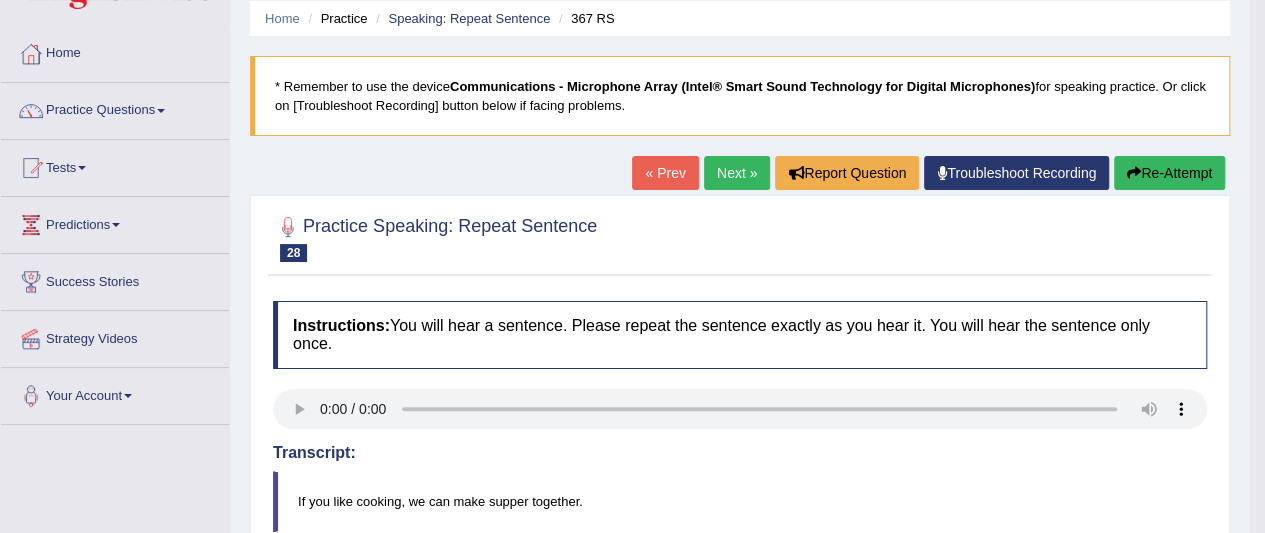 scroll, scrollTop: 0, scrollLeft: 0, axis: both 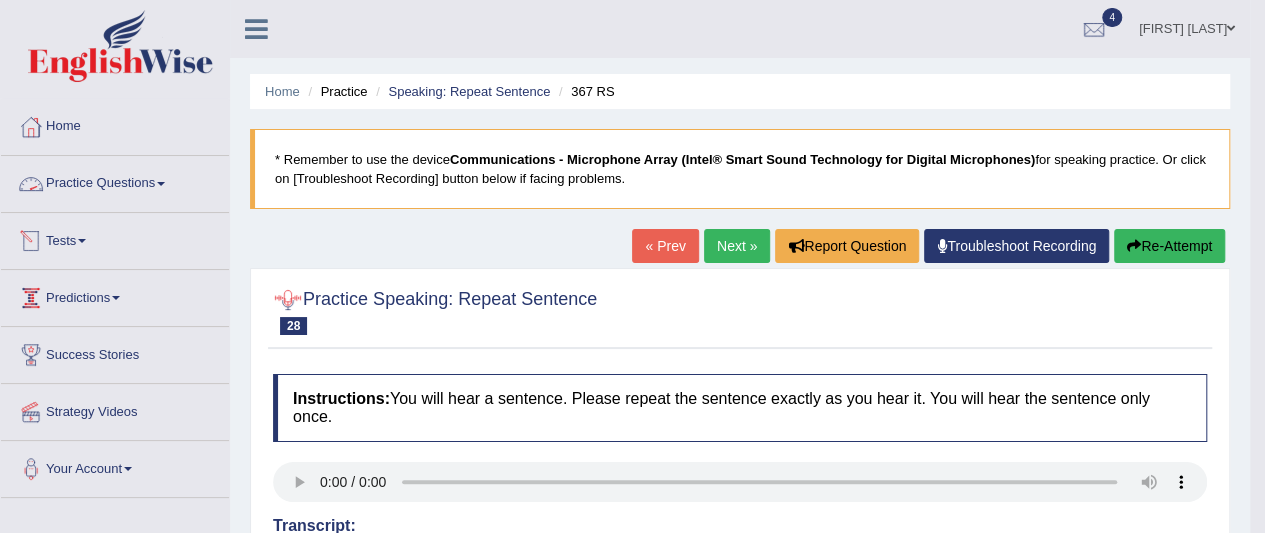 click on "Practice Questions" at bounding box center (115, 181) 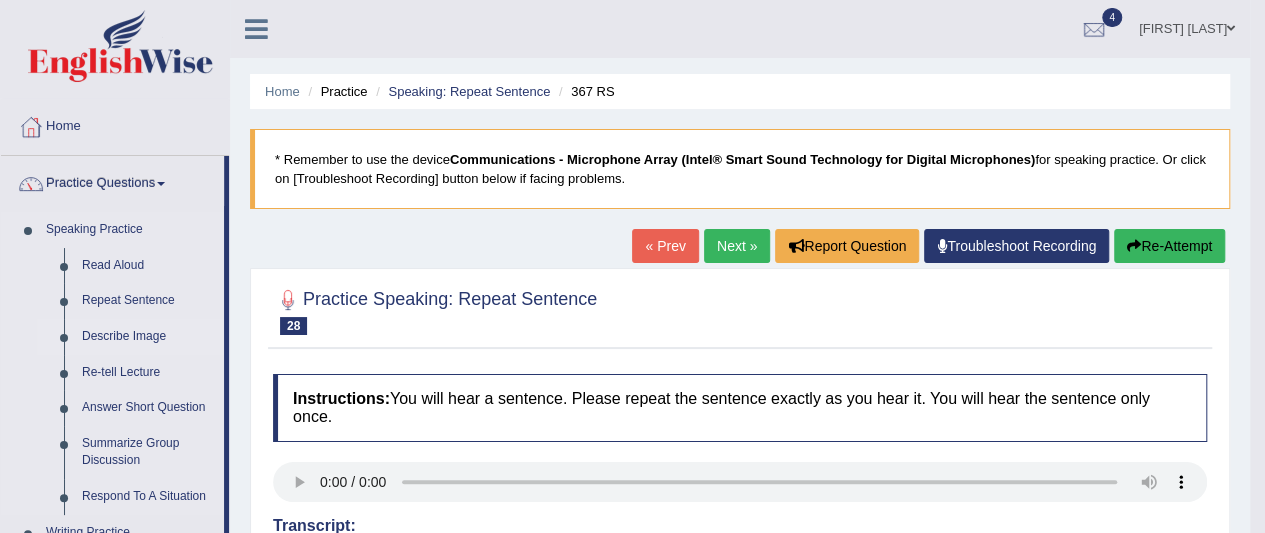 click on "Describe Image" at bounding box center (148, 337) 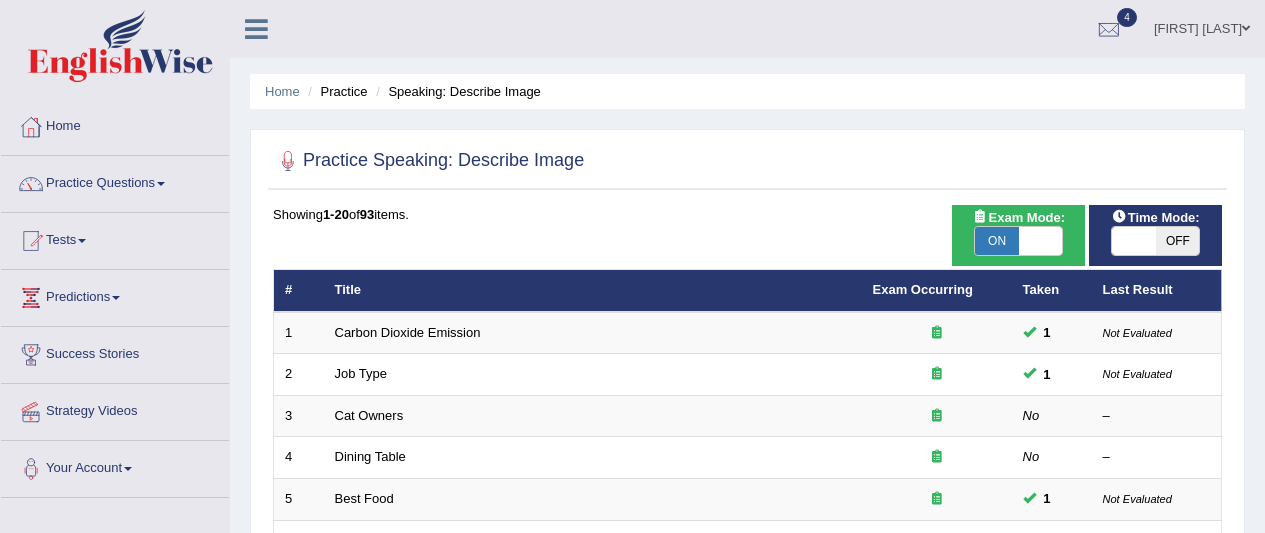 scroll, scrollTop: 0, scrollLeft: 0, axis: both 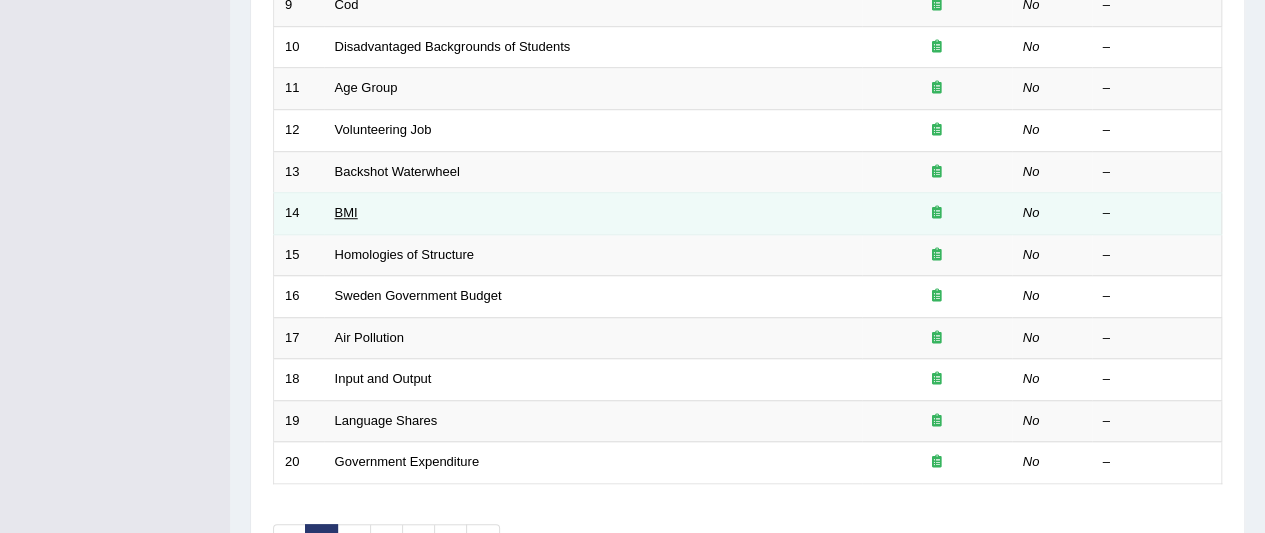 click on "BMI" at bounding box center [346, 212] 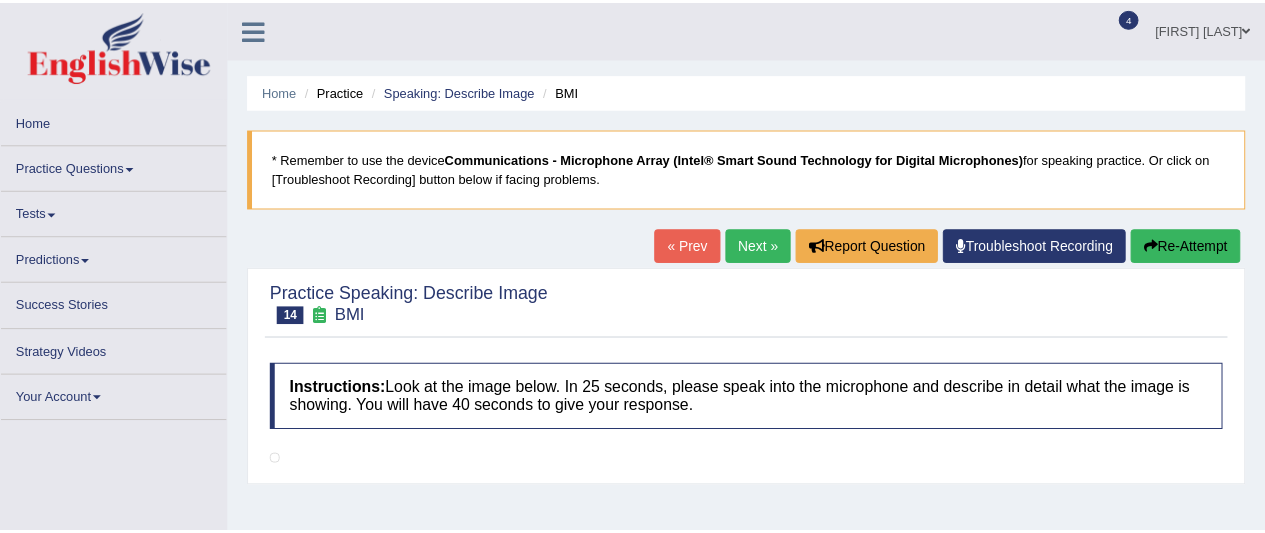 scroll, scrollTop: 0, scrollLeft: 0, axis: both 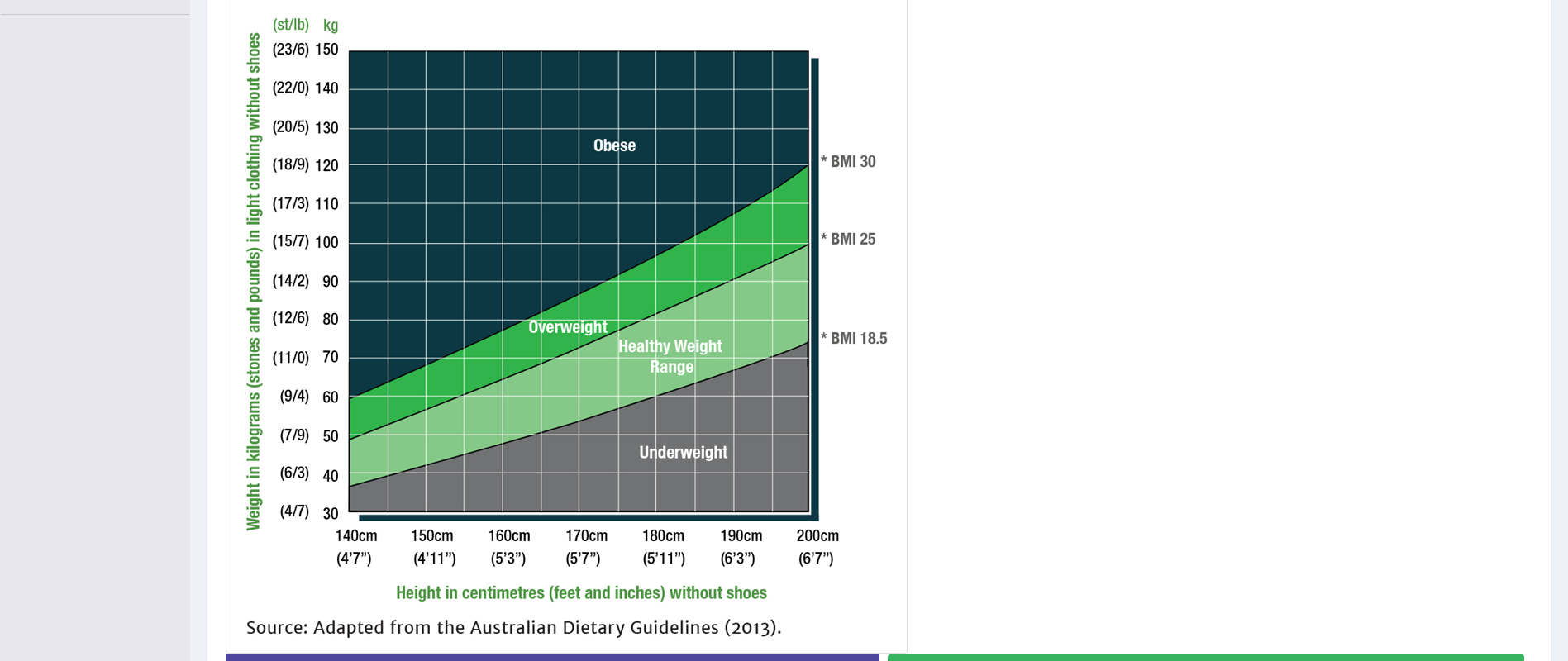 drag, startPoint x: 790, startPoint y: 7, endPoint x: 1149, endPoint y: 416, distance: 544.2077 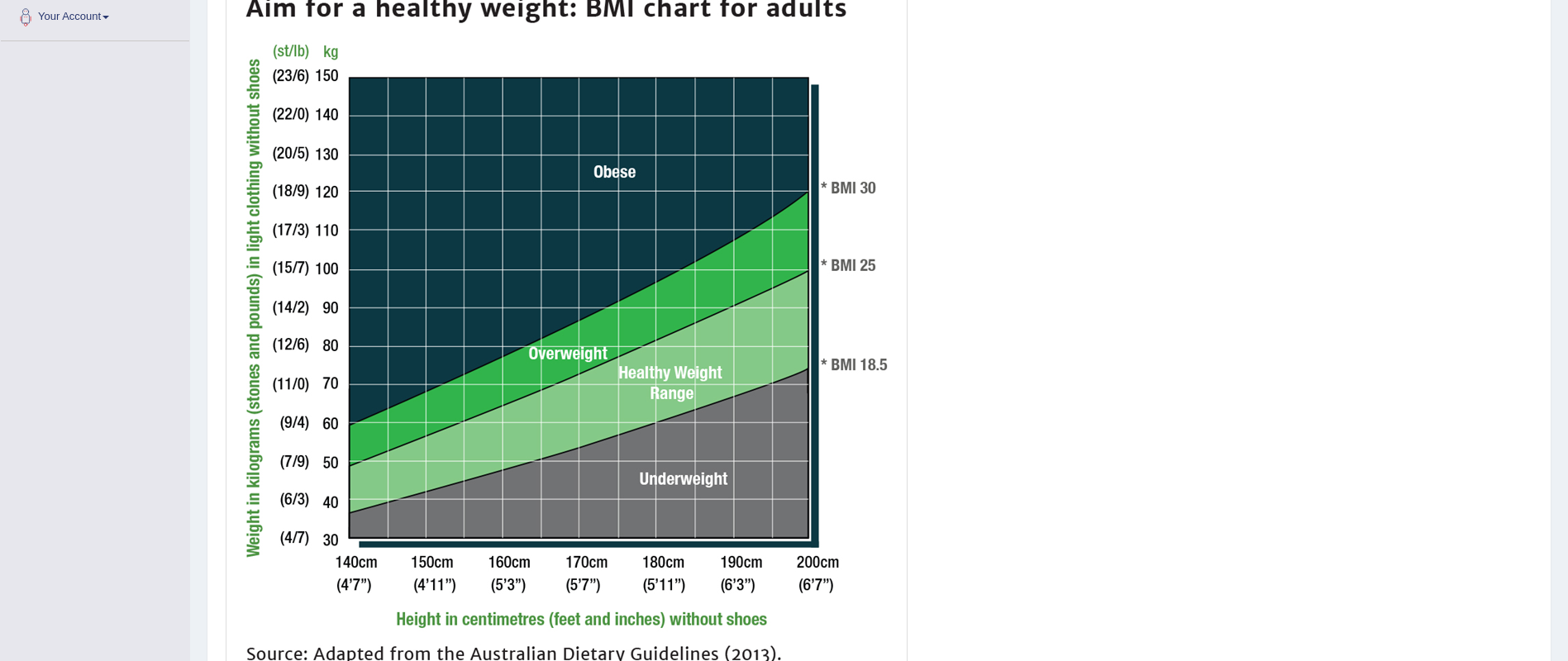 scroll, scrollTop: 516, scrollLeft: 0, axis: vertical 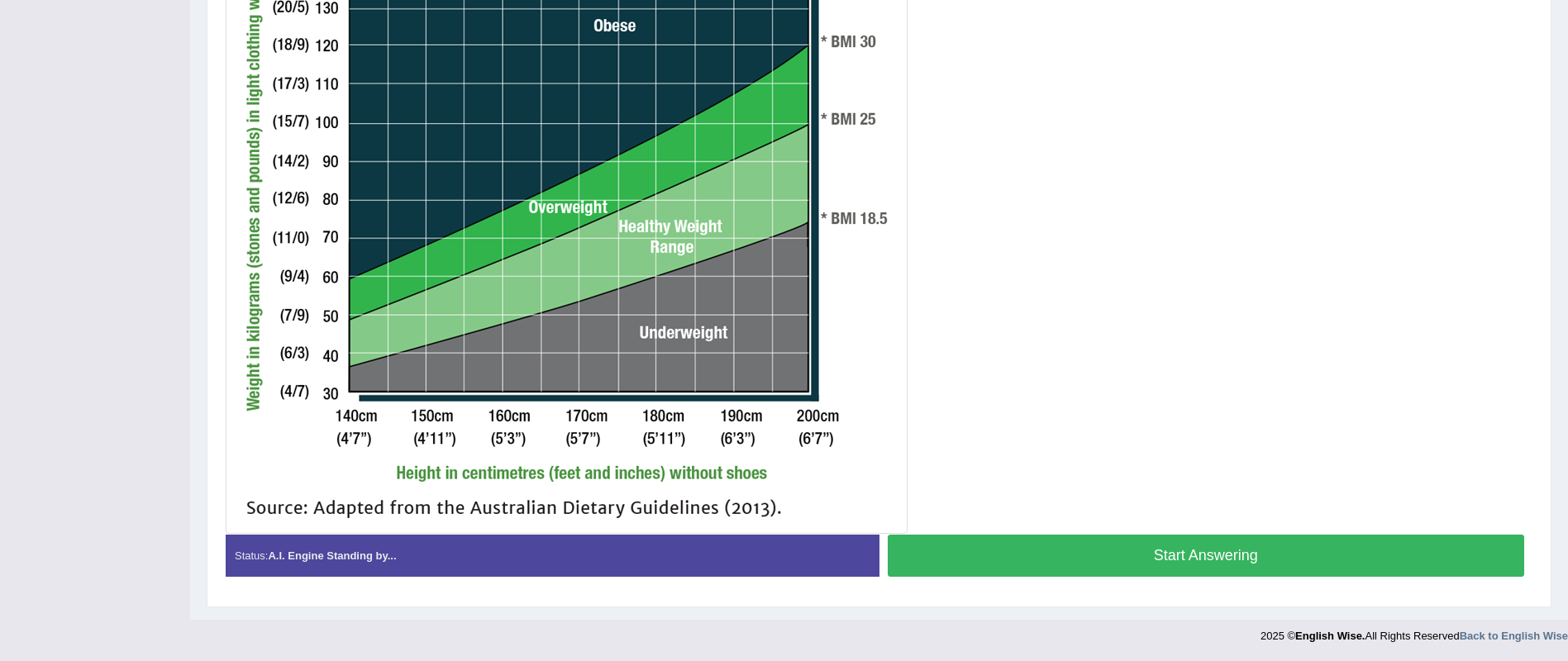 click on "Start Answering" at bounding box center (1206, 555) 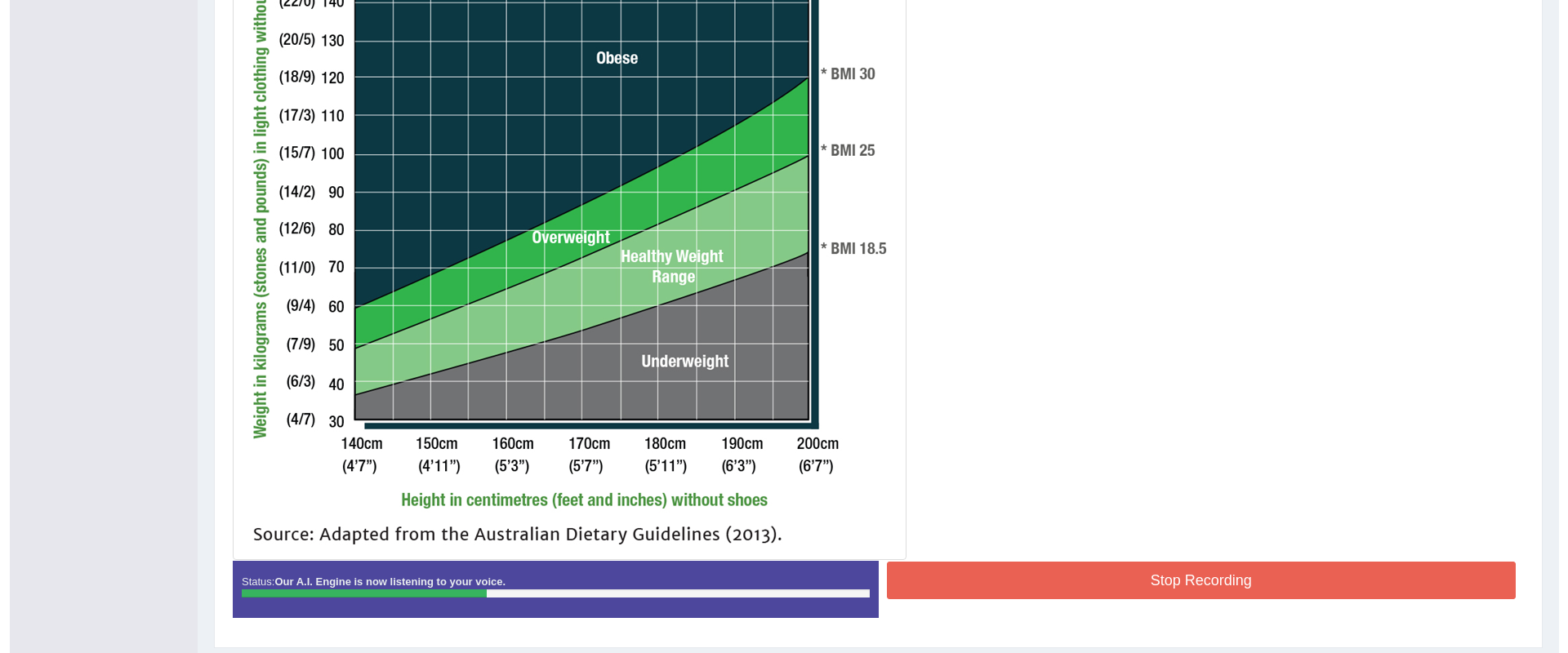 scroll, scrollTop: 505, scrollLeft: 0, axis: vertical 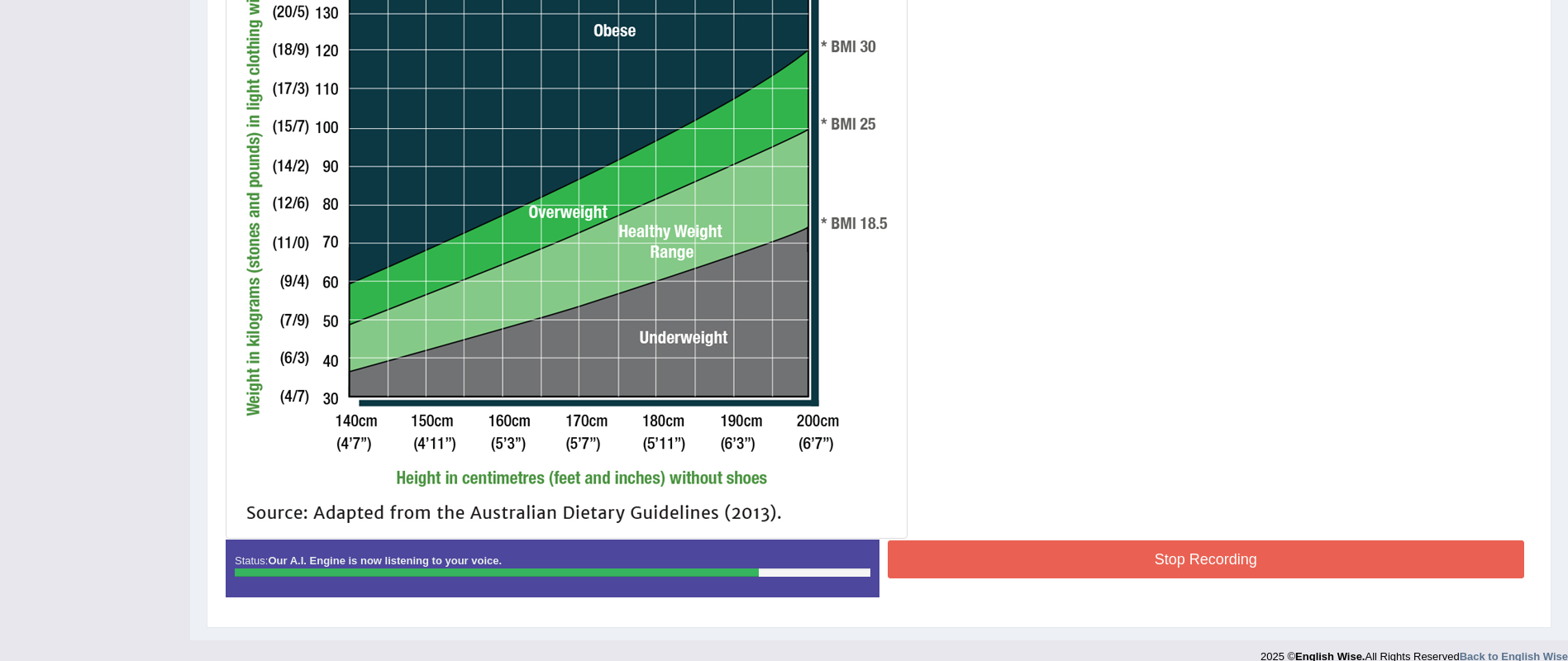 click on "Stop Recording" at bounding box center [1206, 559] 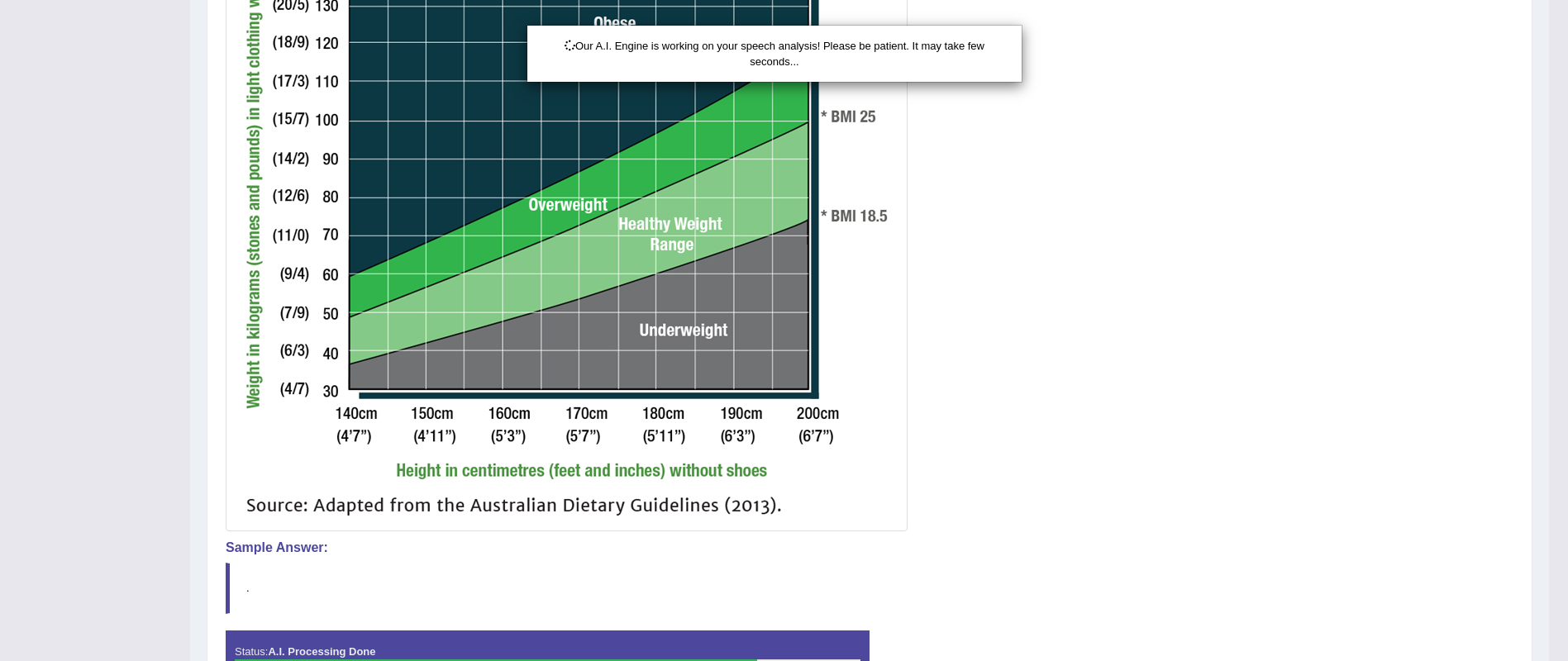 scroll, scrollTop: 630, scrollLeft: 0, axis: vertical 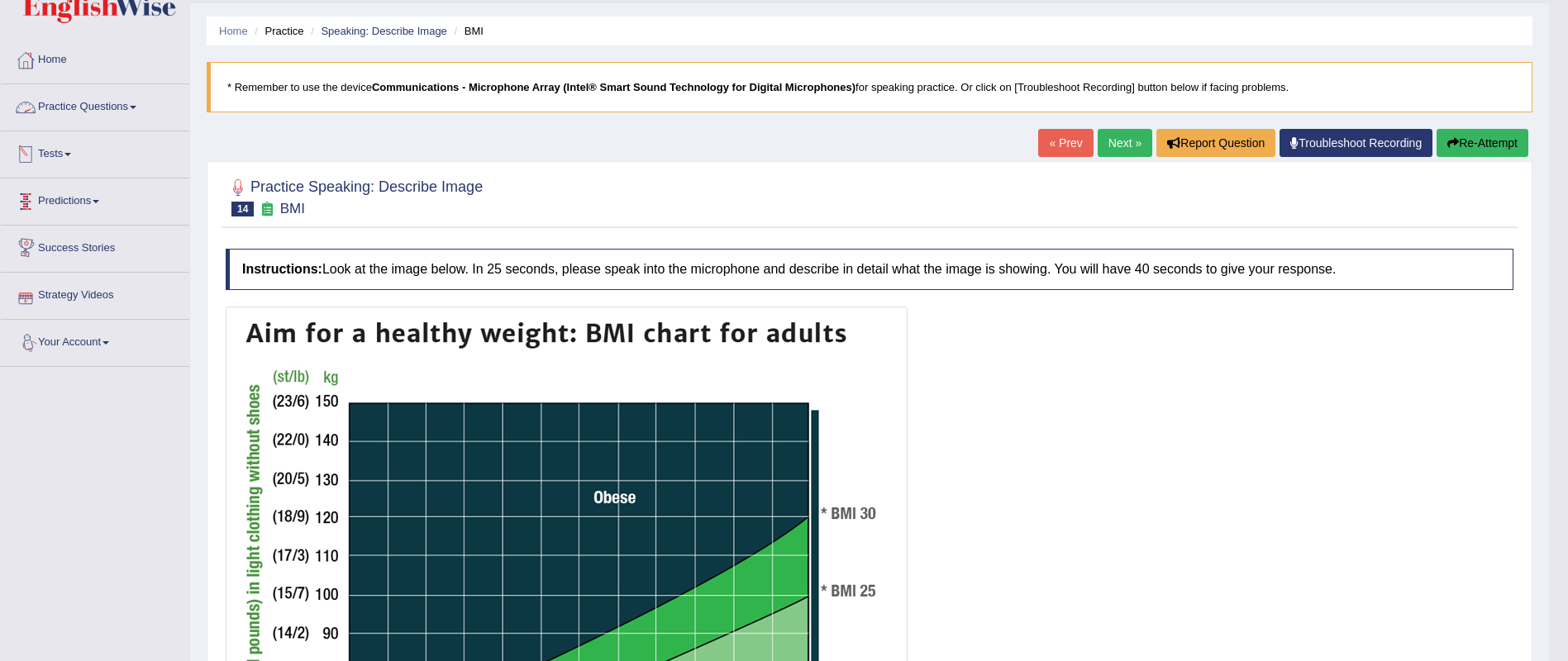 click on "Practice Questions" at bounding box center (95, 105) 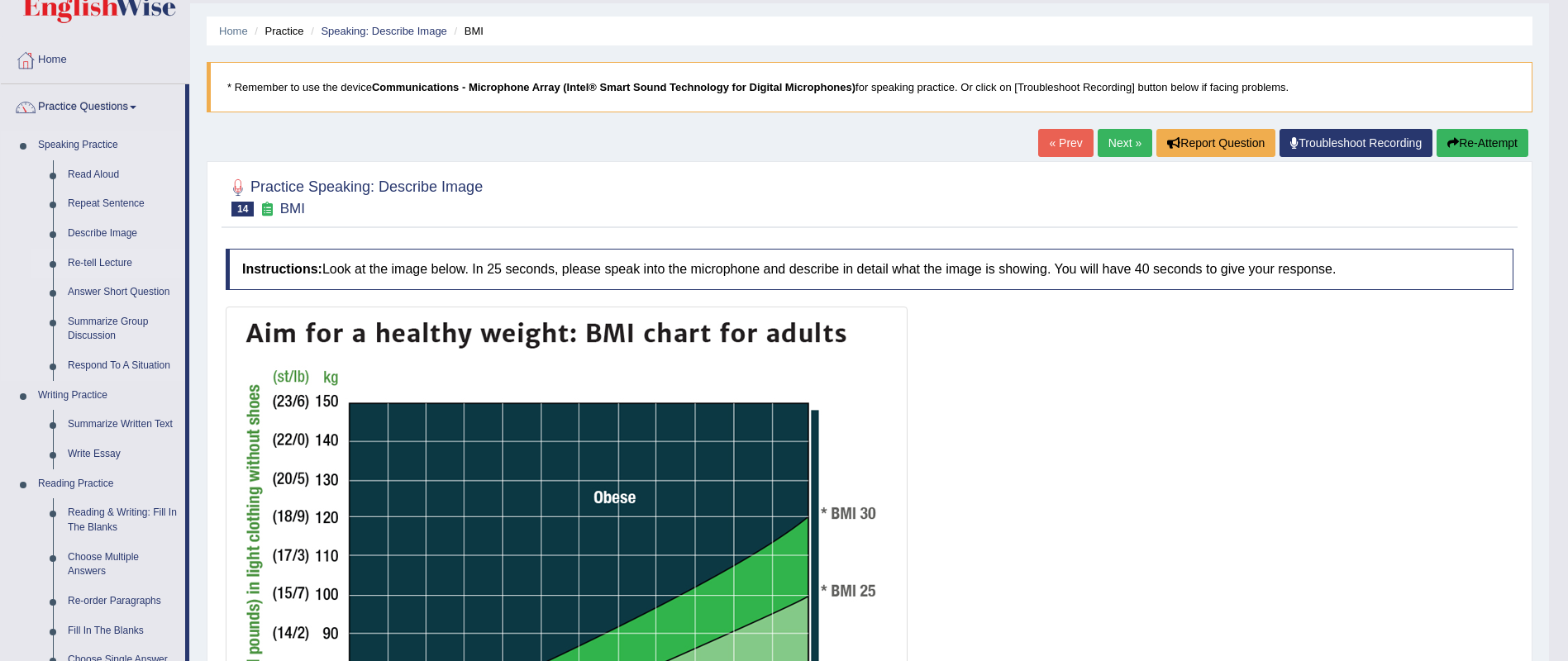 click on "Re-tell Lecture" at bounding box center (122, 264) 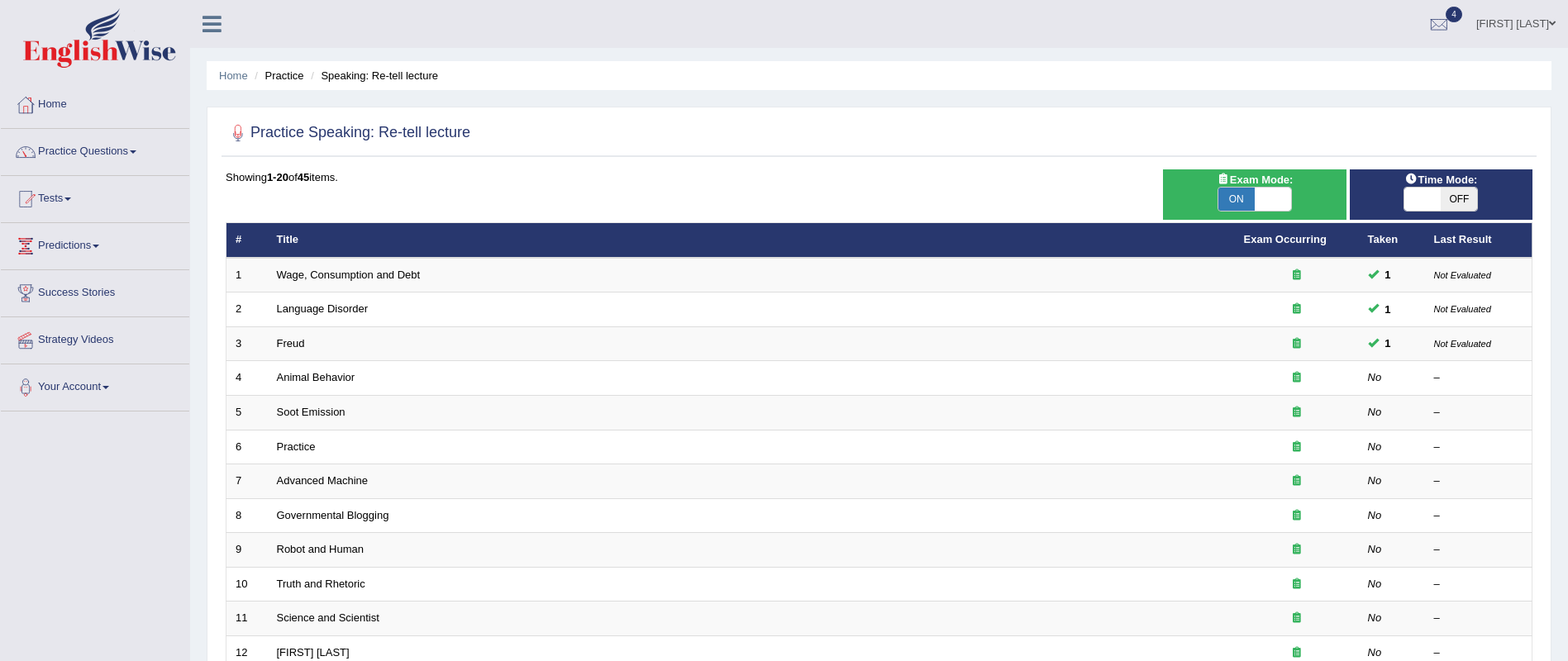 scroll, scrollTop: 0, scrollLeft: 0, axis: both 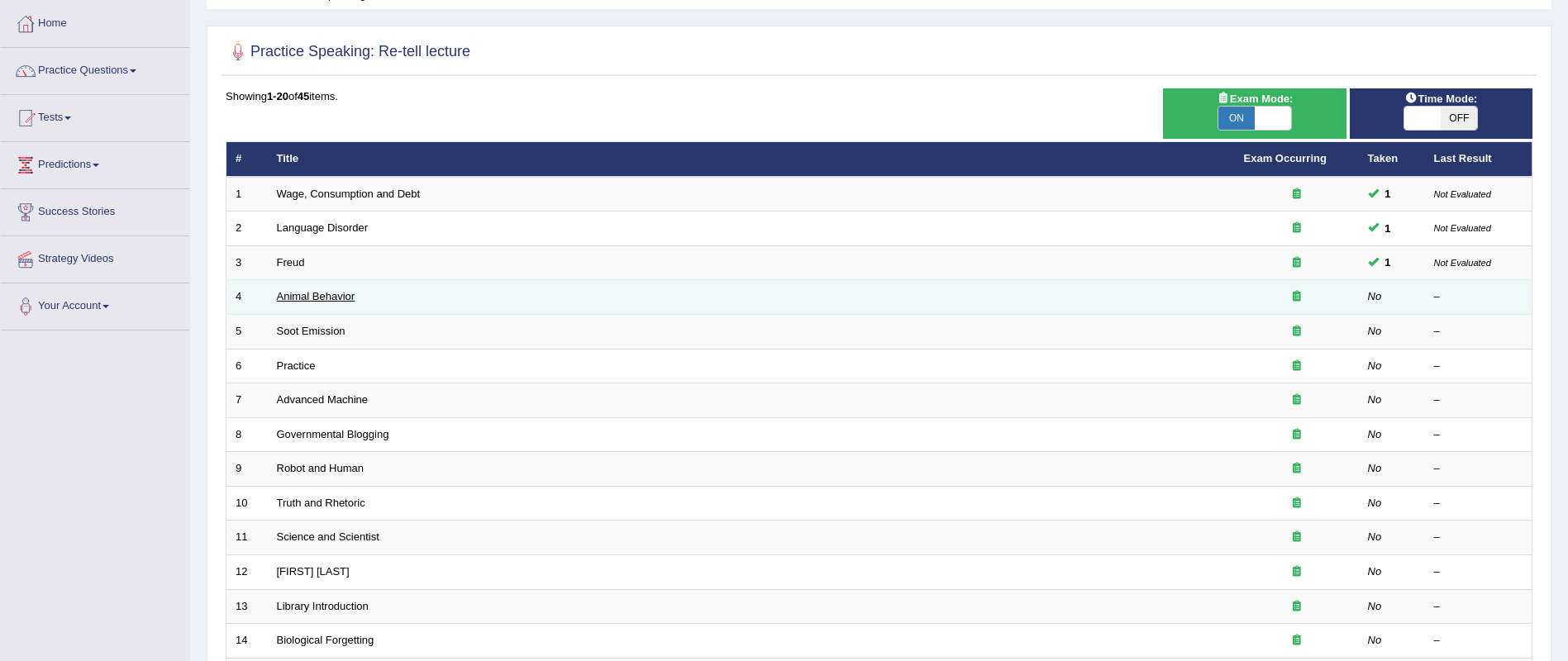 click on "Animal Behavior" at bounding box center (316, 296) 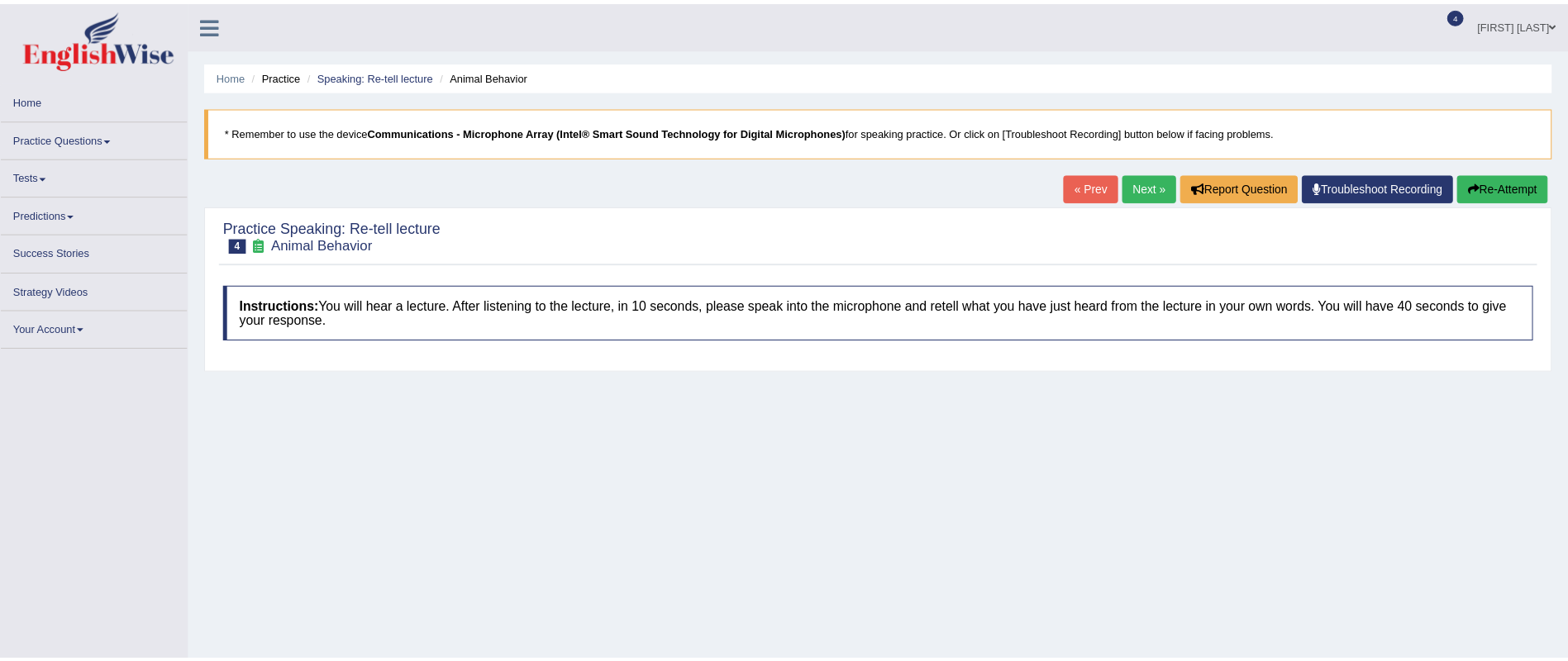 scroll, scrollTop: 0, scrollLeft: 0, axis: both 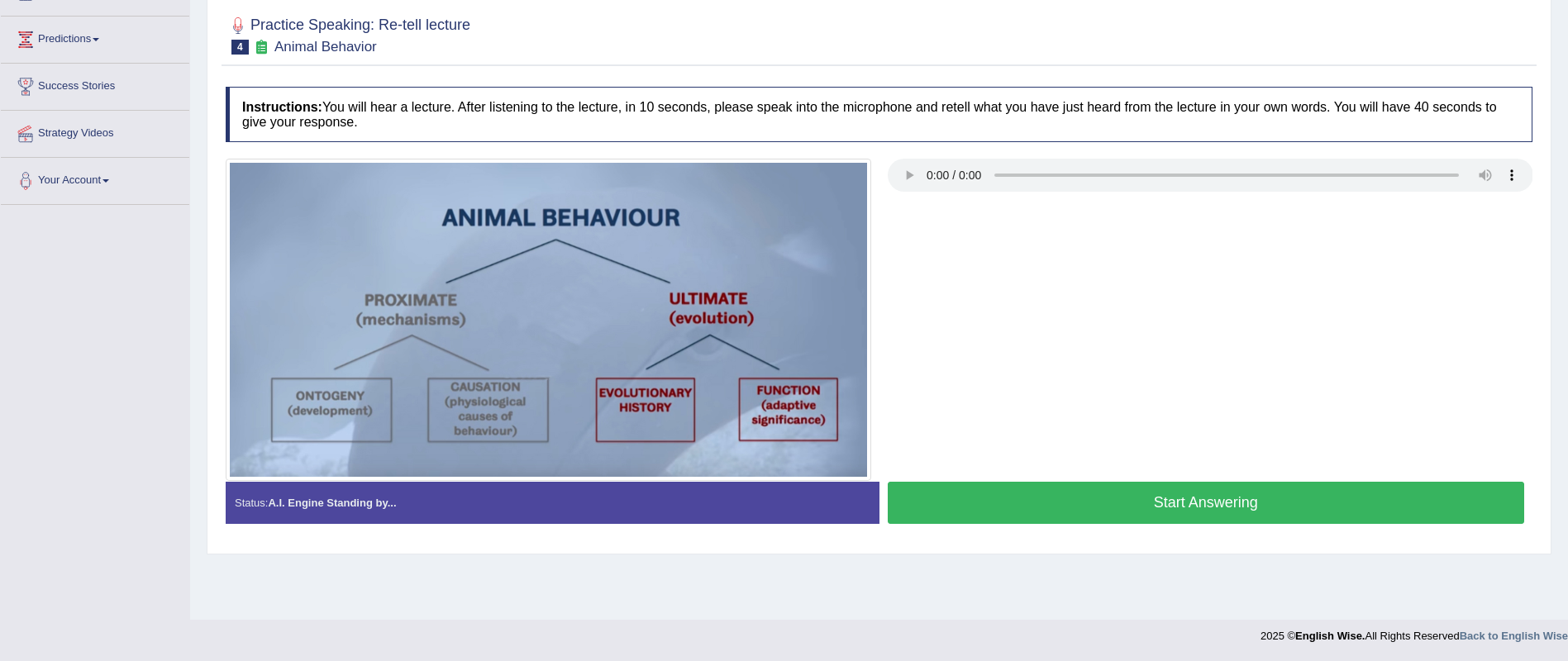 click on "Start Answering" at bounding box center [1206, 502] 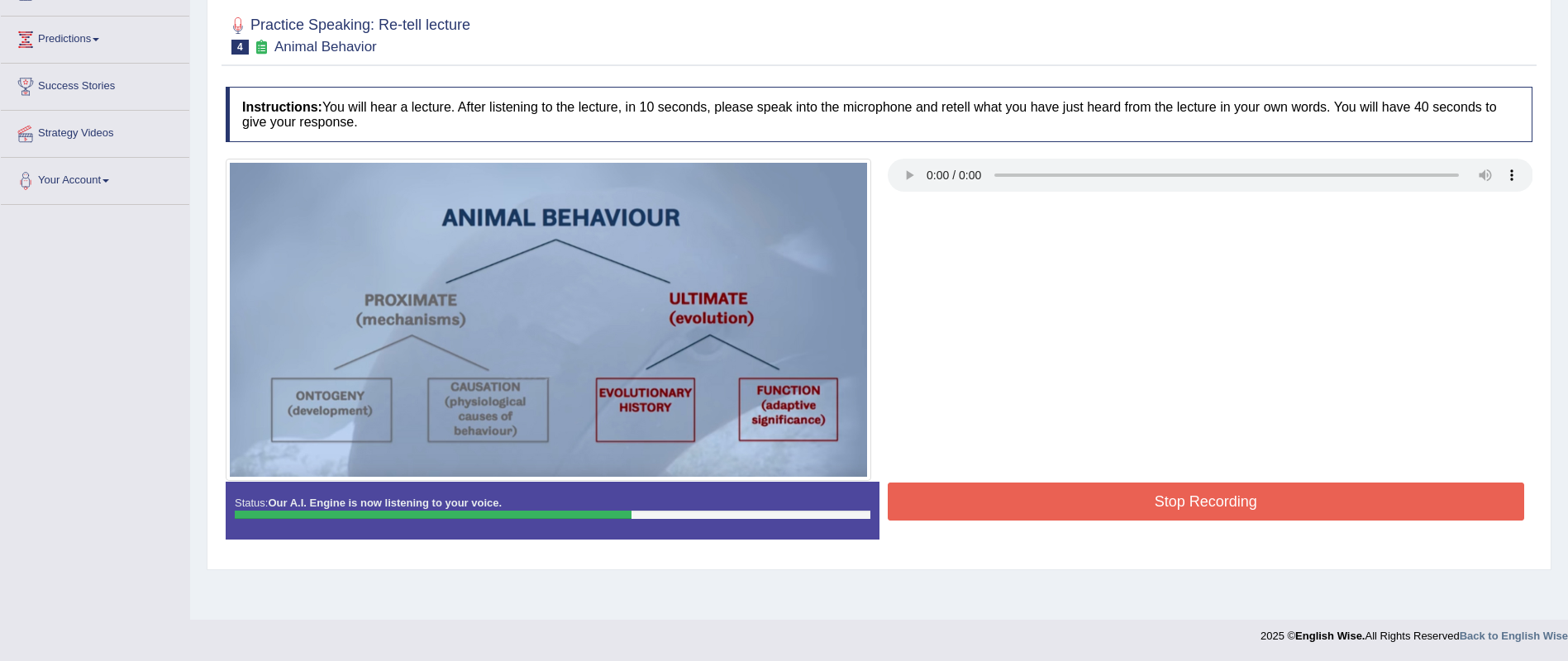 click on "Stop Recording" at bounding box center (1206, 502) 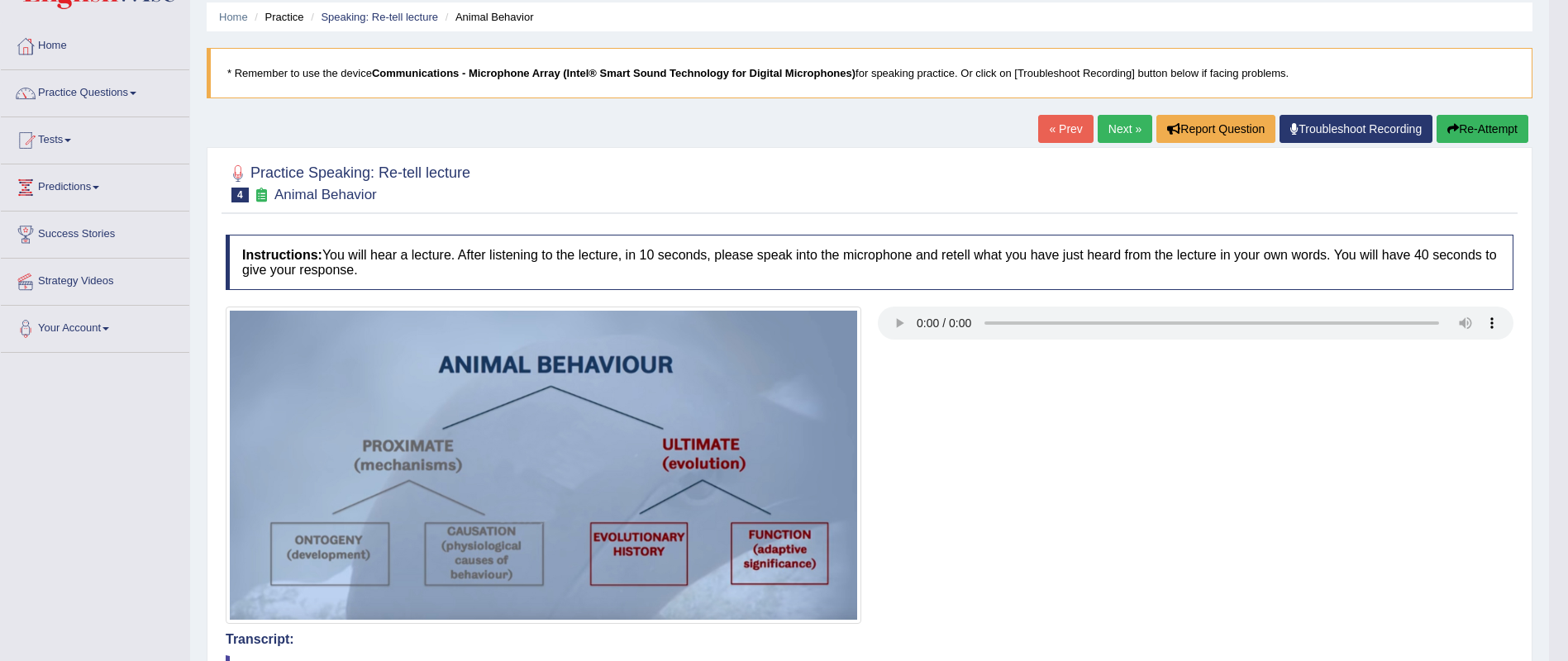 scroll, scrollTop: 21, scrollLeft: 0, axis: vertical 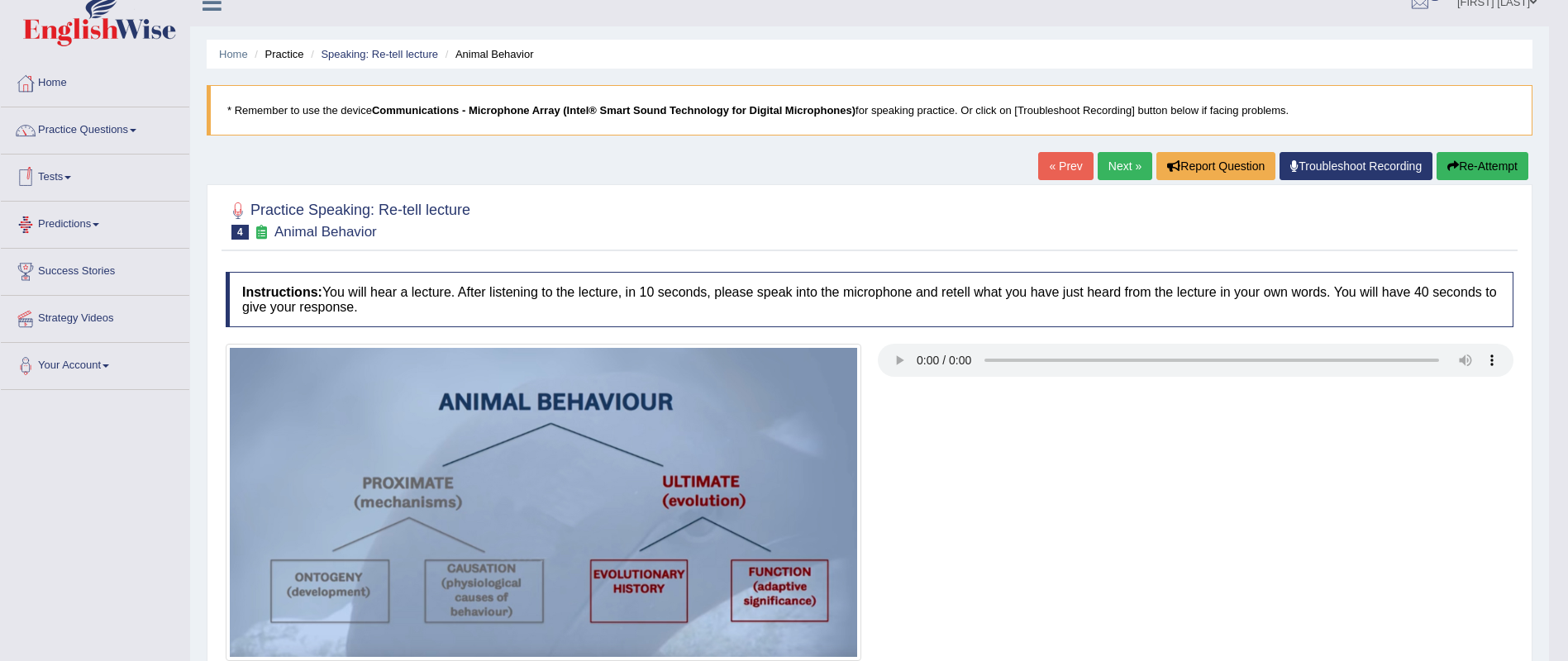 click on "Tests" at bounding box center (95, 175) 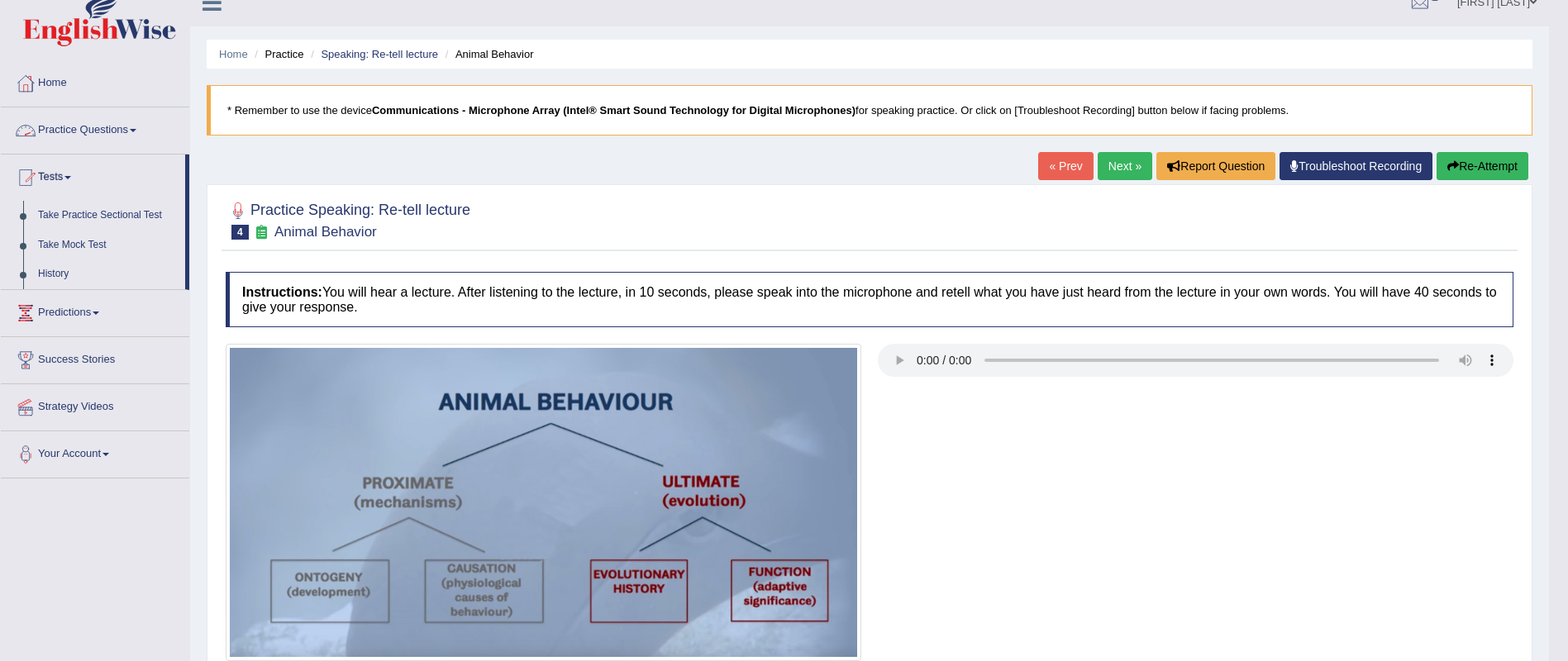click on "Practice Questions" at bounding box center [95, 128] 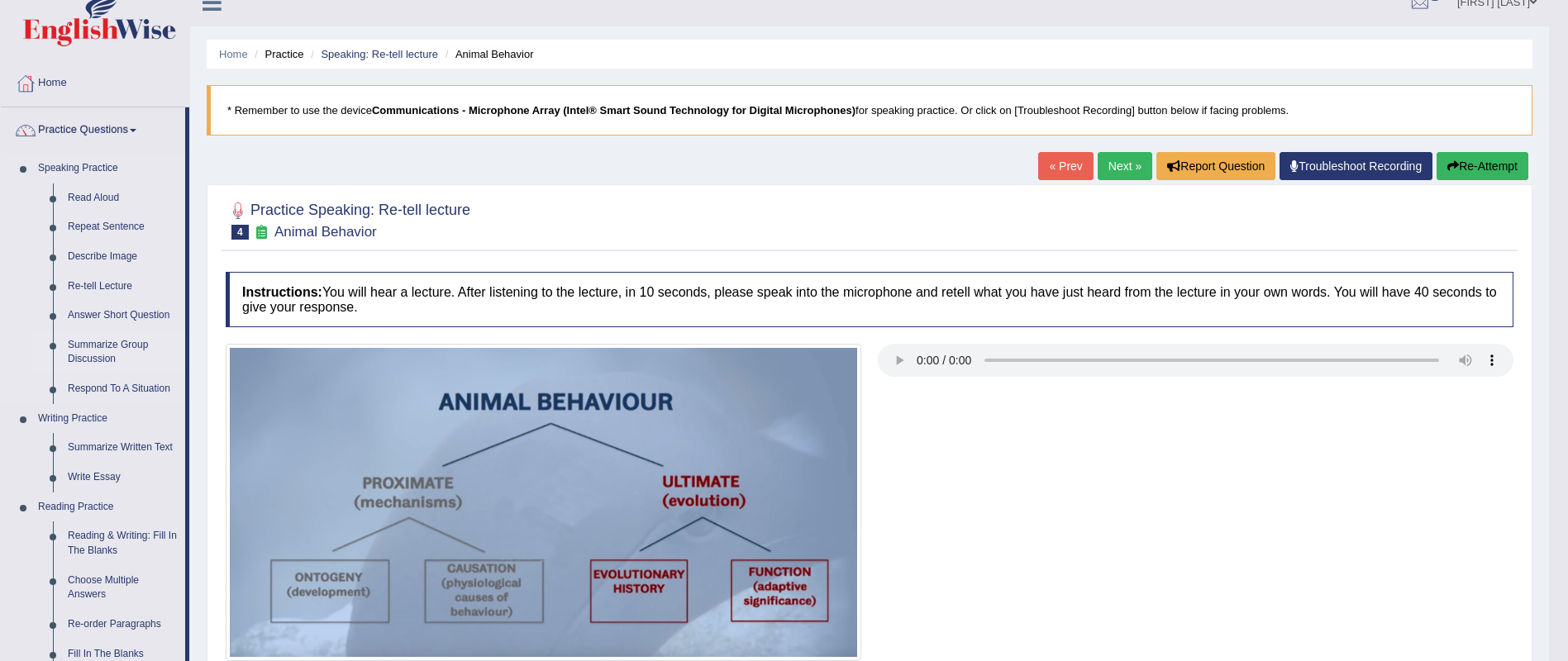 click on "Summarize Group Discussion" at bounding box center (122, 352) 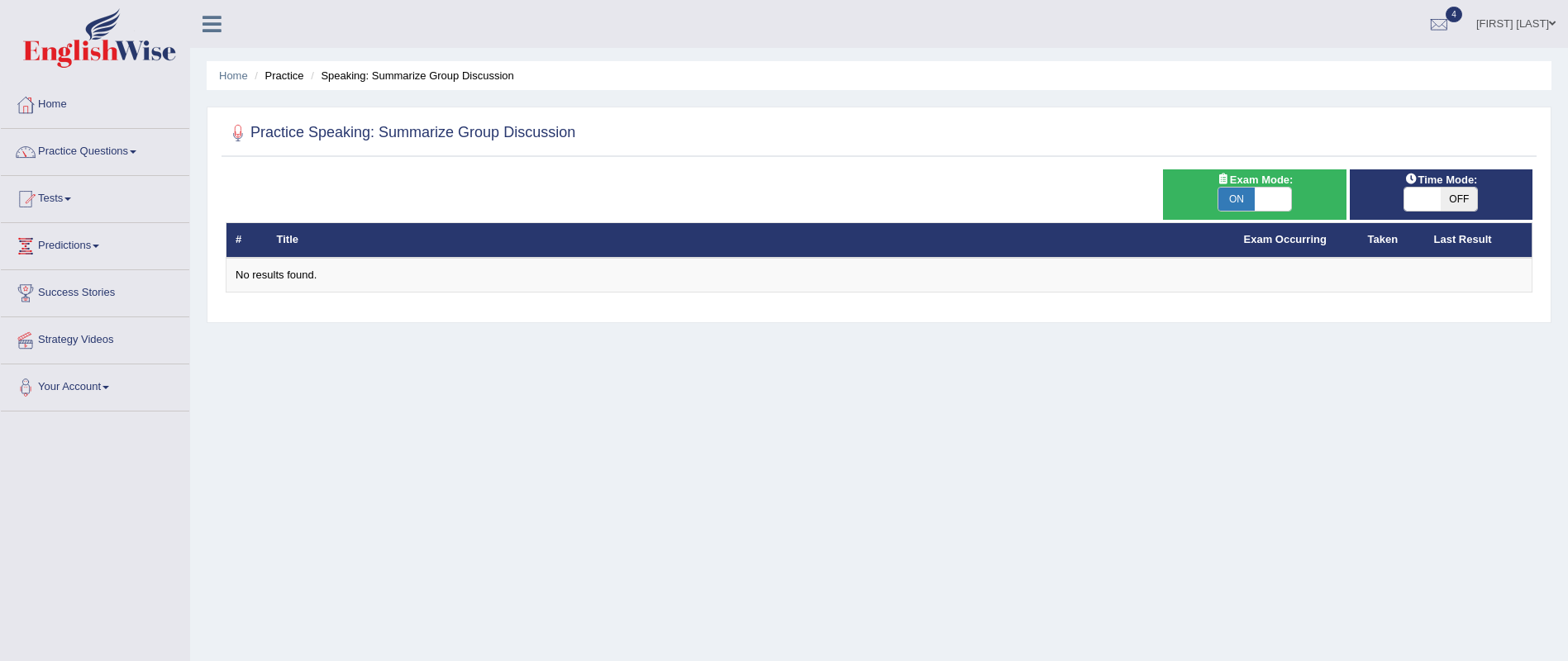 scroll, scrollTop: 0, scrollLeft: 0, axis: both 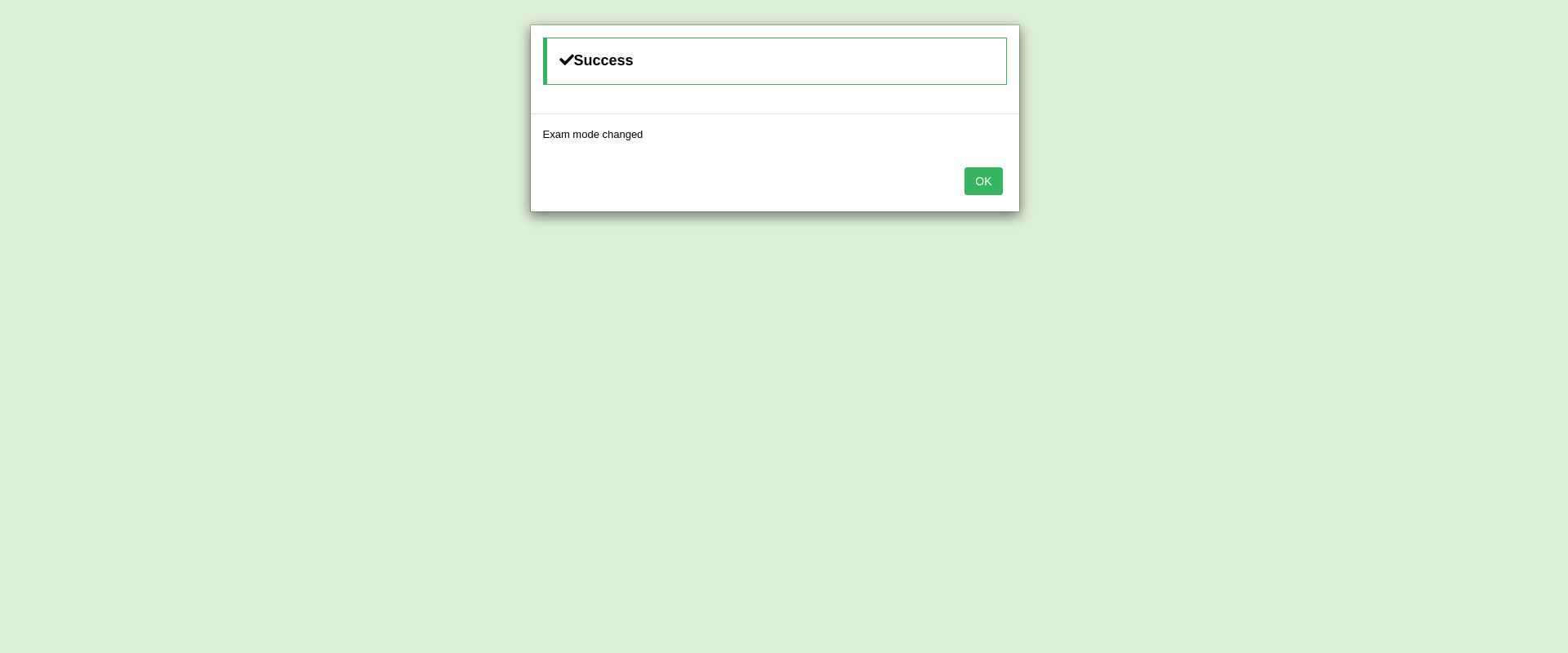 click on "OK" at bounding box center [983, 181] 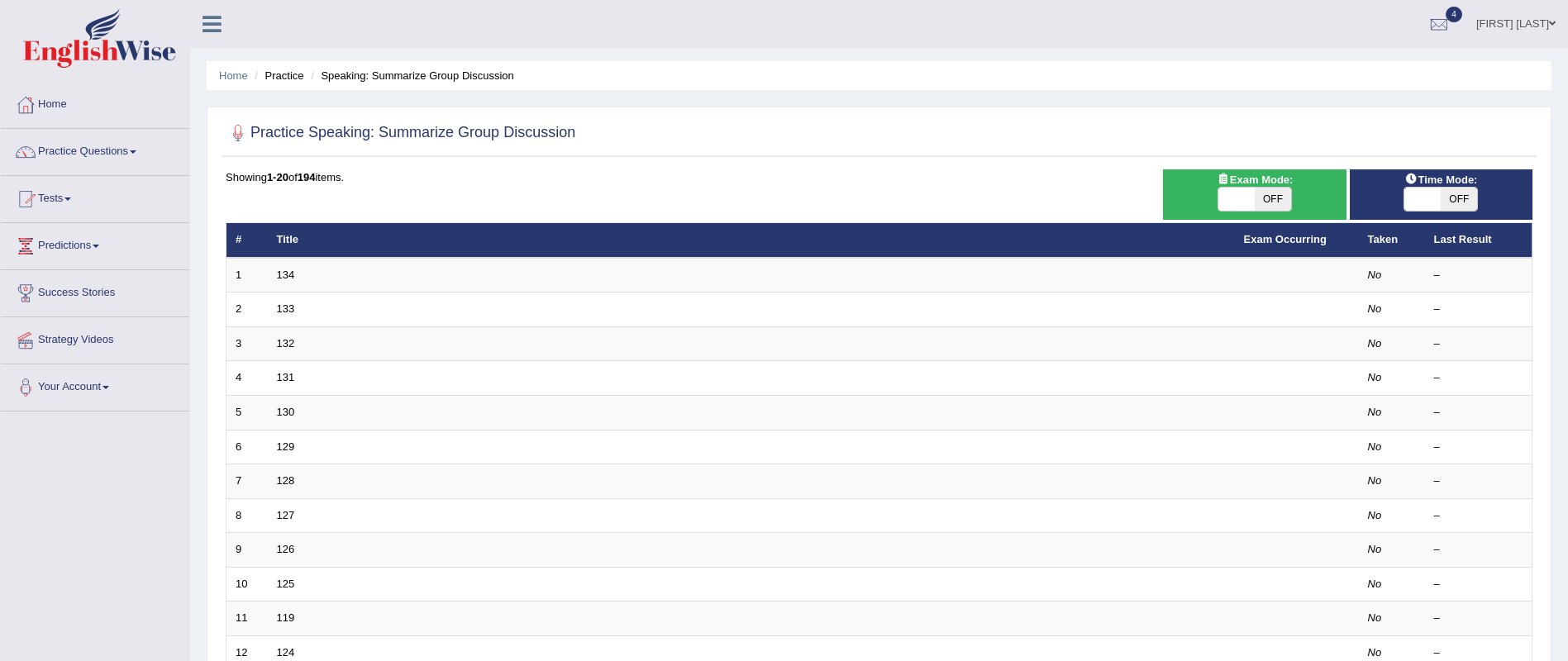 scroll, scrollTop: 0, scrollLeft: 0, axis: both 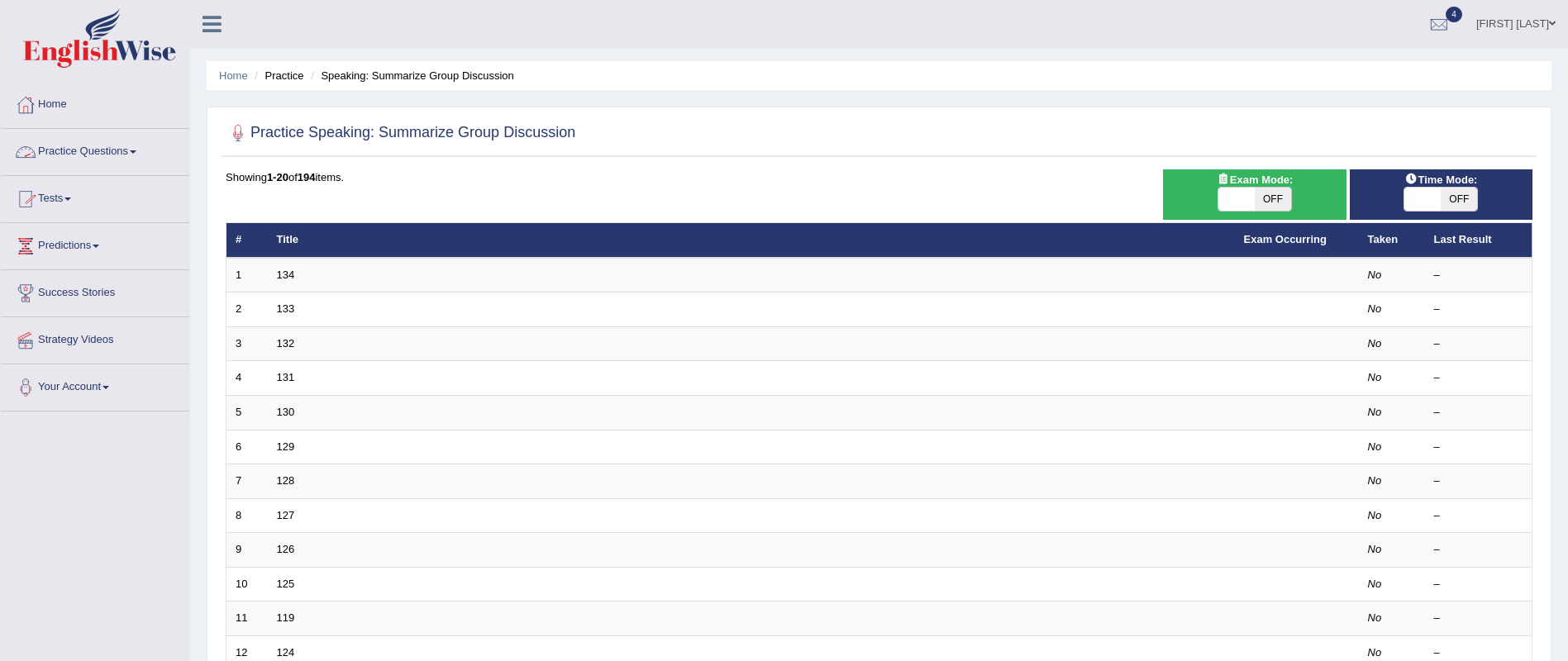 click on "Practice Questions" at bounding box center (95, 150) 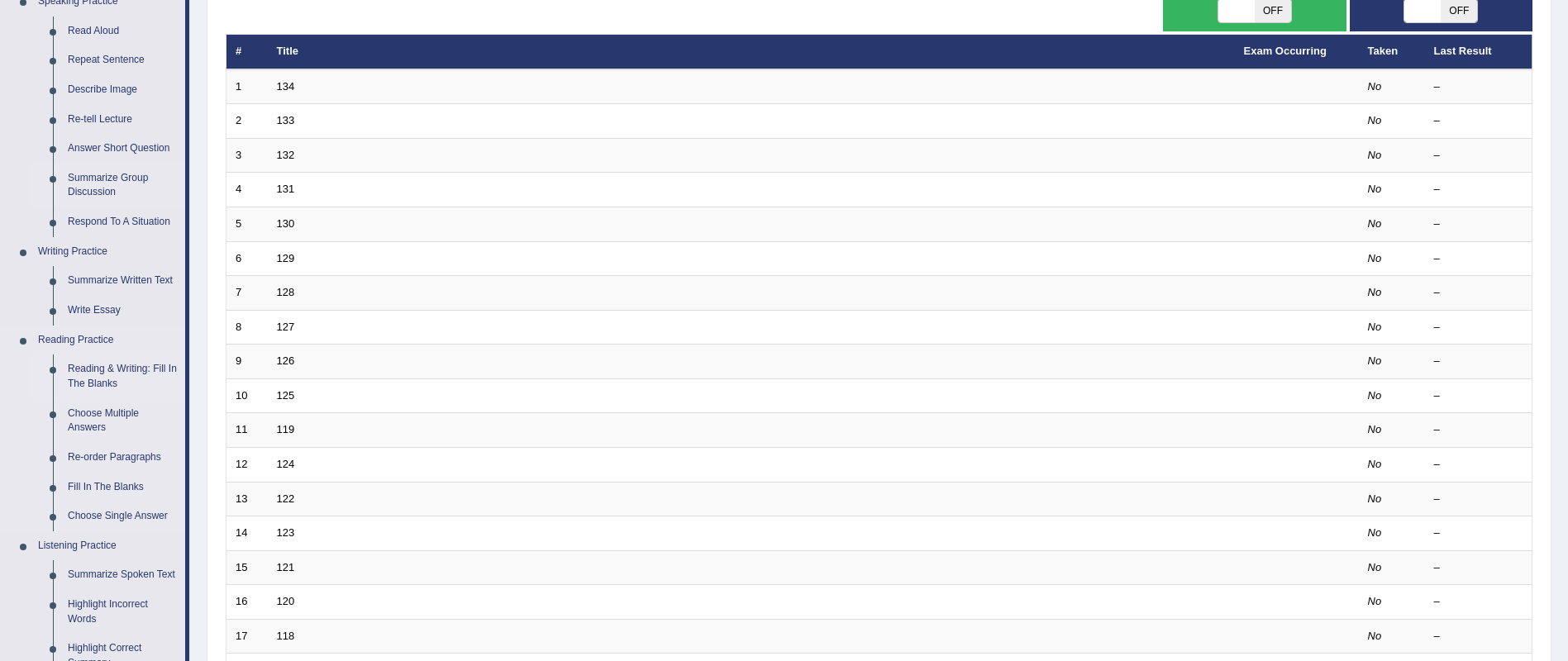 scroll, scrollTop: 190, scrollLeft: 0, axis: vertical 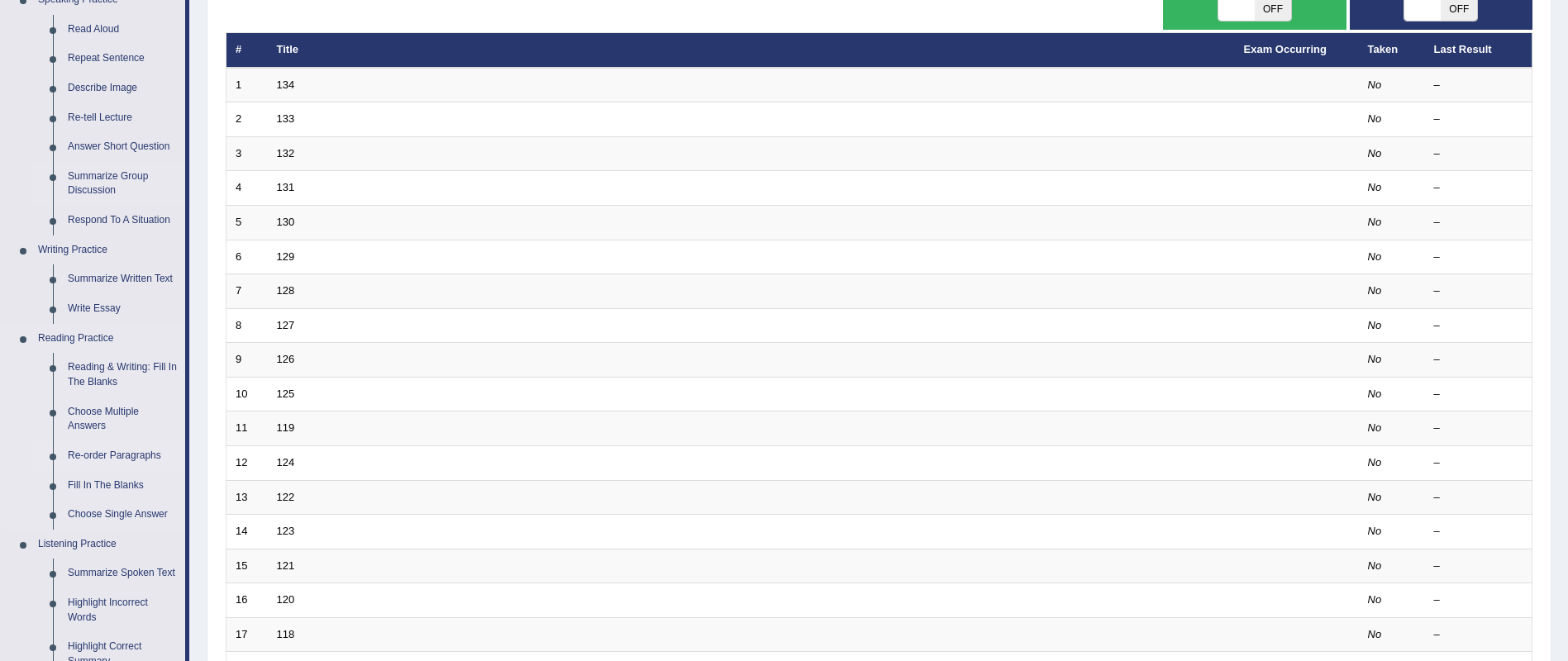 click on "Re-order Paragraphs" at bounding box center (122, 456) 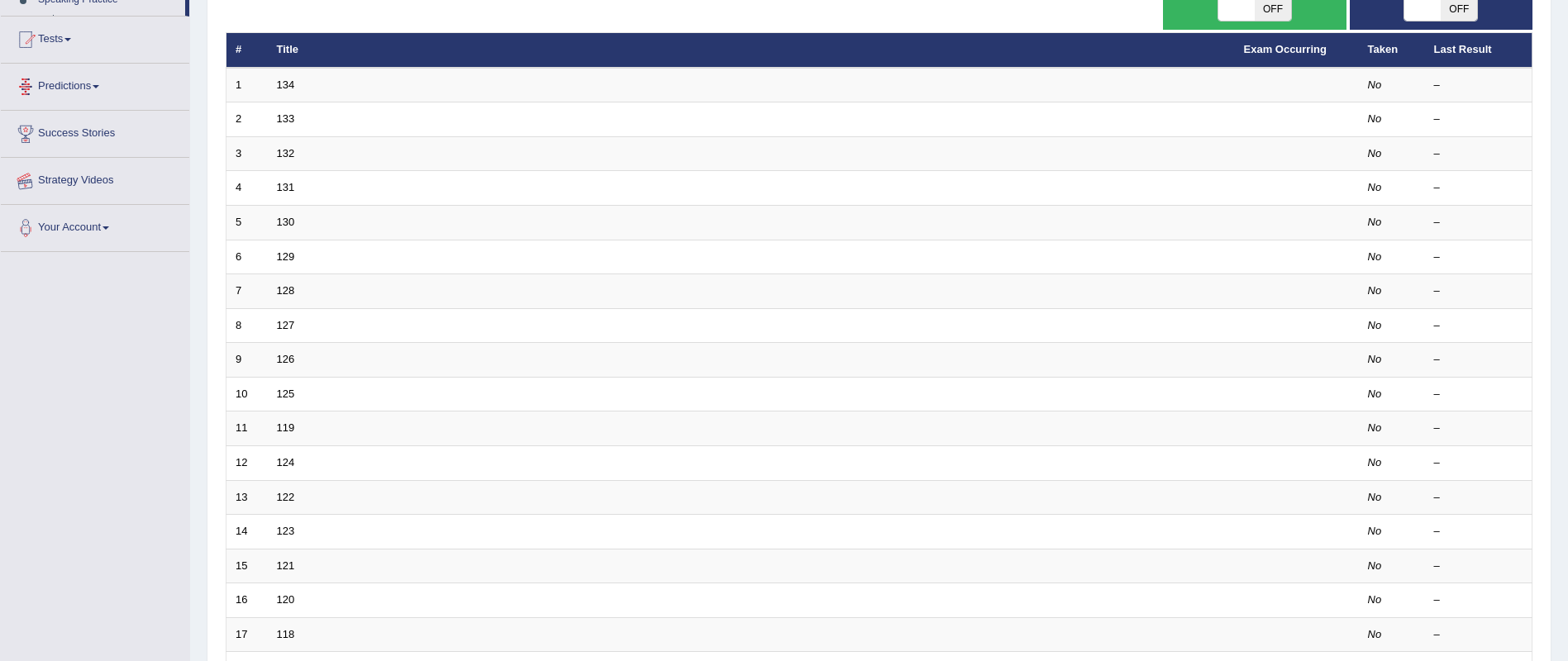 scroll, scrollTop: 246, scrollLeft: 0, axis: vertical 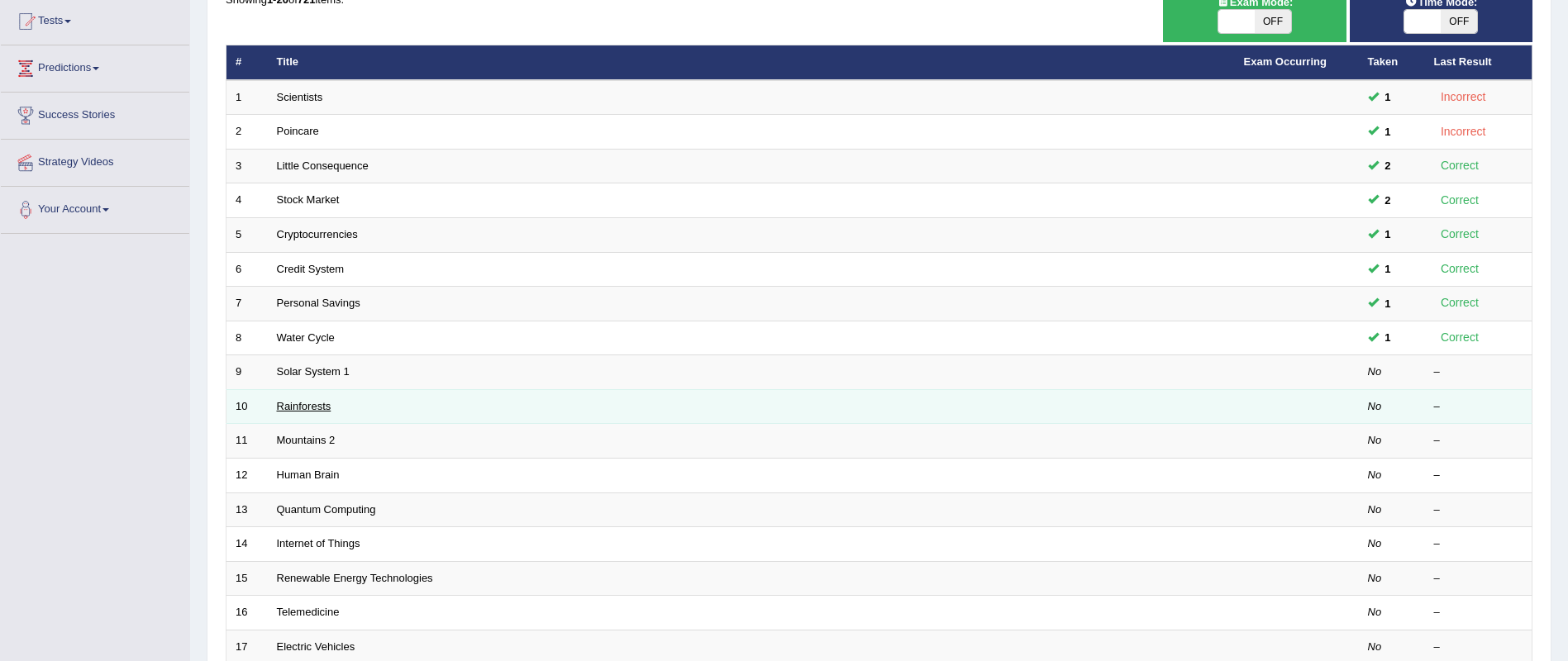 click on "Rainforests" at bounding box center [304, 406] 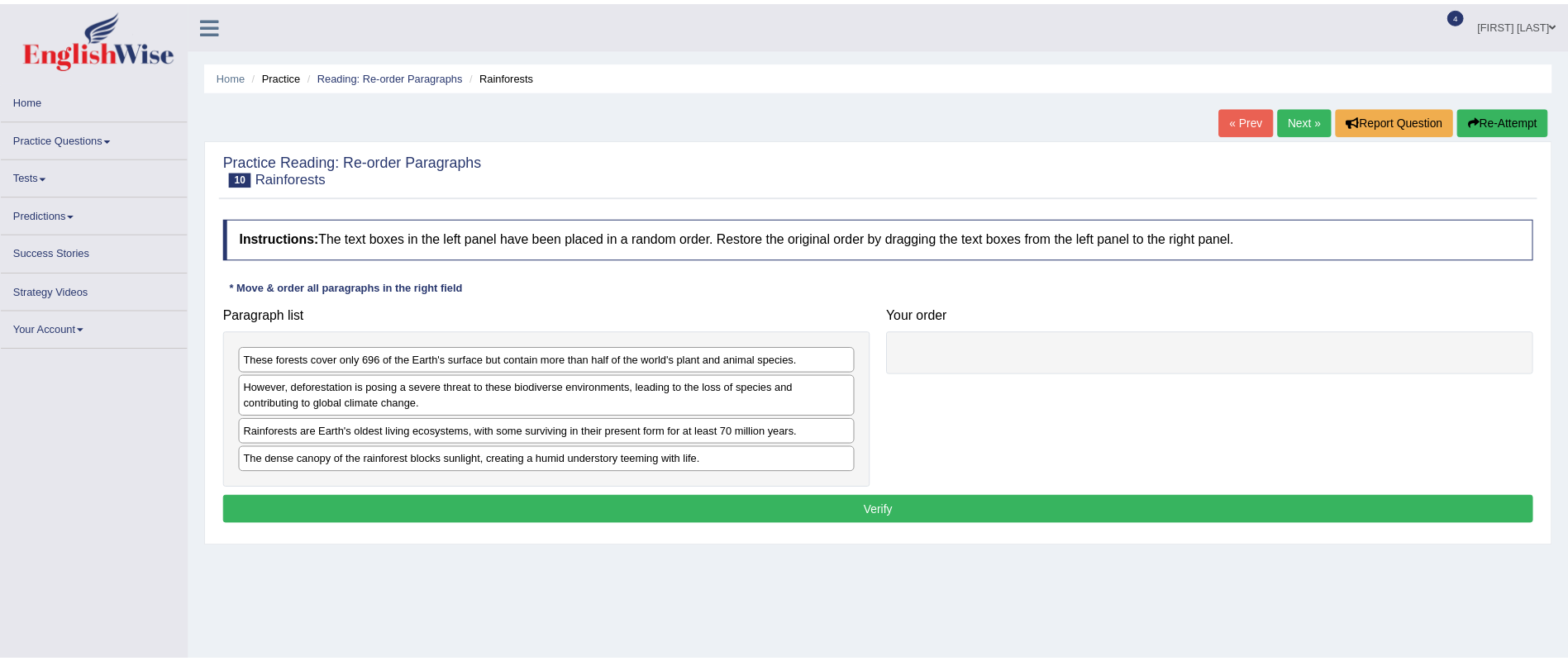 scroll, scrollTop: 0, scrollLeft: 0, axis: both 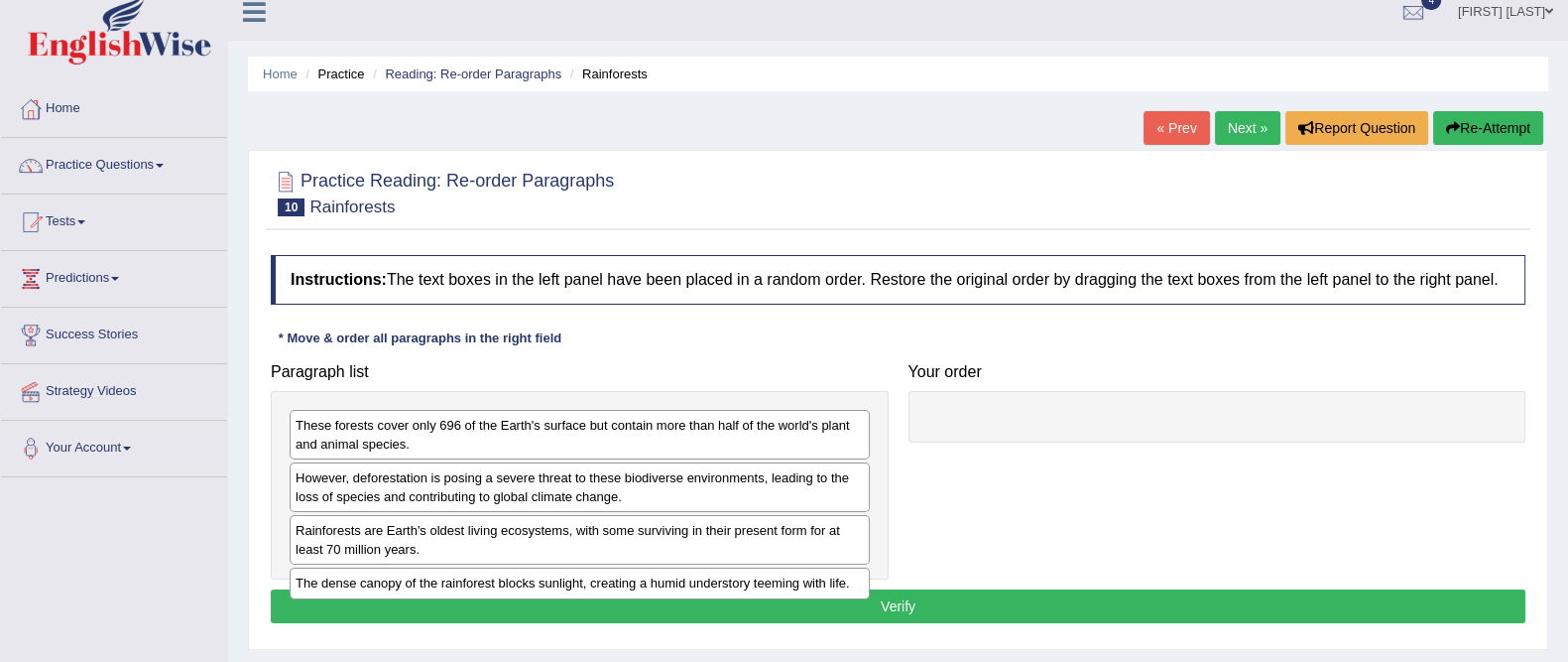 drag, startPoint x: 0, startPoint y: 0, endPoint x: 1007, endPoint y: 462, distance: 1107.9228 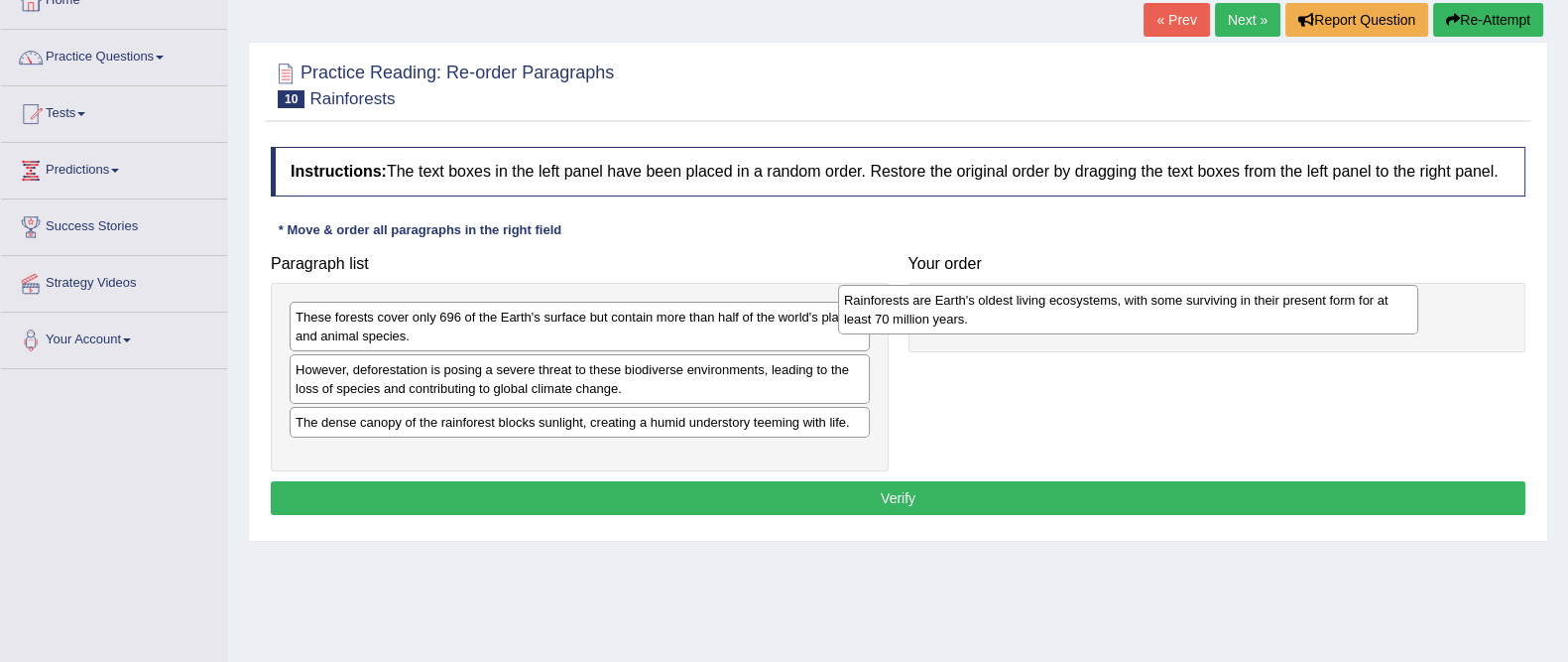drag, startPoint x: 652, startPoint y: 434, endPoint x: 1241, endPoint y: 315, distance: 601 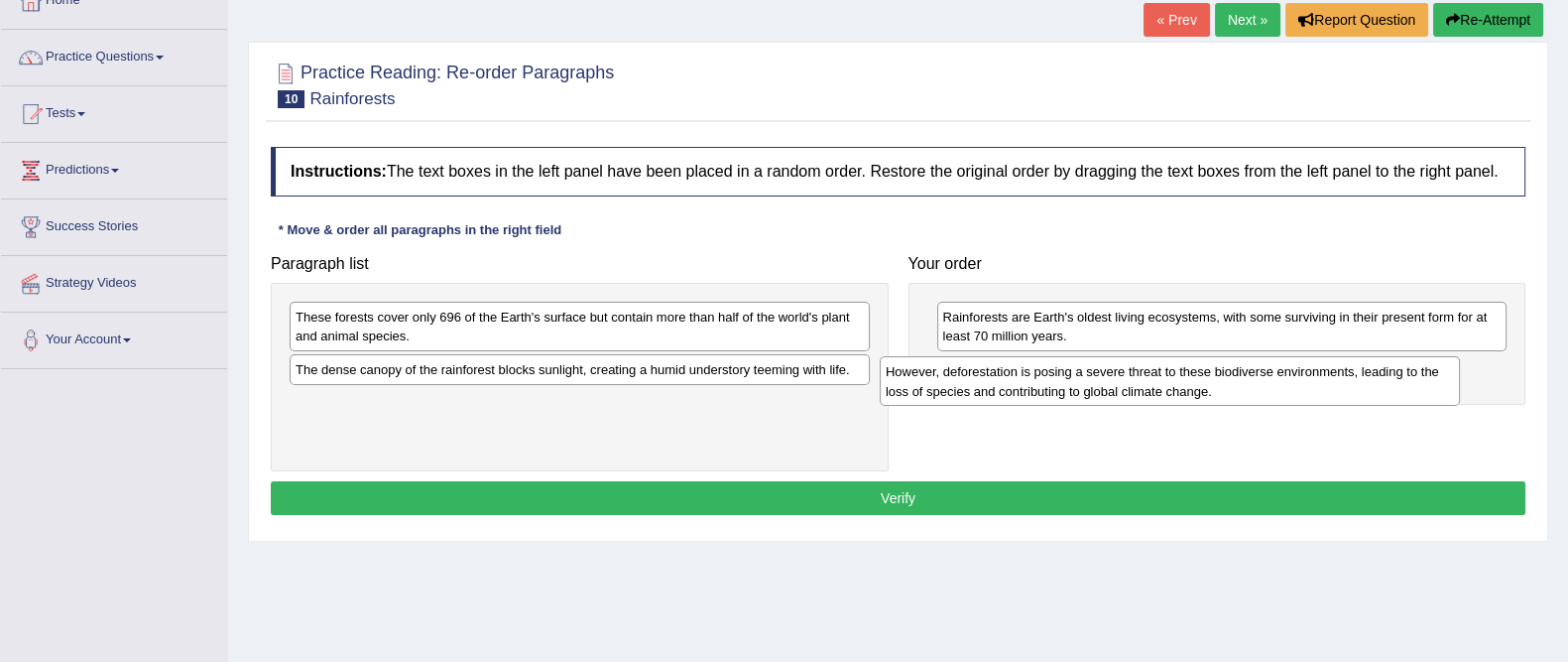 drag, startPoint x: 412, startPoint y: 389, endPoint x: 1033, endPoint y: 389, distance: 621 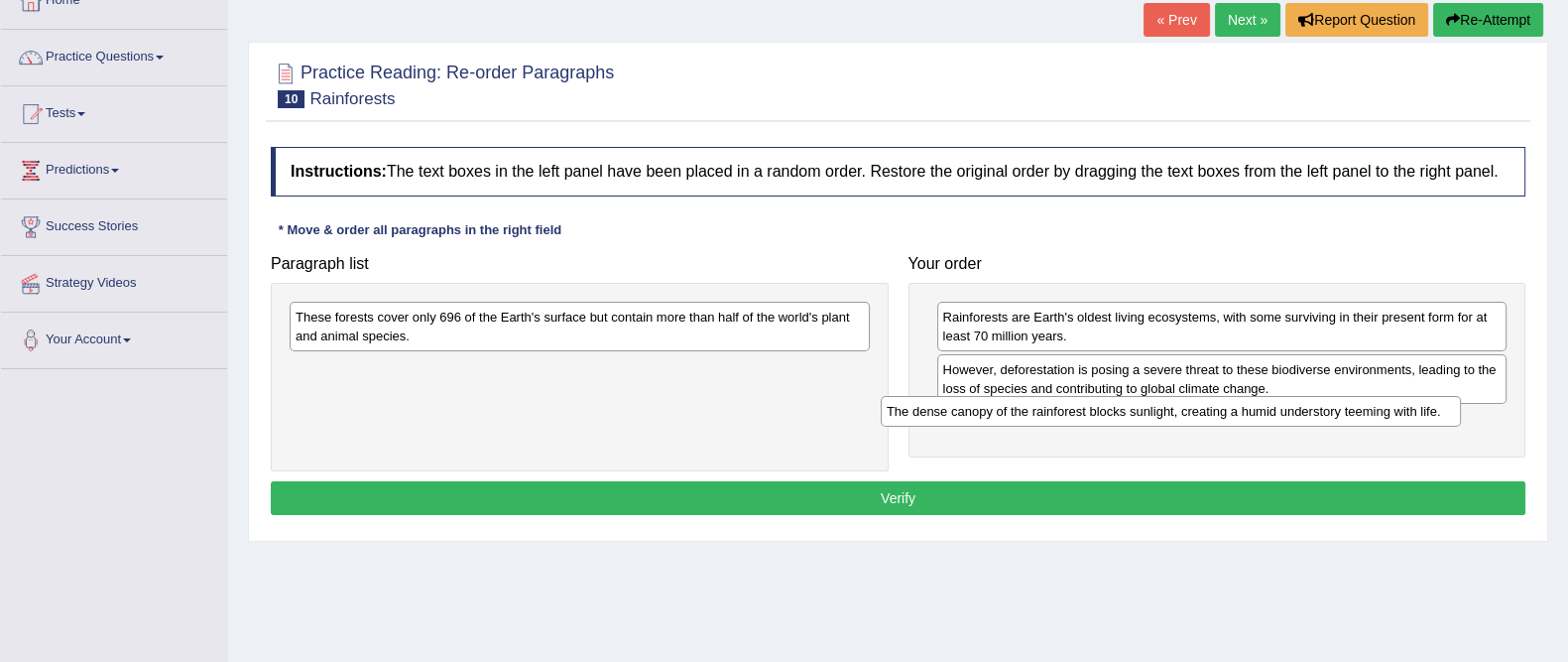 drag, startPoint x: 356, startPoint y: 369, endPoint x: 951, endPoint y: 412, distance: 596.5518 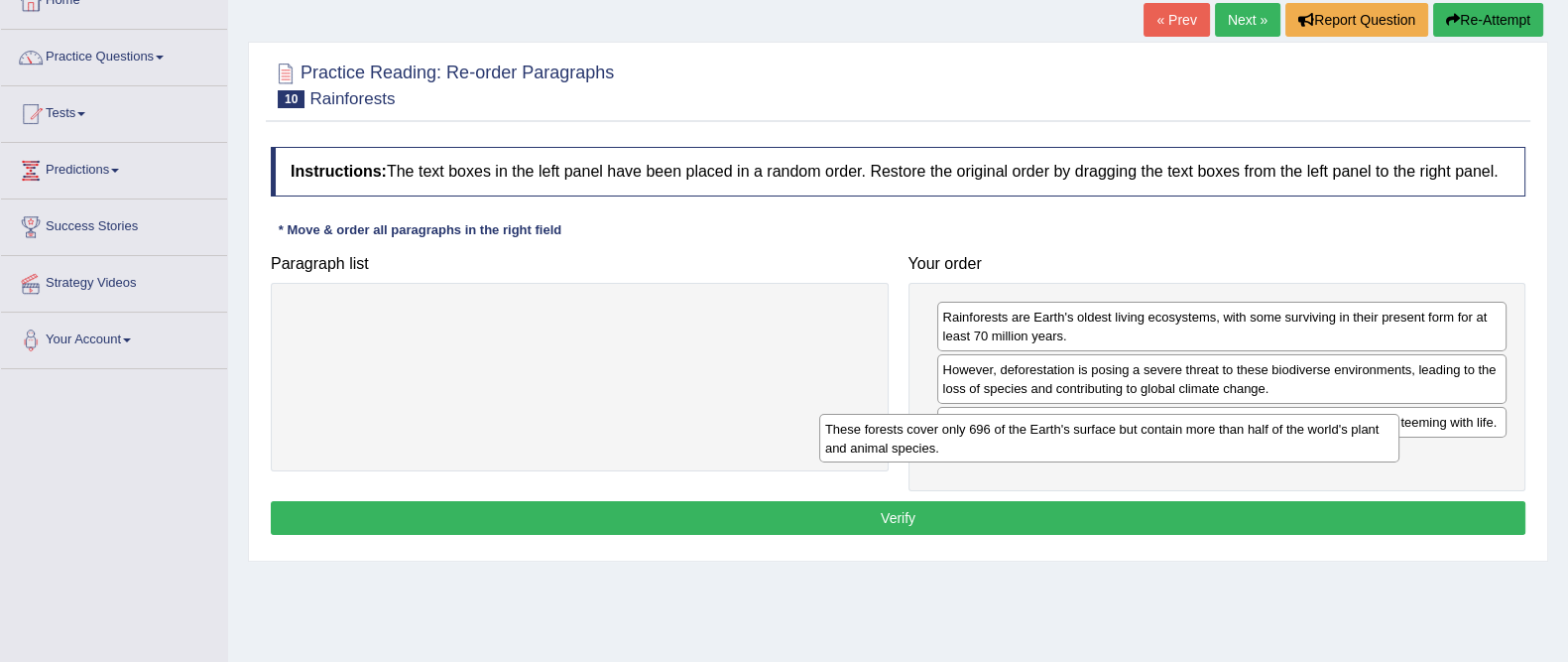 drag, startPoint x: 739, startPoint y: 320, endPoint x: 1305, endPoint y: 426, distance: 575.8403 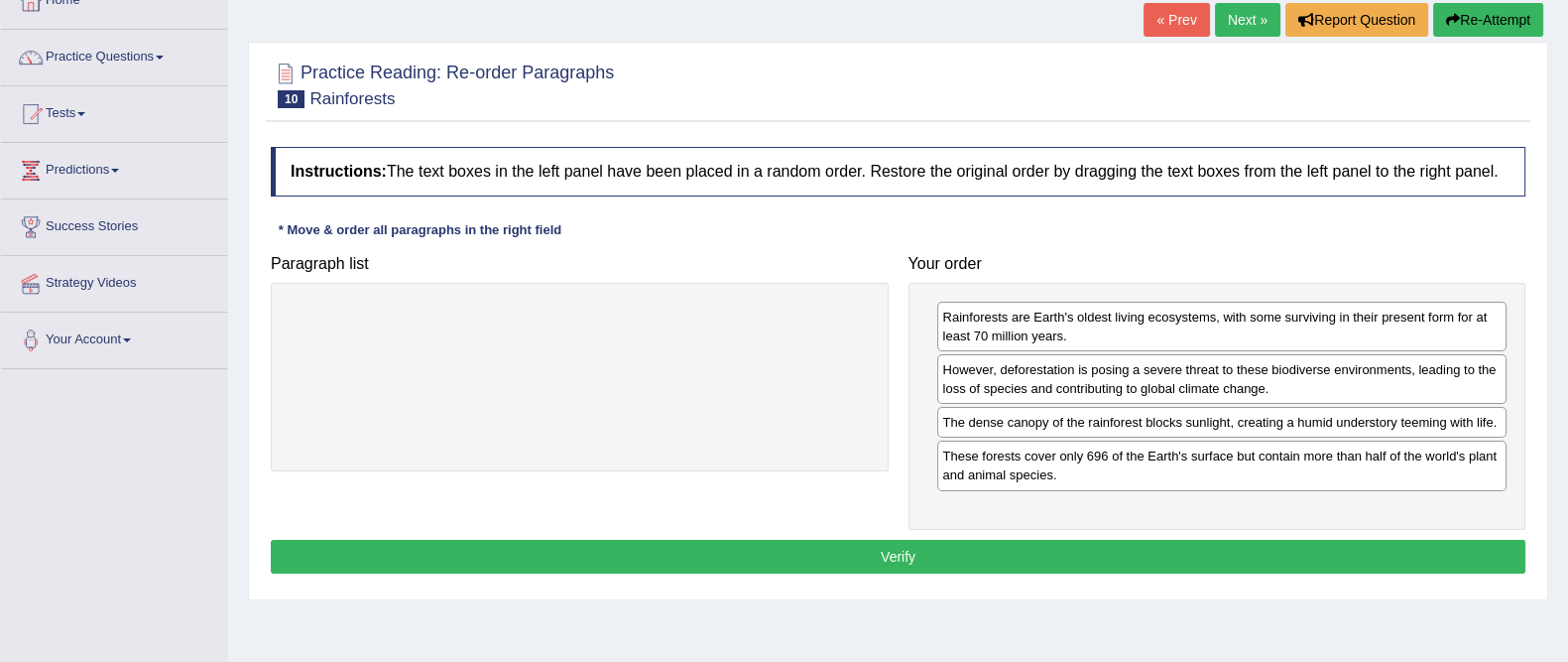 click on "Verify" at bounding box center (898, 557) 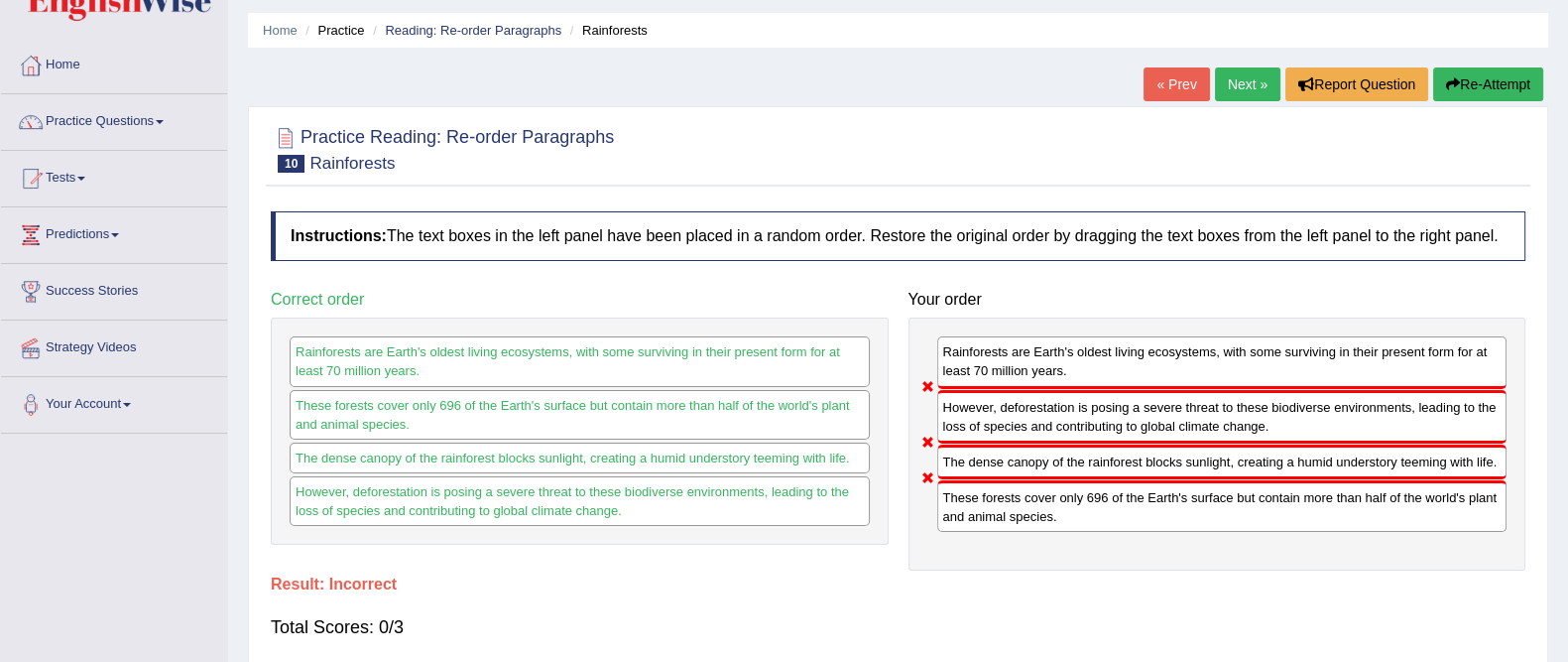 scroll, scrollTop: 59, scrollLeft: 0, axis: vertical 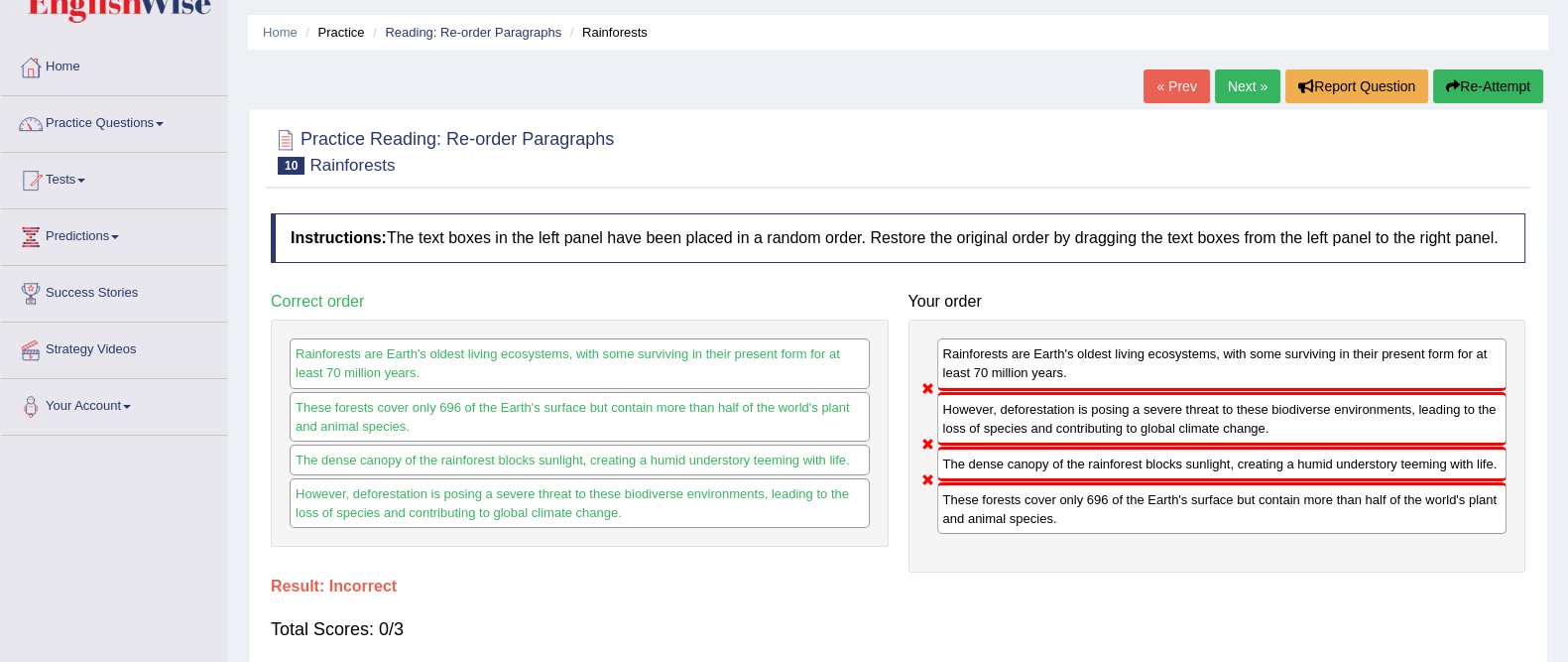 click on "Next »" at bounding box center [1248, 86] 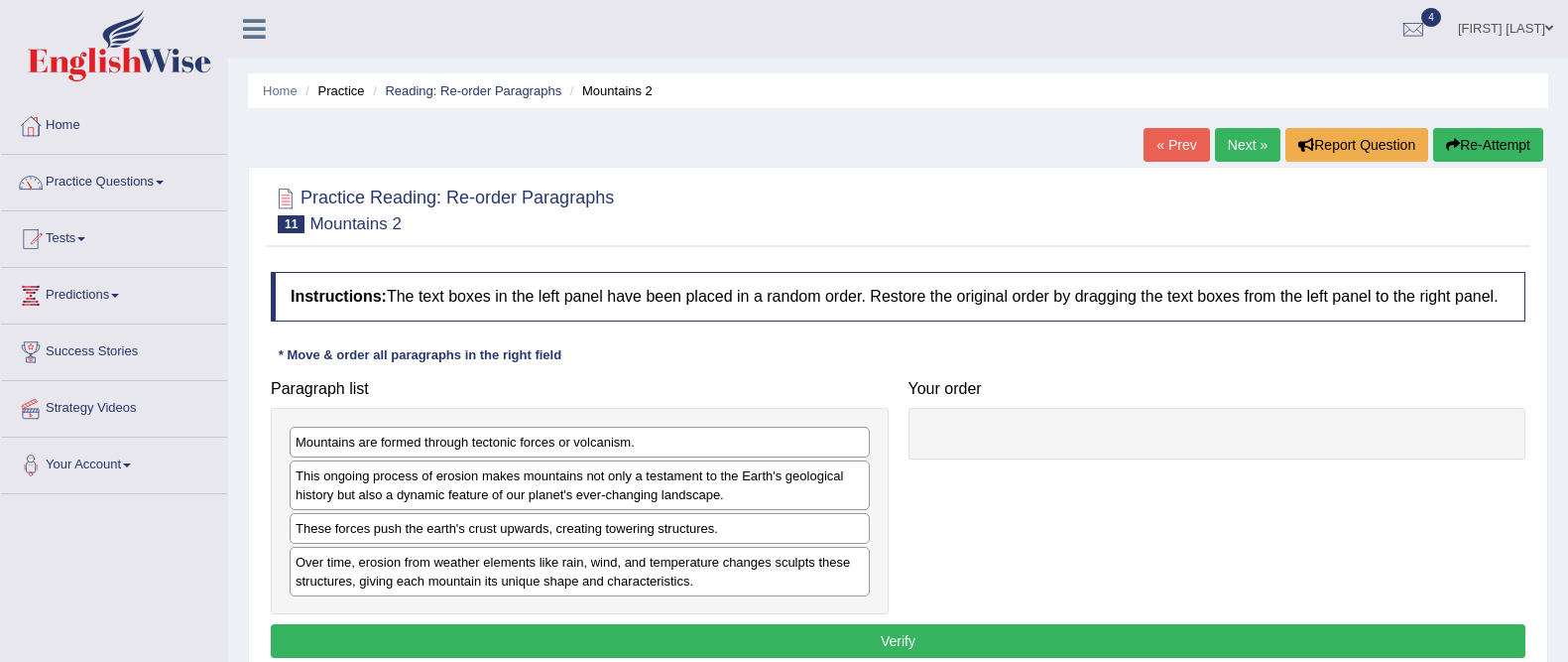 scroll, scrollTop: 0, scrollLeft: 0, axis: both 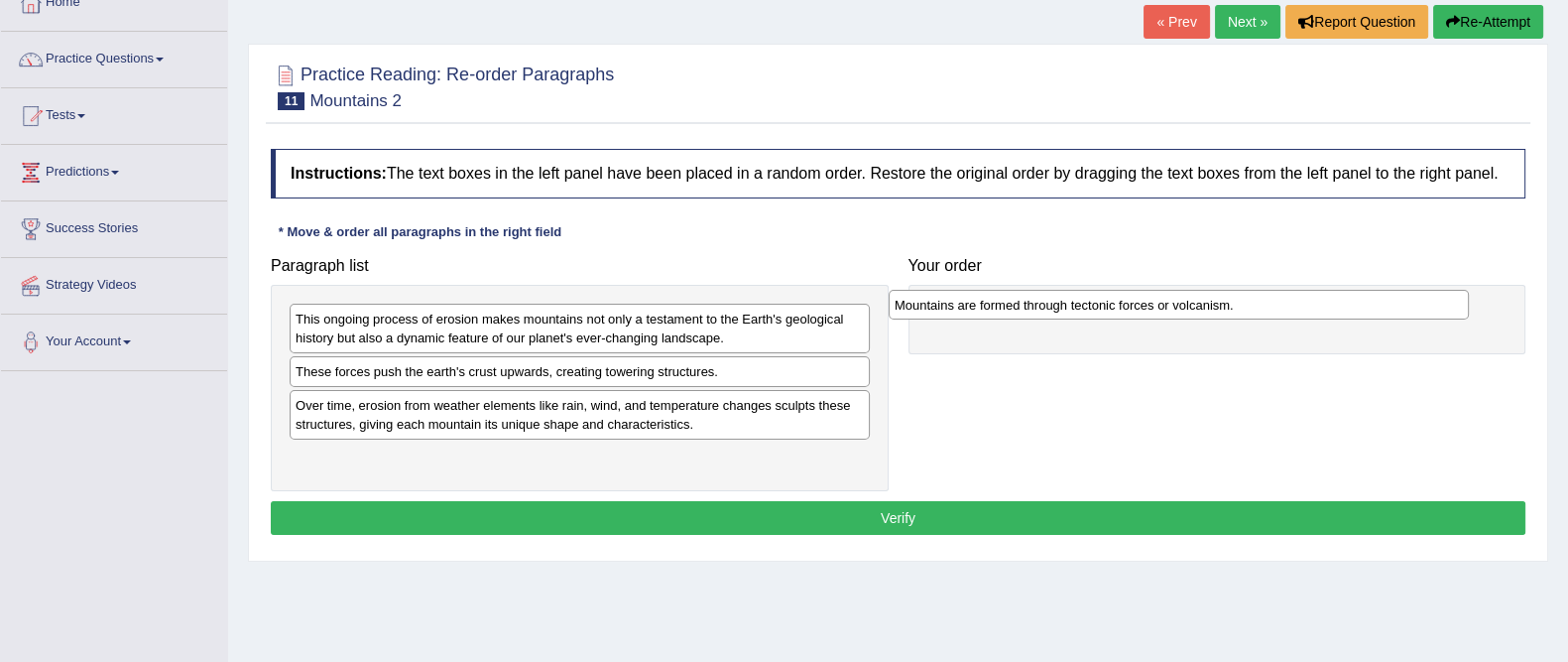 drag, startPoint x: 363, startPoint y: 315, endPoint x: 974, endPoint y: 297, distance: 611.26508 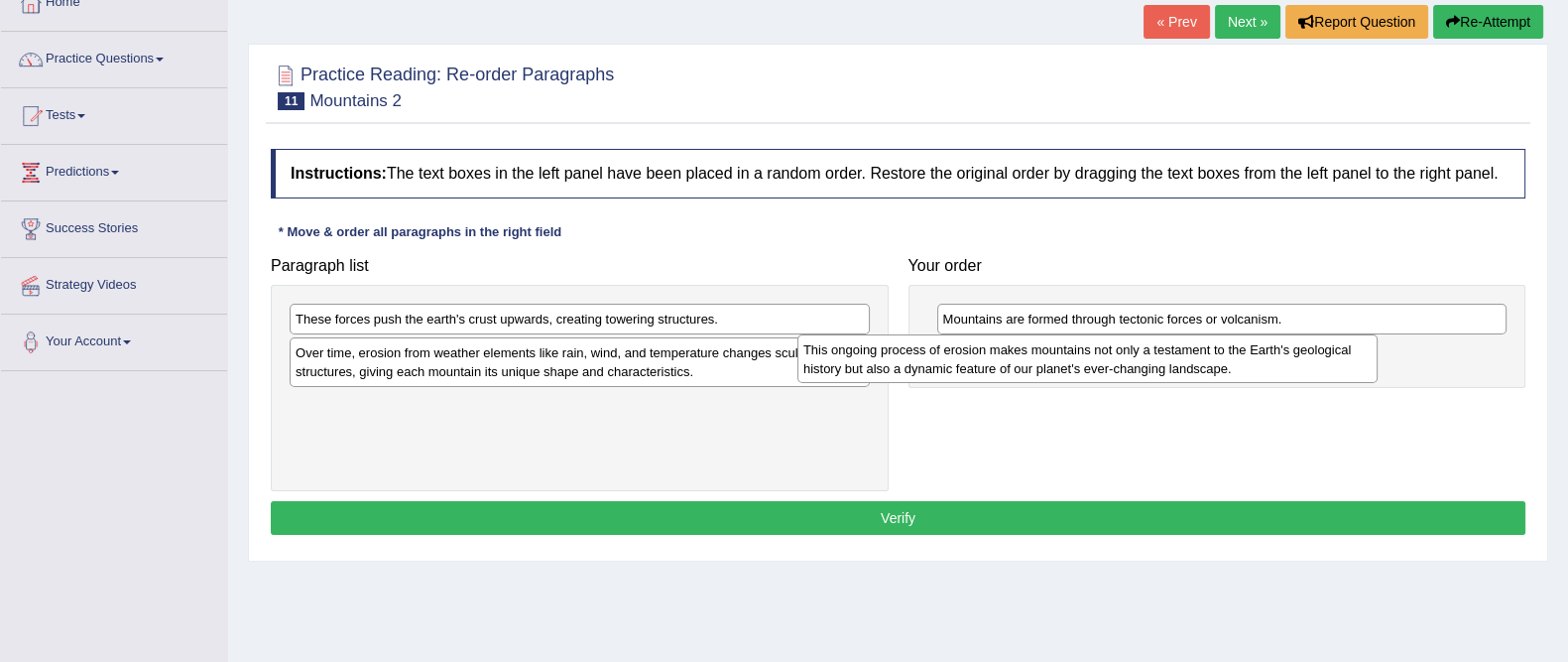 drag, startPoint x: 668, startPoint y: 330, endPoint x: 1320, endPoint y: 360, distance: 652.68982 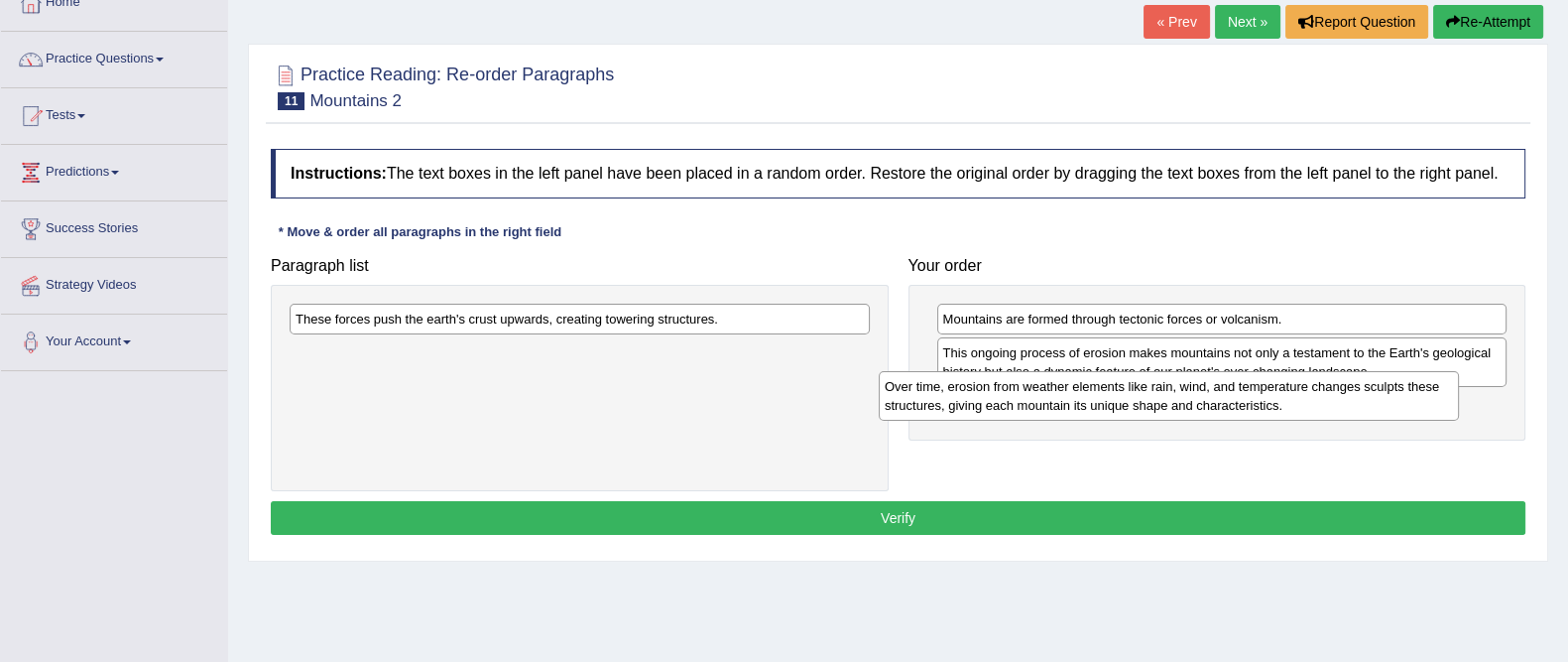 drag, startPoint x: 546, startPoint y: 358, endPoint x: 1146, endPoint y: 399, distance: 601.3992 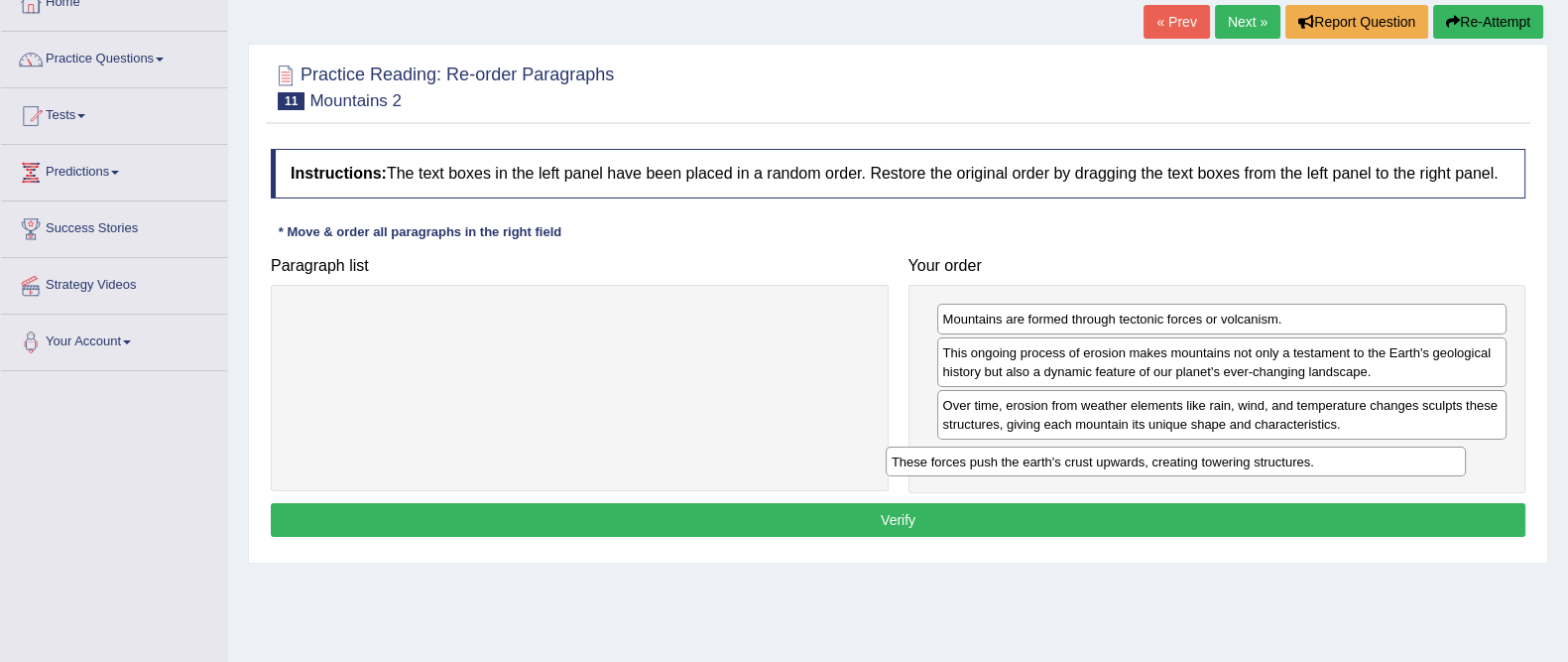 drag, startPoint x: 705, startPoint y: 327, endPoint x: 1359, endPoint y: 458, distance: 666.99 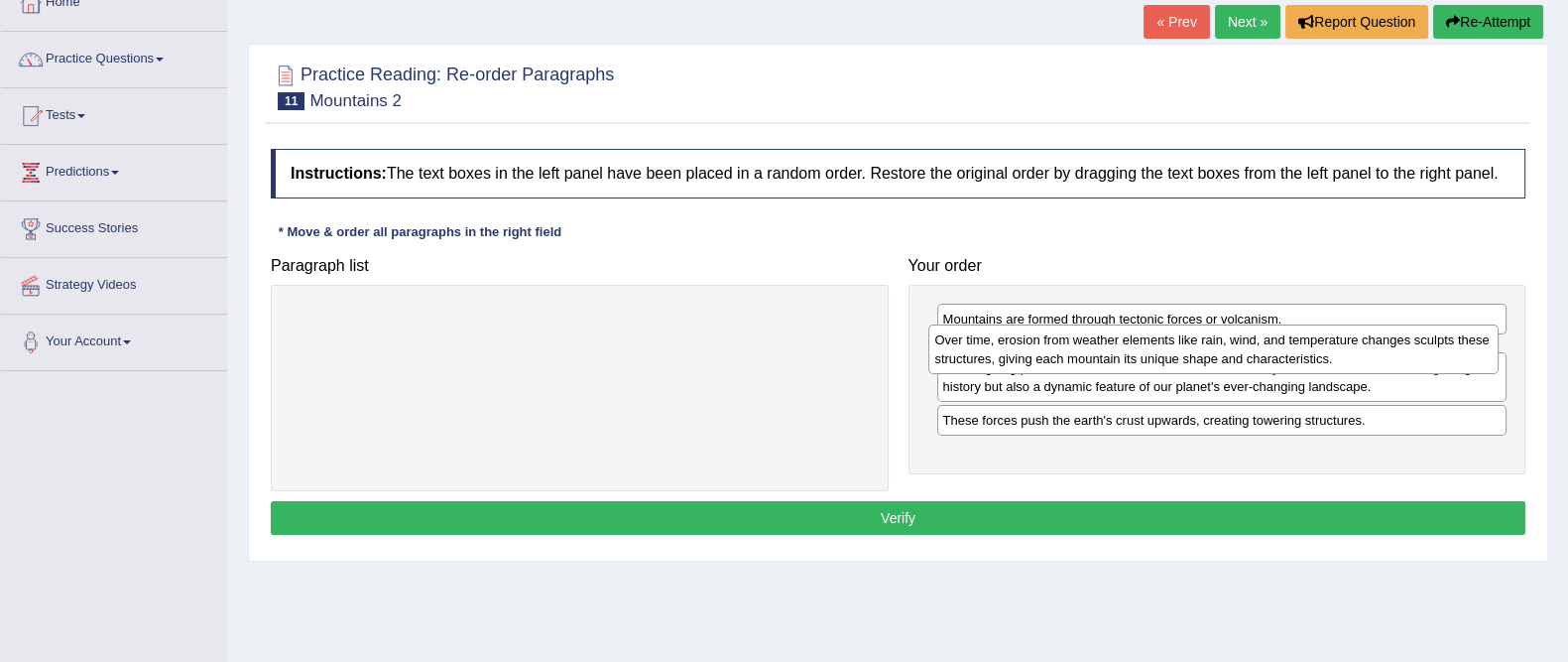 drag, startPoint x: 1136, startPoint y: 421, endPoint x: 1128, endPoint y: 355, distance: 66.48308 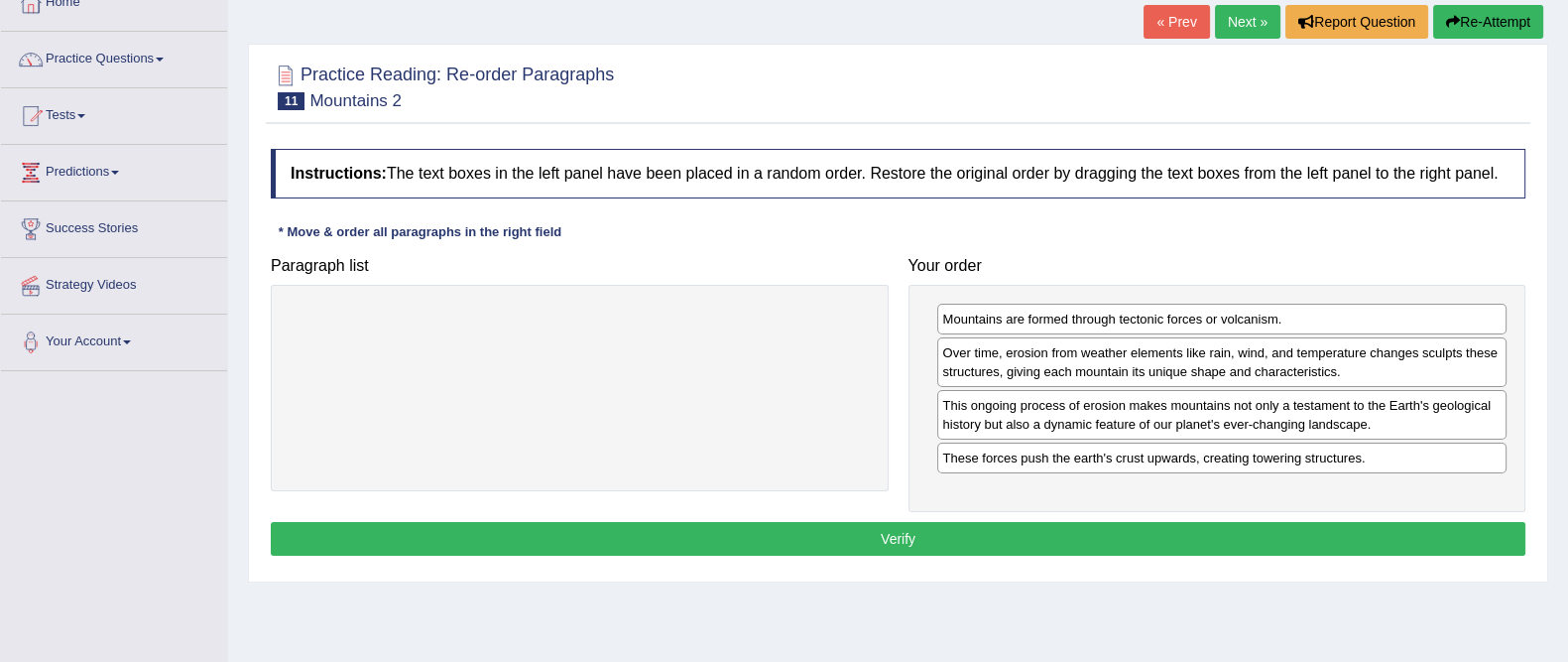 click on "Verify" at bounding box center (898, 539) 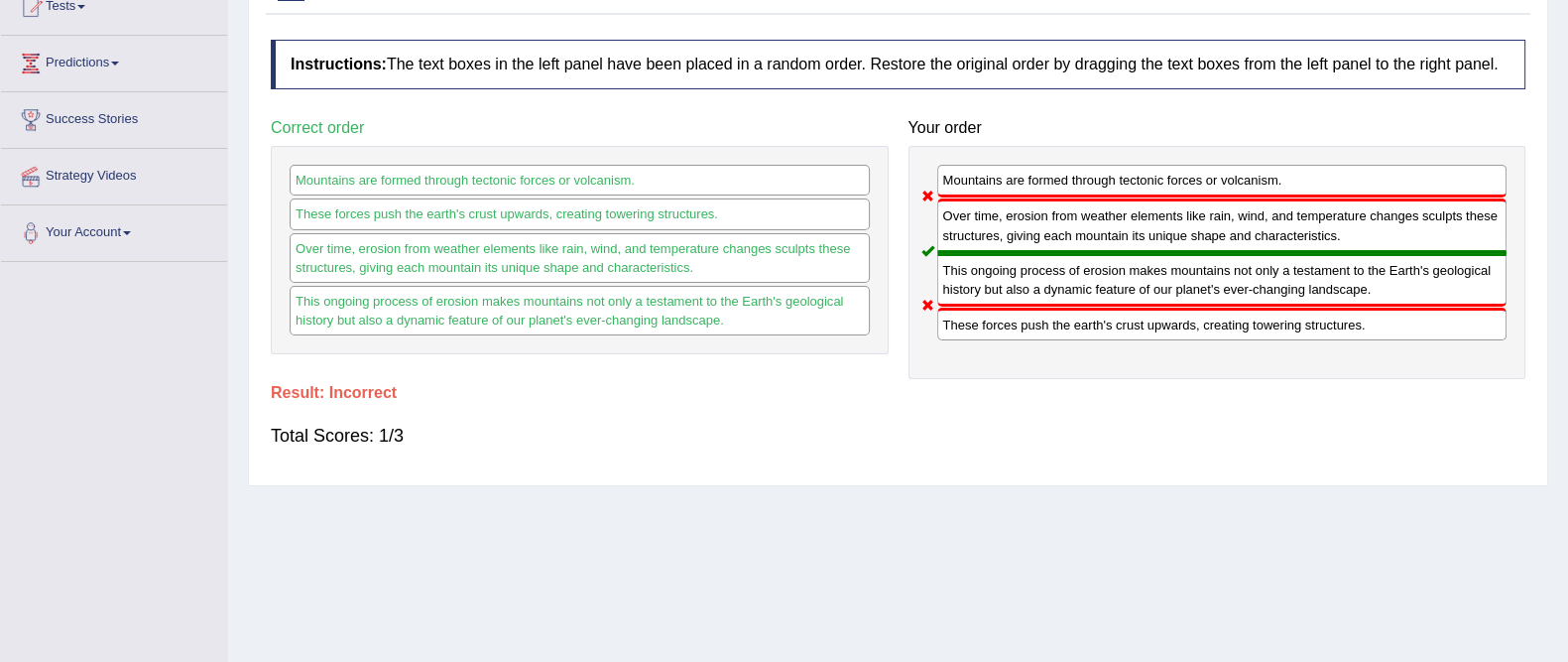 scroll, scrollTop: 0, scrollLeft: 0, axis: both 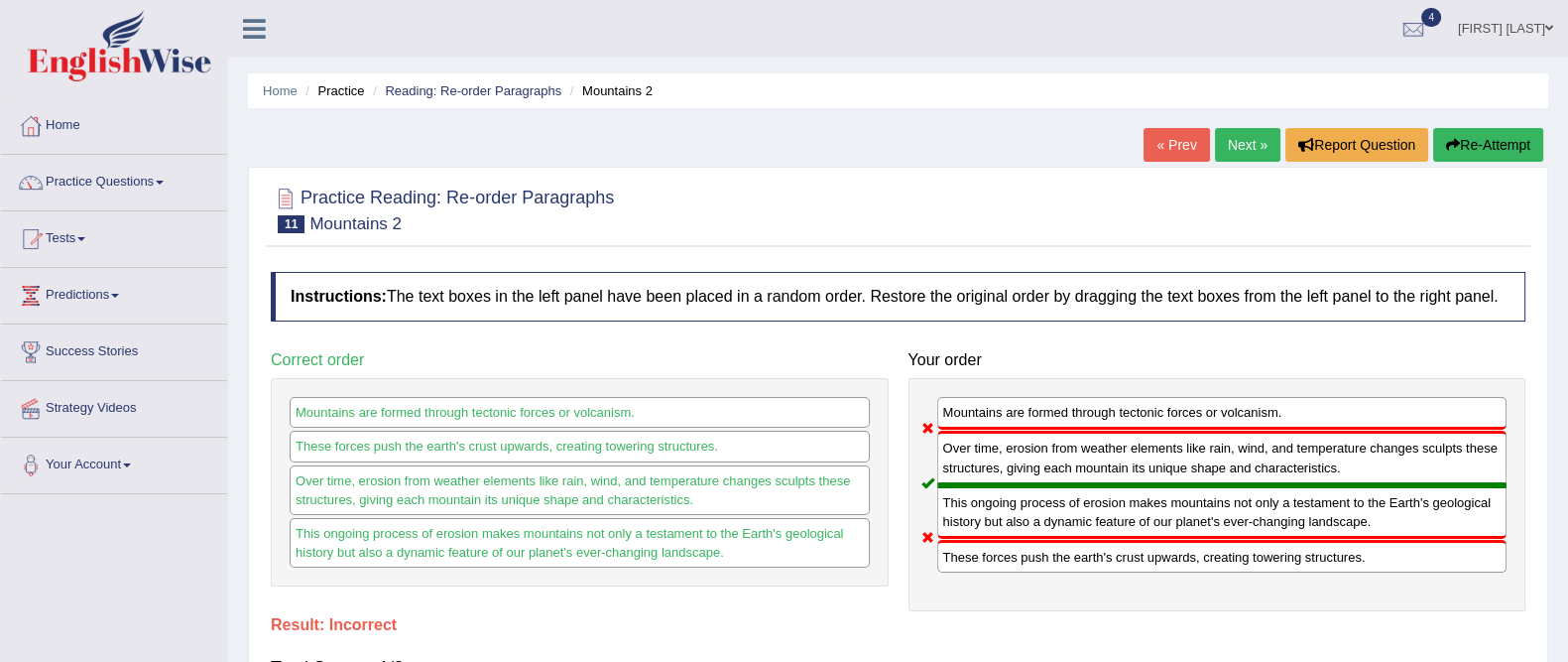 click on "Next »" at bounding box center [1248, 145] 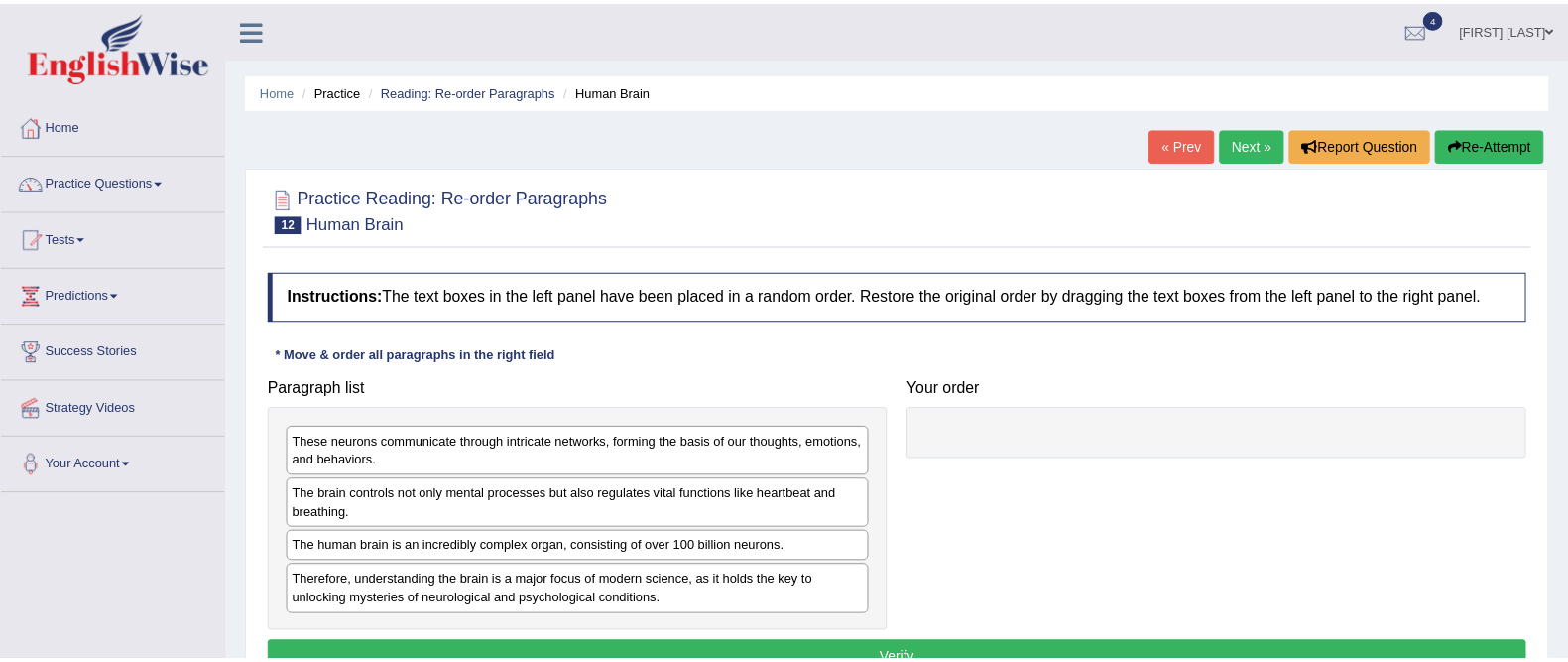 scroll, scrollTop: 0, scrollLeft: 0, axis: both 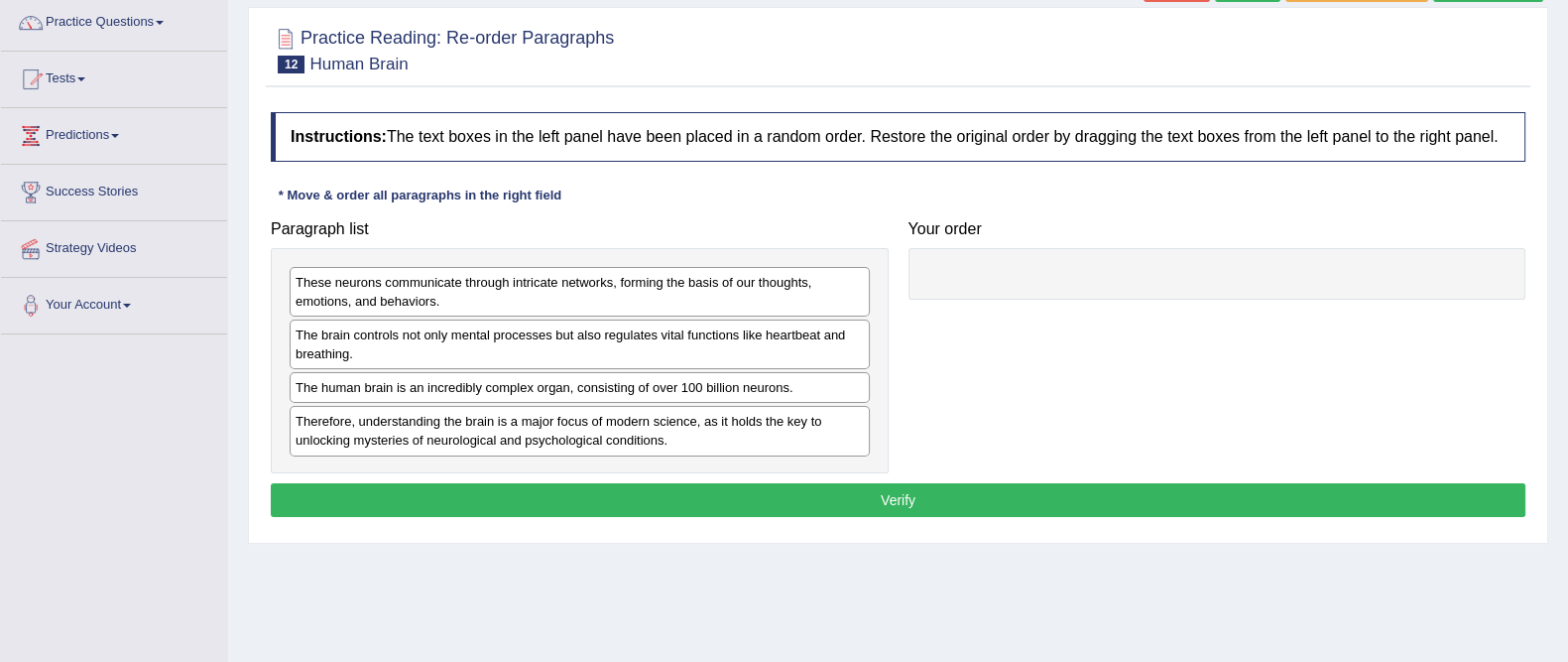click on "The human brain is an incredibly complex organ, consisting of over 100 billion neurons." at bounding box center [579, 387] 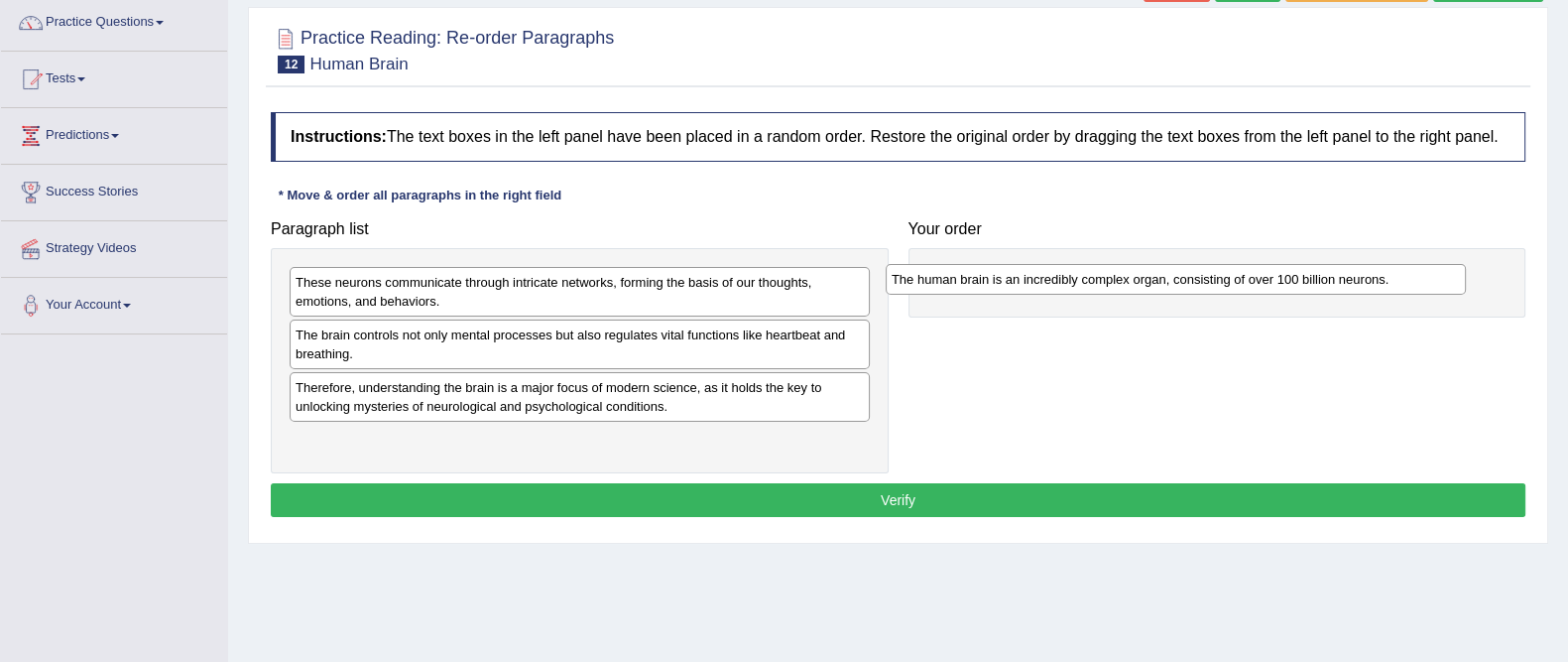 drag, startPoint x: 370, startPoint y: 391, endPoint x: 966, endPoint y: 284, distance: 605.5287 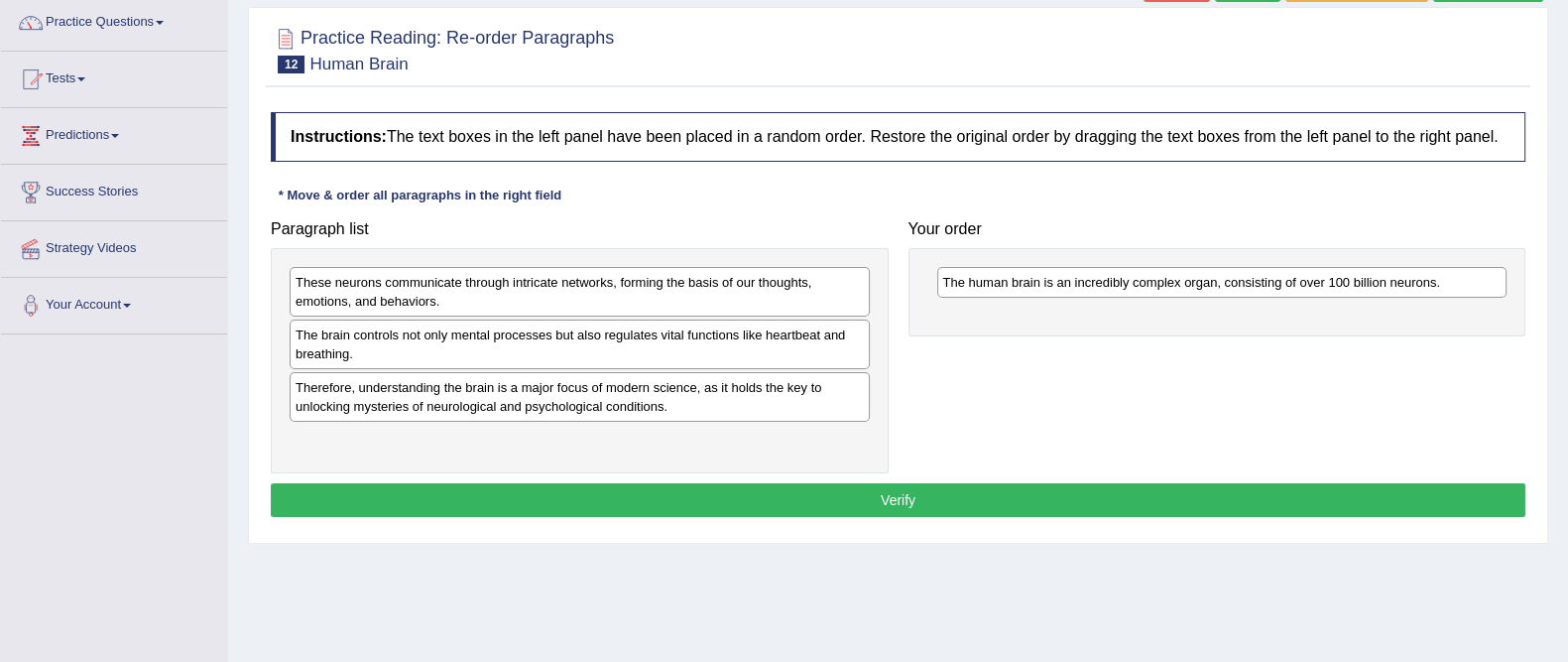 click on "Therefore, understanding the brain is a major focus of modern science, as it holds the key to unlocking mysteries
of neurological and psychological conditions." at bounding box center (579, 397) 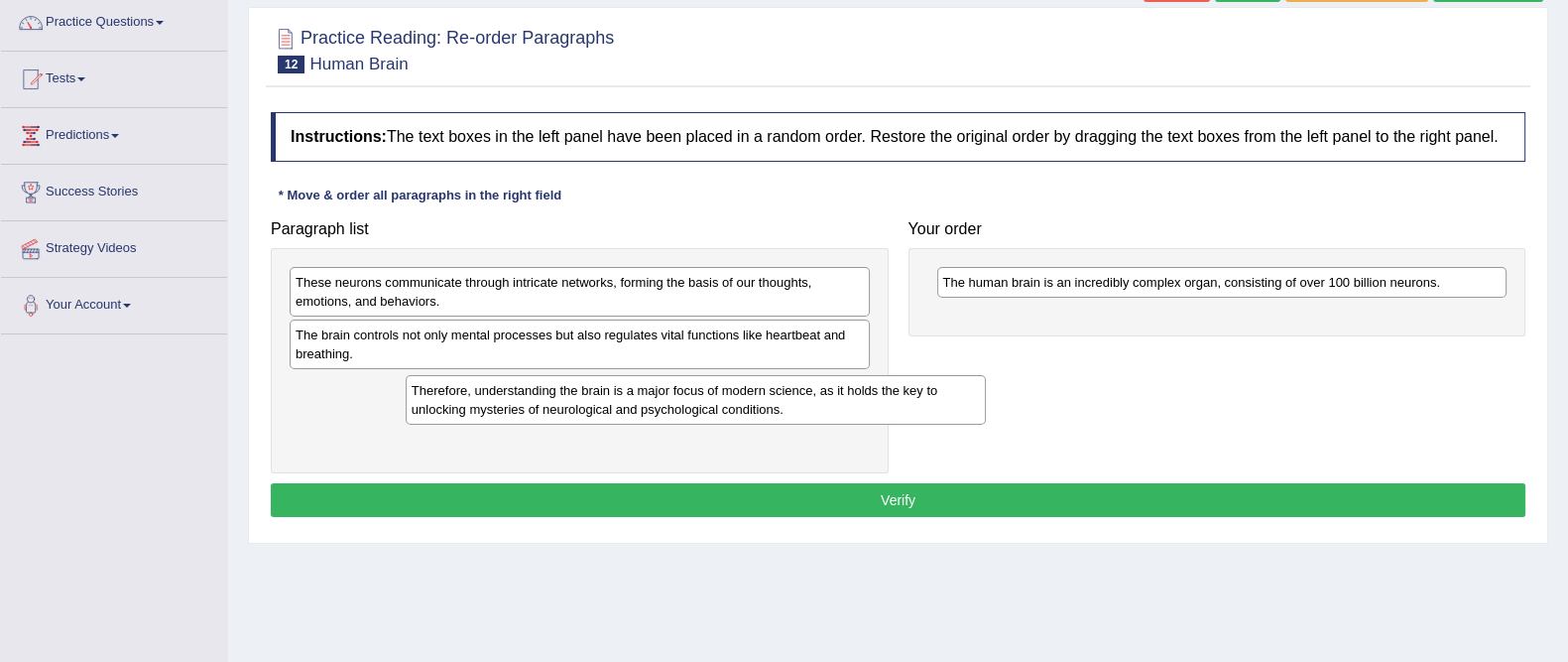 drag, startPoint x: 484, startPoint y: 412, endPoint x: 903, endPoint y: 359, distance: 422.3387 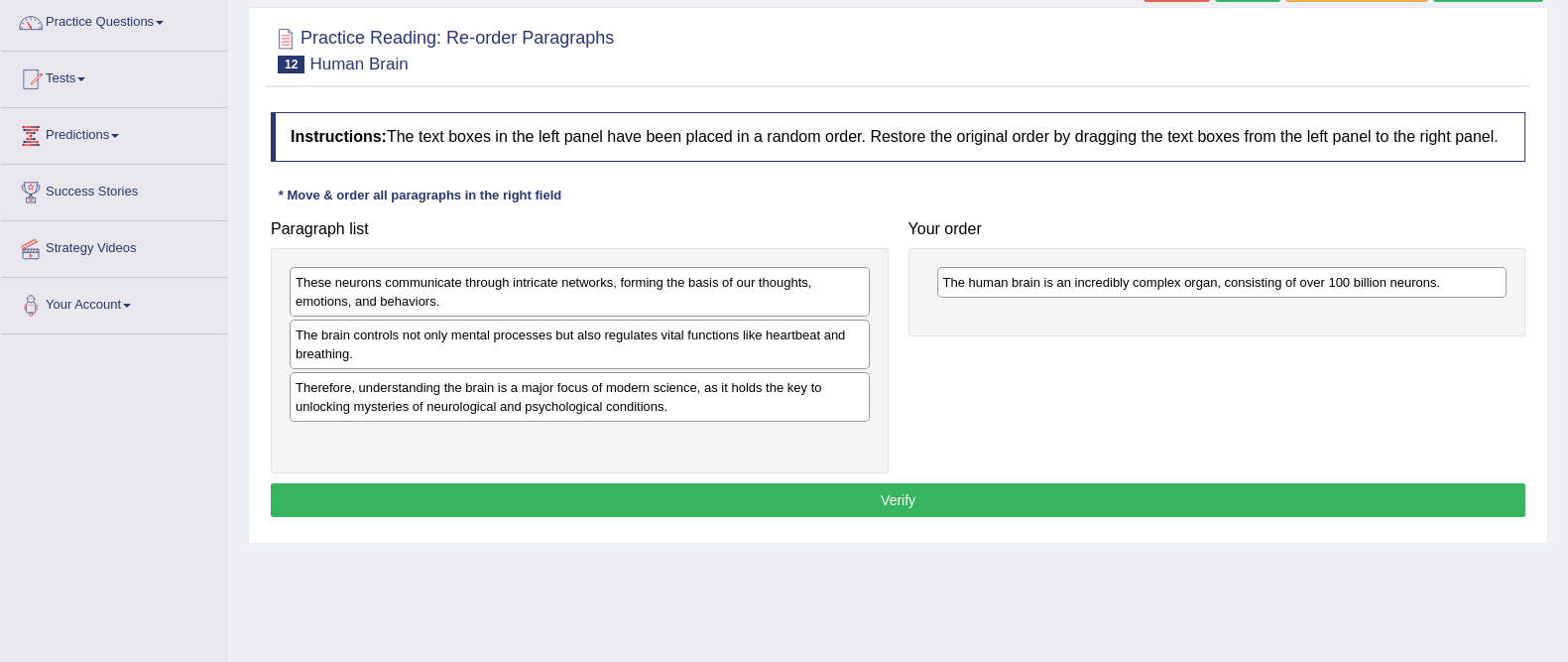 click on "Therefore, understanding the brain is a major focus of modern science, as it holds the key to unlocking mysteries
of neurological and psychological conditions." at bounding box center [579, 397] 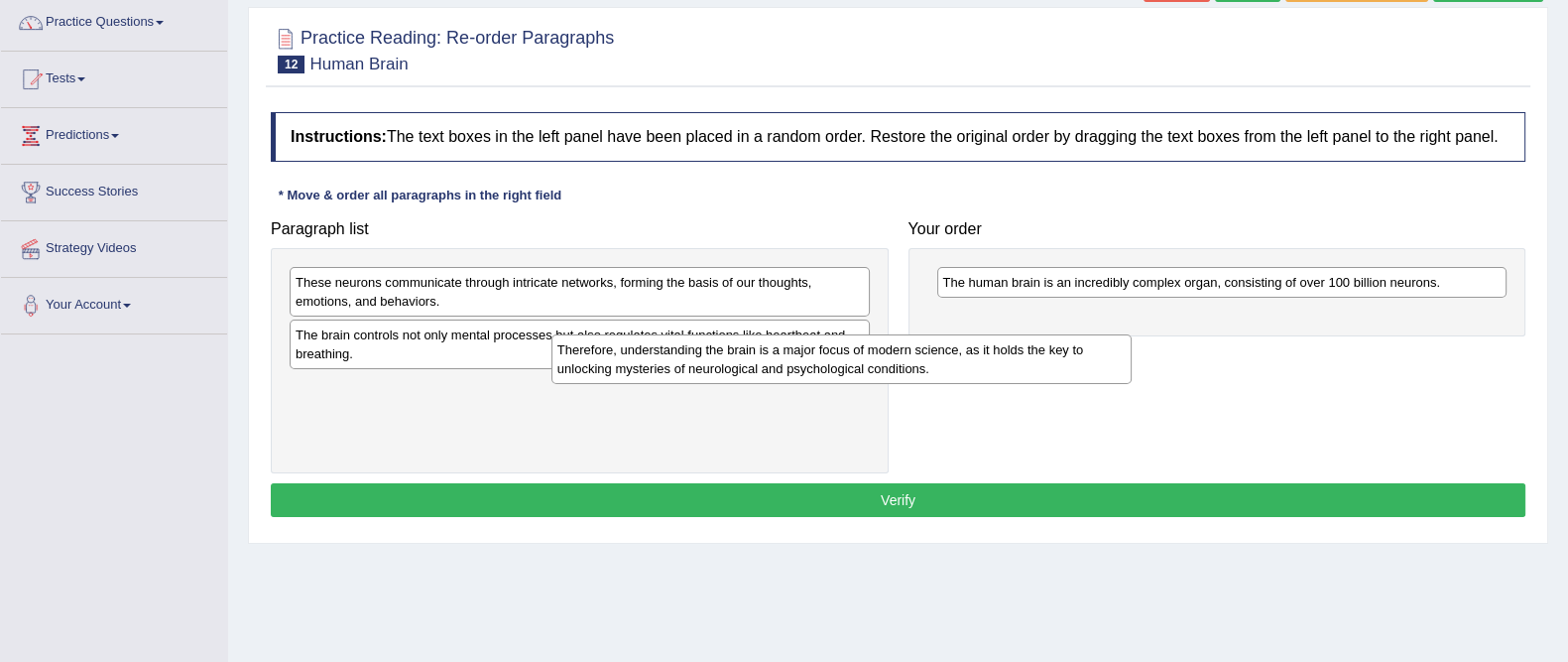 drag, startPoint x: 621, startPoint y: 404, endPoint x: 1159, endPoint y: 310, distance: 546.1502 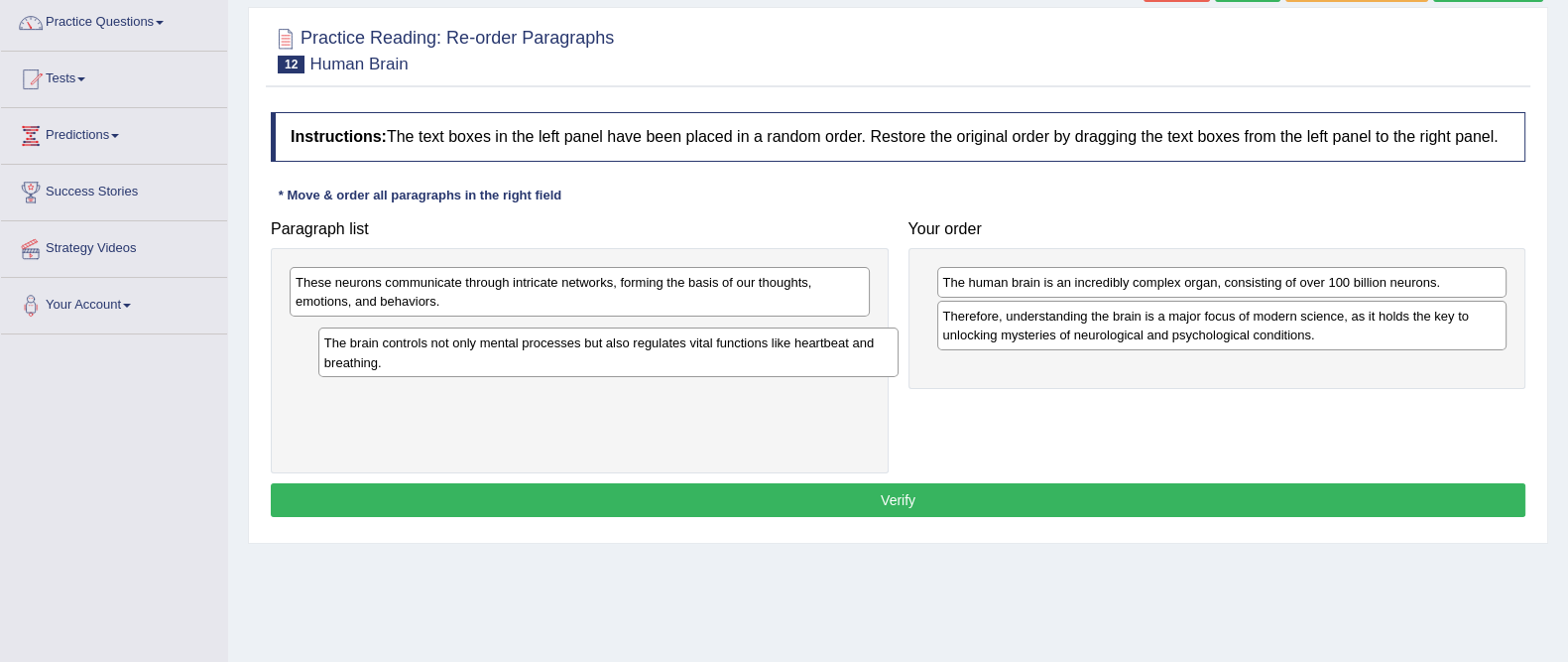 drag, startPoint x: 372, startPoint y: 338, endPoint x: 397, endPoint y: 341, distance: 25.179357 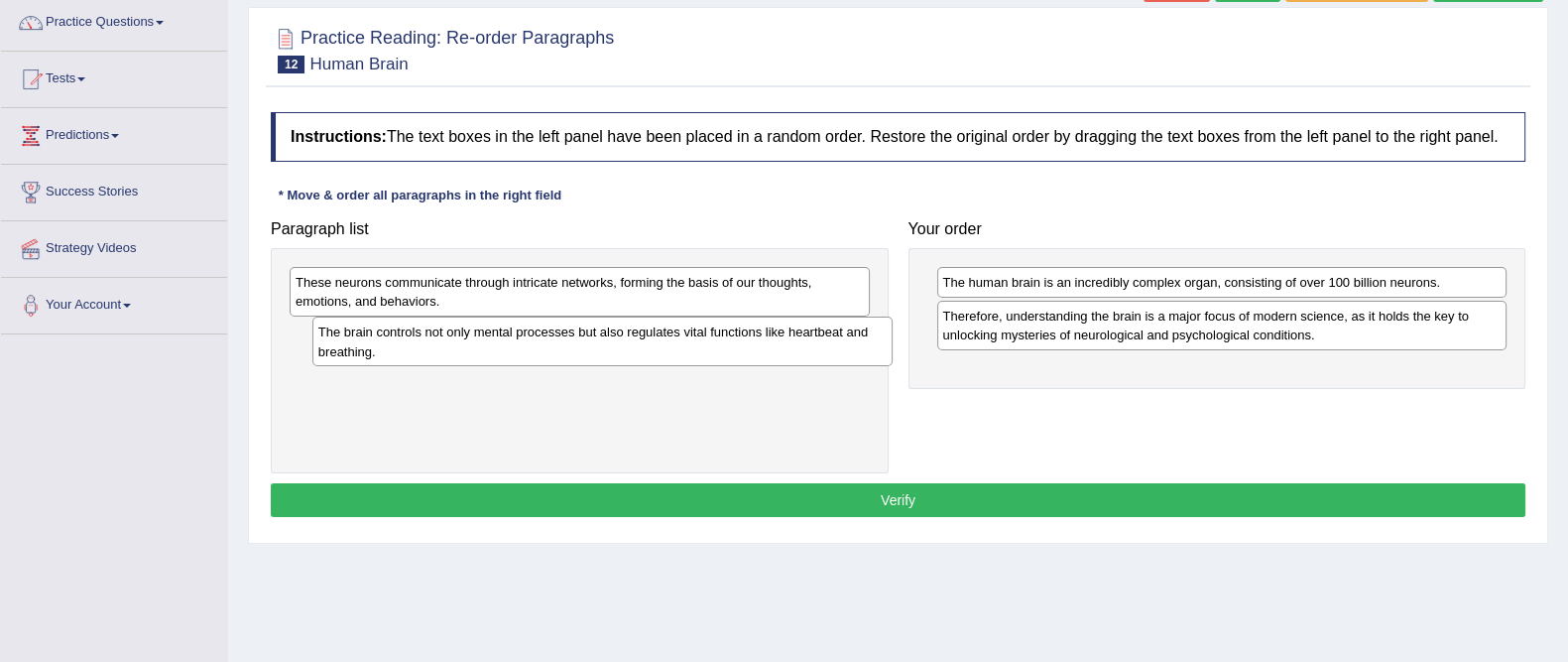 drag, startPoint x: 383, startPoint y: 347, endPoint x: 431, endPoint y: 340, distance: 48.507731 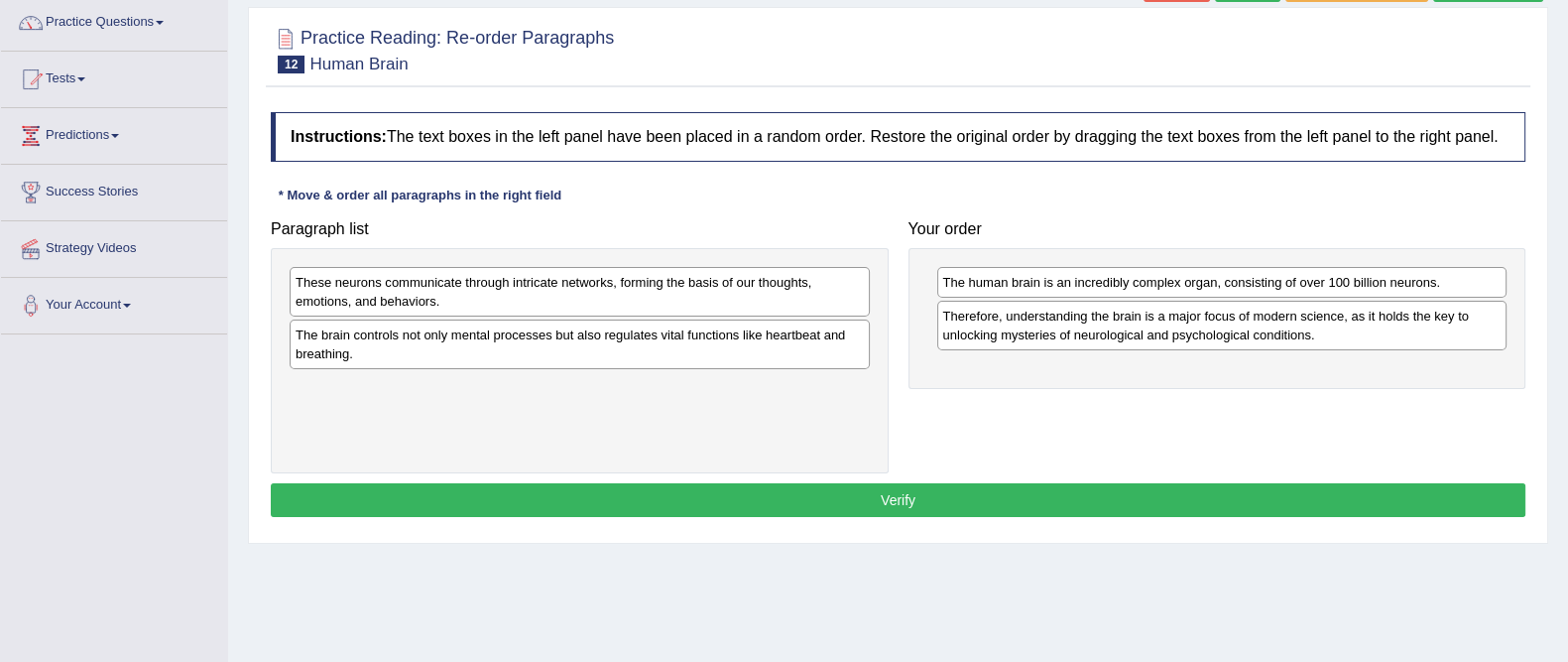 drag, startPoint x: 620, startPoint y: 339, endPoint x: 687, endPoint y: 324, distance: 68.658576 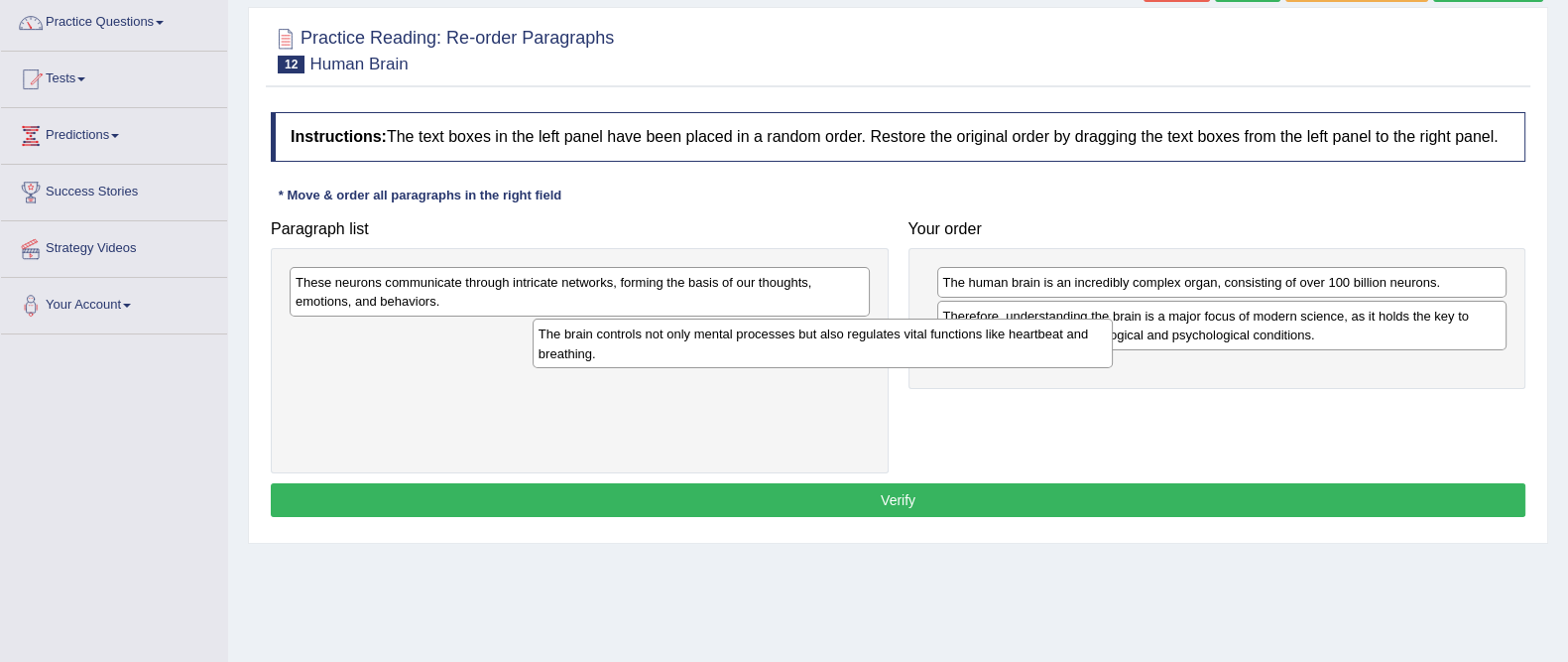 drag, startPoint x: 532, startPoint y: 338, endPoint x: 1155, endPoint y: 255, distance: 628.5046 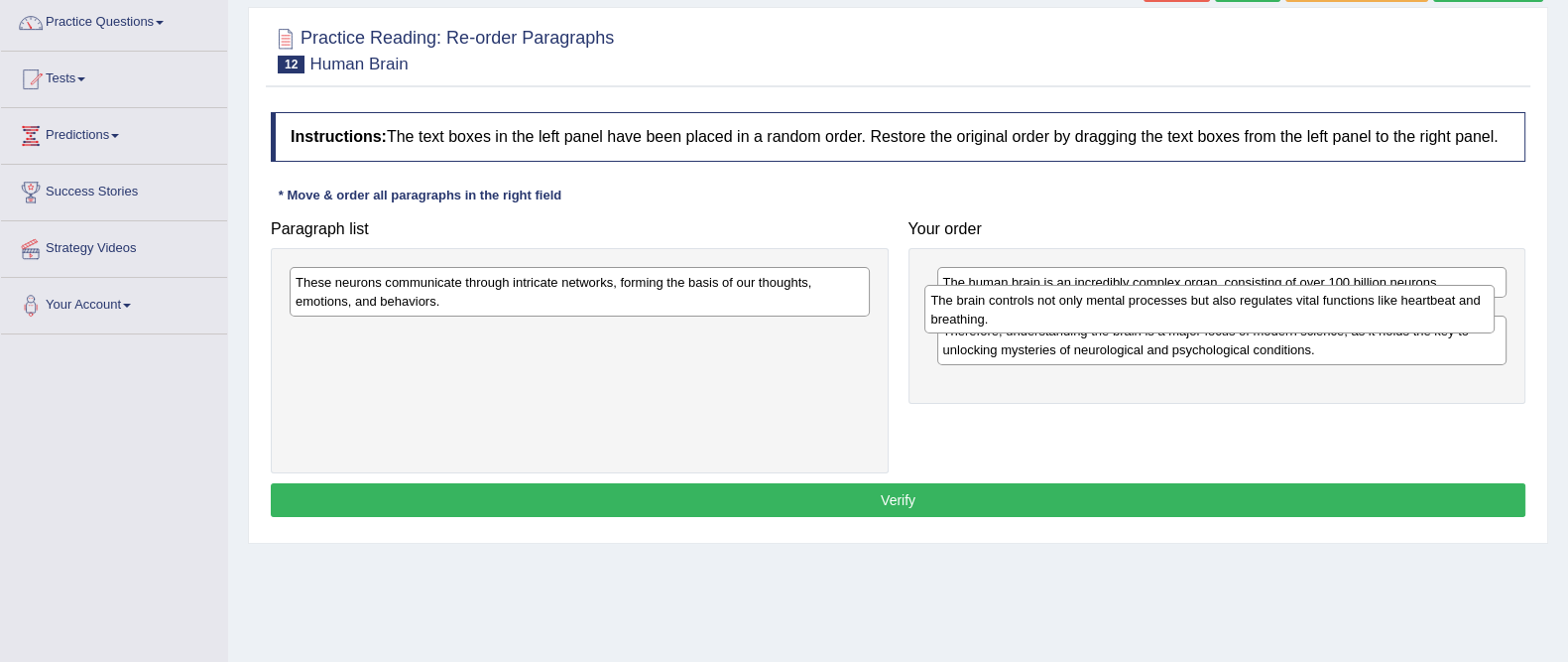 drag, startPoint x: 1088, startPoint y: 291, endPoint x: 1077, endPoint y: 310, distance: 21.954498 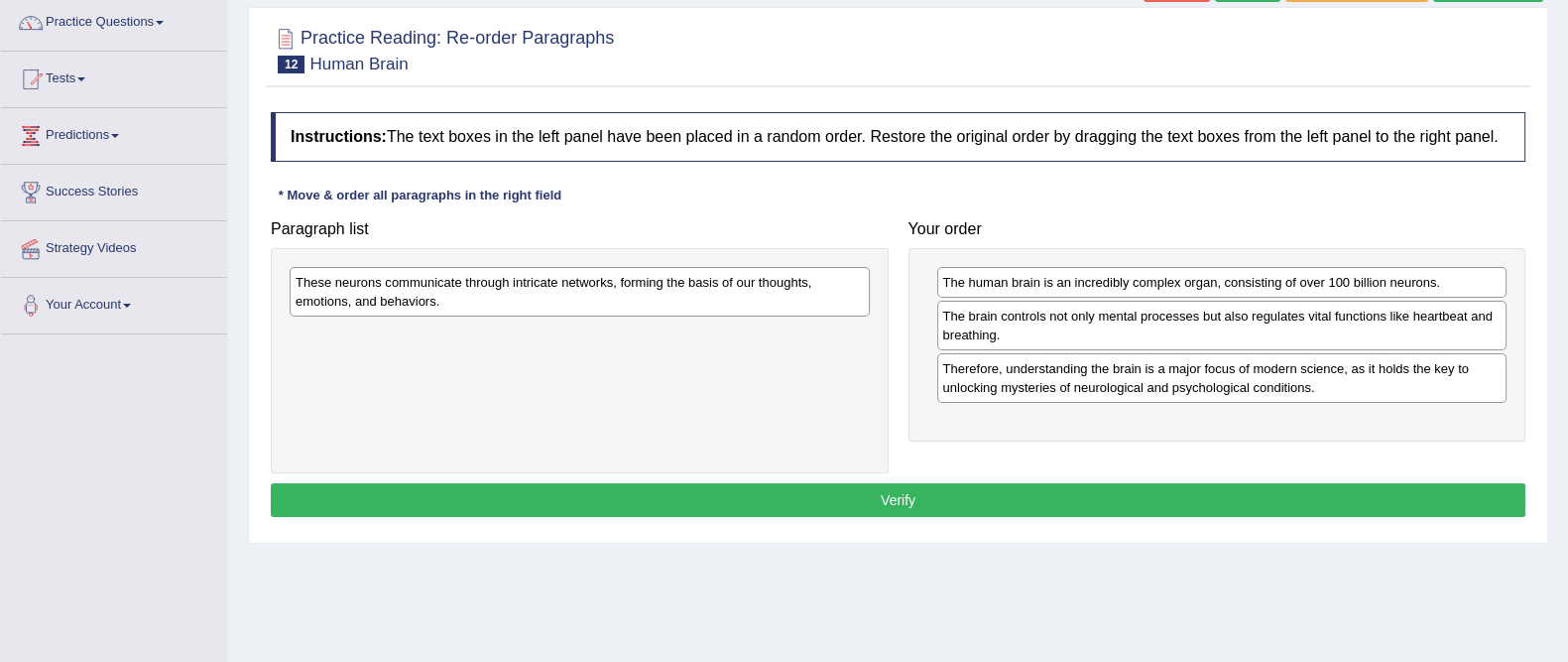 click on "These neurons communicate through intricate networks, forming the basis of our thoughts, emotions, and
behaviors." at bounding box center [579, 292] 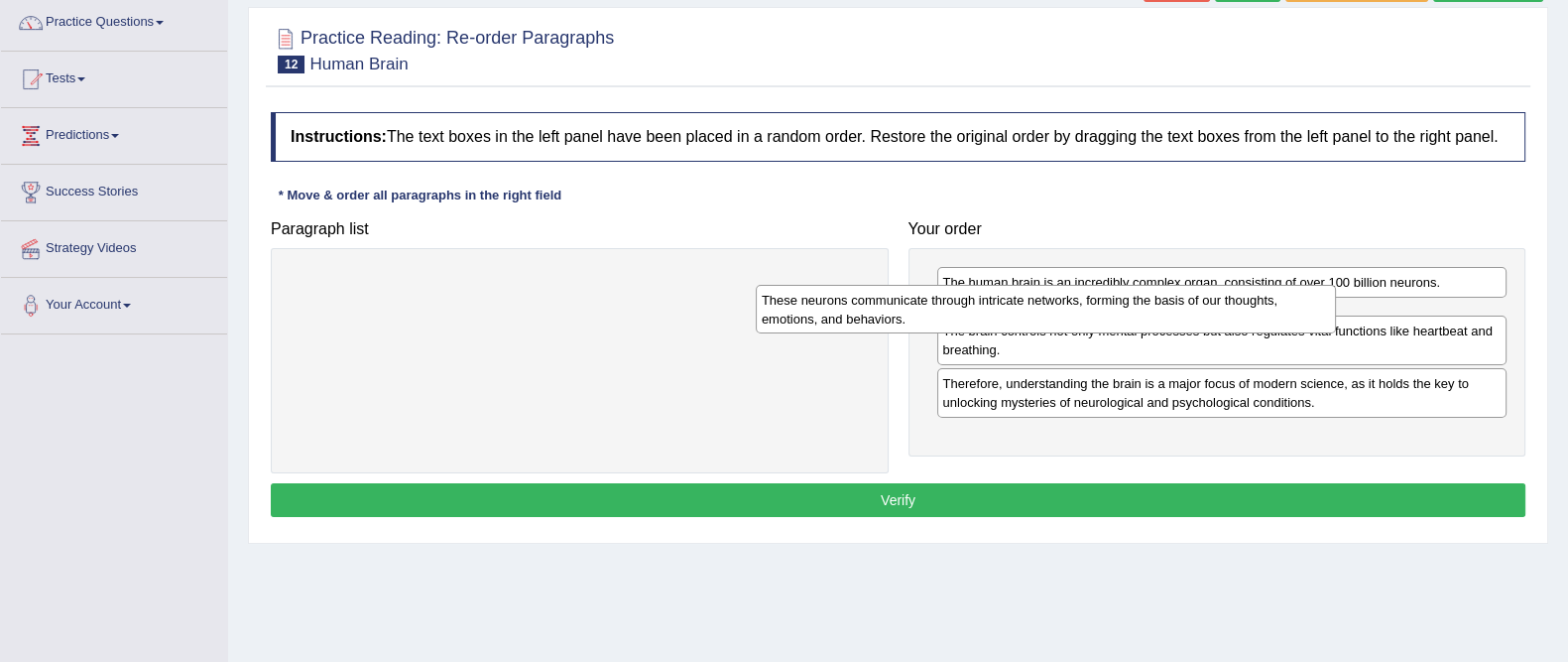 drag, startPoint x: 602, startPoint y: 290, endPoint x: 1114, endPoint y: 305, distance: 512.21968 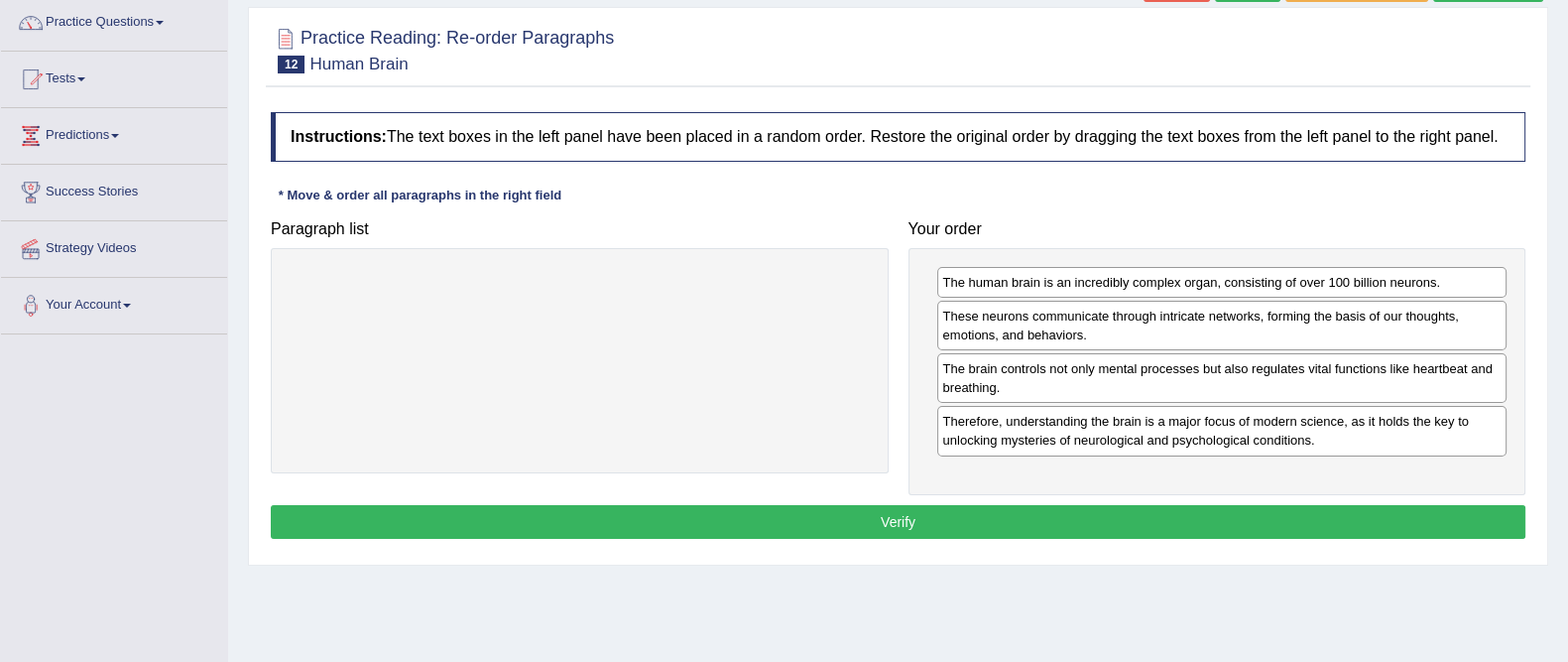 click on "Verify" at bounding box center [898, 522] 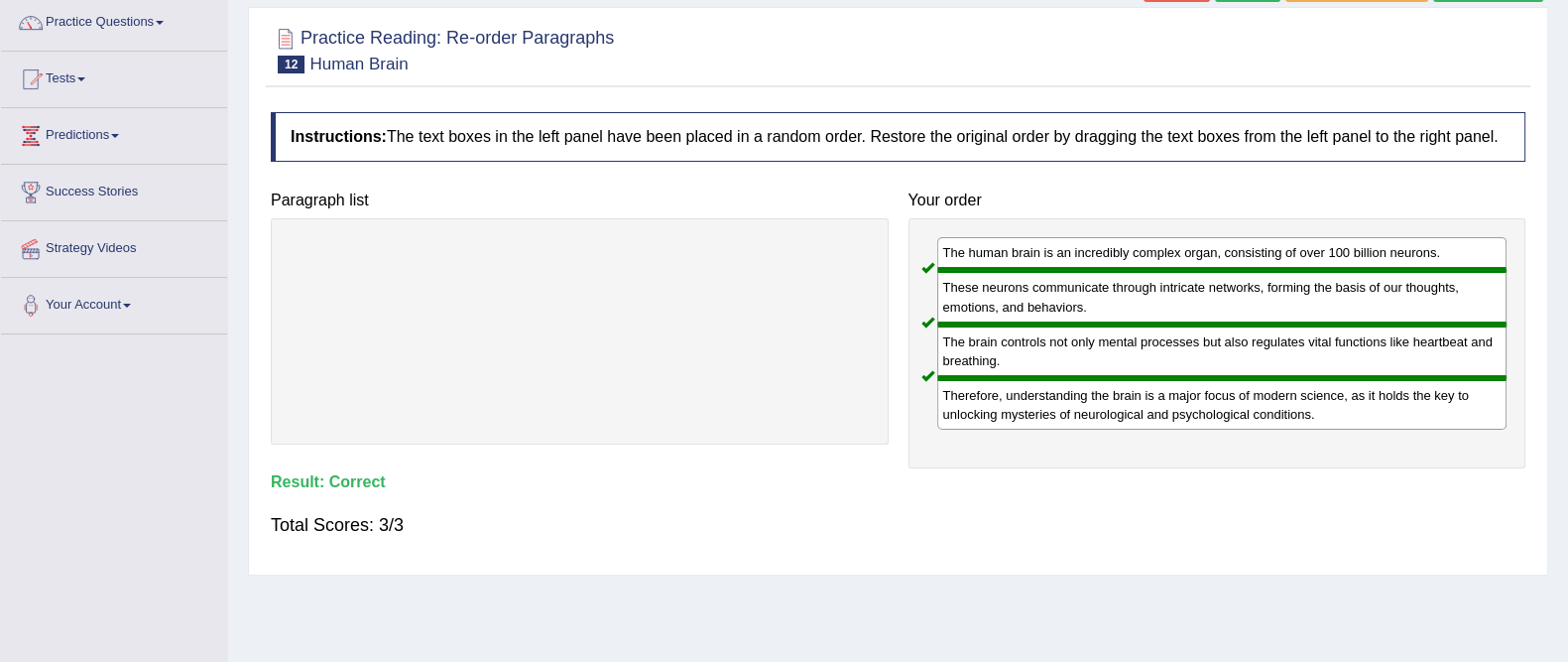 scroll, scrollTop: 0, scrollLeft: 0, axis: both 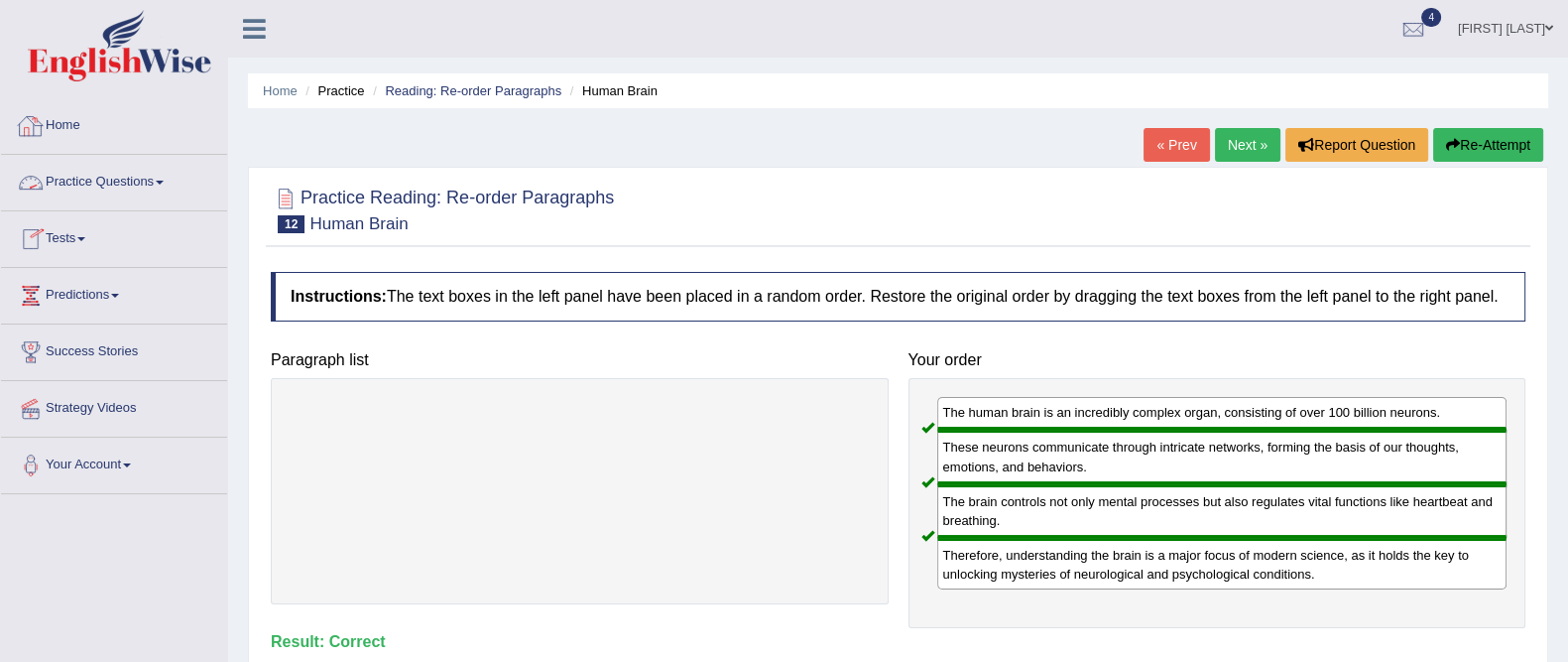click on "Practice Questions" at bounding box center [114, 180] 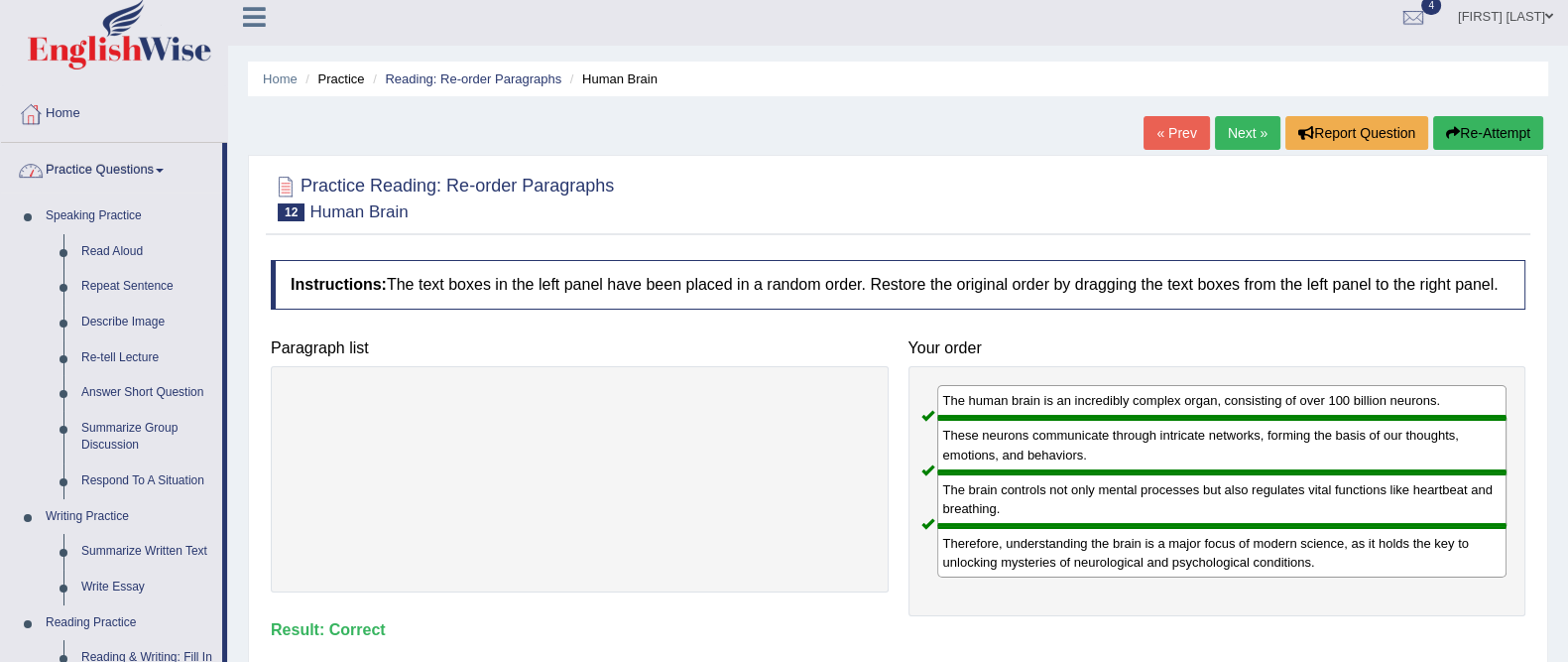 scroll, scrollTop: 0, scrollLeft: 0, axis: both 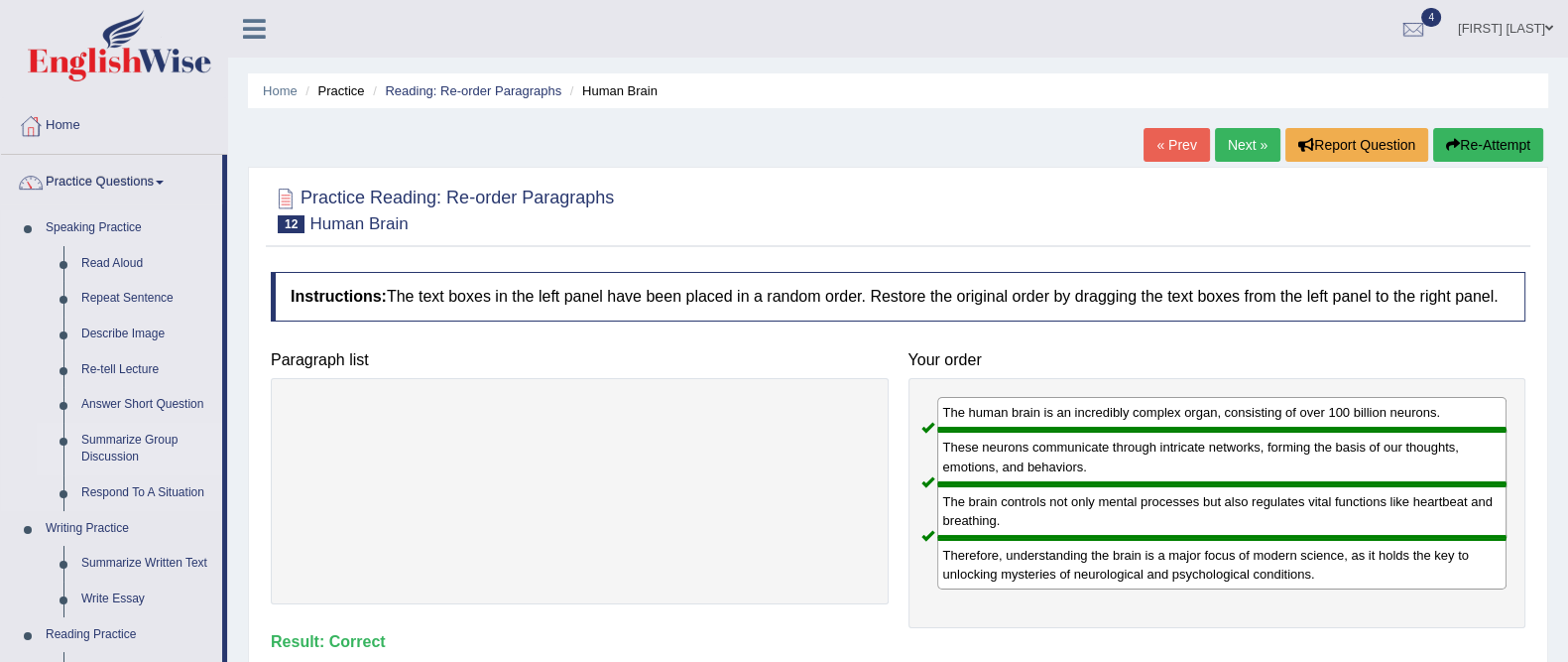 click on "Summarize Group Discussion" at bounding box center [147, 449] 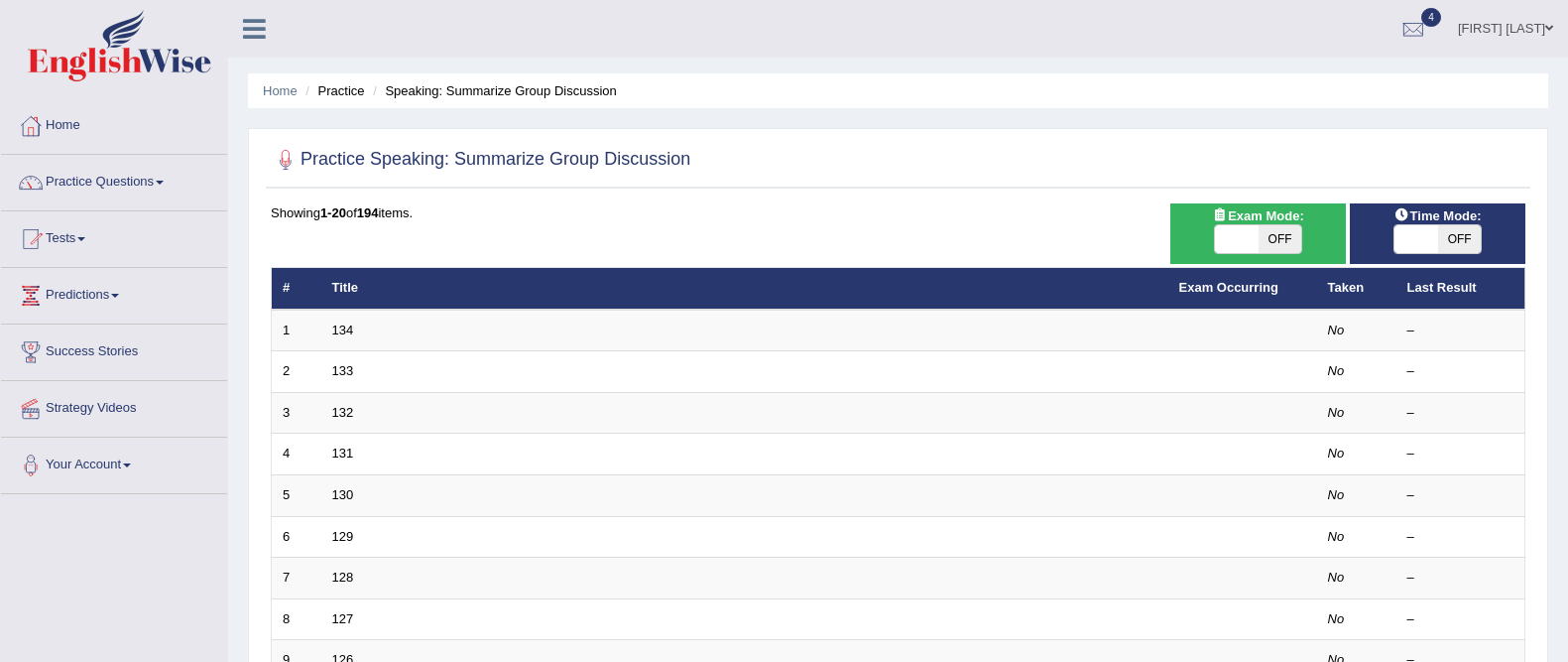 scroll, scrollTop: 0, scrollLeft: 0, axis: both 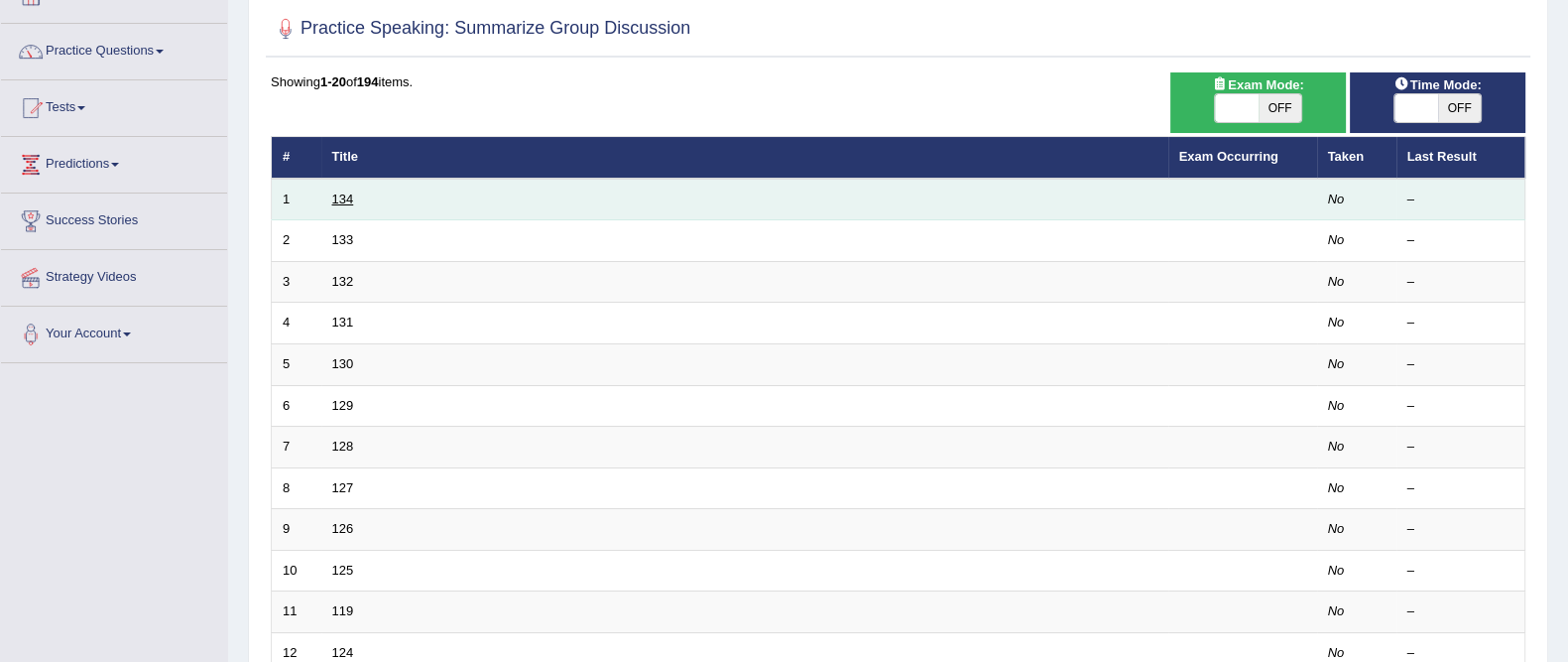 click on "134" at bounding box center (343, 199) 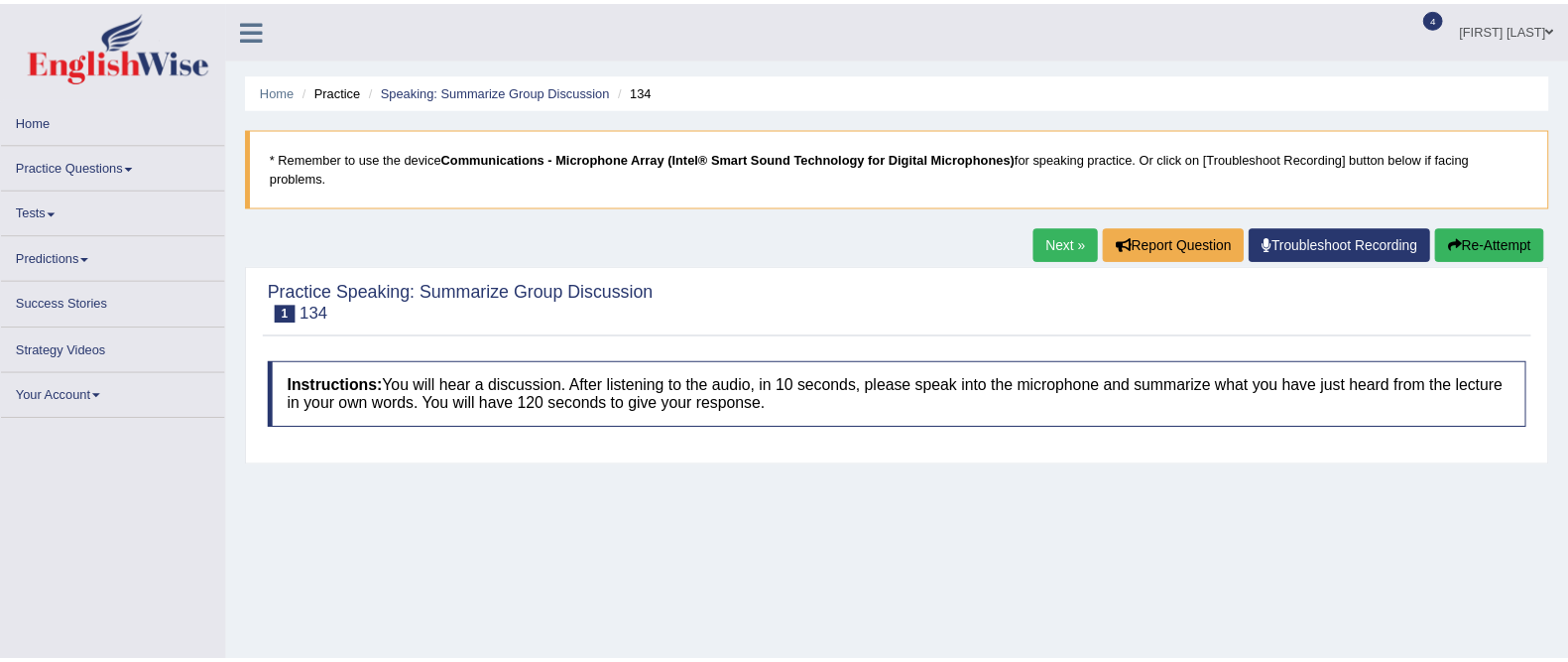 scroll, scrollTop: 0, scrollLeft: 0, axis: both 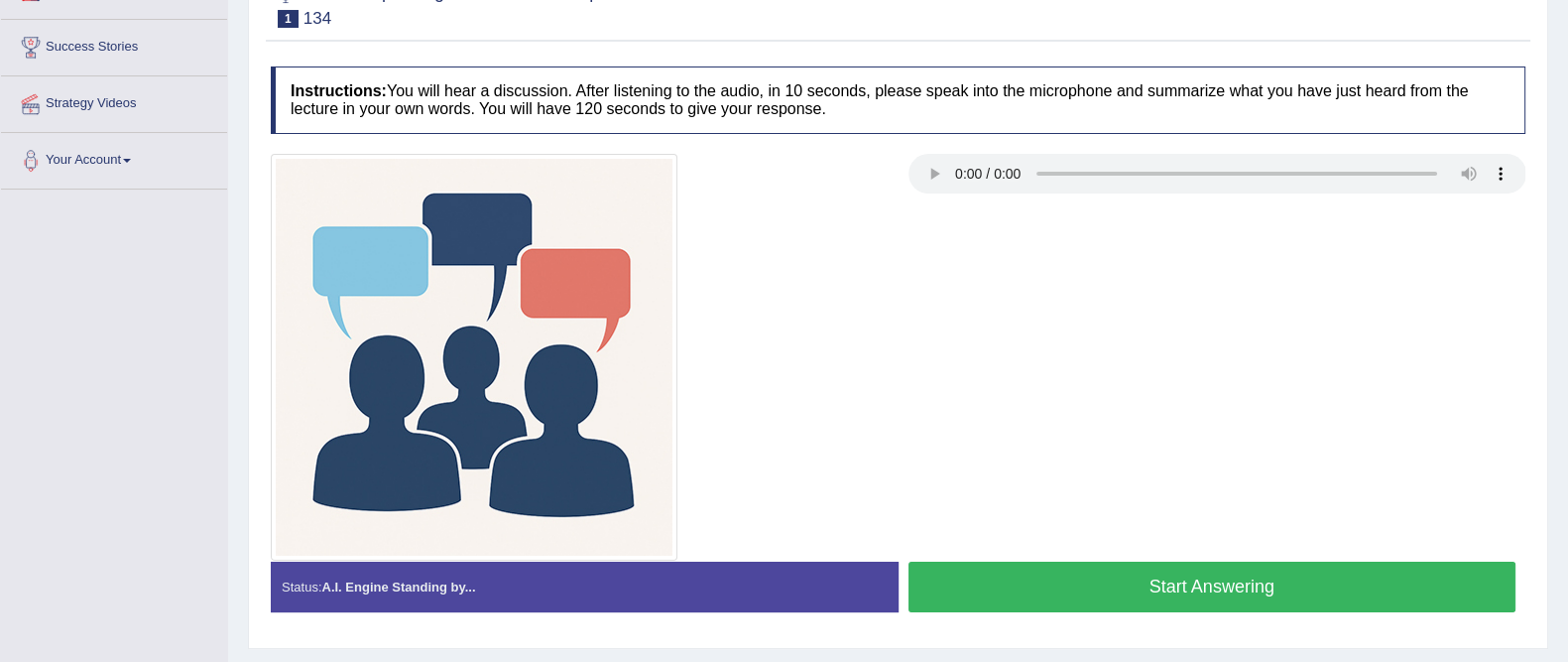 click on "Start Answering" at bounding box center [1212, 587] 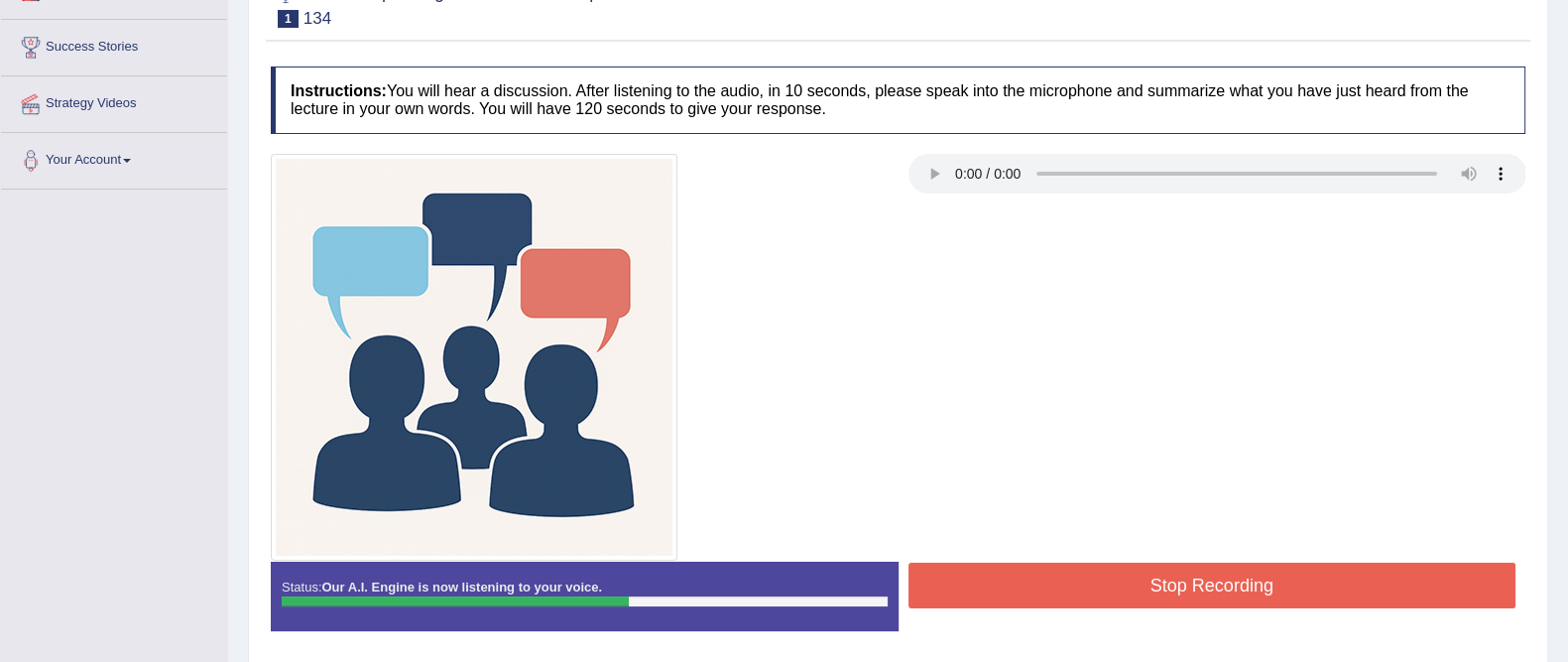 click on "Stop Recording" at bounding box center [1212, 586] 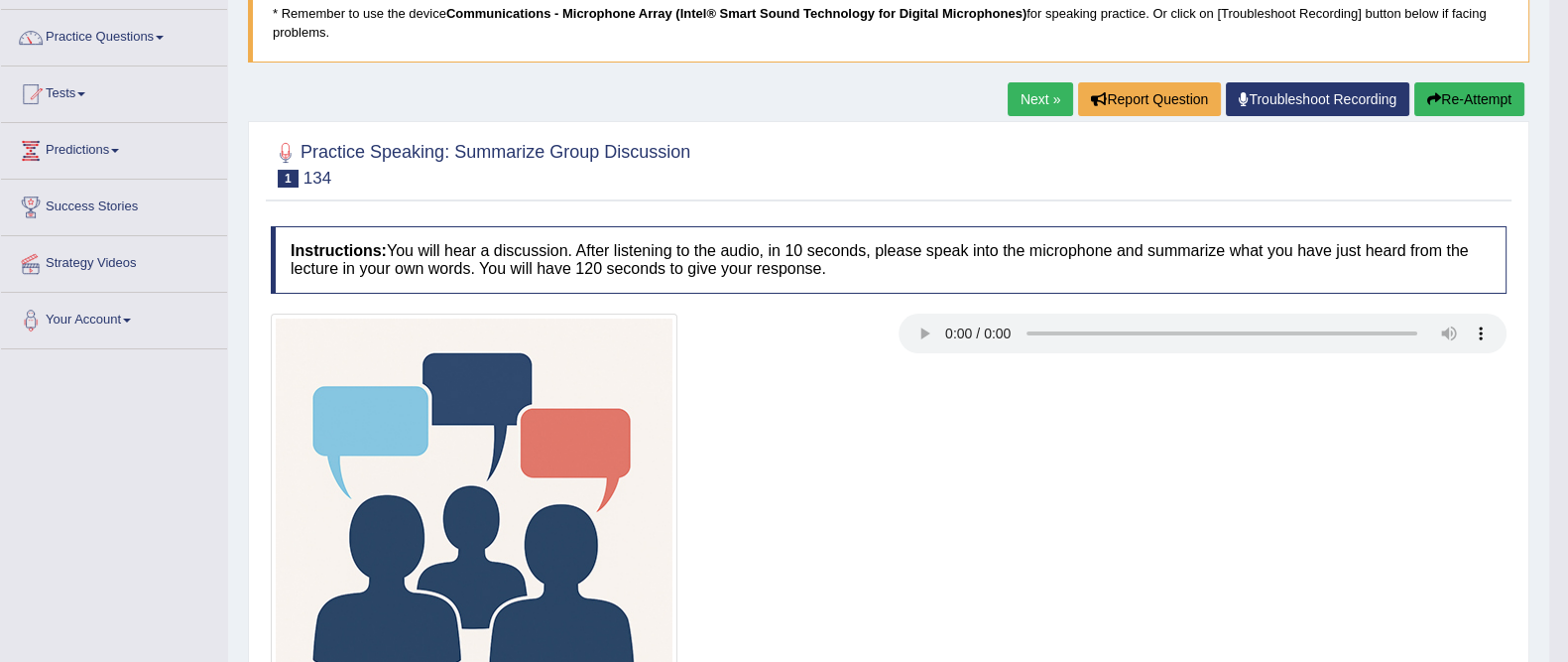 scroll, scrollTop: 144, scrollLeft: 0, axis: vertical 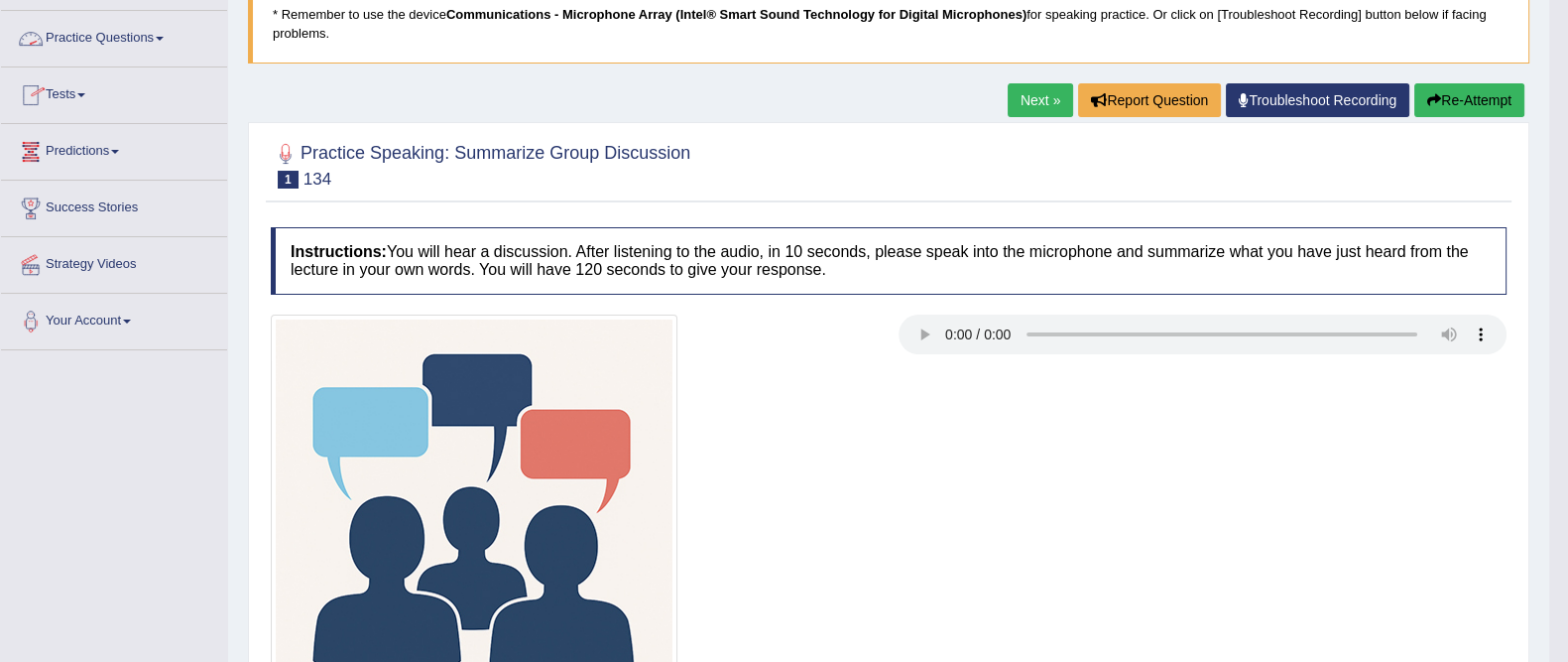 click on "Practice Questions" at bounding box center (114, 36) 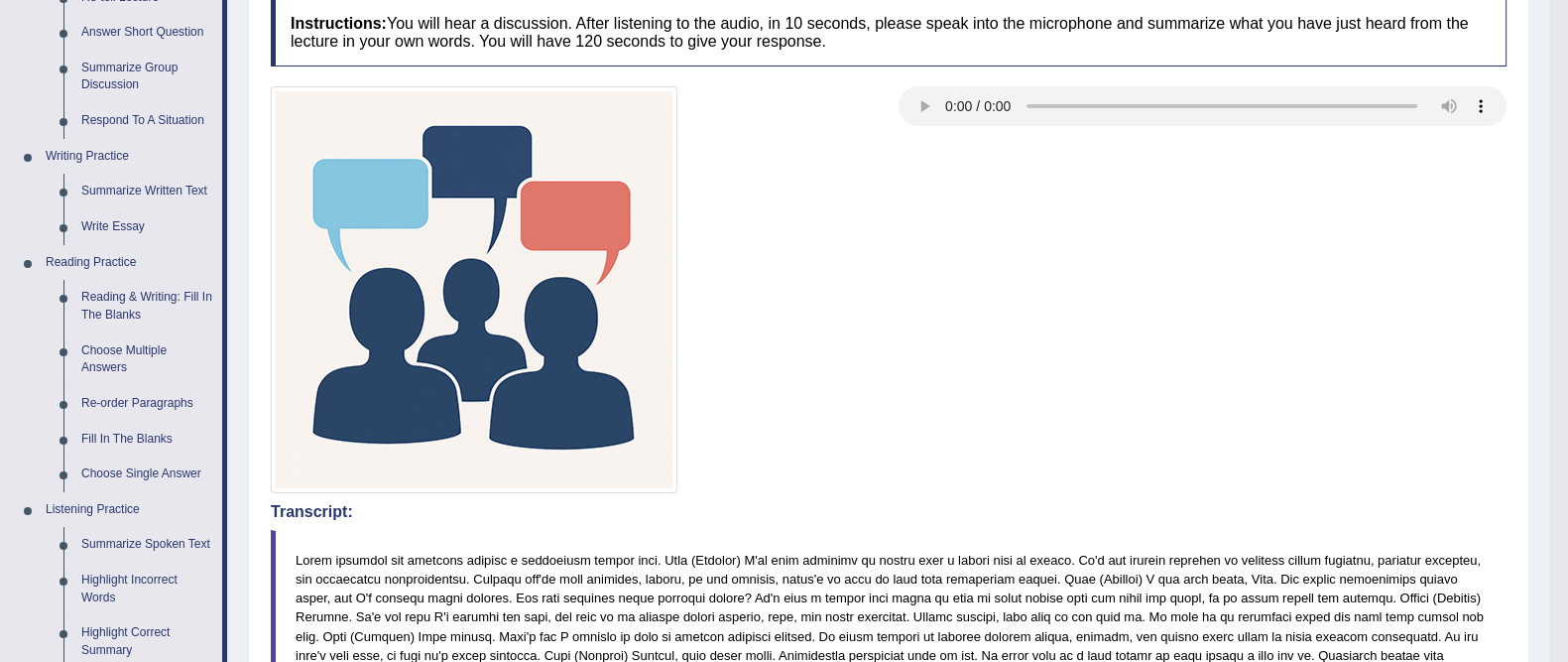 scroll, scrollTop: 371, scrollLeft: 0, axis: vertical 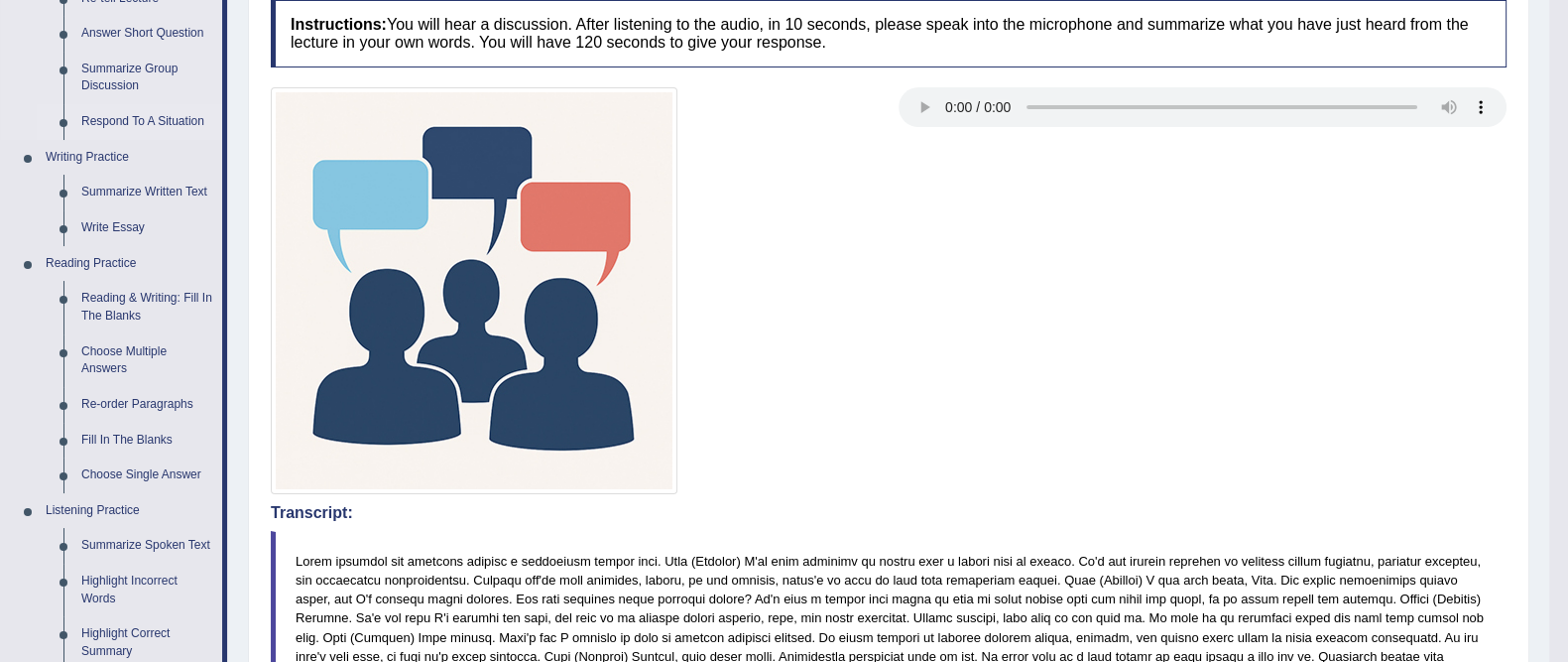 click on "Respond To A Situation" at bounding box center [147, 122] 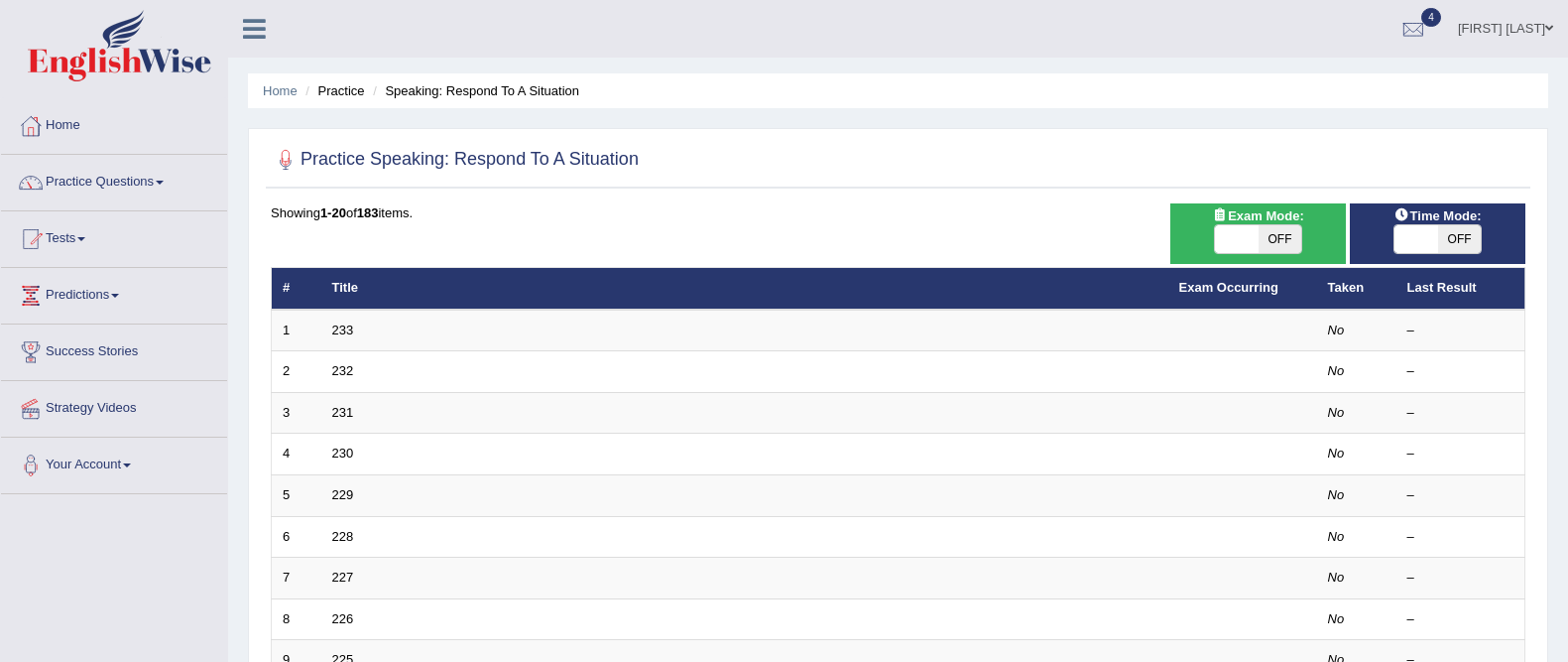 scroll, scrollTop: 258, scrollLeft: 0, axis: vertical 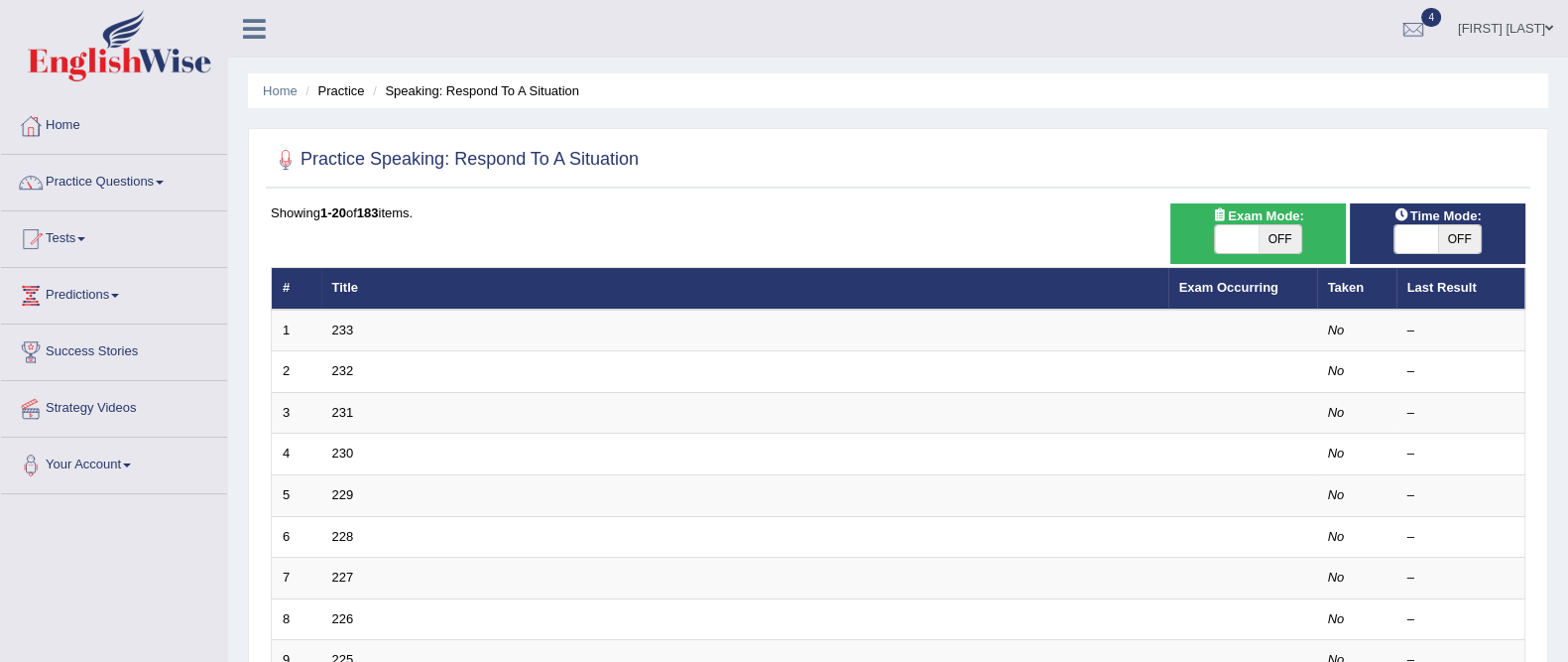 click on "OFF" at bounding box center (1280, 239) 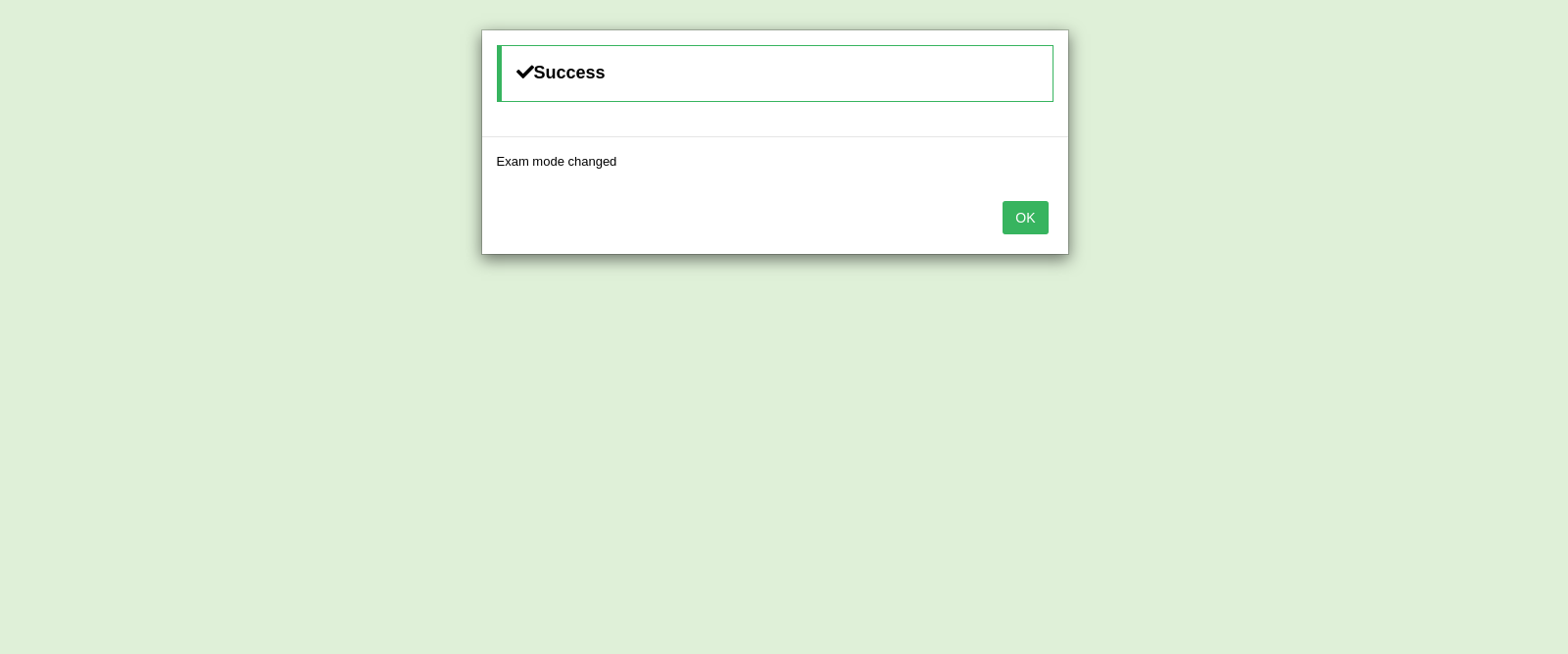 click on "OK" at bounding box center [1025, 218] 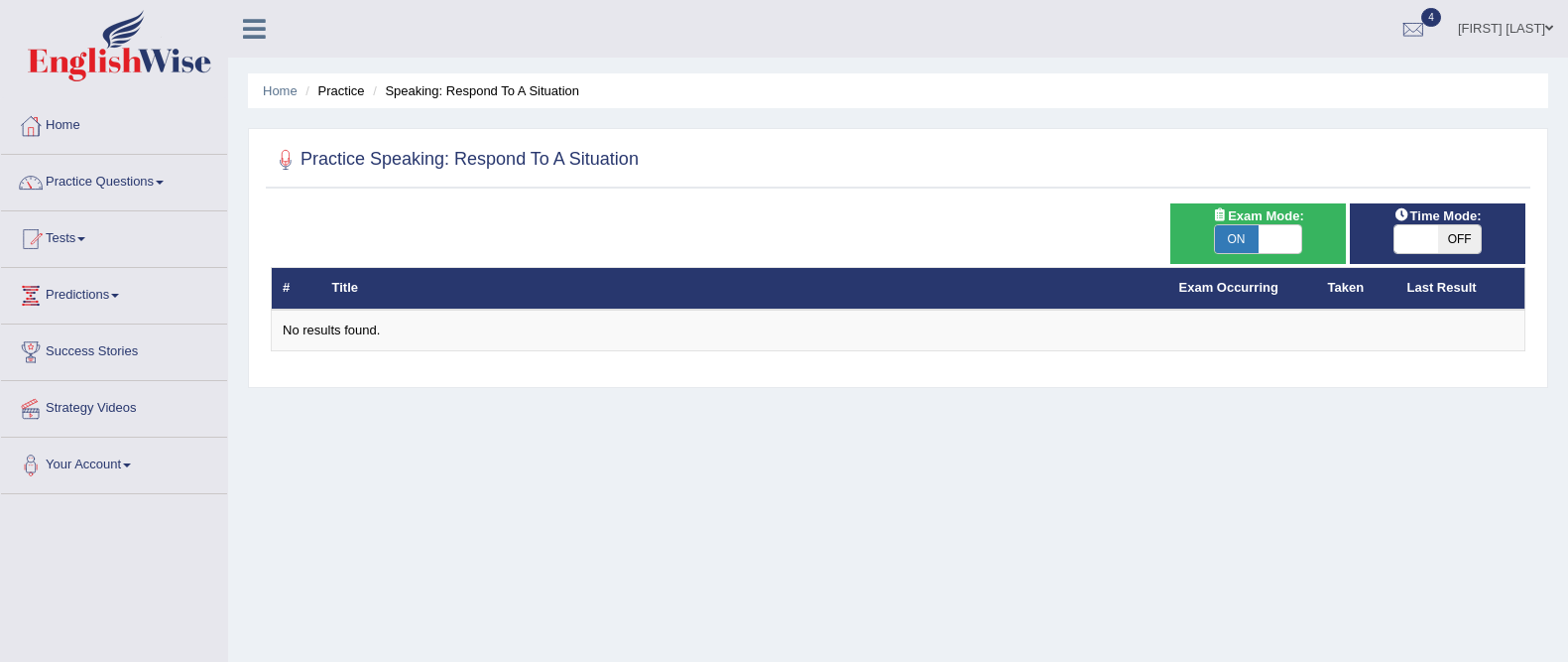 scroll, scrollTop: 0, scrollLeft: 0, axis: both 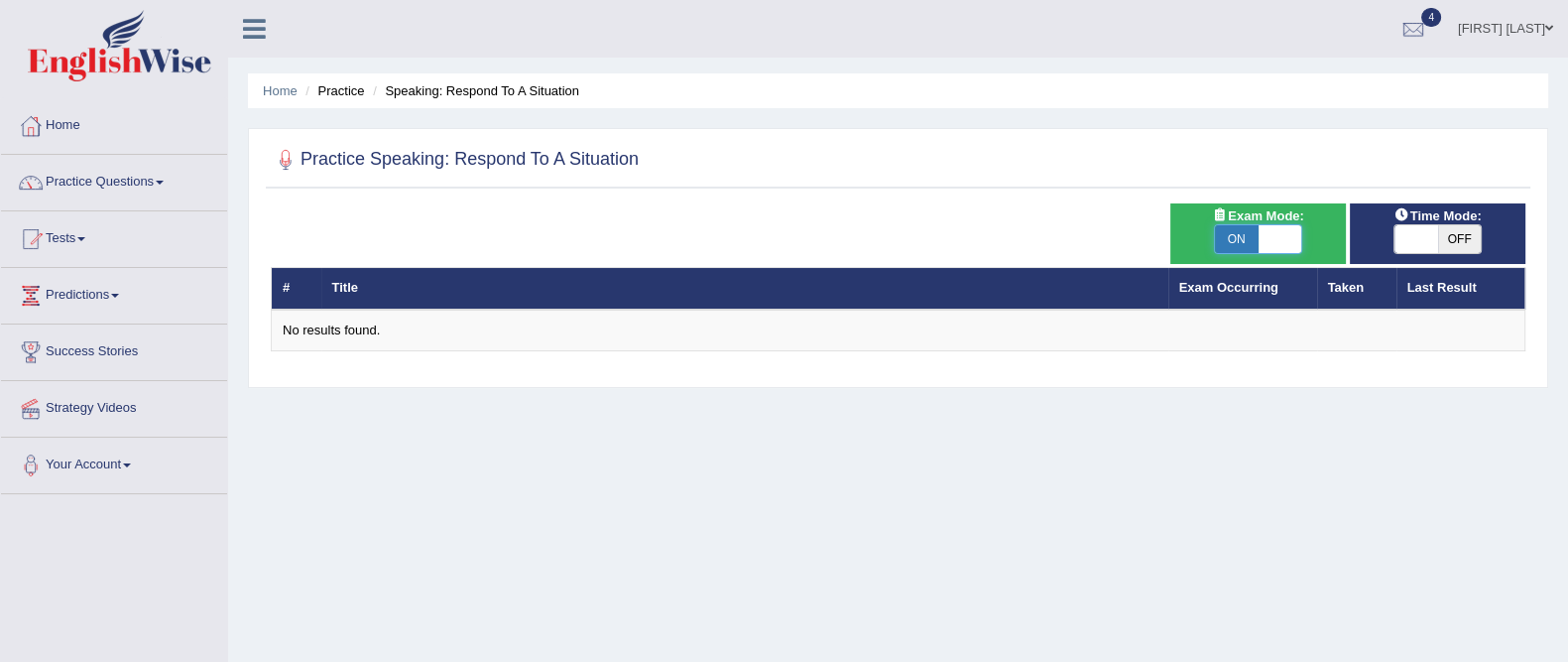 click at bounding box center [1280, 239] 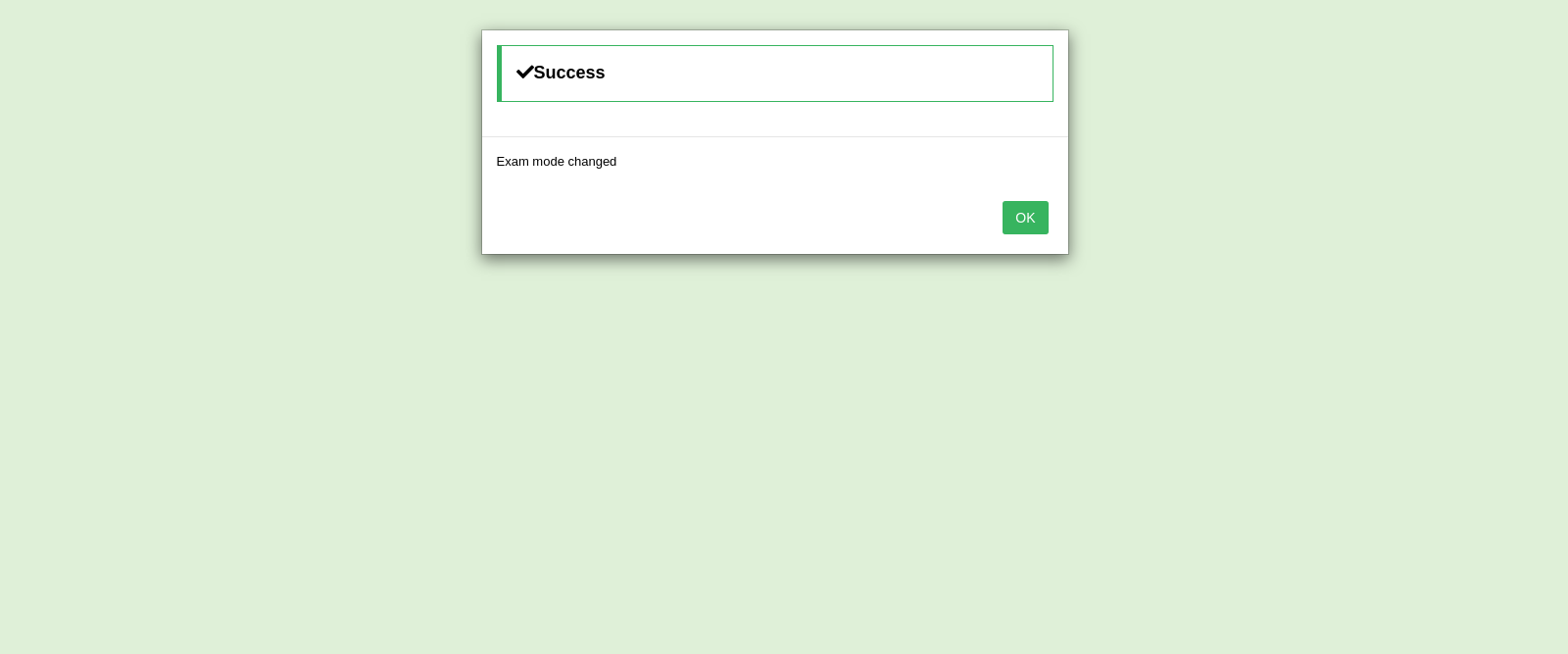 click on "OK" at bounding box center [1025, 218] 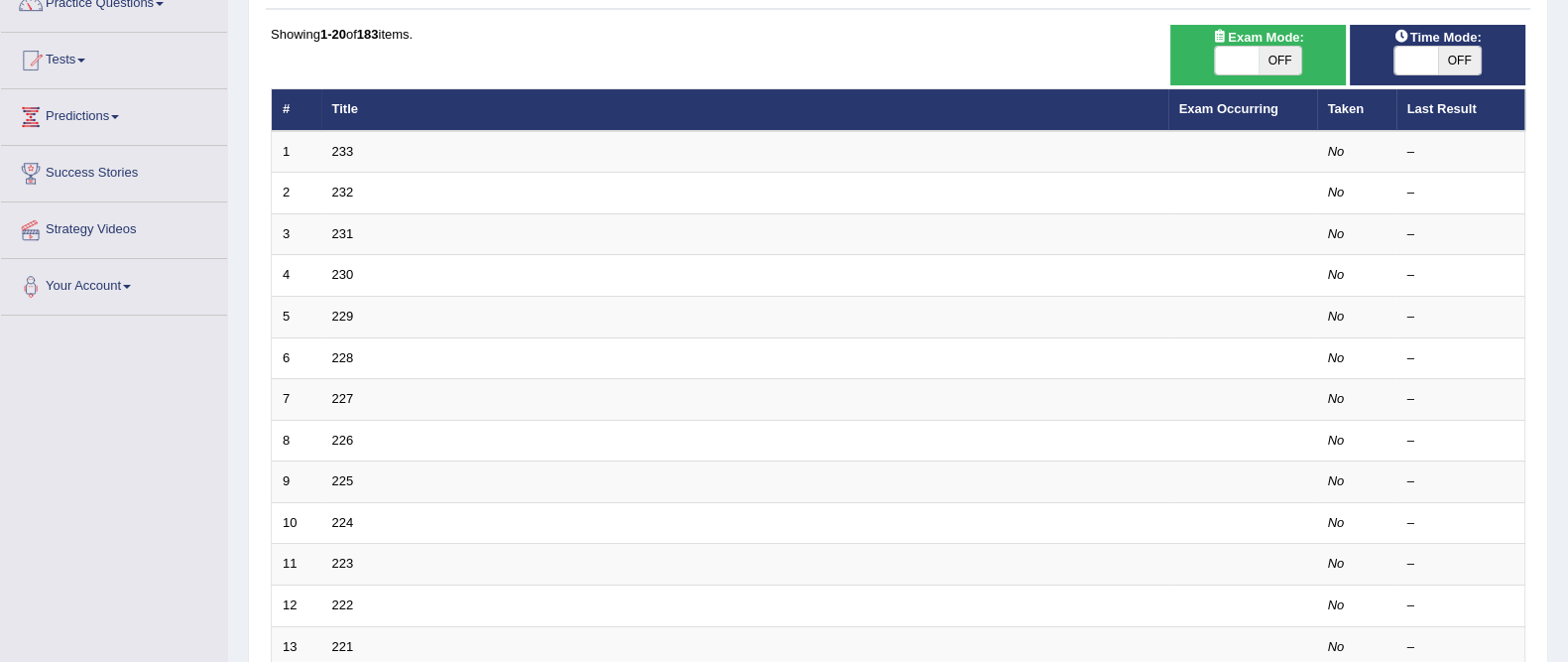 scroll, scrollTop: 0, scrollLeft: 0, axis: both 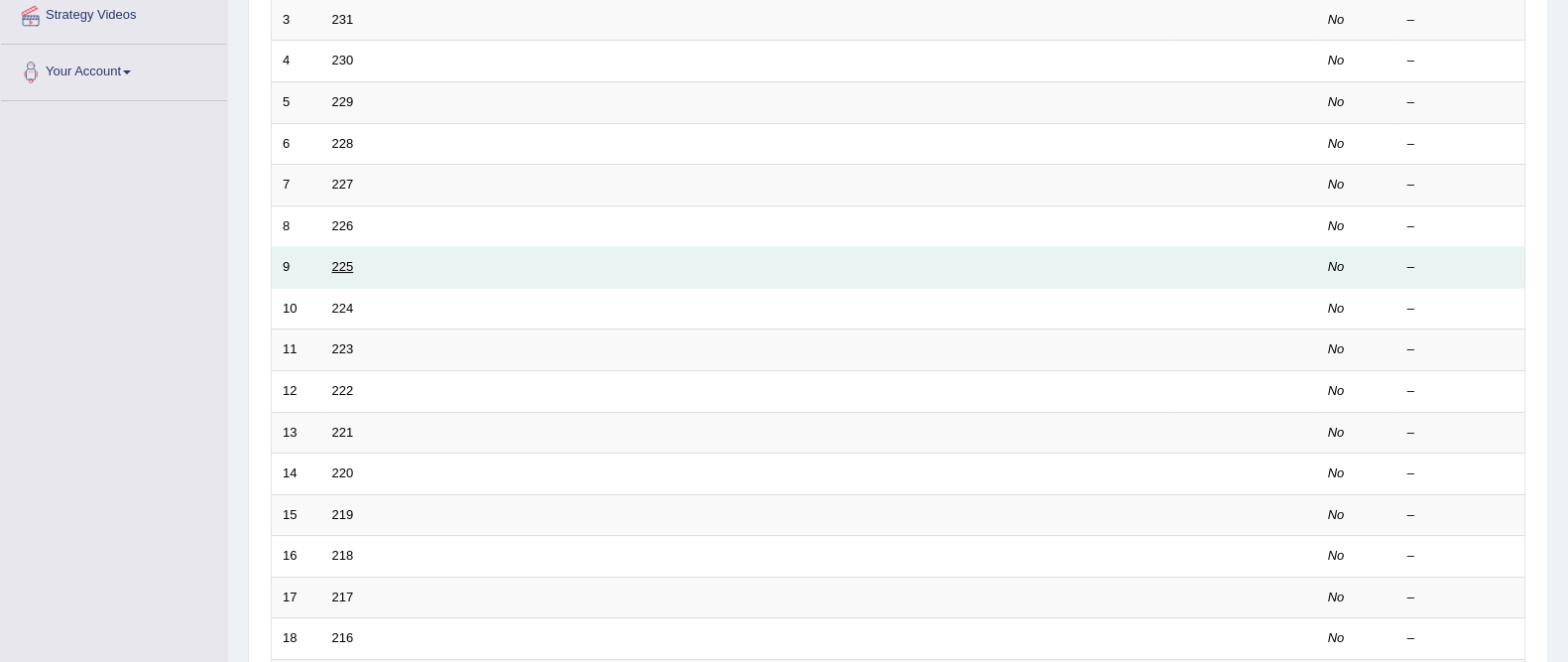 click on "225" at bounding box center (343, 266) 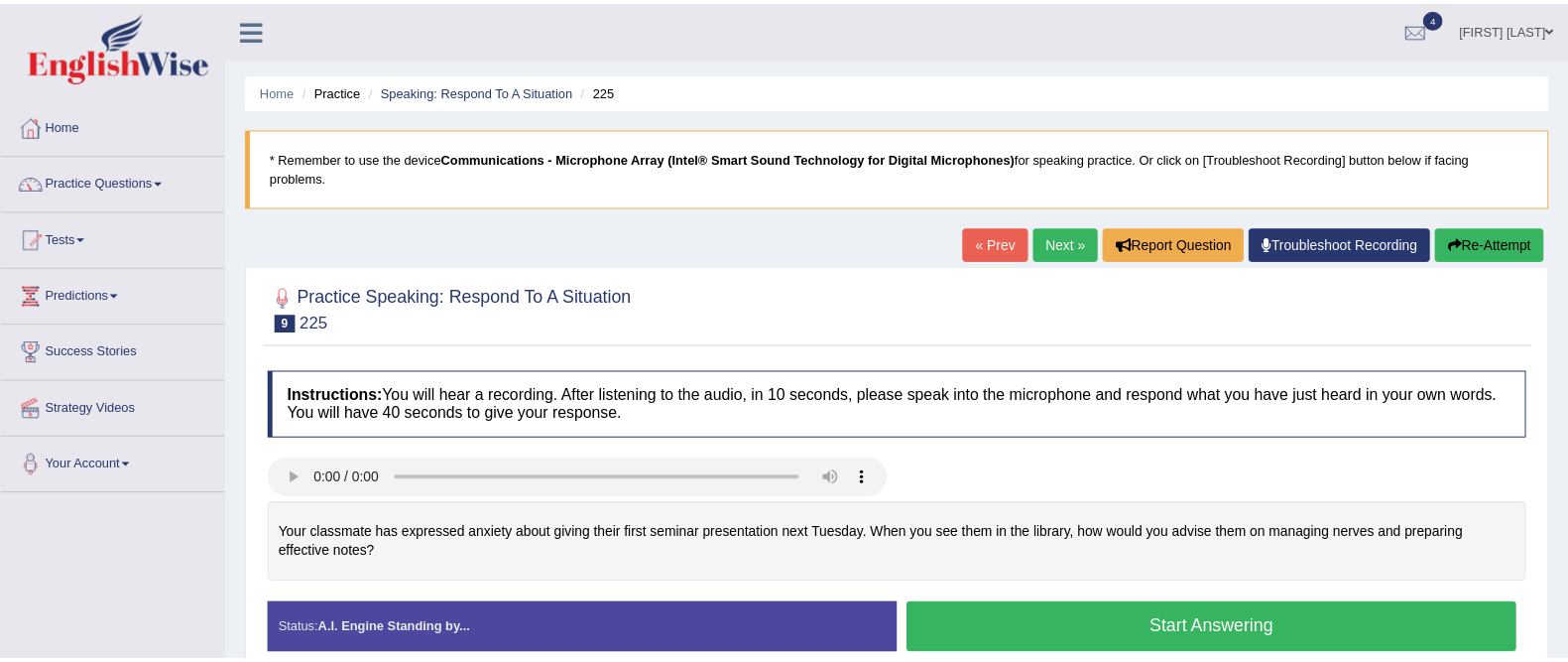 scroll, scrollTop: 0, scrollLeft: 0, axis: both 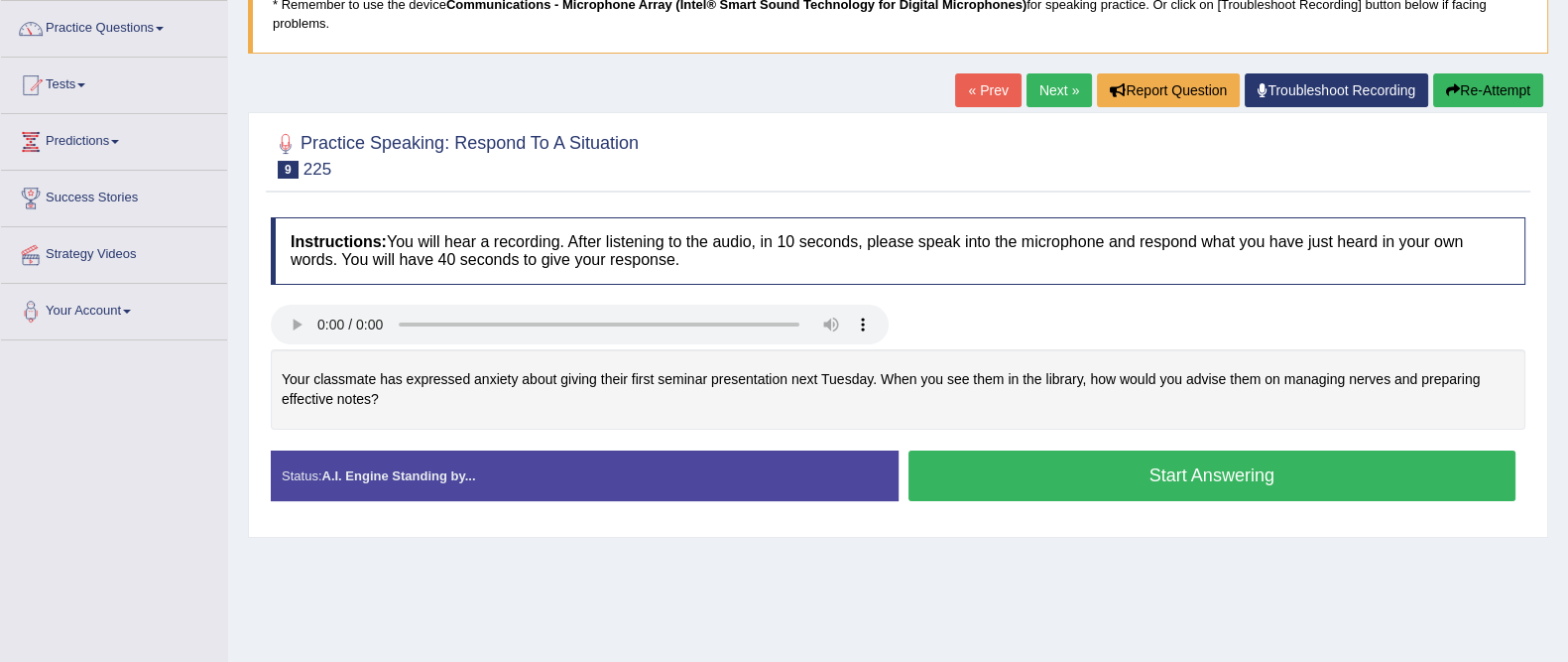 click on "Start Answering" at bounding box center (1212, 475) 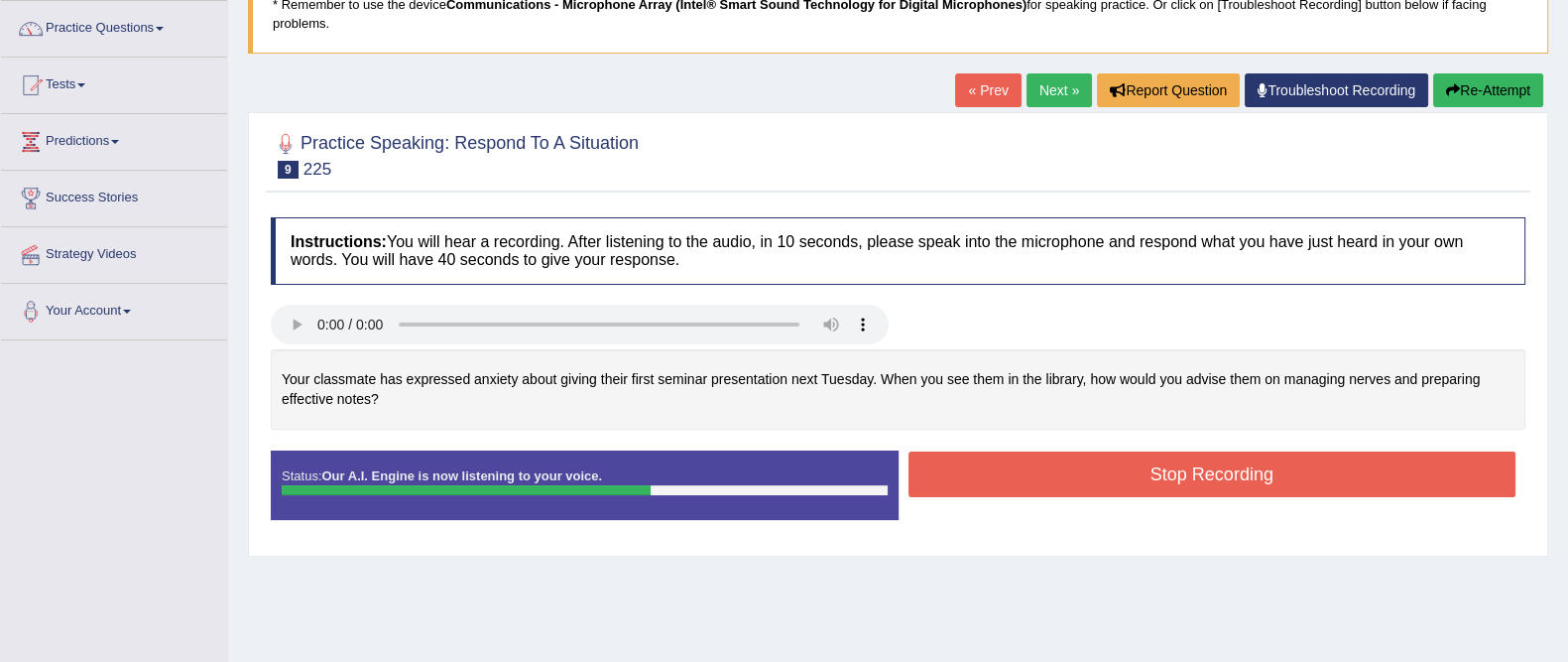 click on "Stop Recording" at bounding box center [1212, 474] 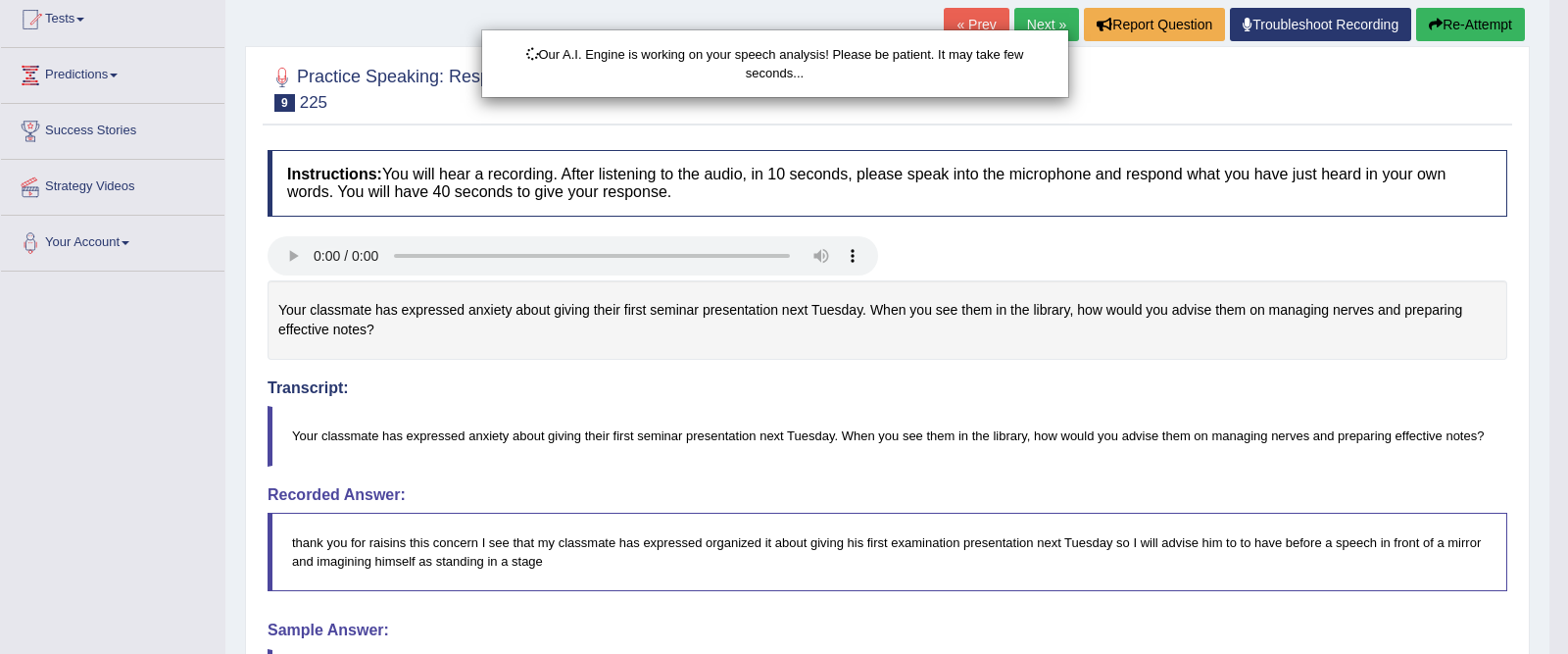 scroll, scrollTop: 478, scrollLeft: 0, axis: vertical 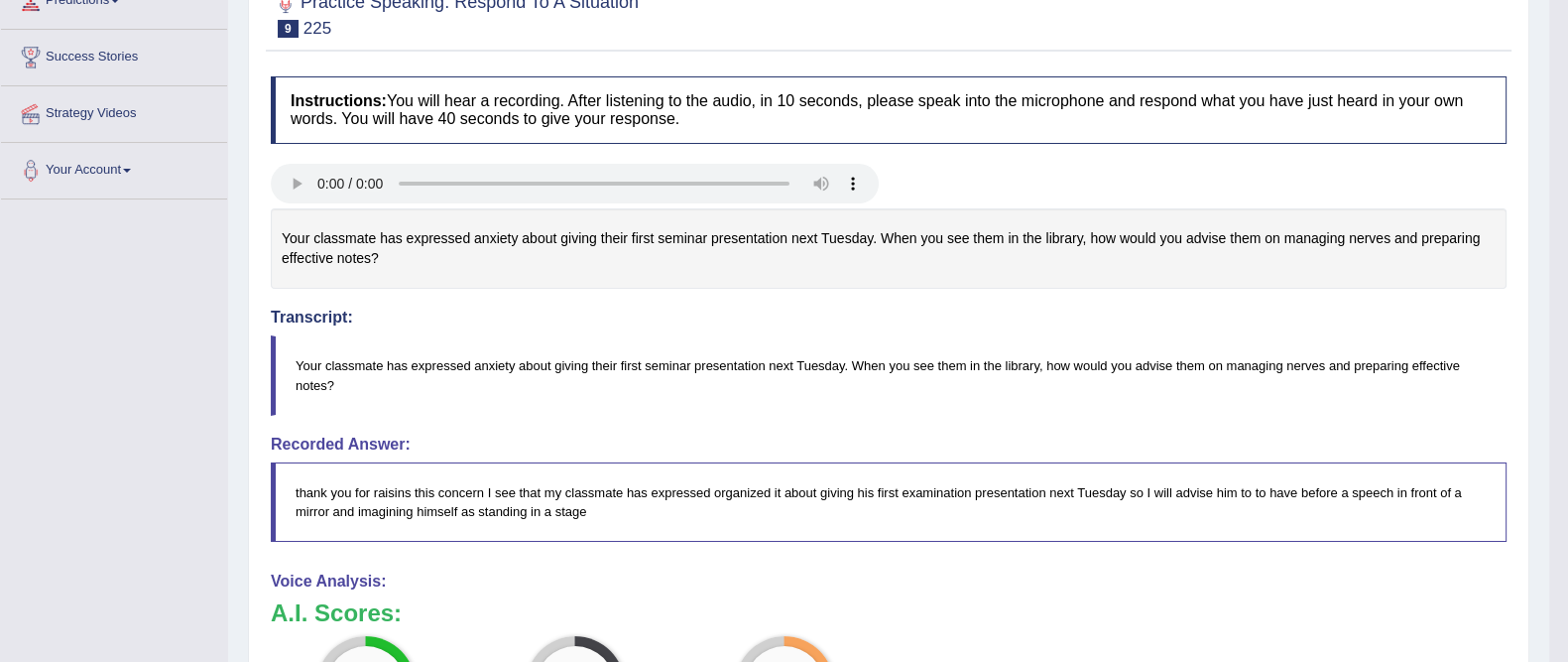 click on "thank you for raisins this concern I see that my classmate has expressed organized it about giving his first examination presentation next Tuesday so I will advise him to to have before a speech in front of a mirror and imagining himself as standing in a stage" at bounding box center (889, 502) 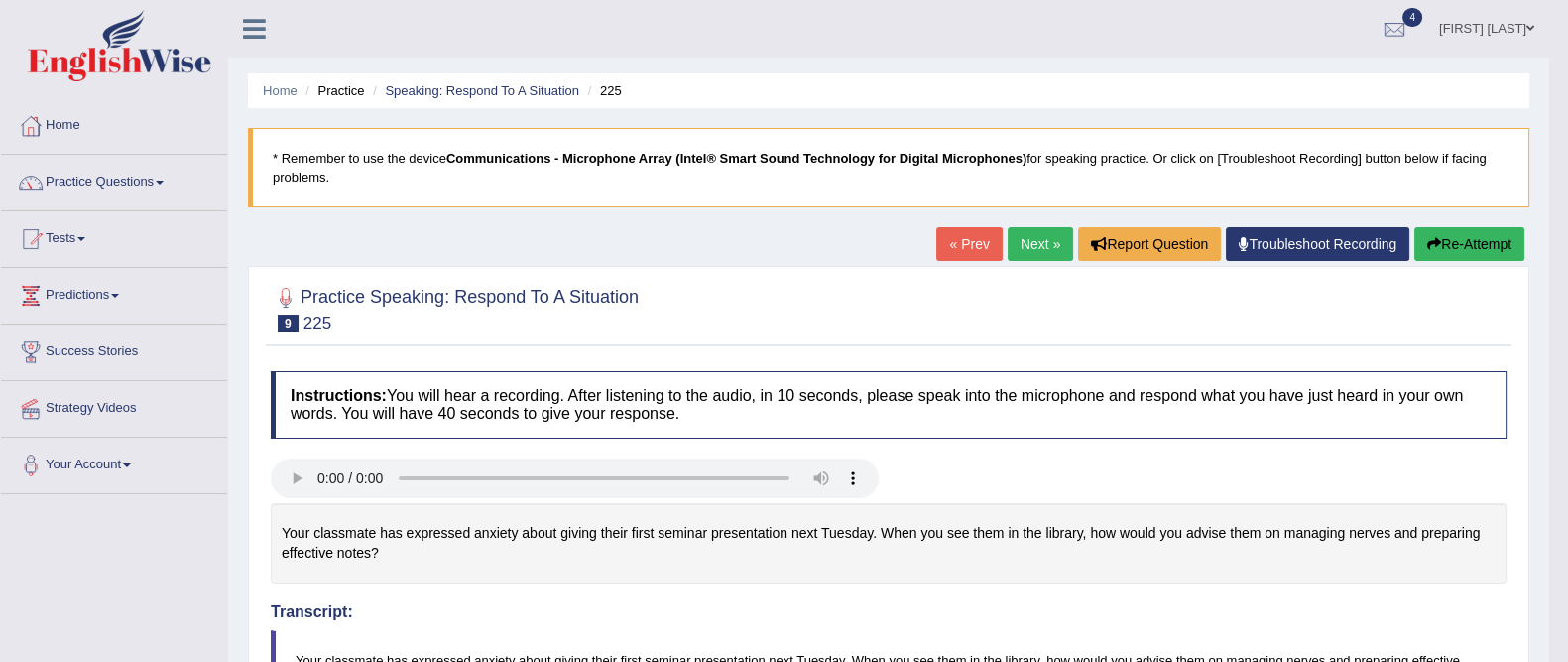 click on "Next »" at bounding box center [1040, 244] 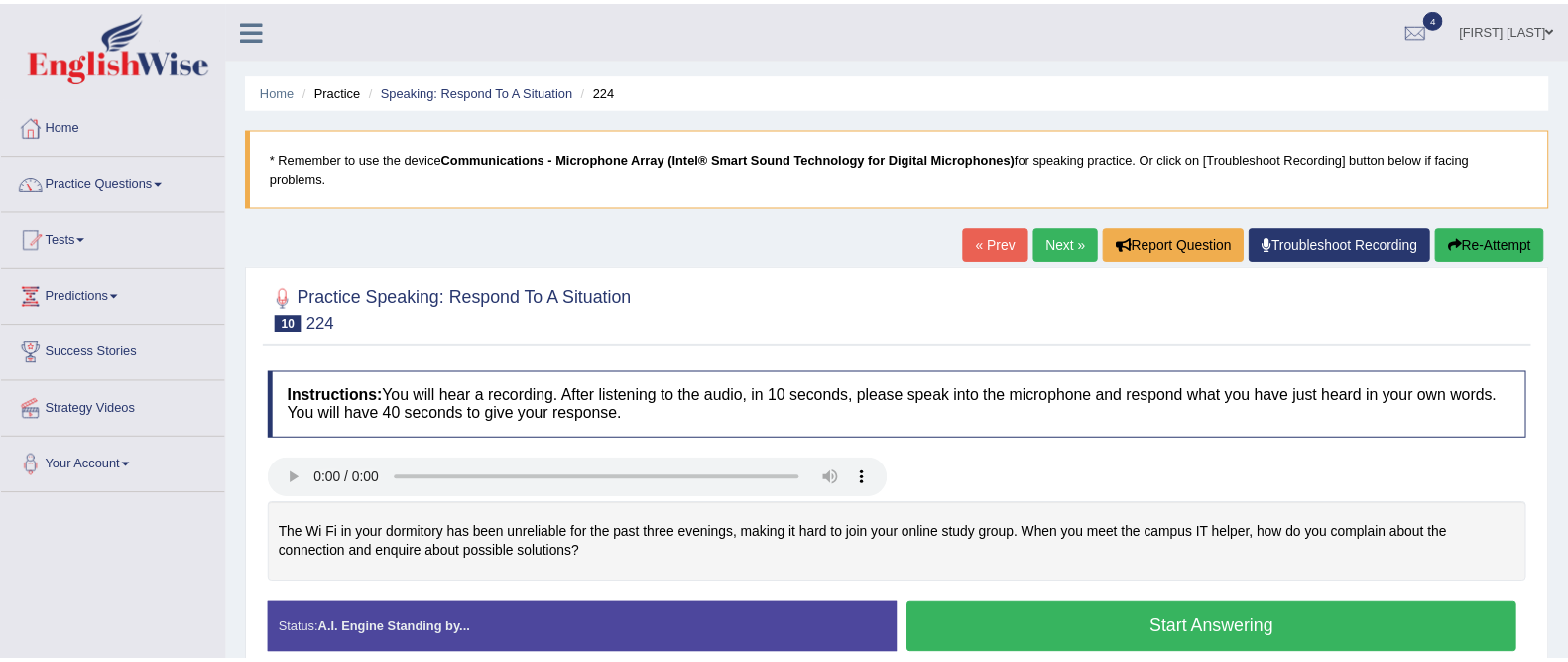 scroll, scrollTop: 0, scrollLeft: 0, axis: both 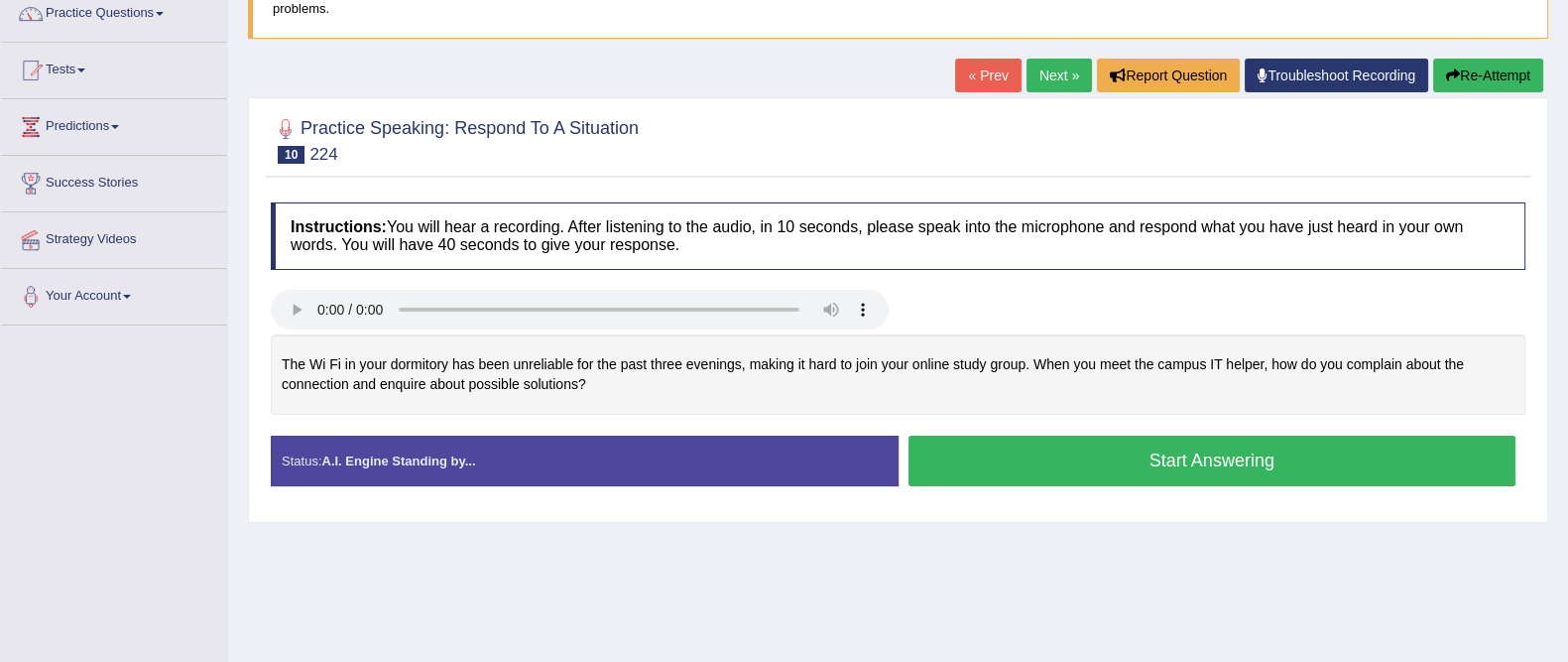 click on "Start Answering" at bounding box center [1212, 461] 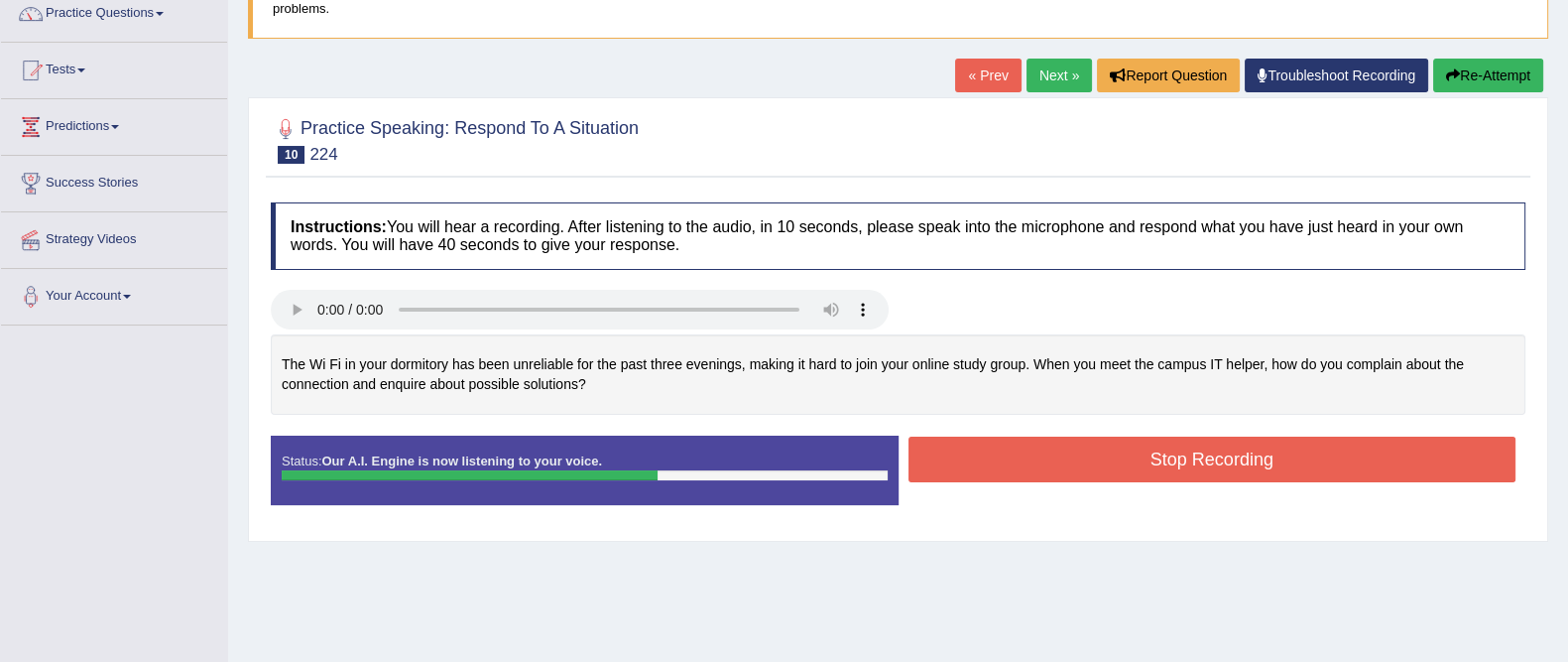 click on "Stop Recording" at bounding box center [1212, 460] 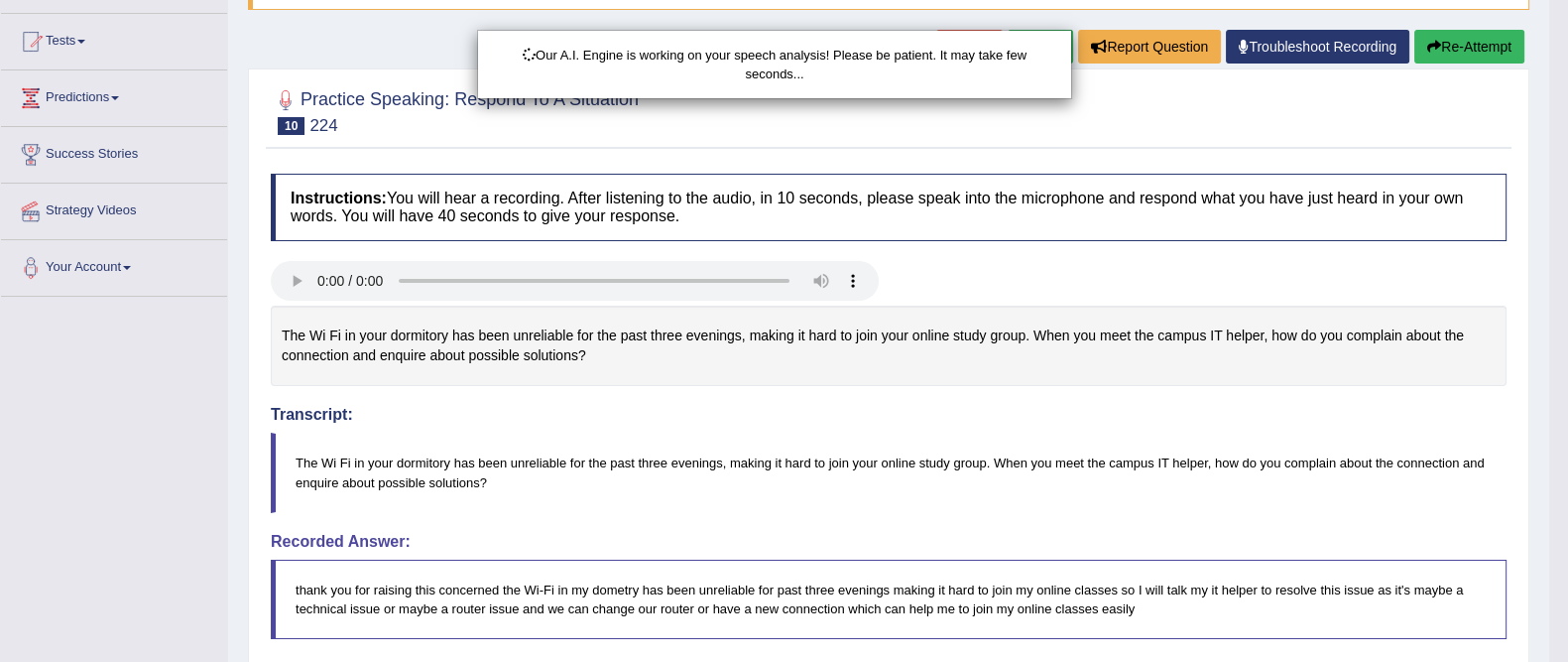 scroll, scrollTop: 483, scrollLeft: 0, axis: vertical 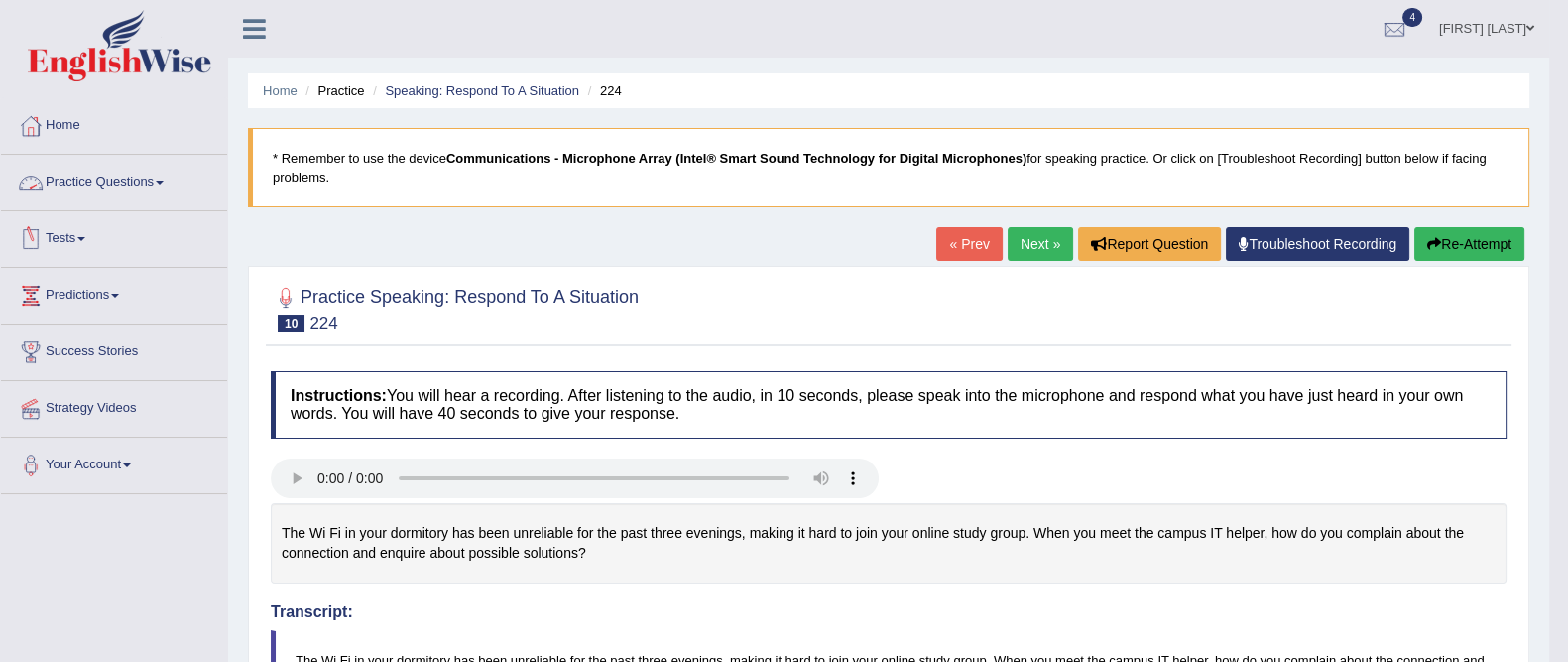 click on "Practice Questions" at bounding box center (114, 180) 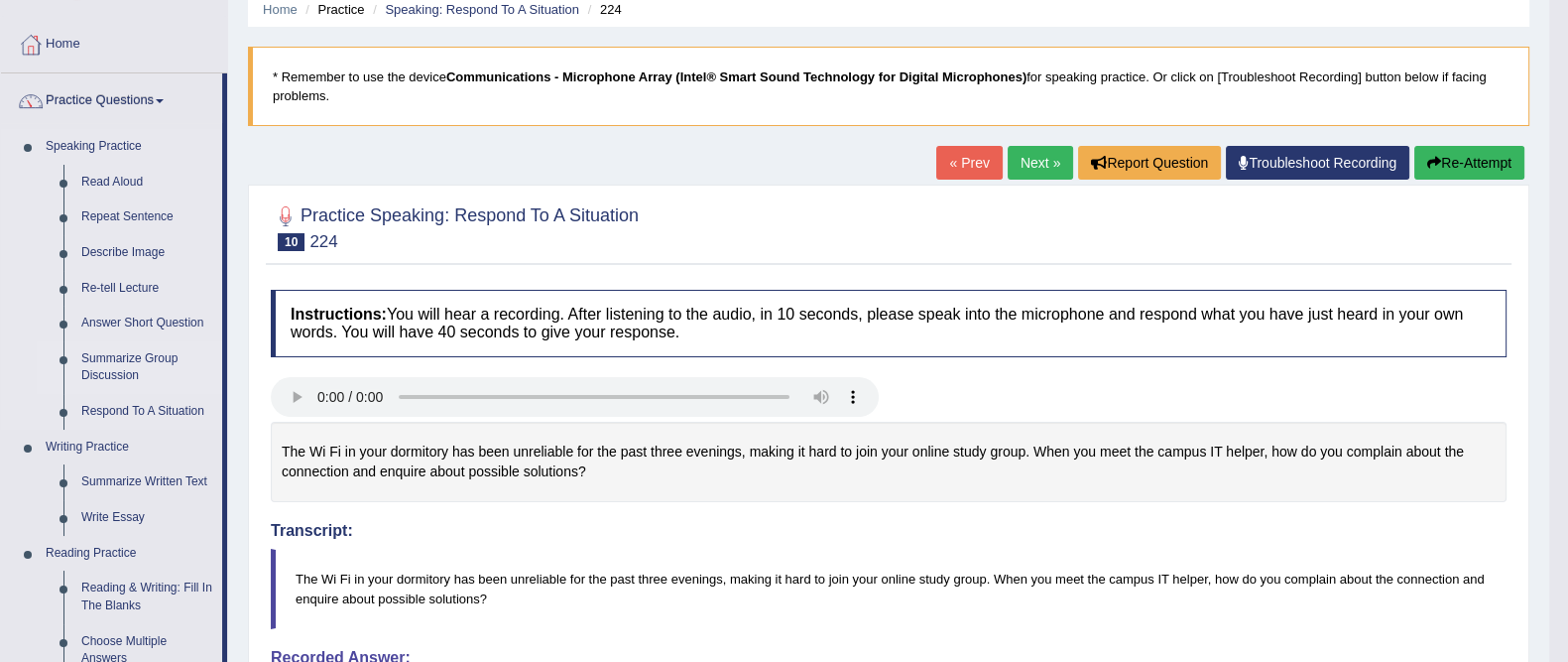 scroll, scrollTop: 125, scrollLeft: 0, axis: vertical 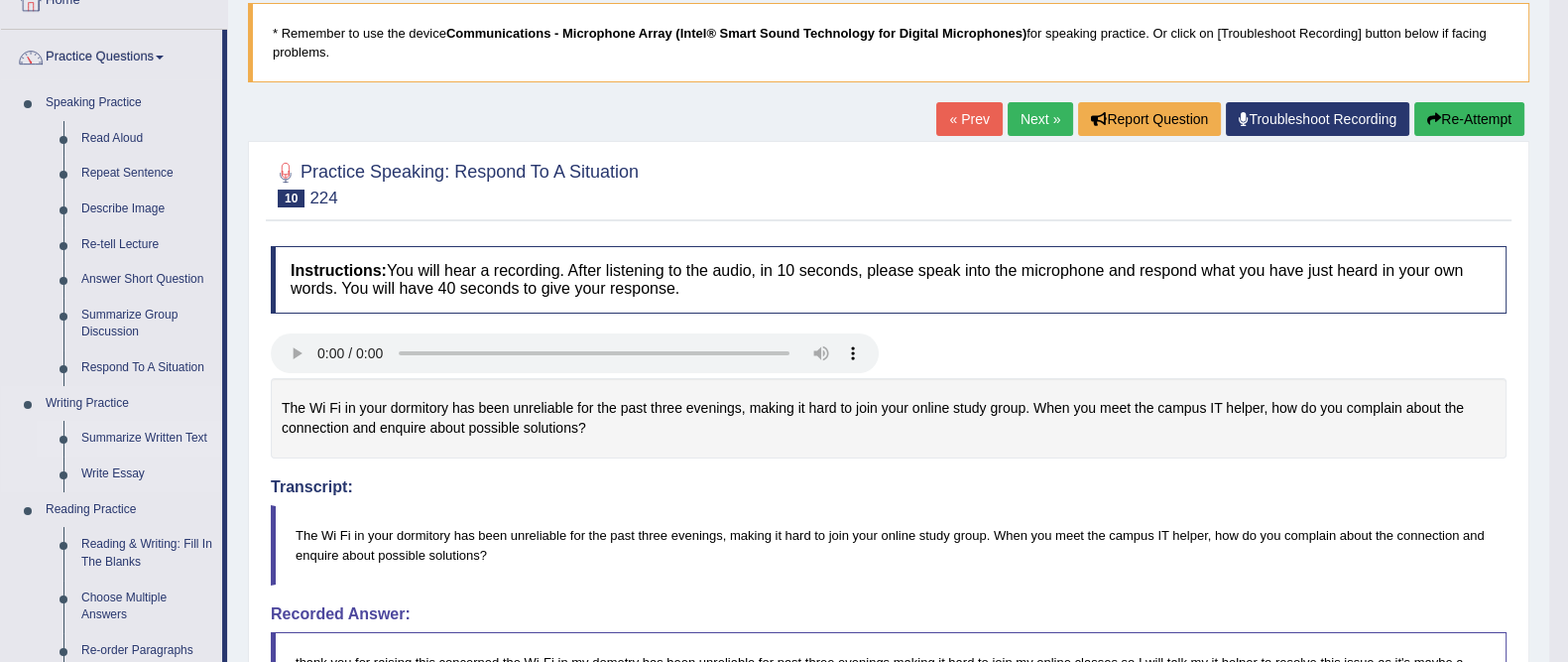 click on "Summarize Written Text" at bounding box center [147, 439] 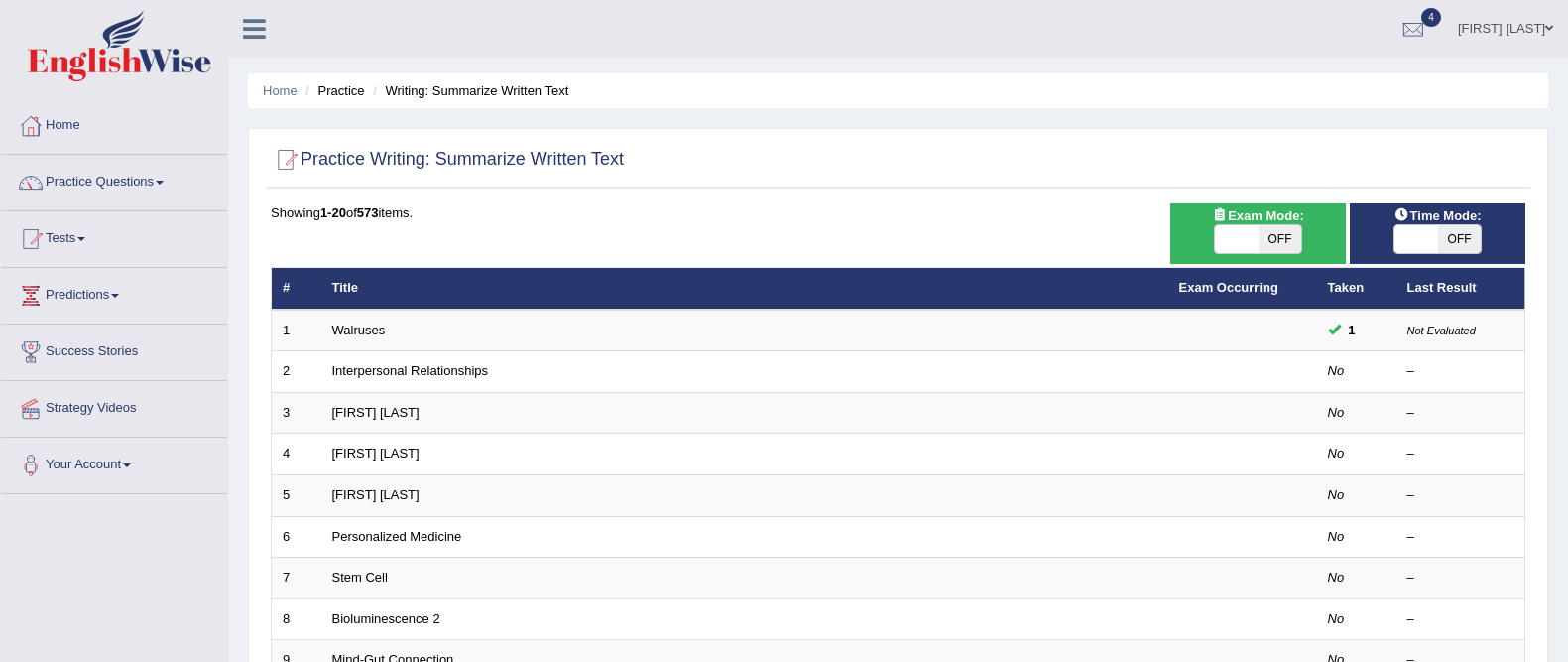 scroll, scrollTop: 0, scrollLeft: 0, axis: both 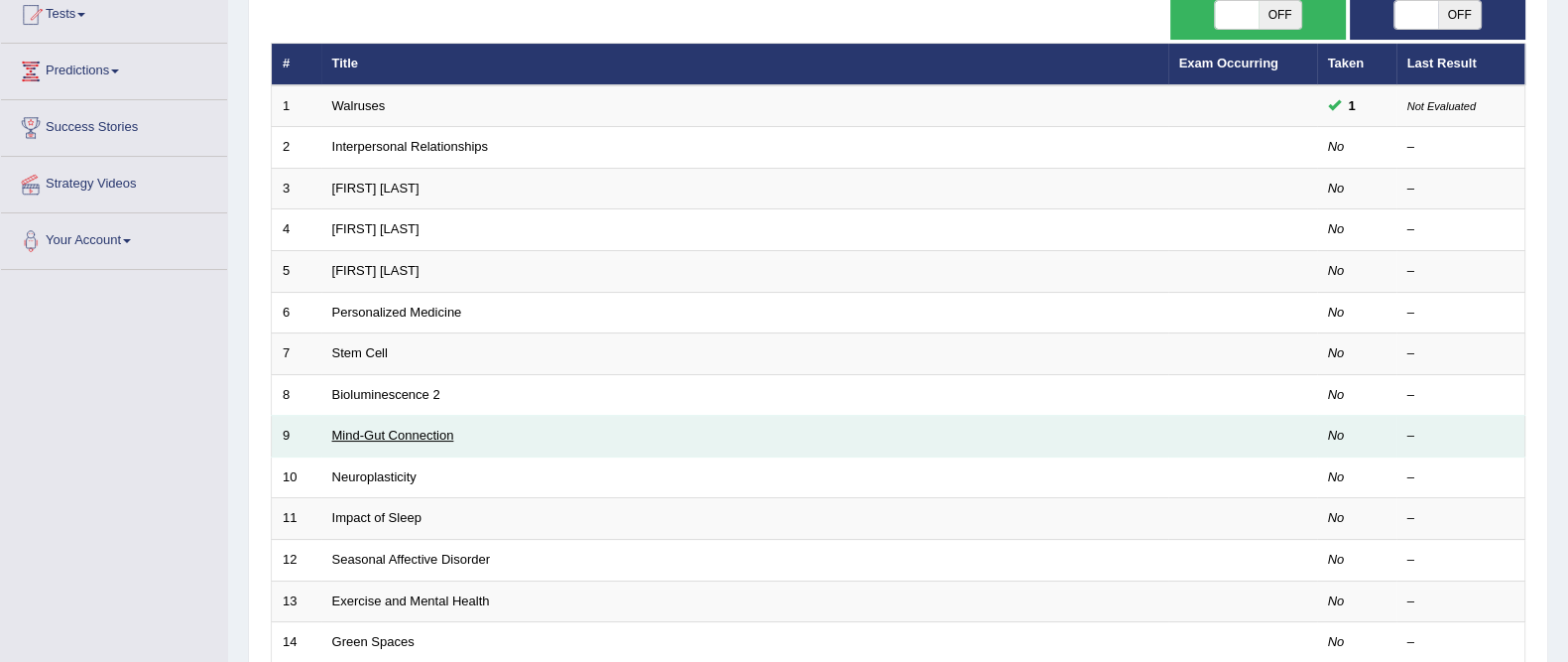 click on "Mind-Gut Connection" at bounding box center (393, 435) 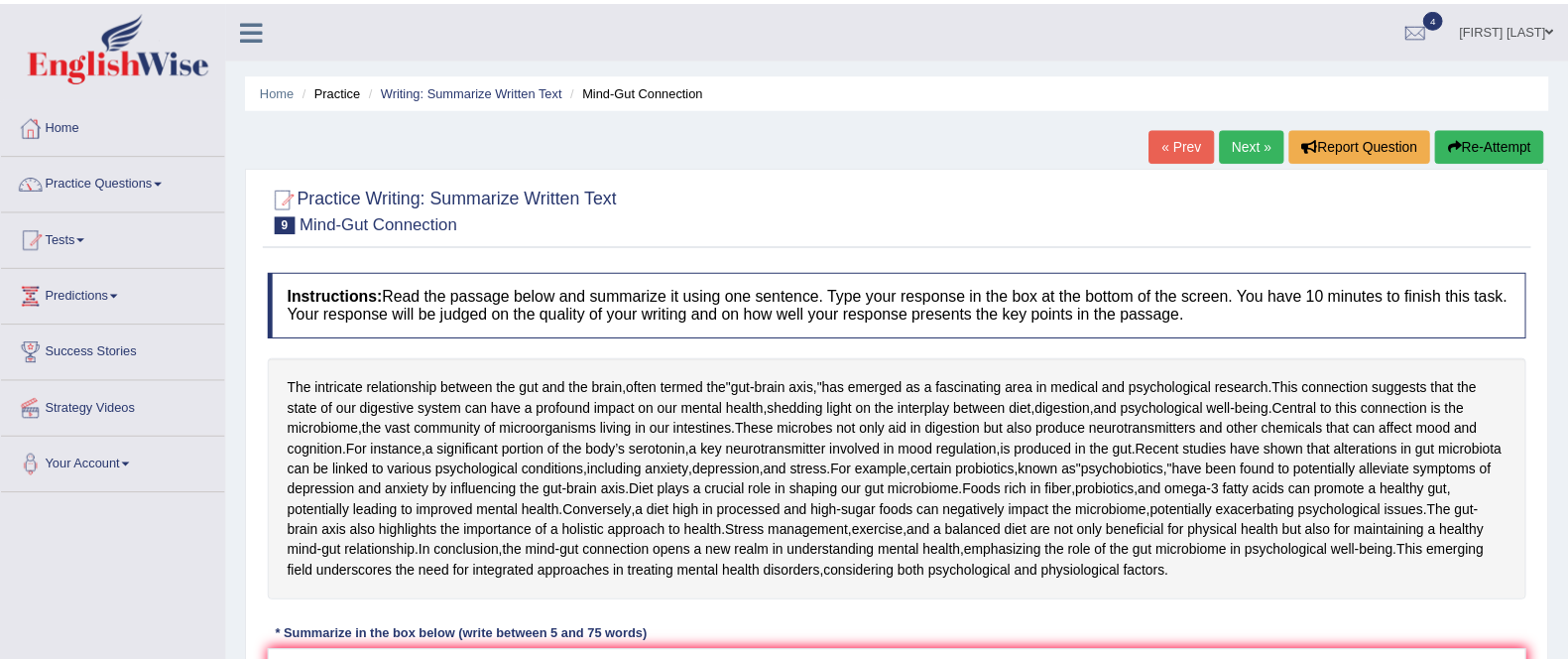 scroll, scrollTop: 0, scrollLeft: 0, axis: both 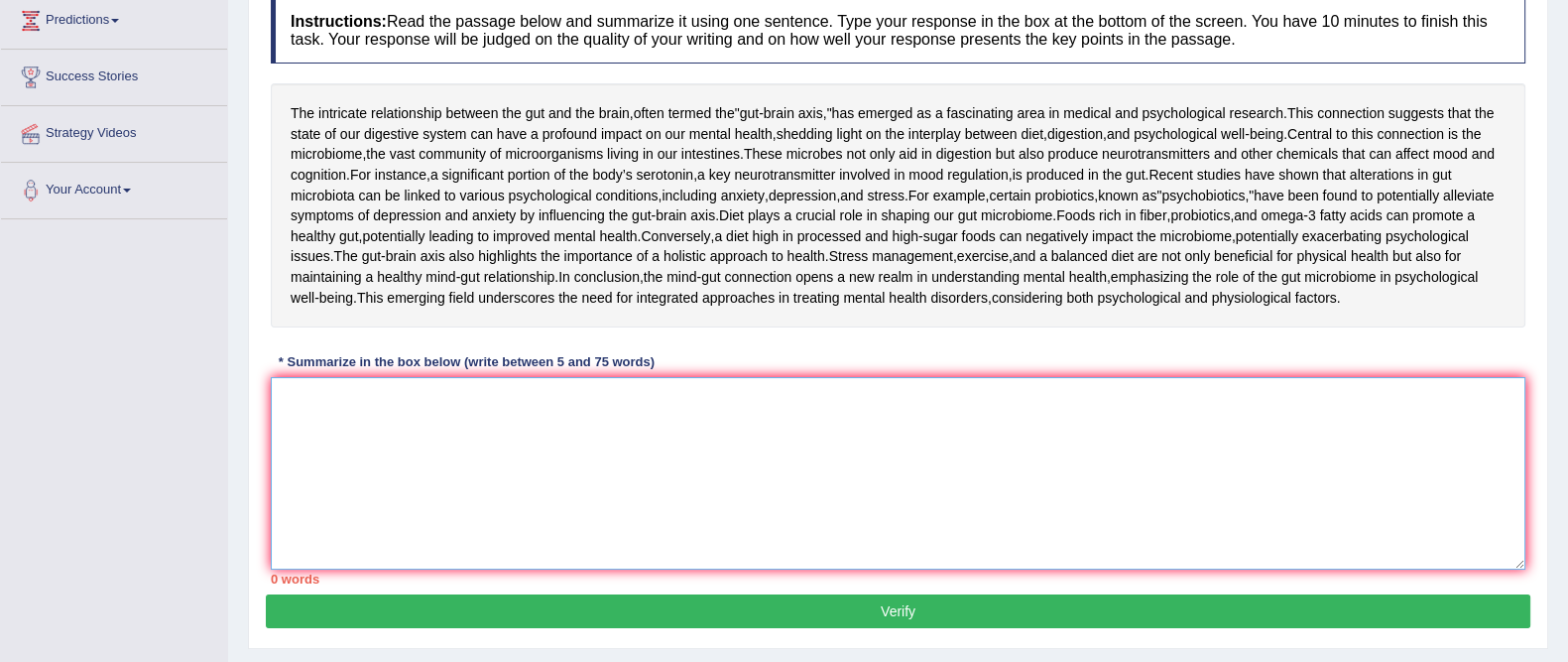 click at bounding box center (898, 473) 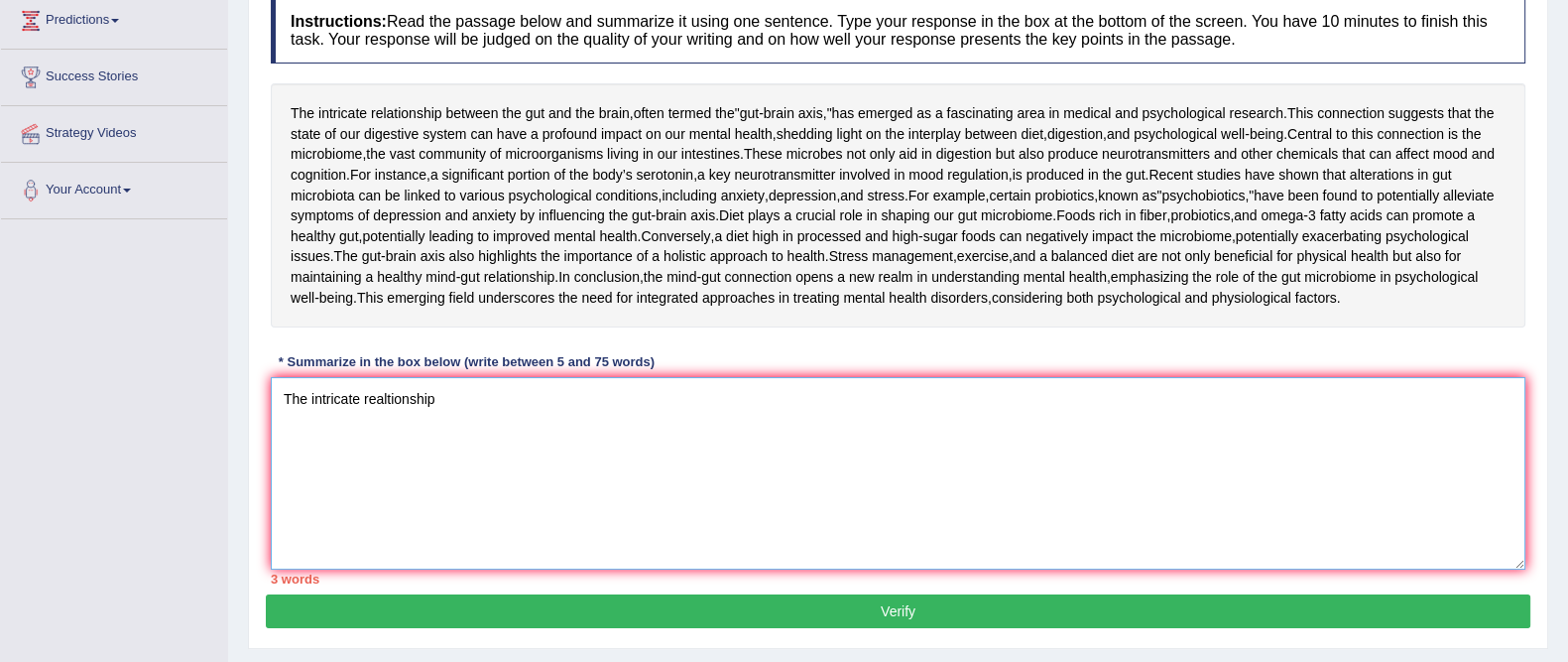 click on "The intricate realtionship" at bounding box center (898, 473) 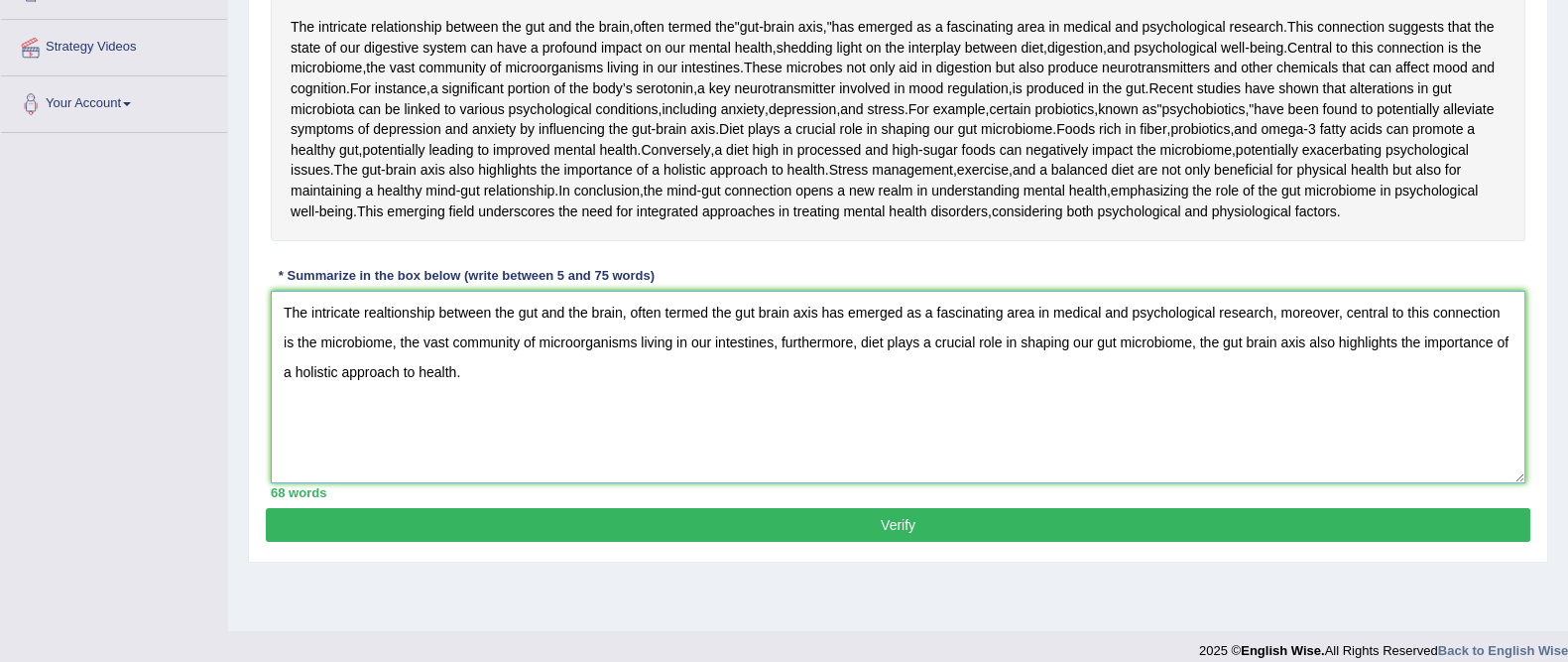 scroll, scrollTop: 468, scrollLeft: 0, axis: vertical 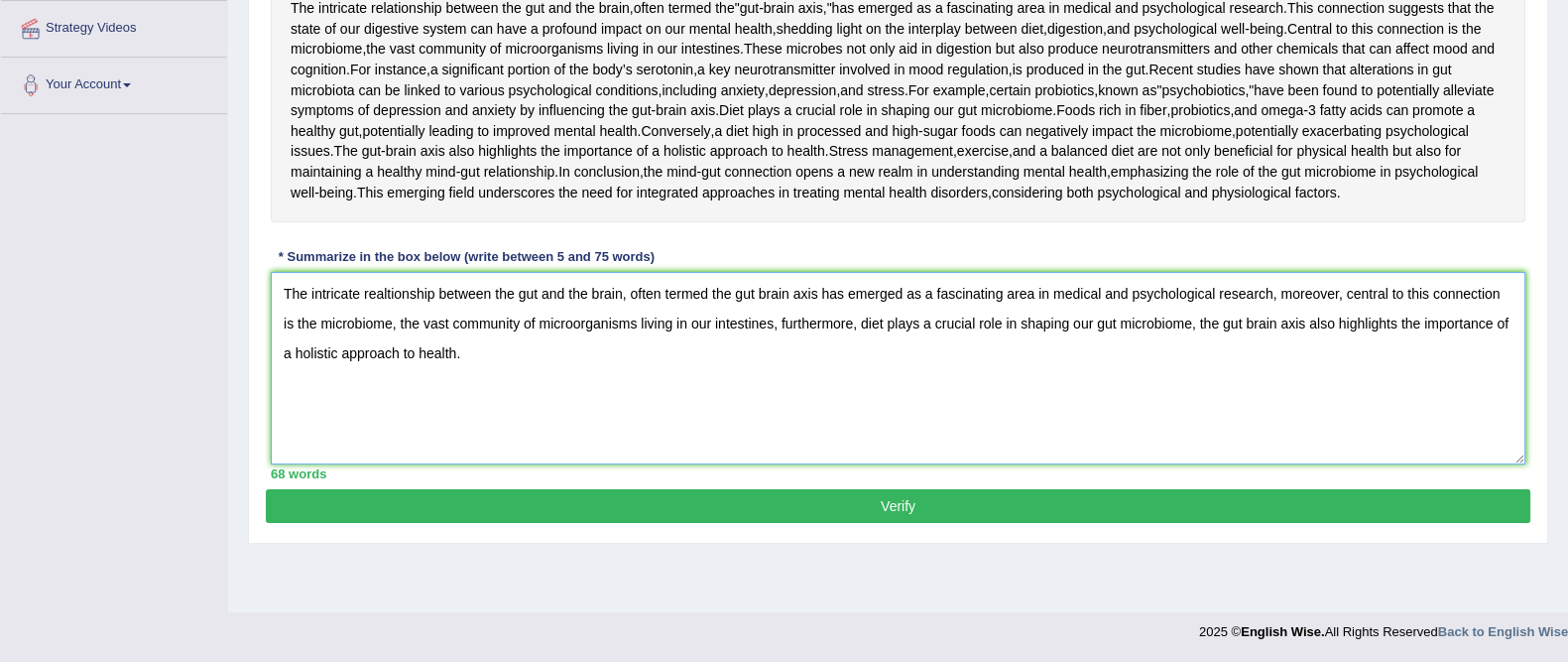 type on "The intricate realtionship between the gut and the brain, often termed the gut brain axis has emerged as a fascinating area in medical and psychological research, moreover, central to this connection is the microbiome, the vast community of microorganisms living in our intestines, furthermore, diet plays a crucial role in shaping our gut microbiome, the gut brain axis also highlights the importance of a holistic approach to health." 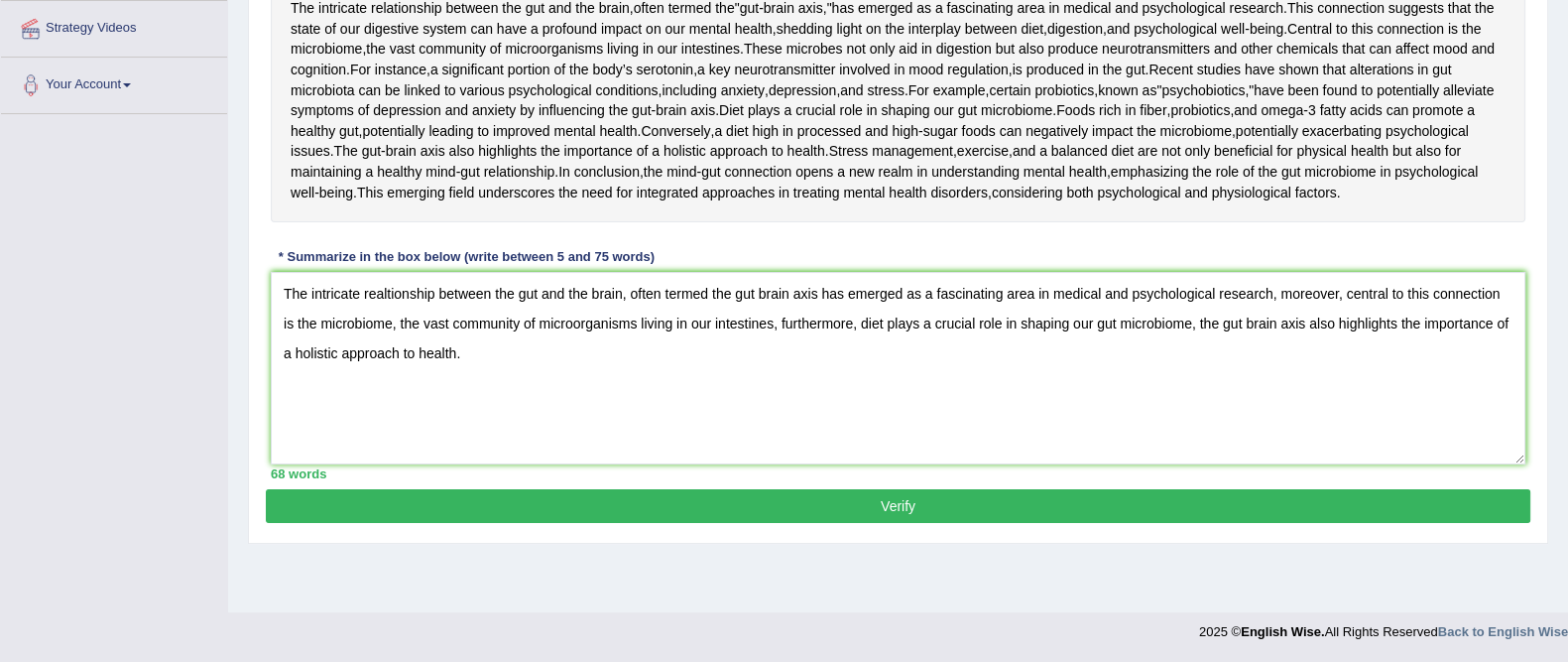 click on "Verify" at bounding box center (898, 506) 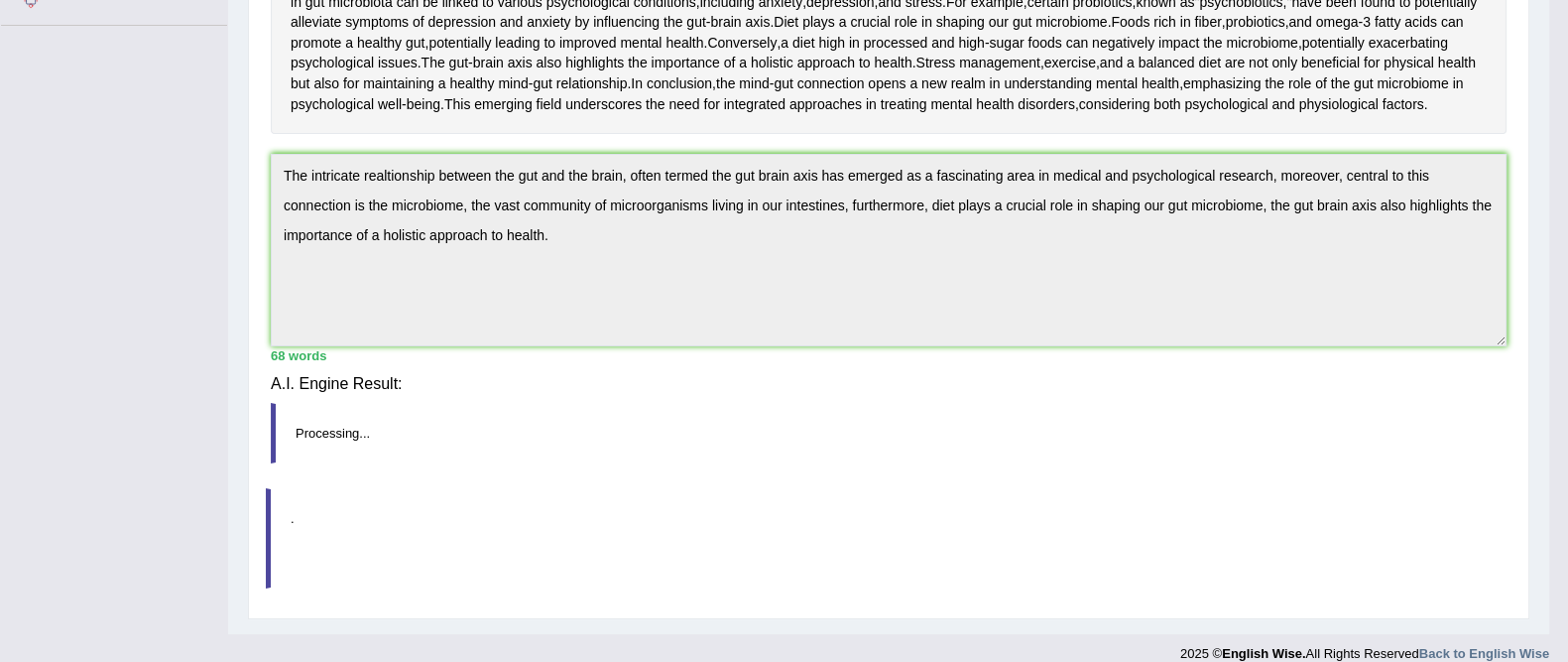 scroll, scrollTop: 457, scrollLeft: 0, axis: vertical 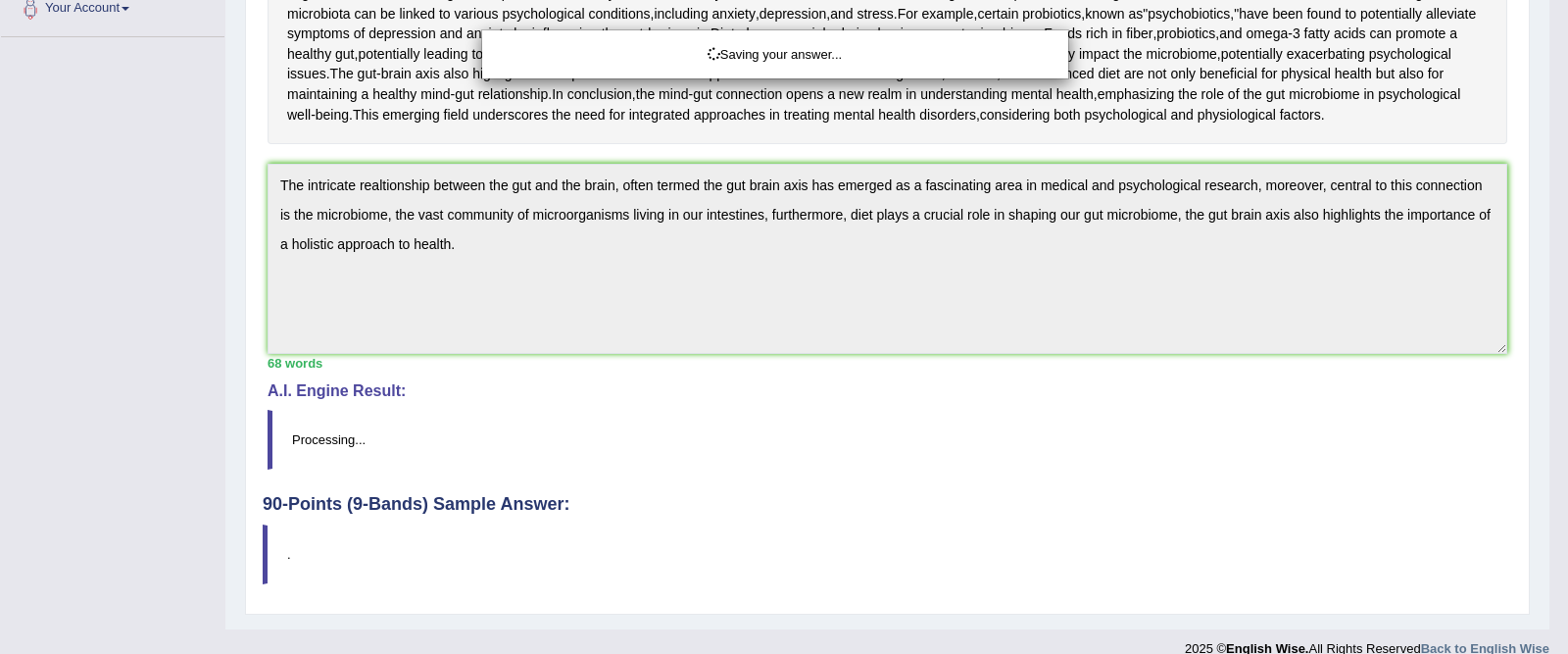 click on "Saving your answer..." at bounding box center [784, 327] 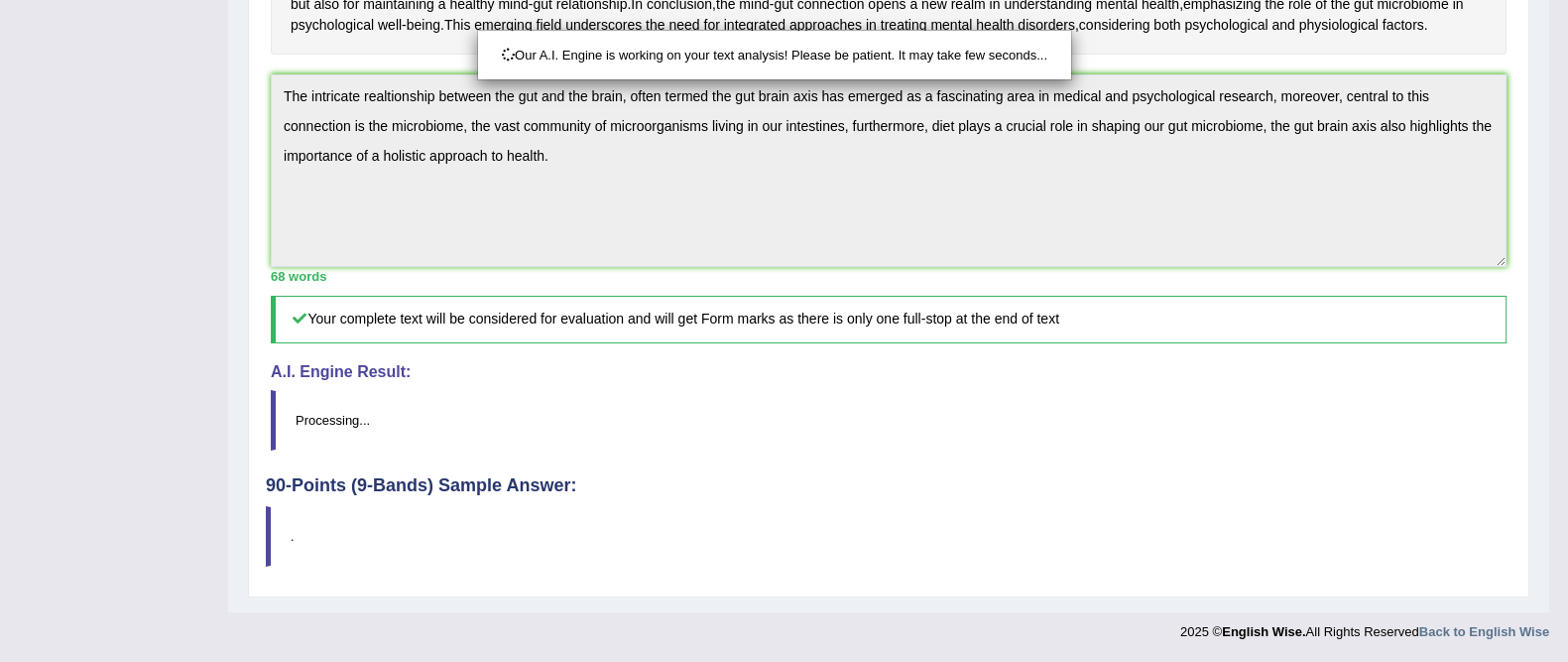 scroll, scrollTop: 690, scrollLeft: 0, axis: vertical 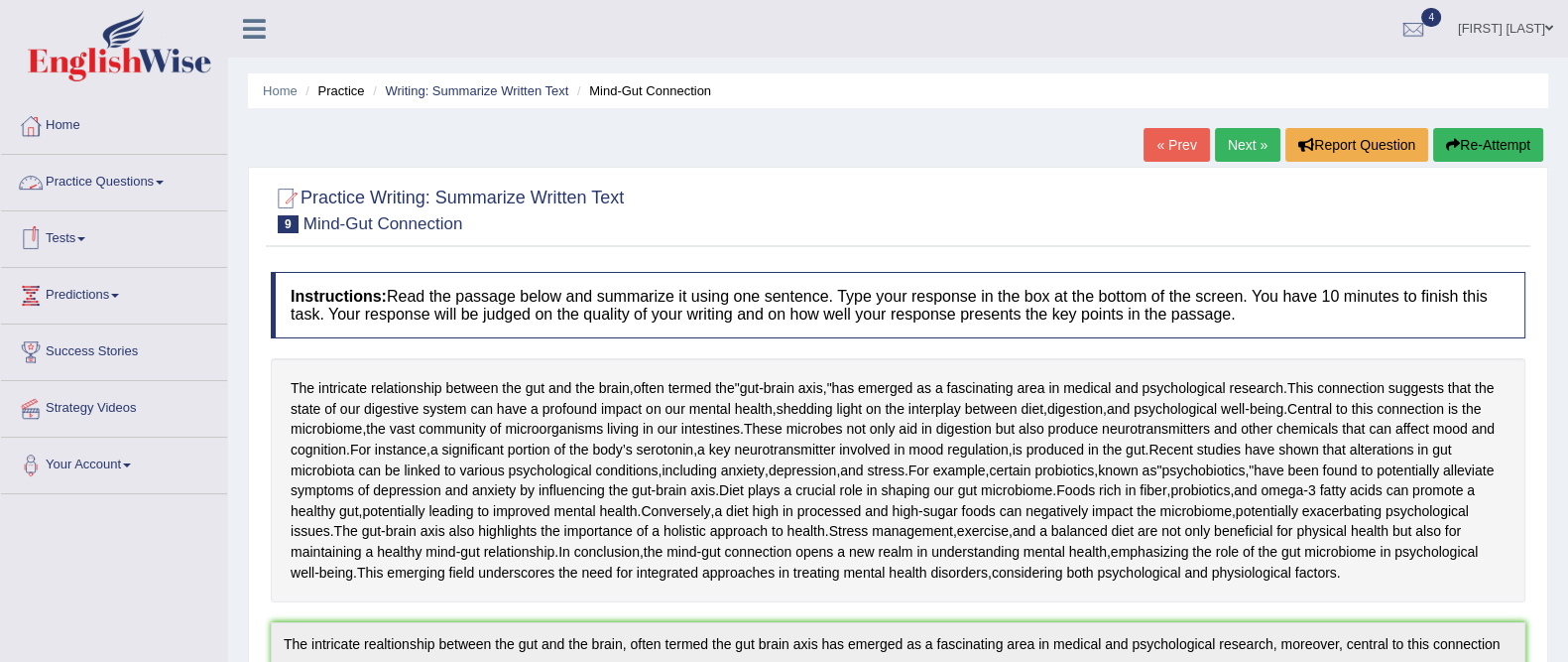 click on "Practice Questions" at bounding box center [114, 180] 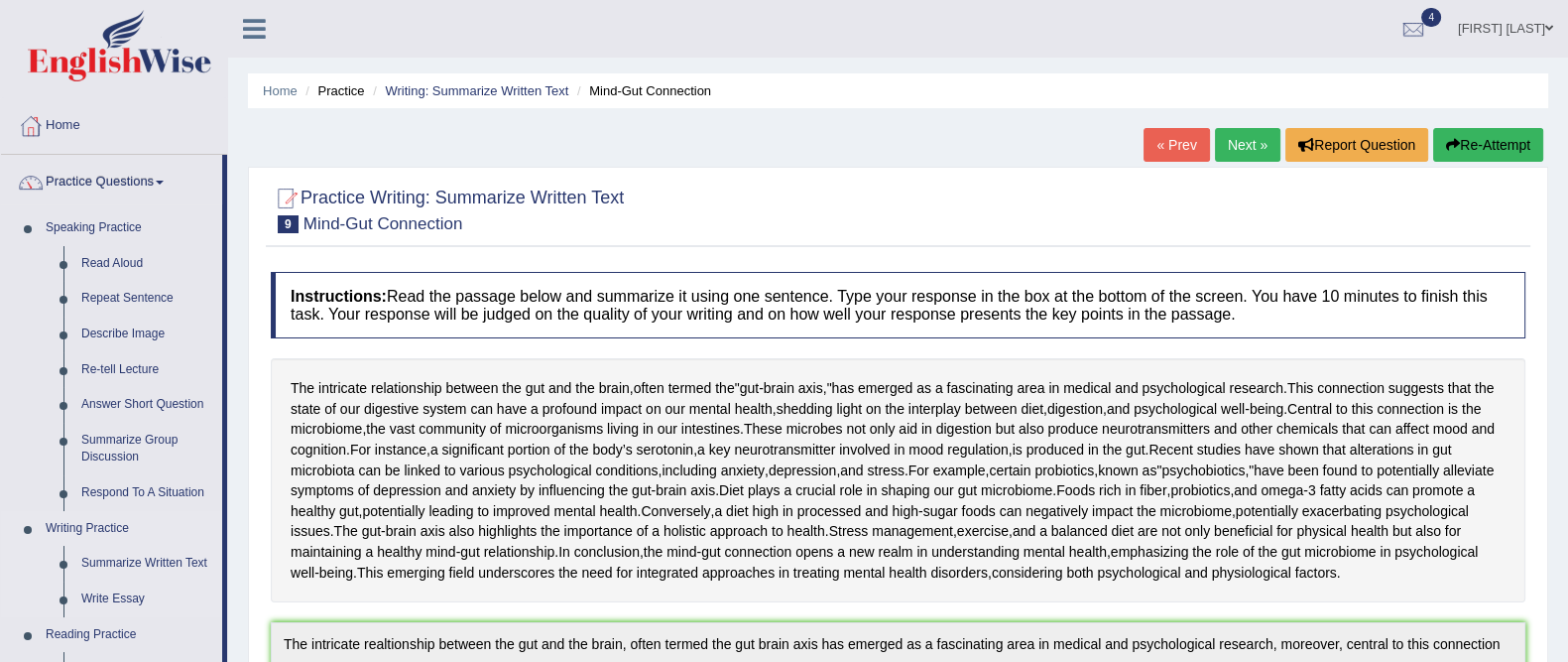 scroll, scrollTop: 68, scrollLeft: 0, axis: vertical 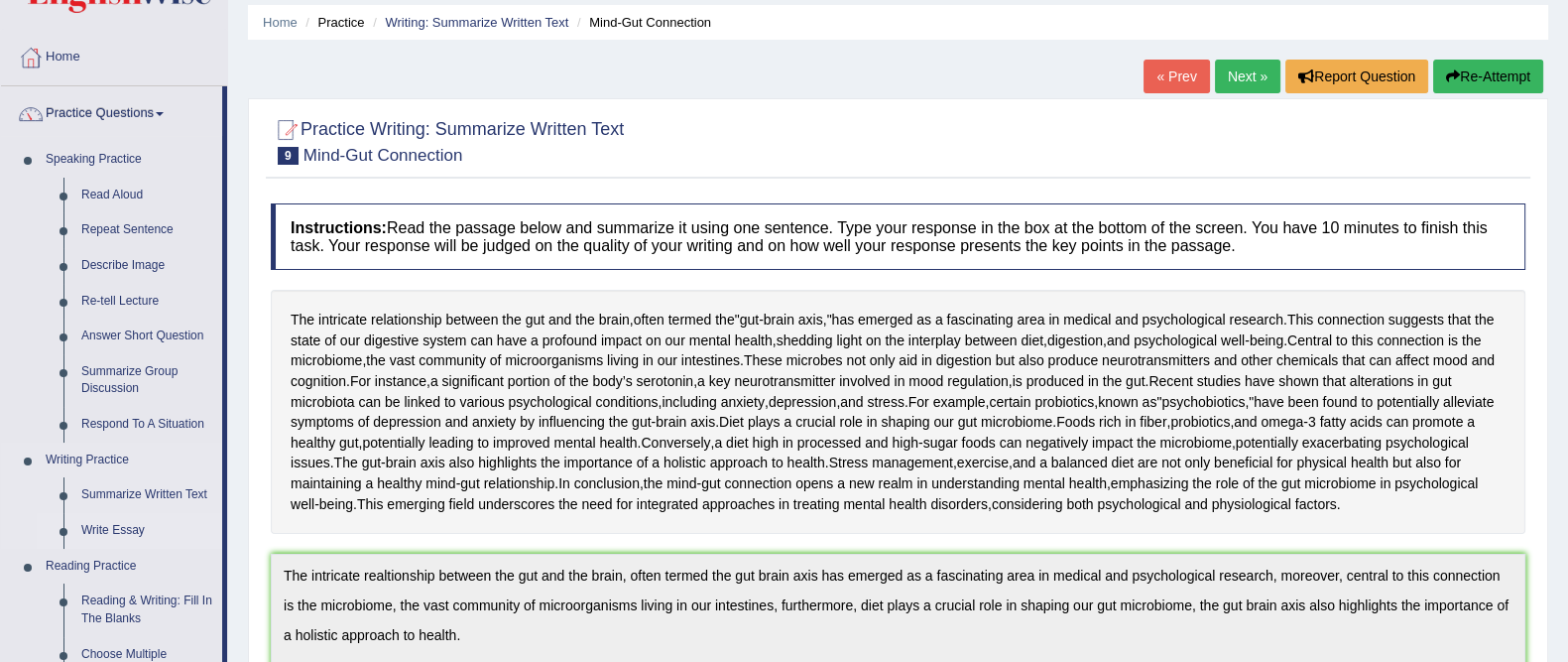 click on "Write Essay" at bounding box center [147, 531] 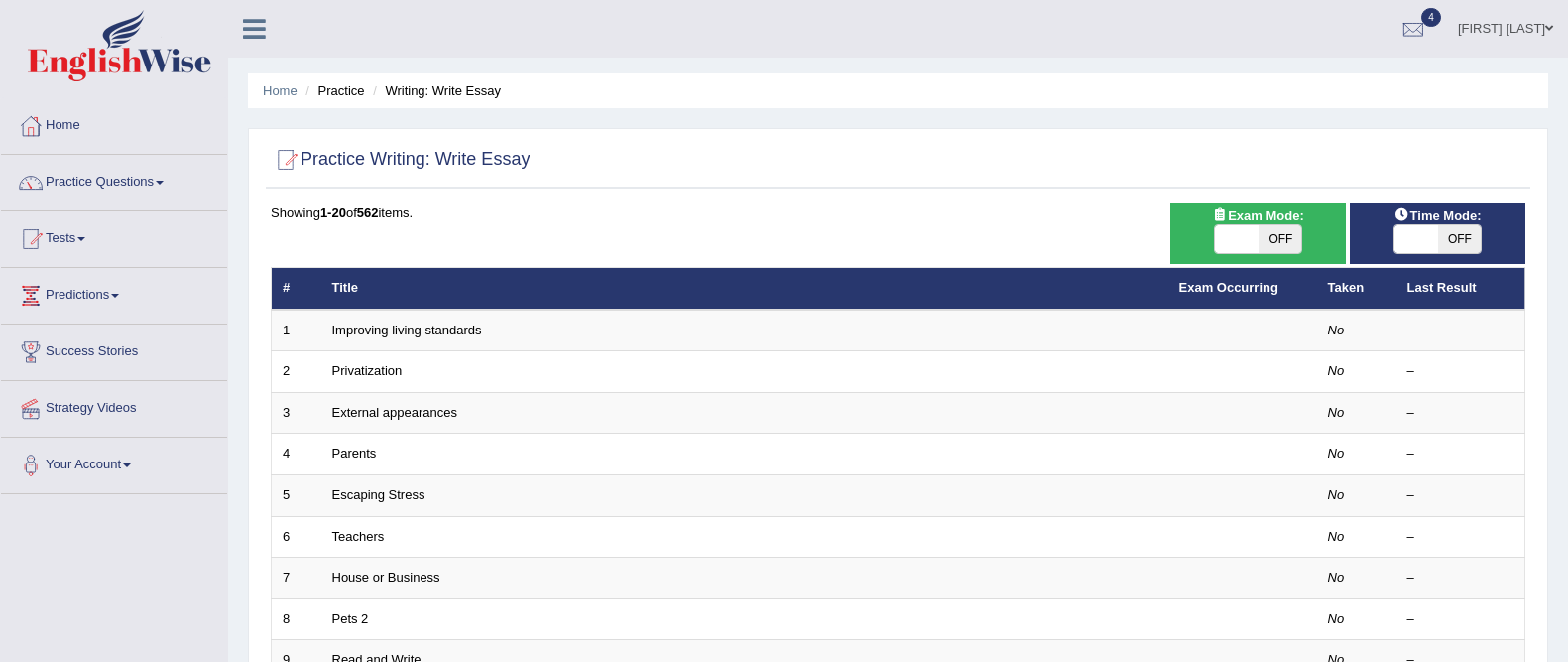 scroll, scrollTop: 0, scrollLeft: 0, axis: both 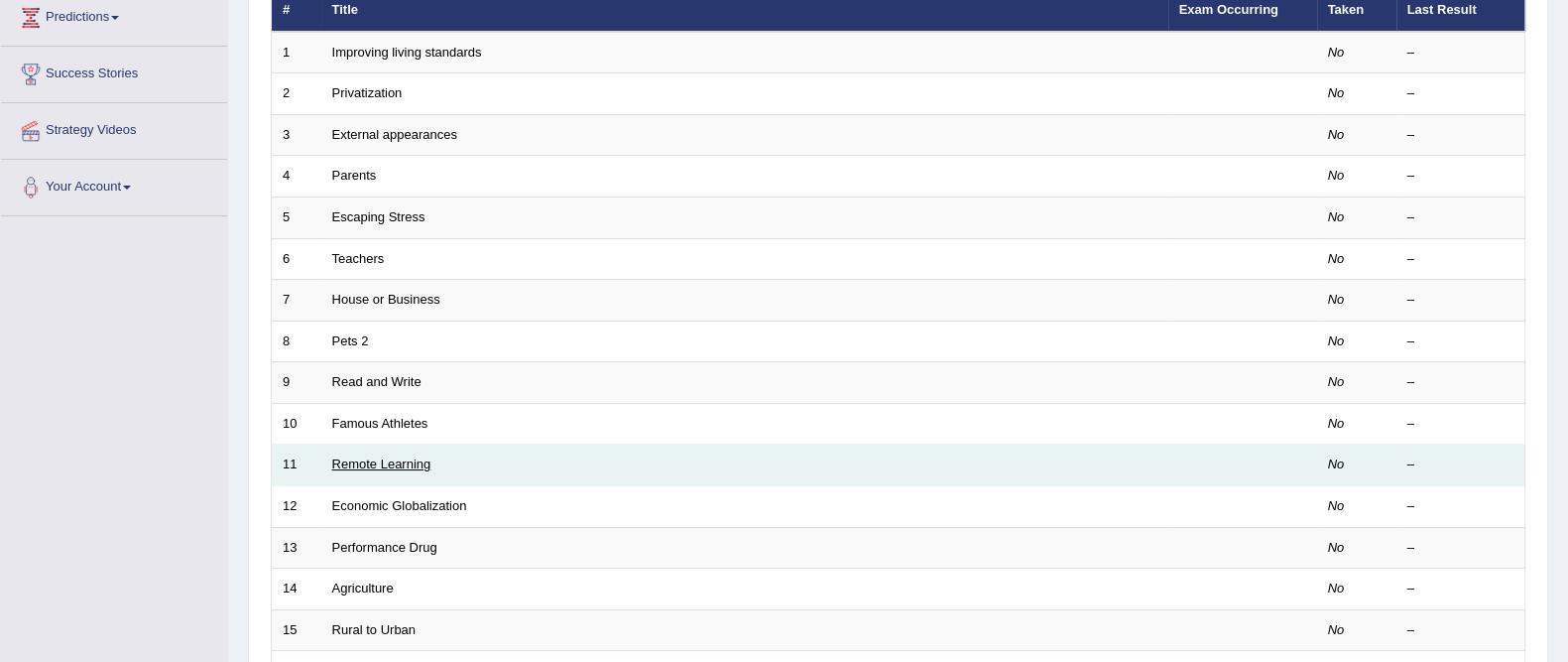 click on "Remote Learning" at bounding box center [382, 463] 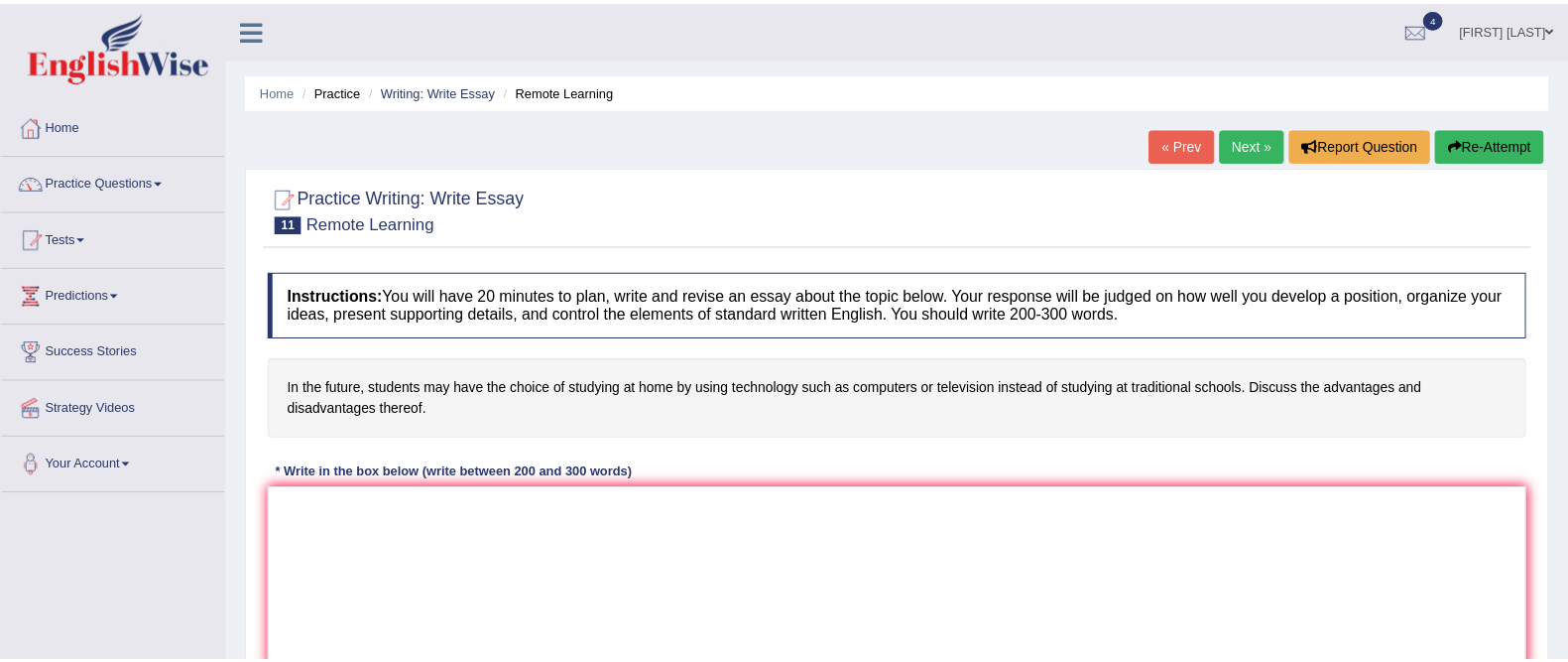 scroll, scrollTop: 0, scrollLeft: 0, axis: both 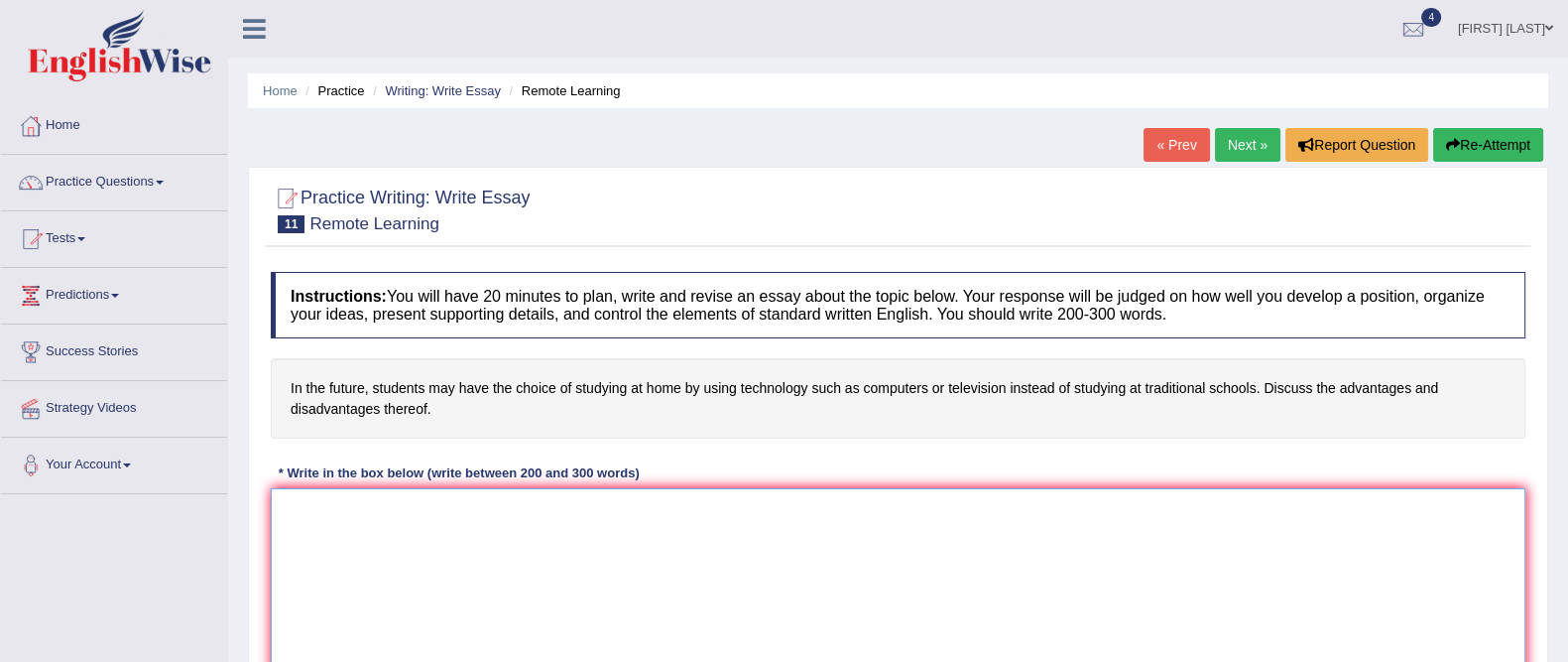 click at bounding box center (898, 585) 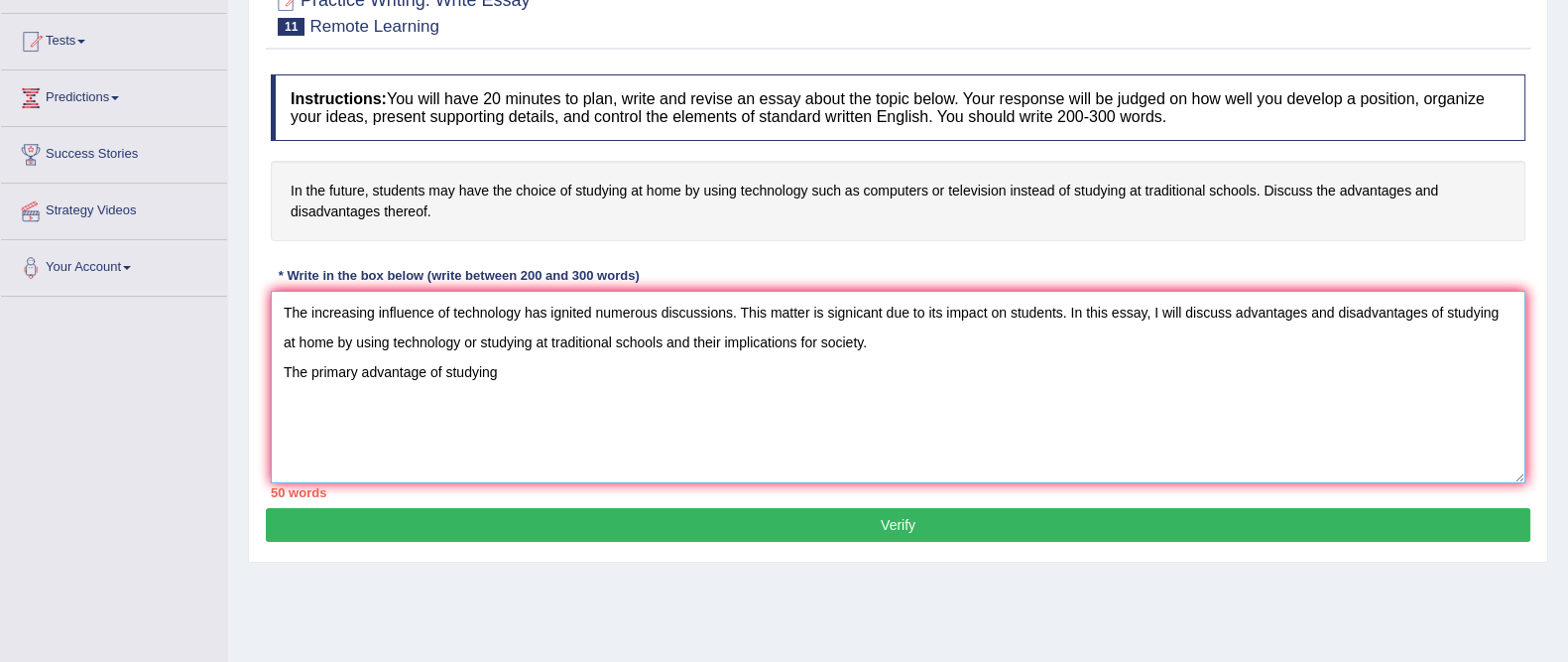 scroll, scrollTop: 240, scrollLeft: 0, axis: vertical 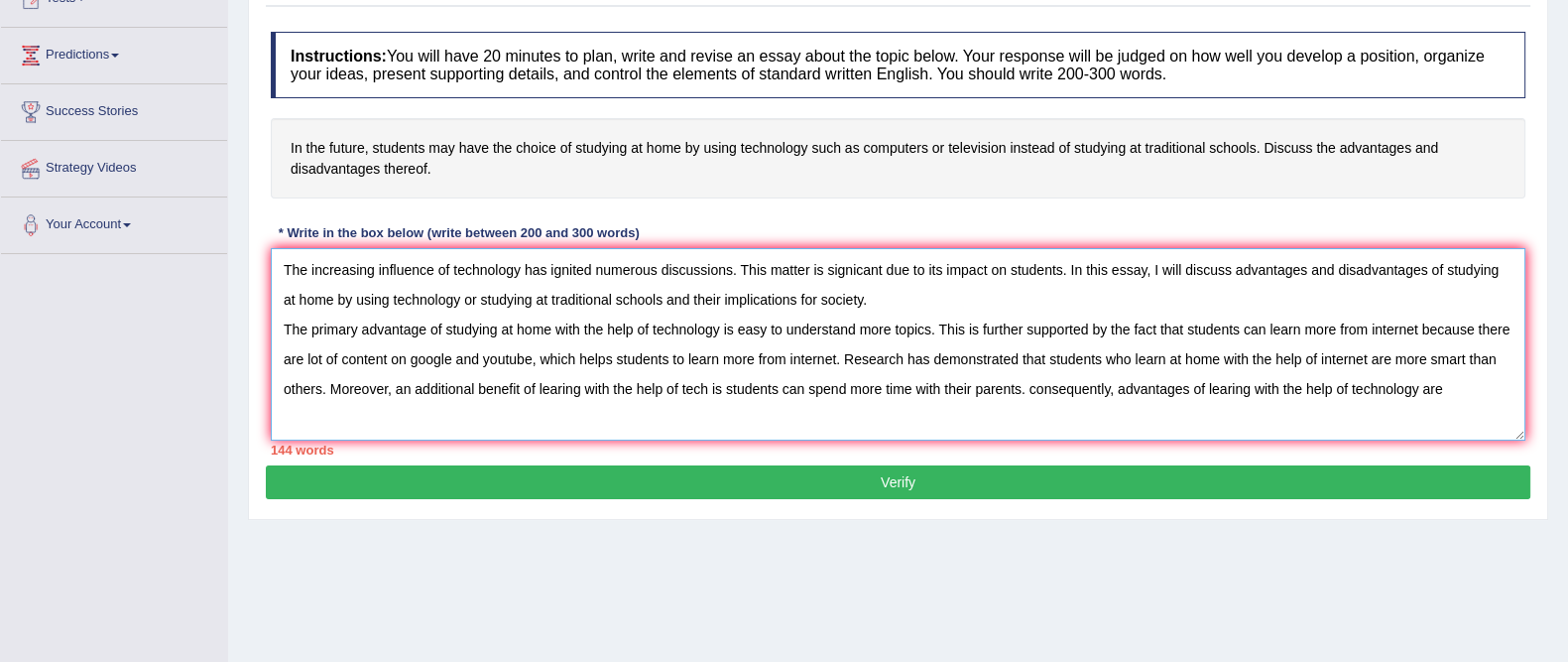 click on "The increasing influence of technology has ignited numerous discussions. This matter is signicant due to its impact on students. In this essay, I will discuss advantages and disadvantages of studying at home by using technology or studying at traditional schools and their implications for society.
The primary advantage of studying at home with the help of technology is easy to understand more topics. This is further supported by the fact that students can learn more from internet because there are lot of content on google and youtube, which helps students to learn more from internet. Research has demonstrated that students who learn at home with the help of internet are more smart than others. Moreover, an additional benefit of learing with the help of tech is students can spend more time with their parents. consequently, advantages of learing with the help of technology are" at bounding box center (898, 344) 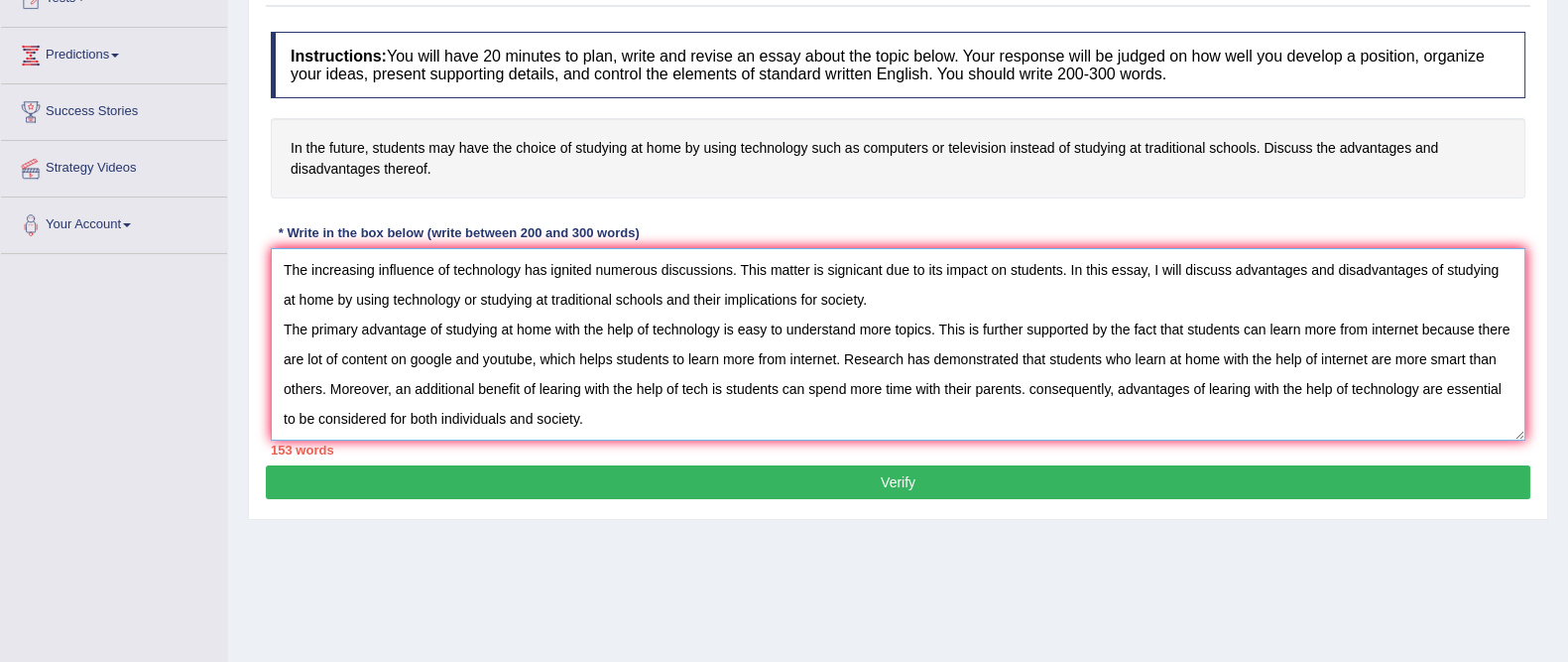 scroll, scrollTop: 16, scrollLeft: 0, axis: vertical 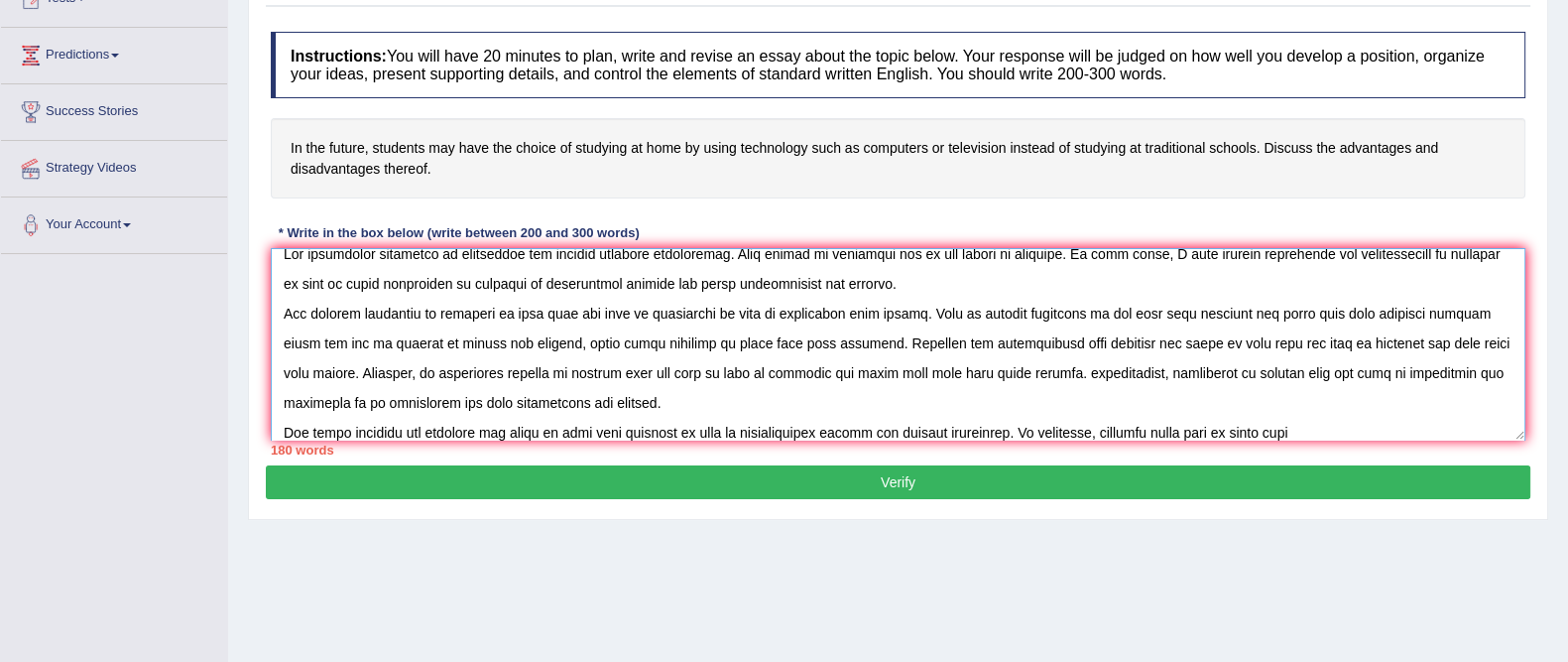 click at bounding box center [898, 344] 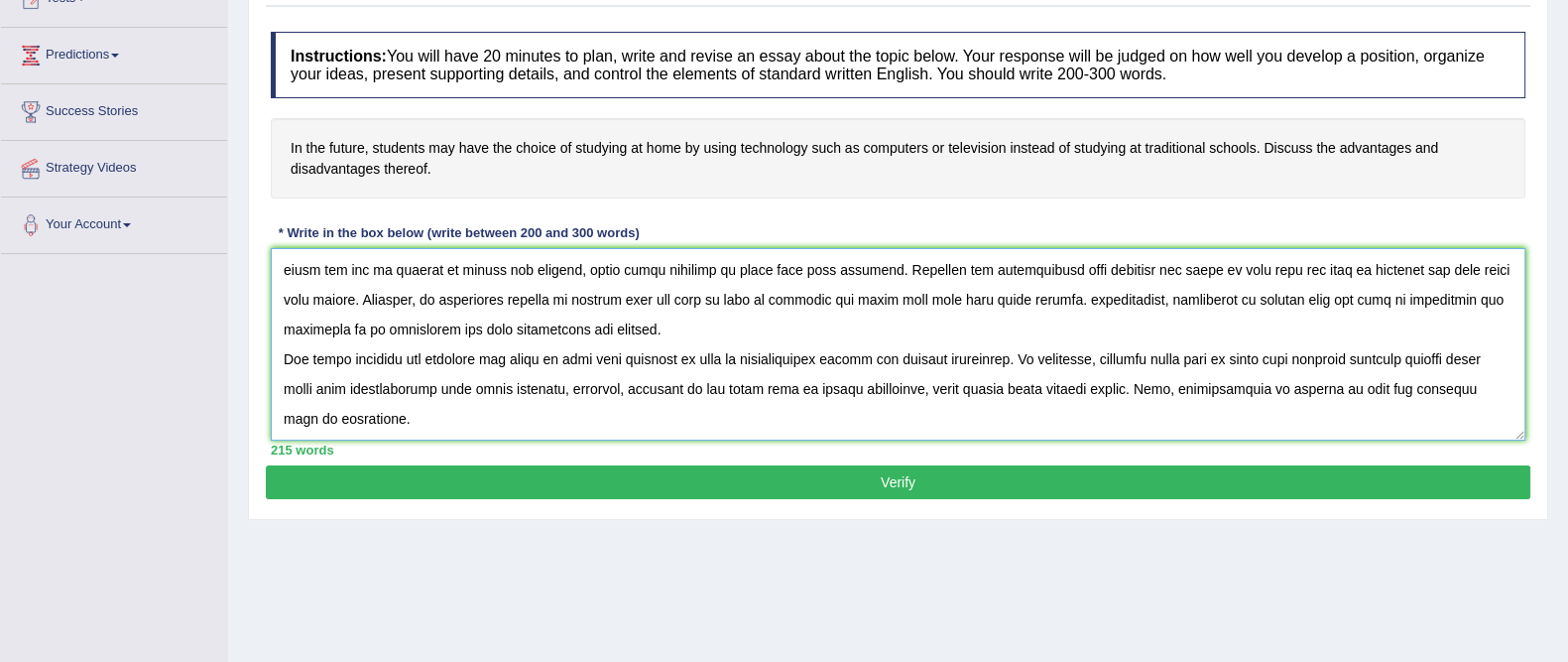 scroll, scrollTop: 105, scrollLeft: 0, axis: vertical 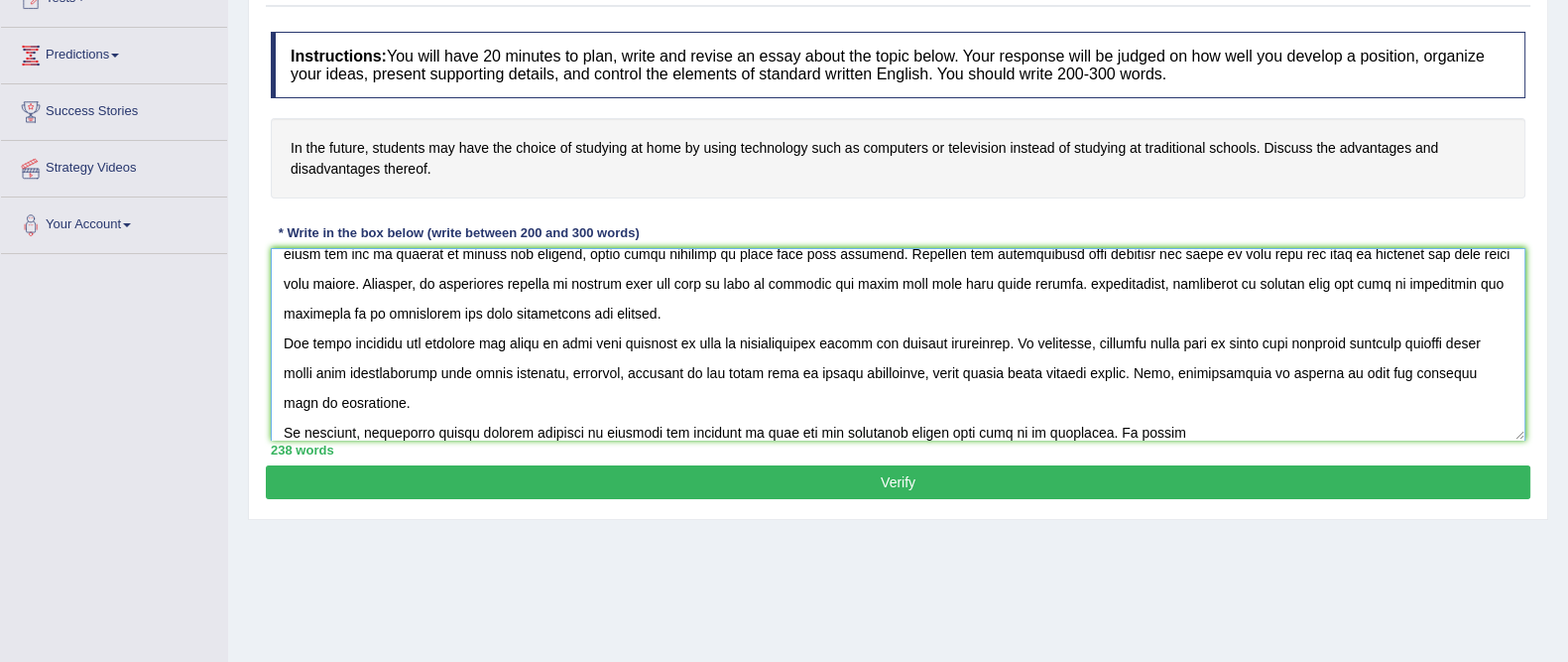 click at bounding box center [898, 344] 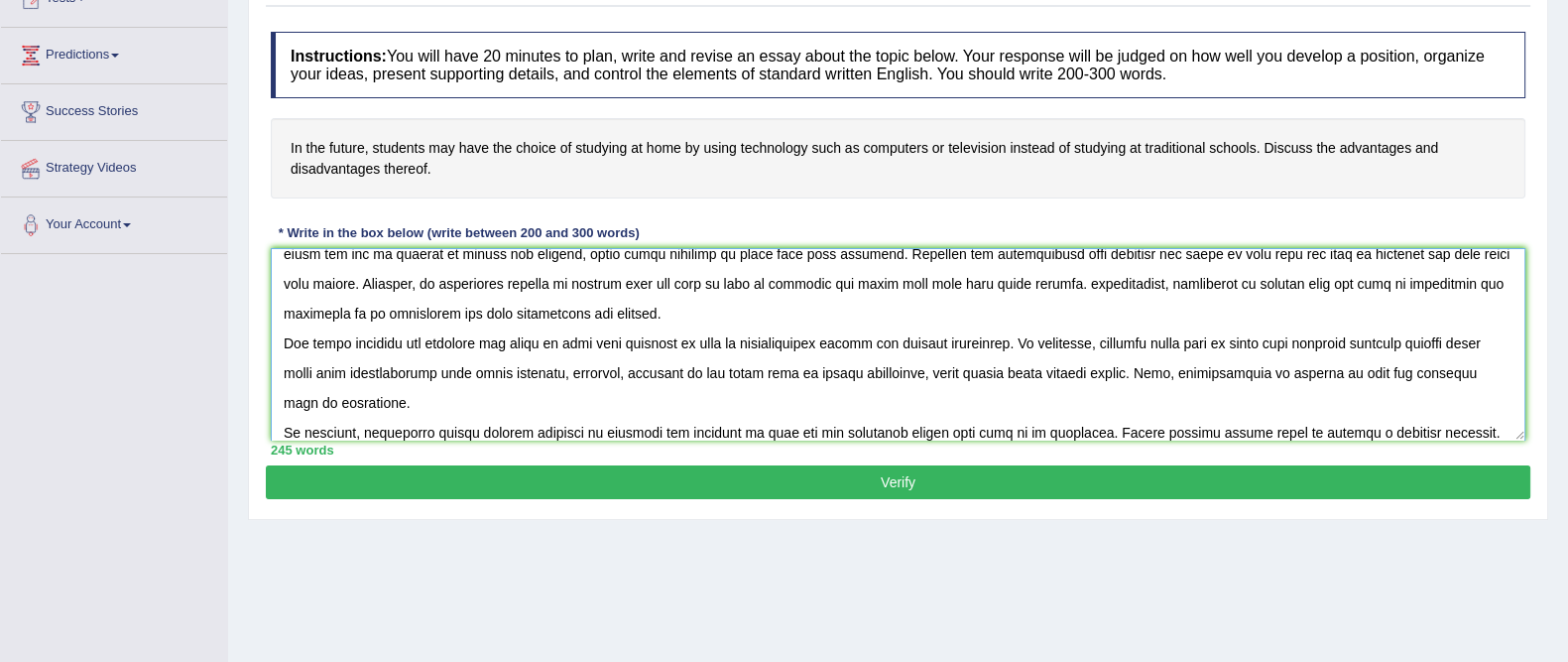 scroll, scrollTop: 118, scrollLeft: 0, axis: vertical 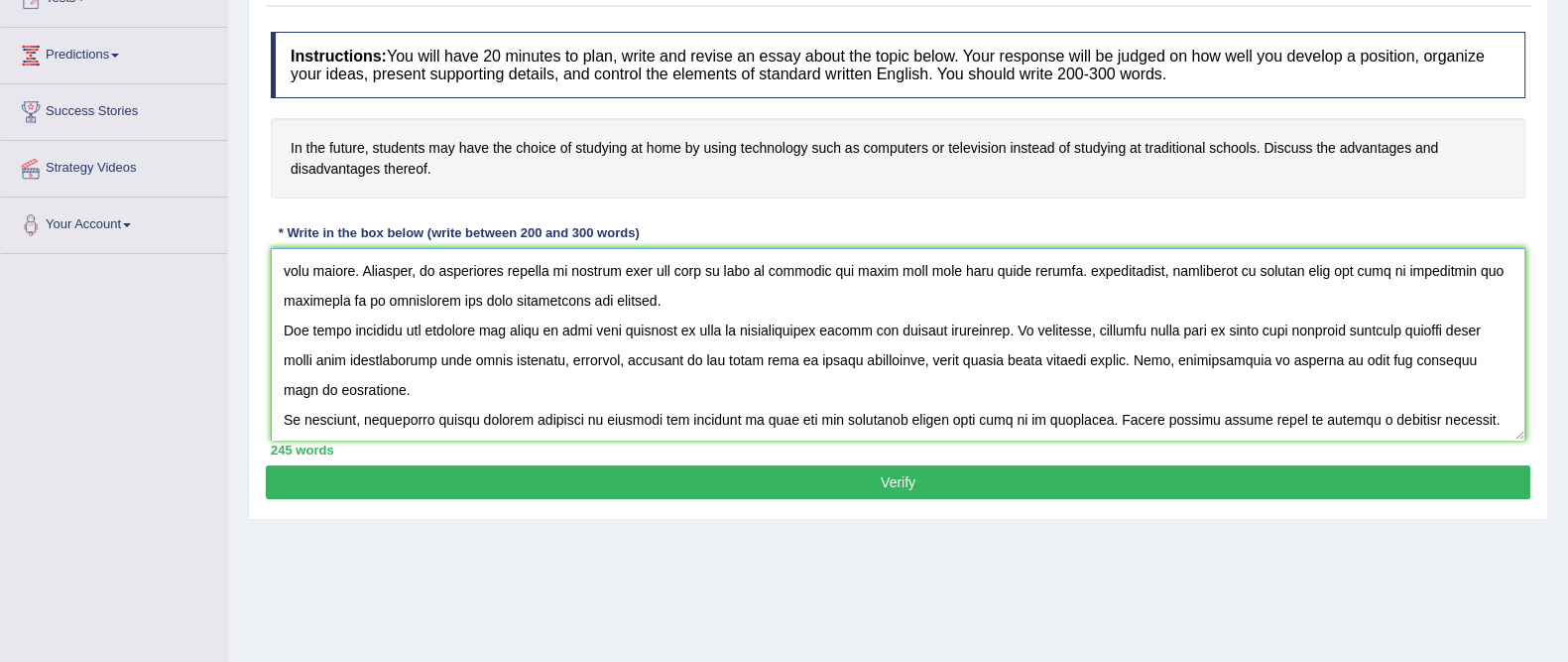 type on "The increasing influence of technology has ignited numerous discussions. This matter is signicant due to its impact on students. In this essay, I will discuss advantages and disadvantages of studying at home by using technology or studying at traditional schools and their implications for society.
The primary advantage of studying at home with the help of technology is easy to understand more topics. This is further supported by the fact that students can learn more from internet because there are lot of content on google and youtube, which helps students to learn more from internet. Research has demonstrated that students who learn at home with the help of internet are more smart than others. Moreover, an additional benefit of learing with the help of tech is students can spend more time with their parents. consequently, advantages of learing with the help of technology are essential to be considered for both individuals and society.
One major drawback for students who learn at home with internet is lack ..." 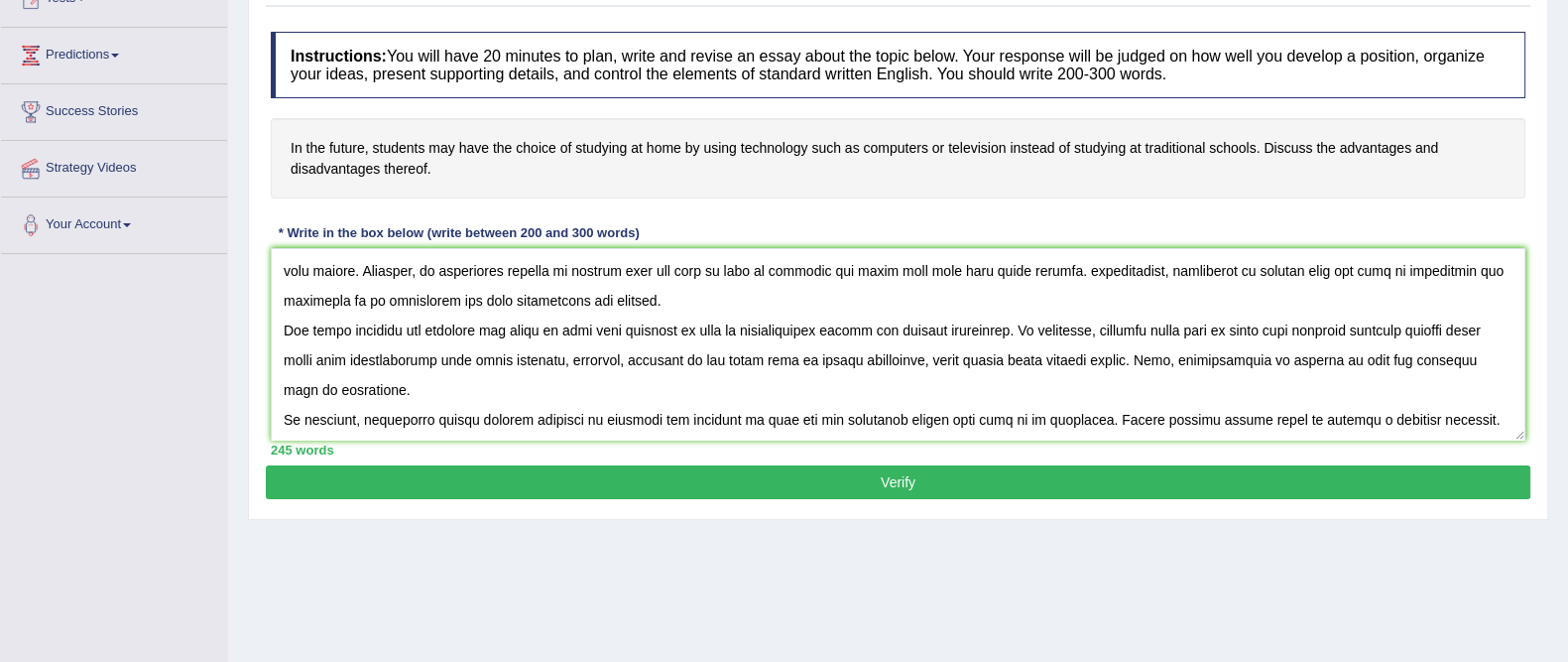 click on "Verify" at bounding box center (898, 482) 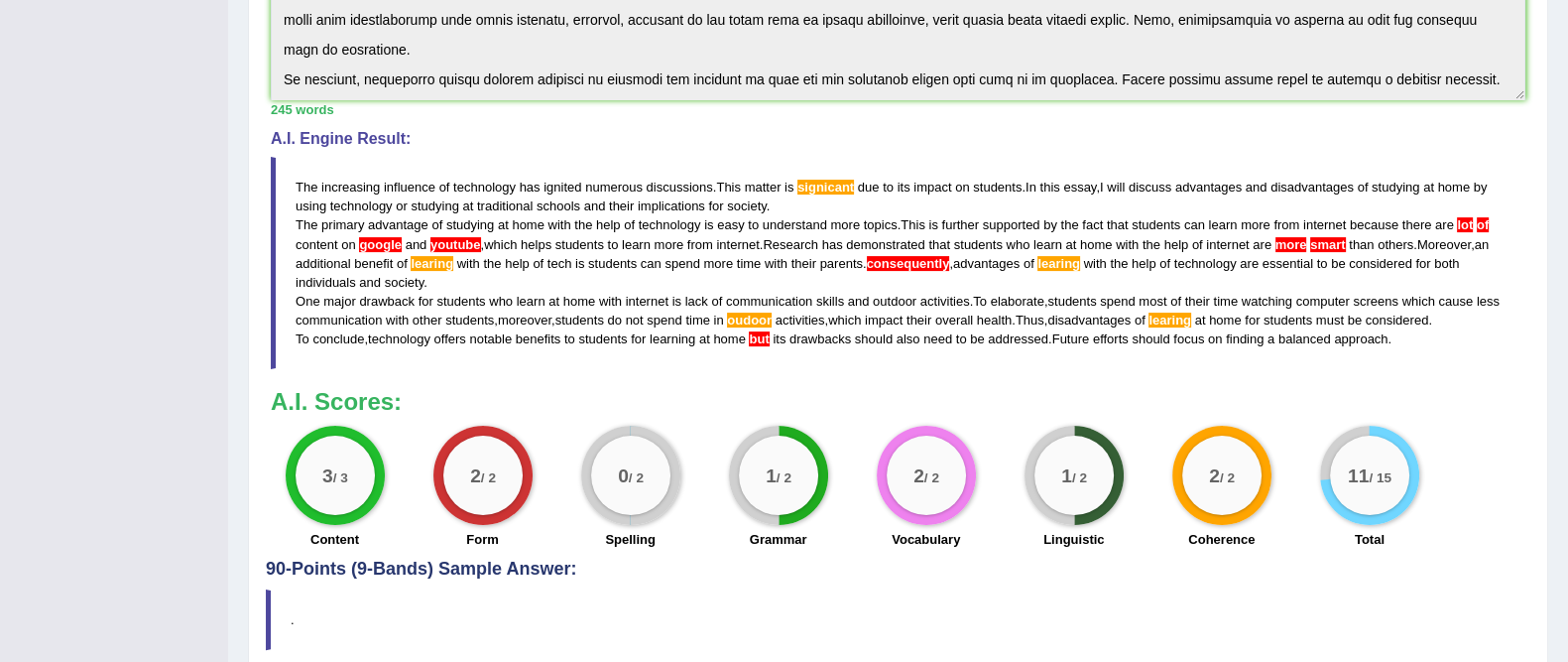 scroll, scrollTop: 544, scrollLeft: 0, axis: vertical 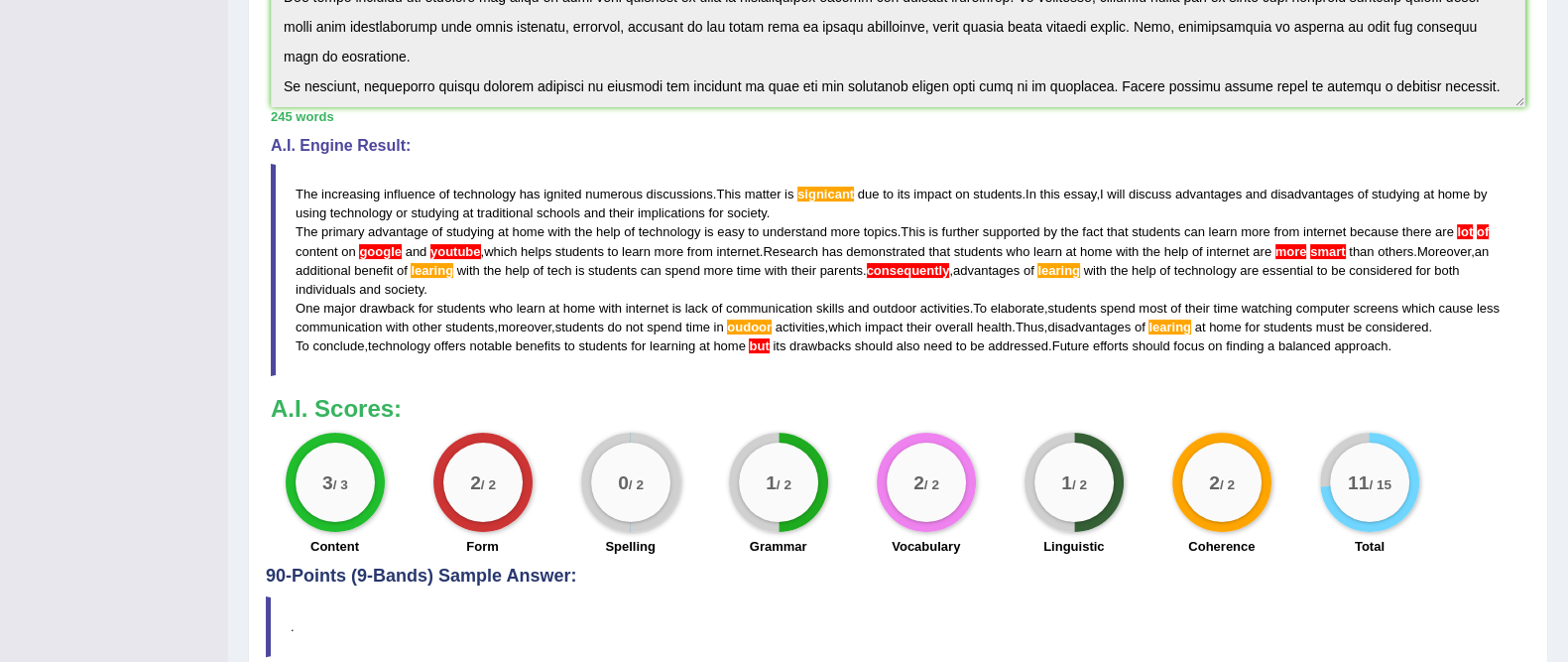click on "but" at bounding box center (759, 345) 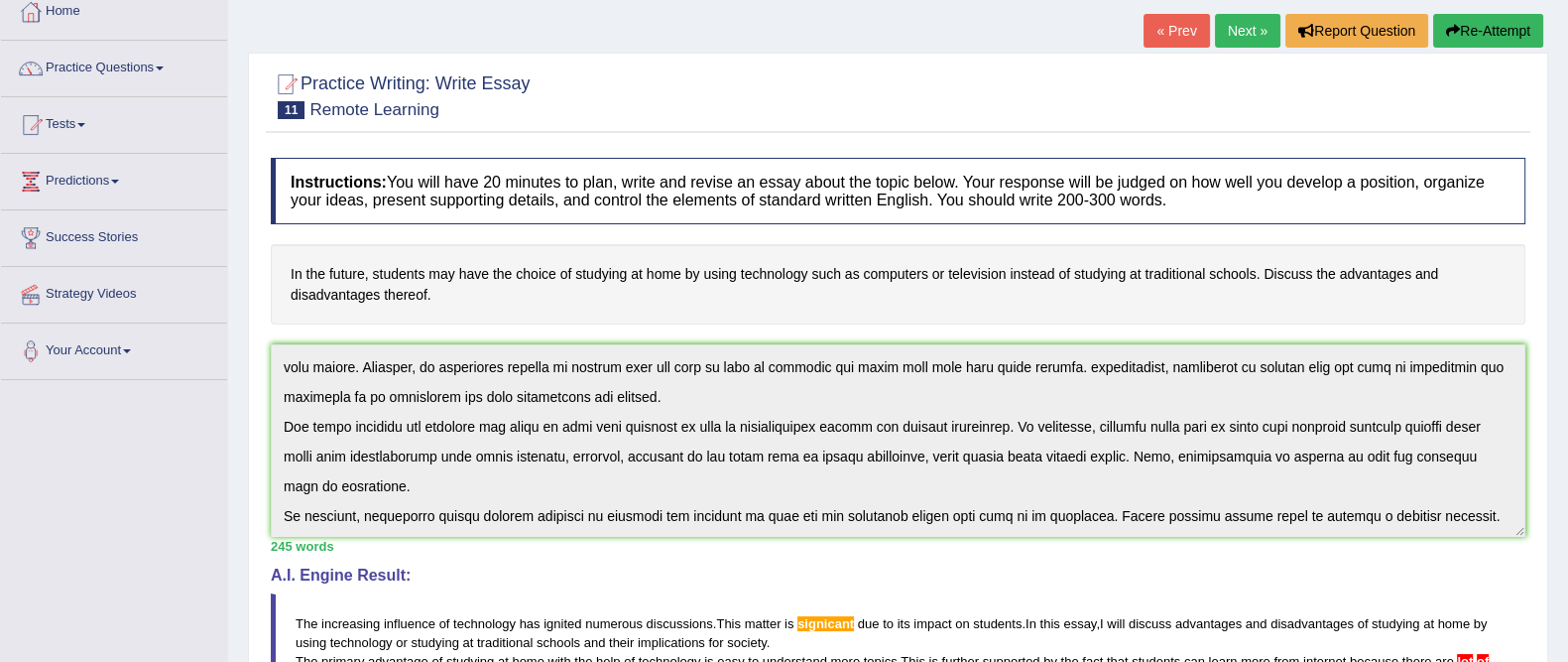 scroll, scrollTop: 102, scrollLeft: 0, axis: vertical 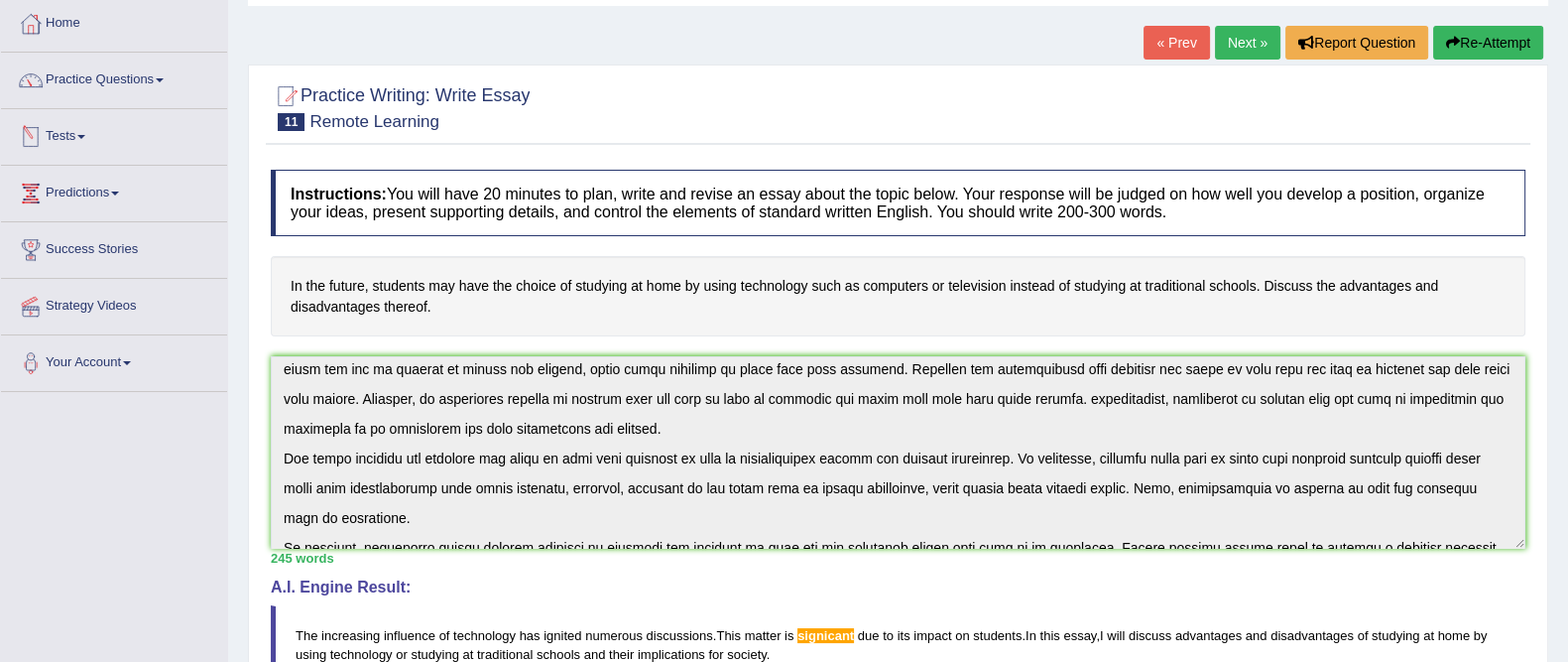click on "Tests" at bounding box center (114, 134) 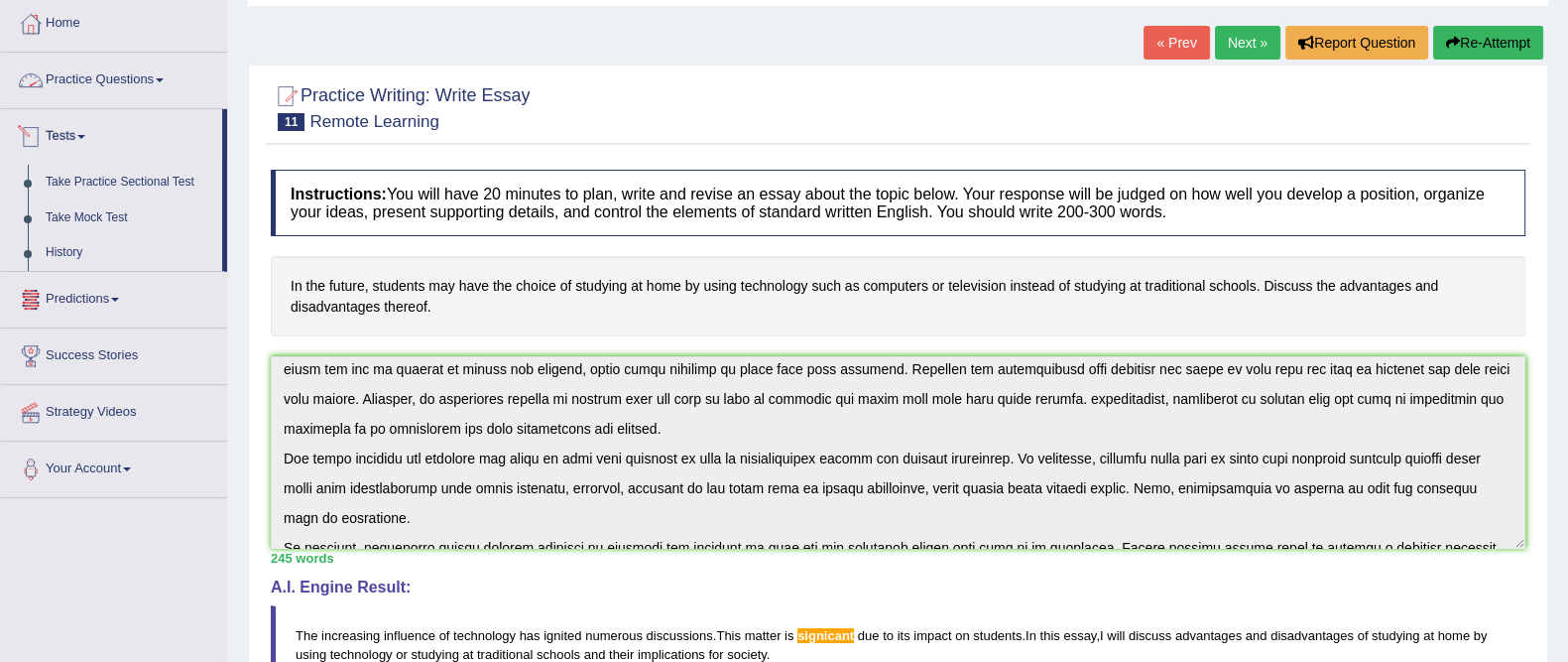 click on "Practice Questions" at bounding box center [114, 77] 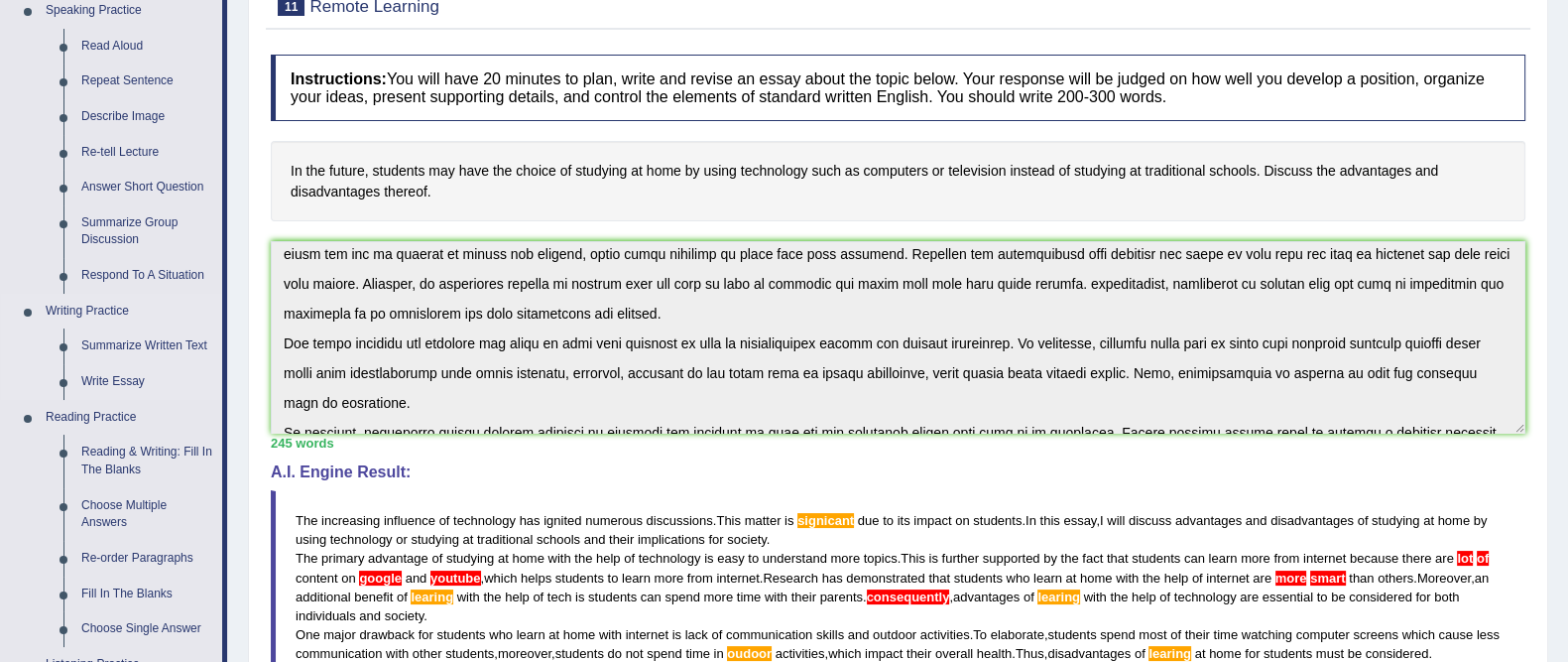 scroll, scrollTop: 218, scrollLeft: 0, axis: vertical 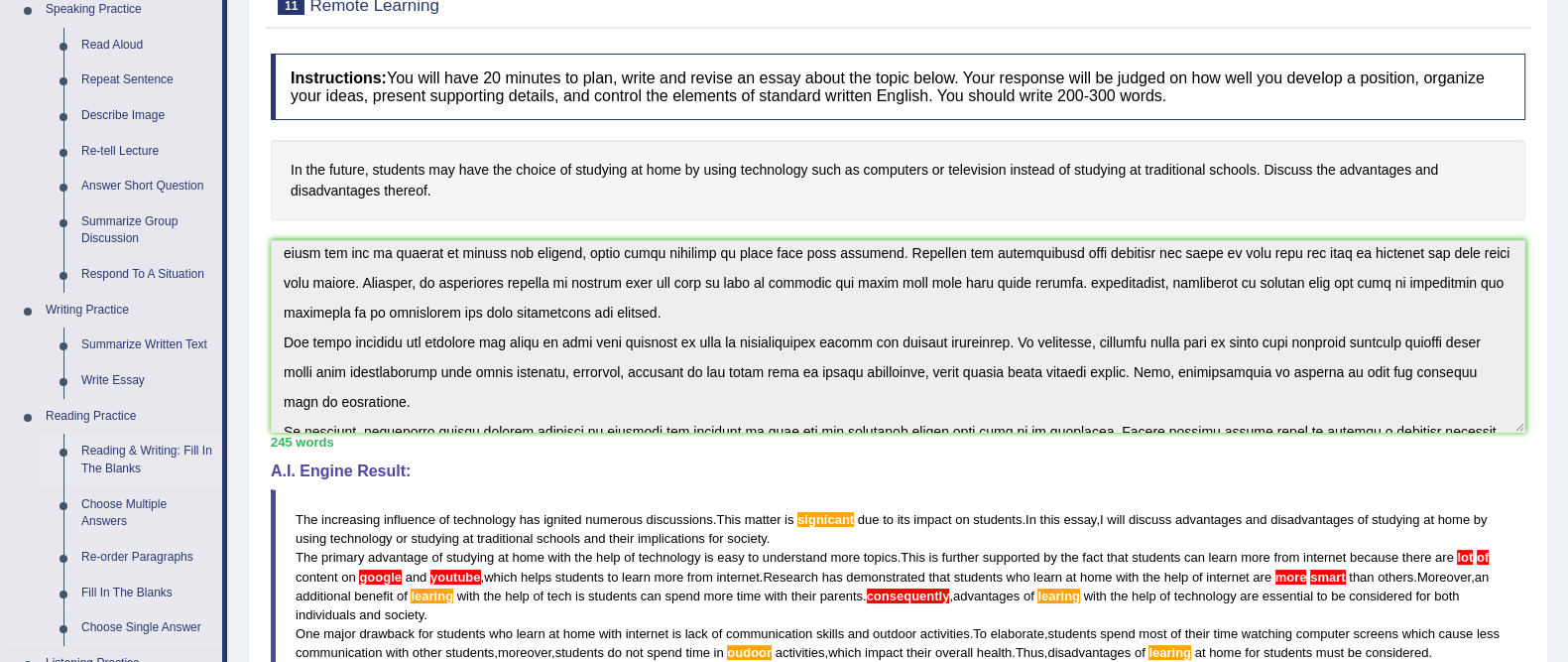 click on "Reading & Writing: Fill In The Blanks" at bounding box center [147, 460] 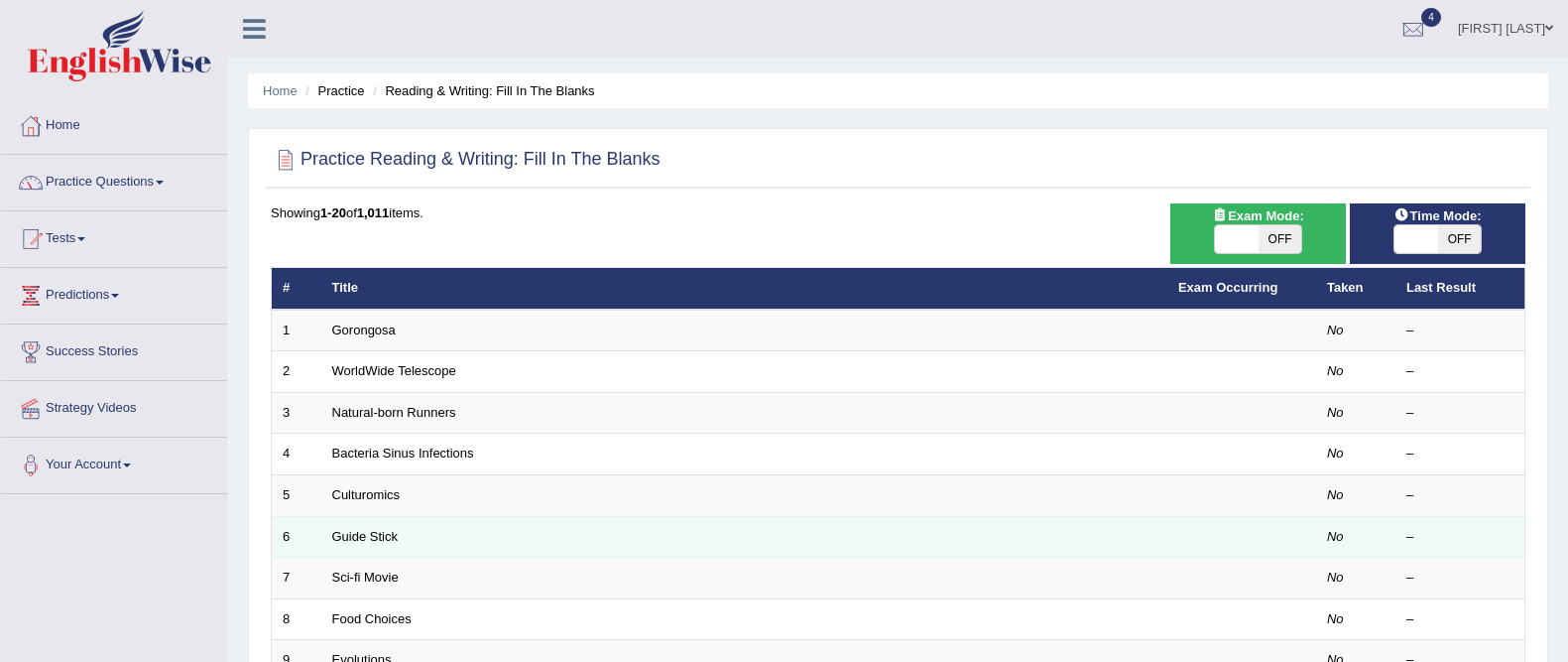 scroll, scrollTop: 391, scrollLeft: 0, axis: vertical 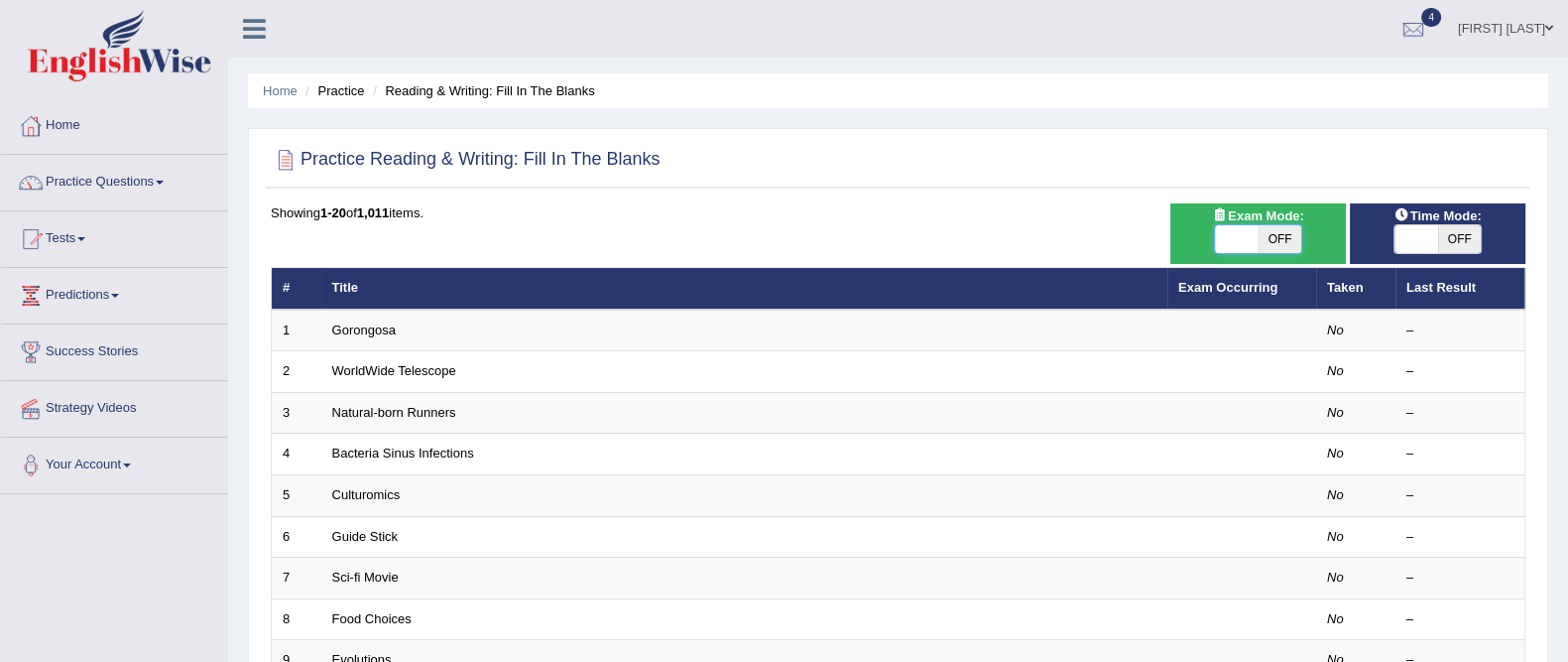 click at bounding box center [1237, 239] 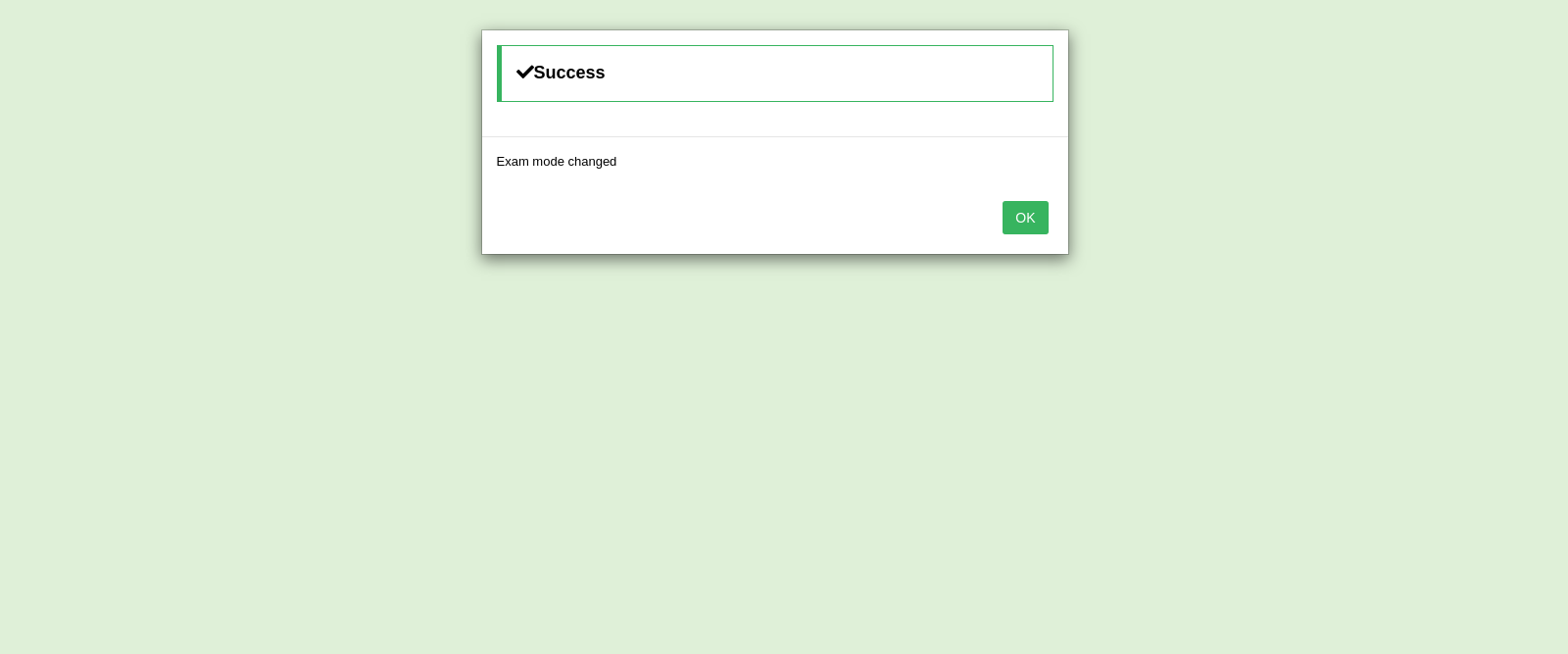 drag, startPoint x: 1028, startPoint y: 213, endPoint x: 1470, endPoint y: 189, distance: 442.6511 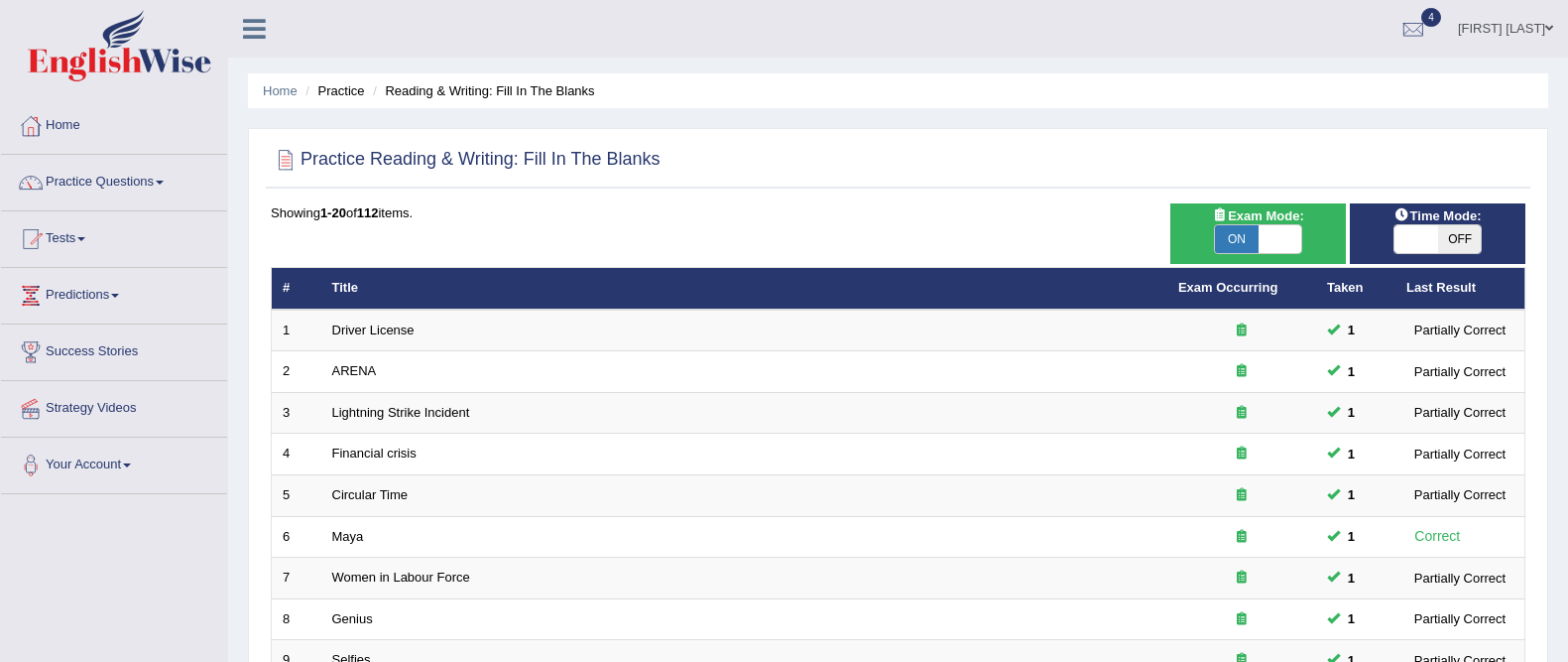 scroll, scrollTop: 0, scrollLeft: 0, axis: both 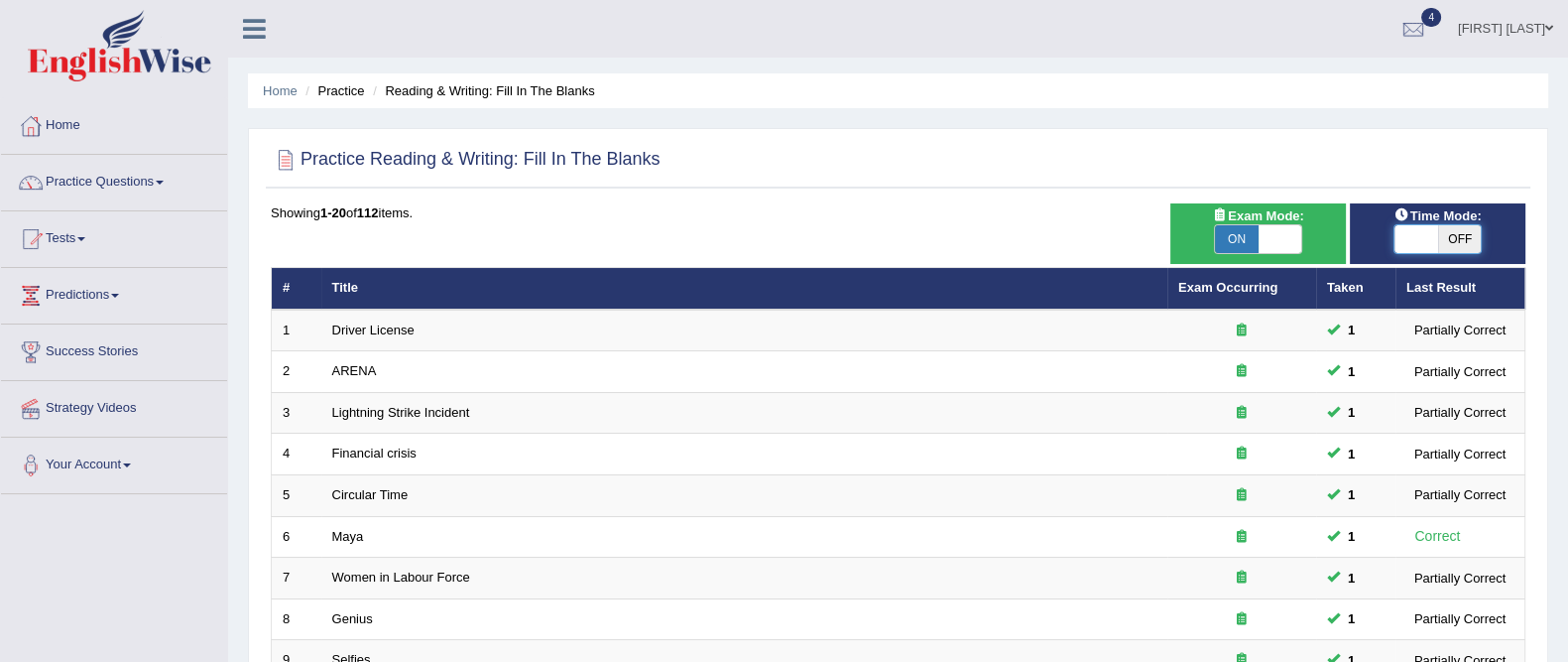 click at bounding box center [1416, 239] 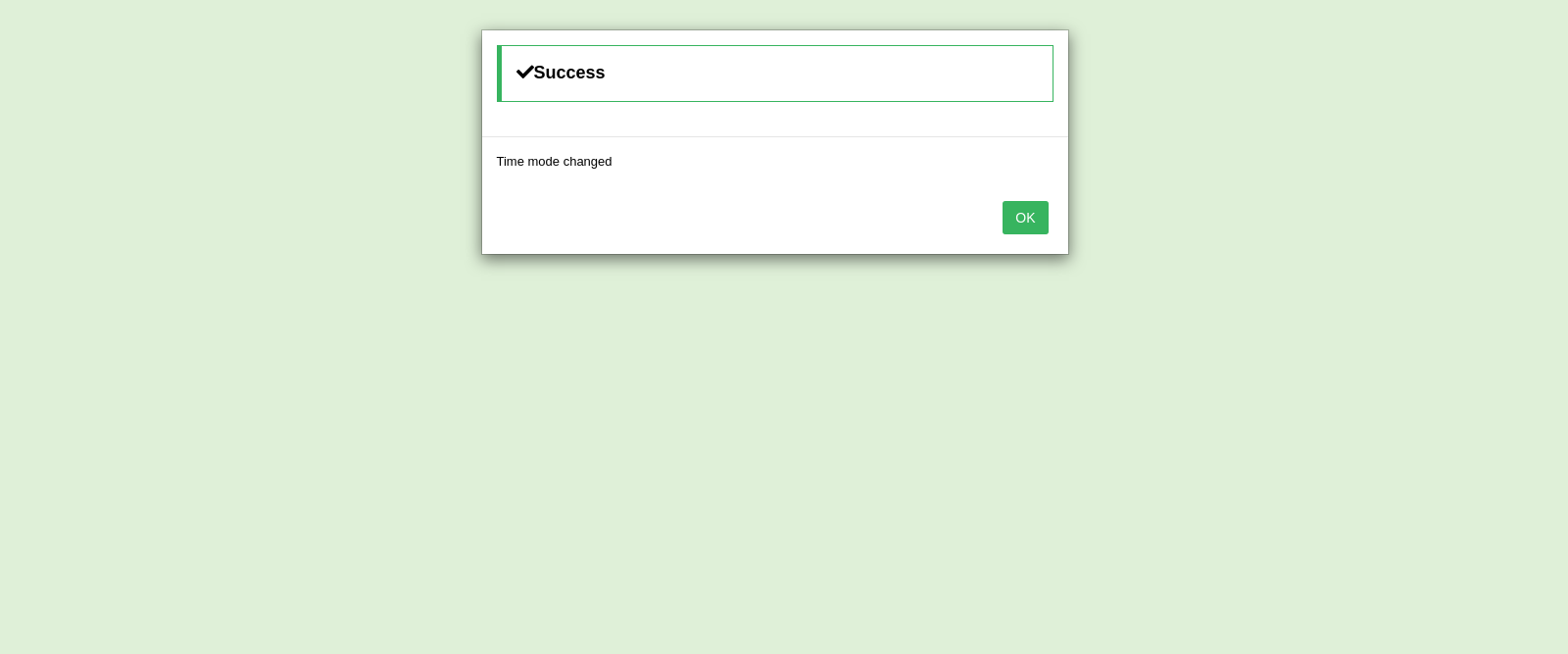 click on "OK" at bounding box center (1025, 218) 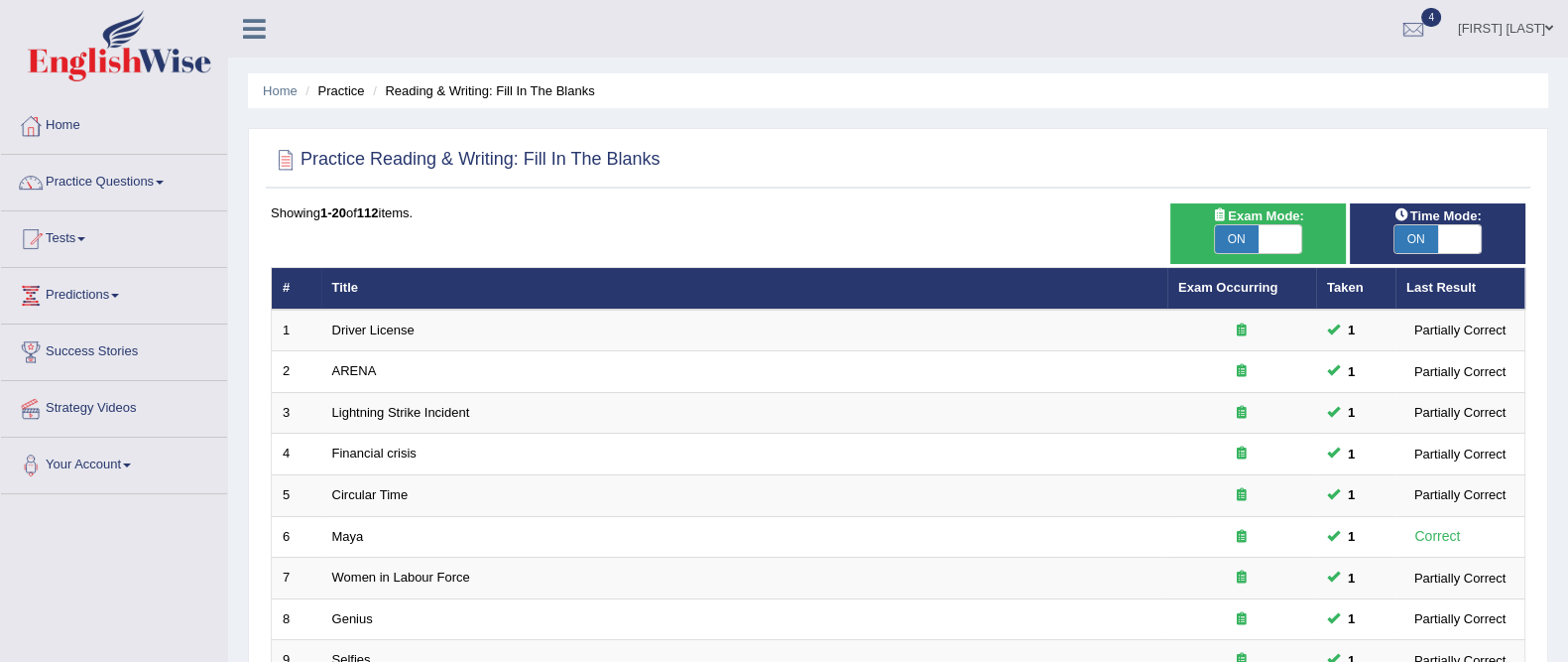 scroll, scrollTop: 647, scrollLeft: 0, axis: vertical 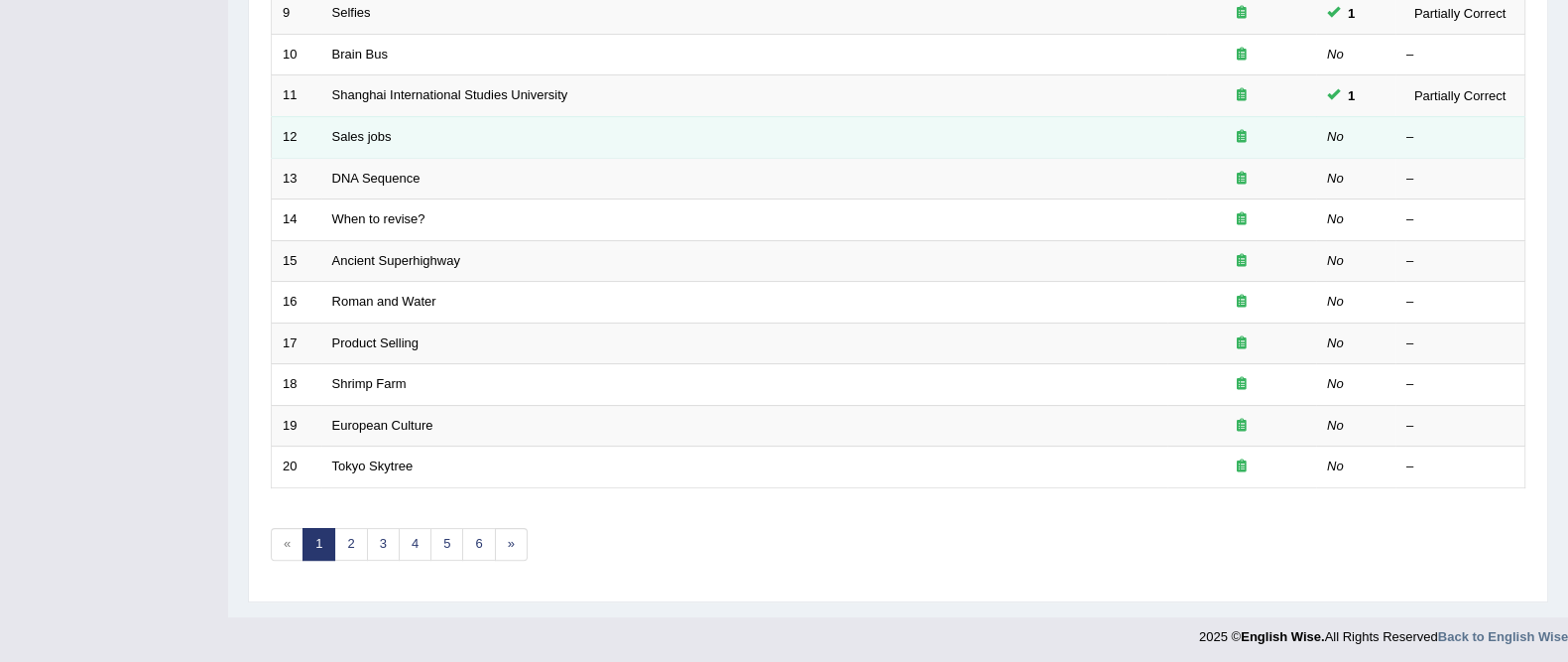 click on "Sales jobs" at bounding box center (744, 137) 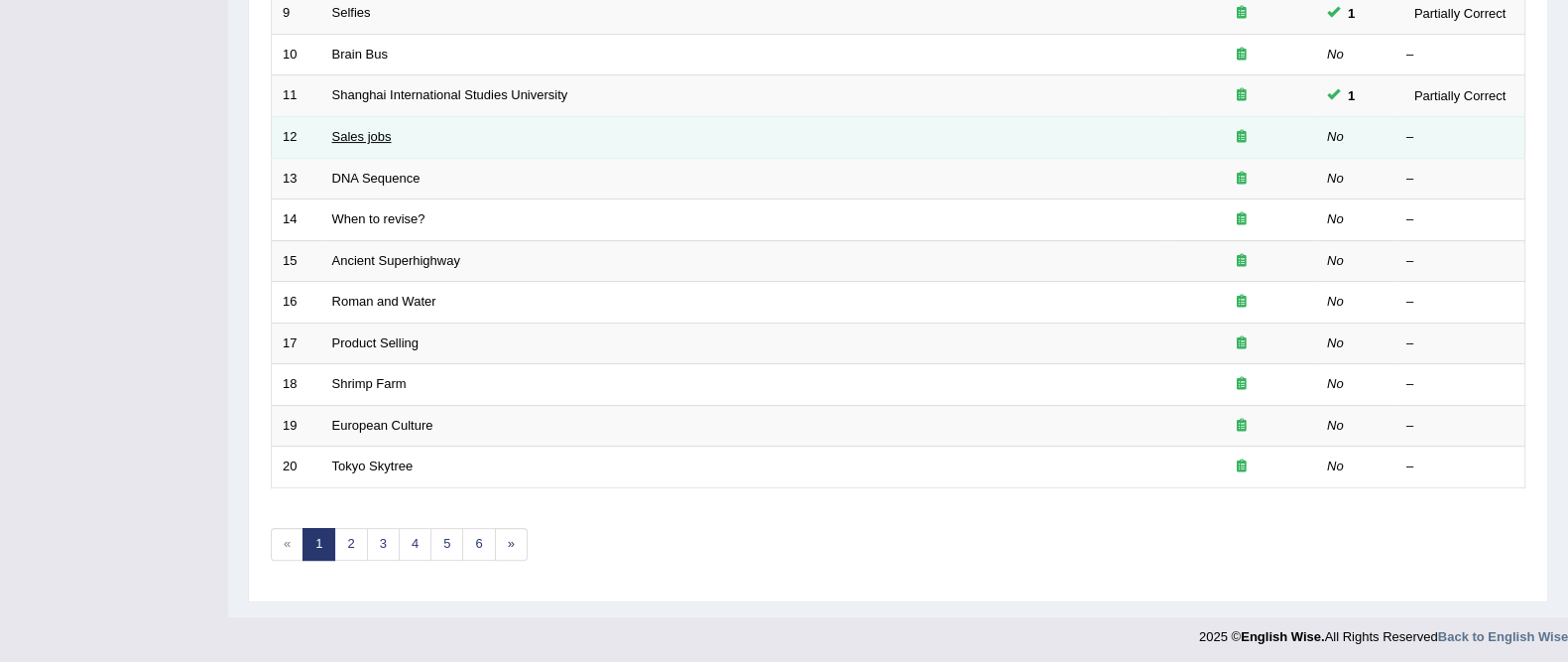 click on "Sales jobs" at bounding box center [362, 136] 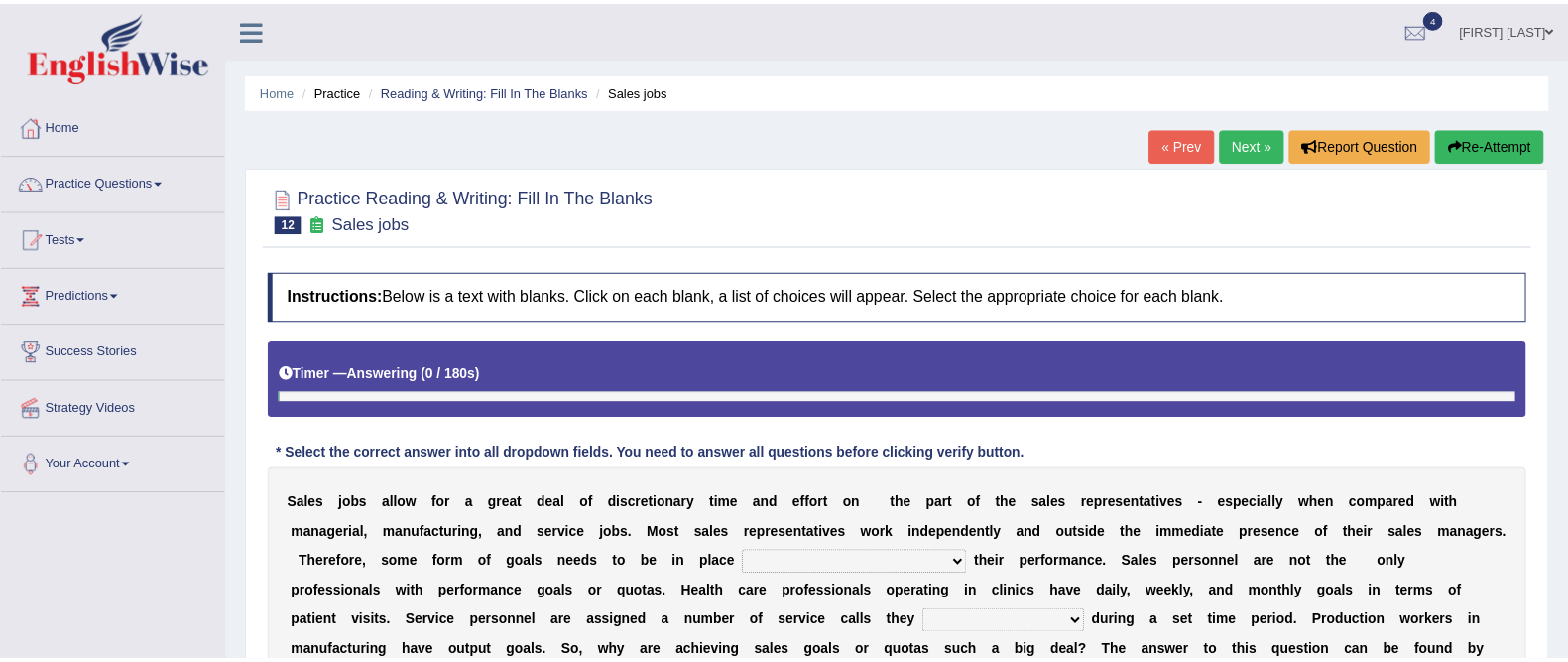 scroll, scrollTop: 0, scrollLeft: 0, axis: both 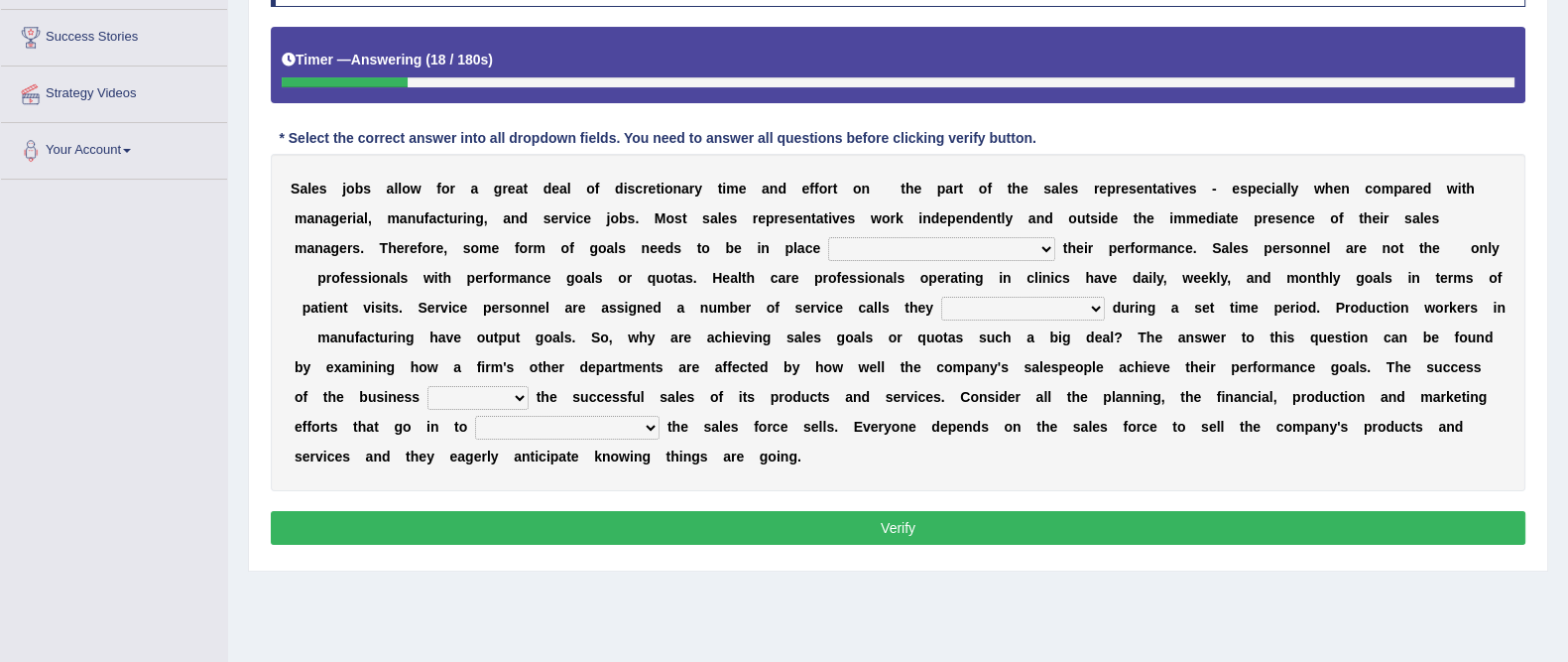 click on "as motive and guide should motivate and guide to help motivate and guide as helping motivate and guide" at bounding box center [941, 249] 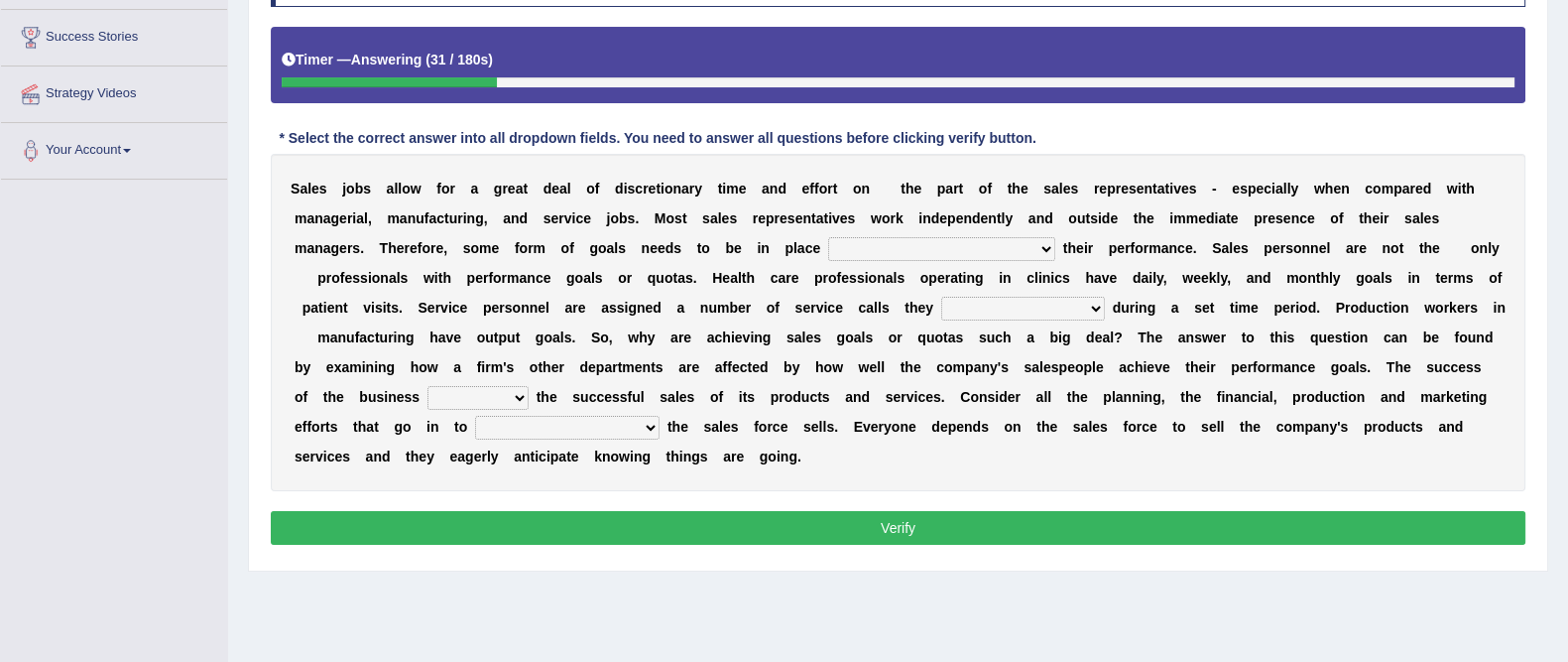 select on "to help motivate and guide" 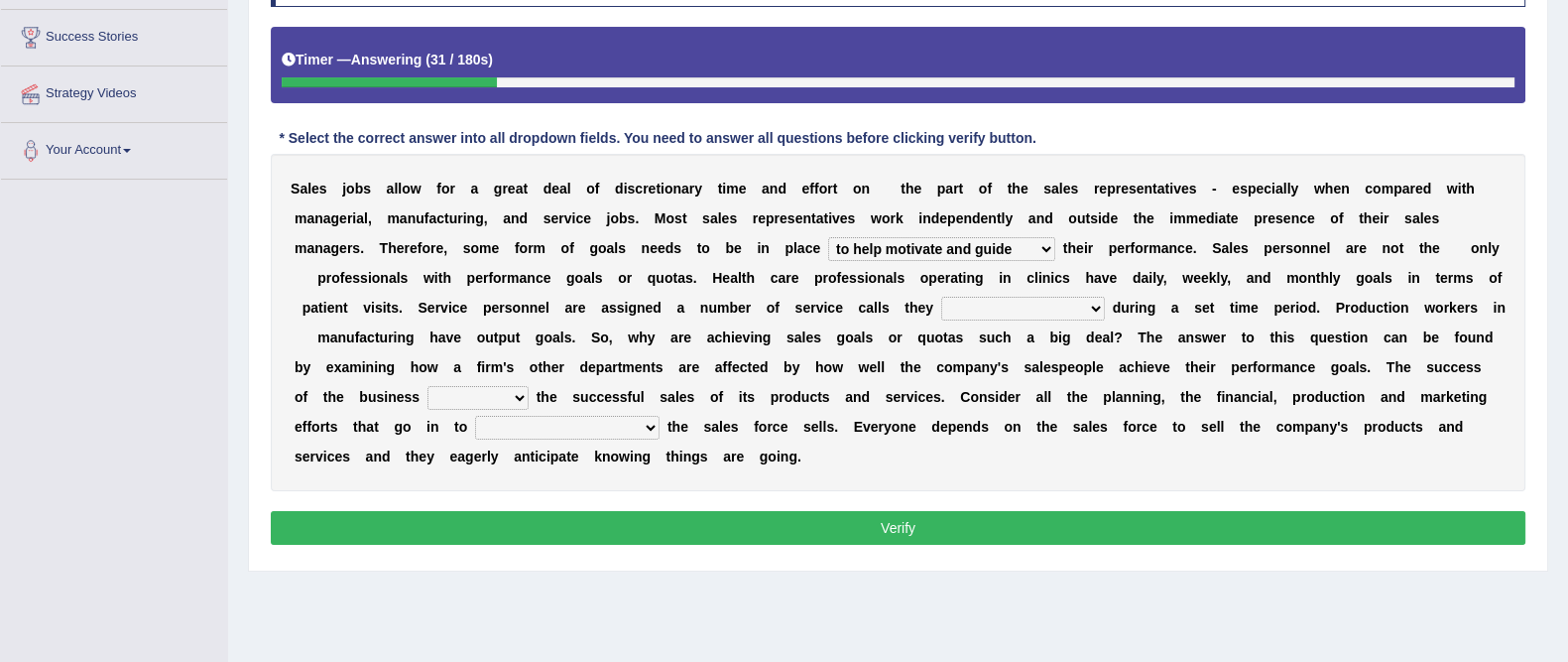 click on "as motive and guide should motivate and guide to help motivate and guide as helping motivate and guide" at bounding box center (941, 249) 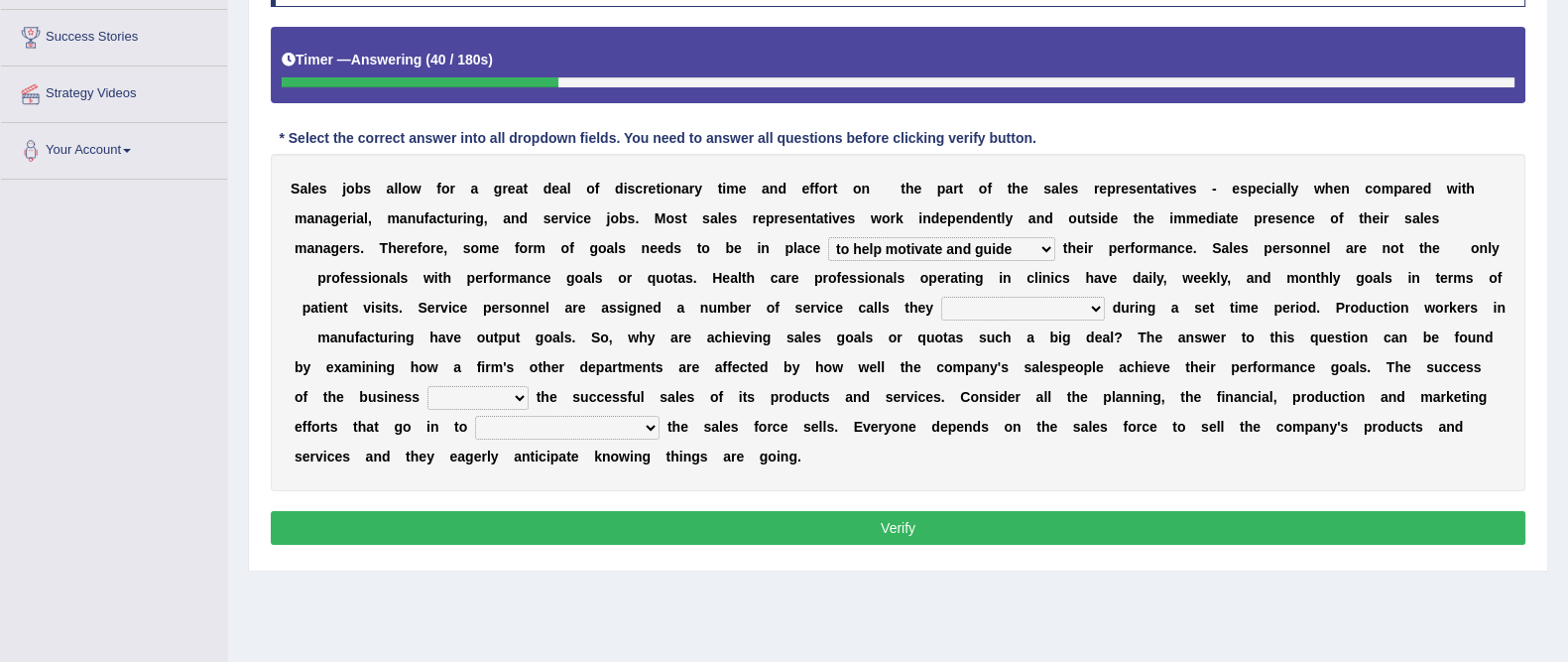 click on "S a l e s       j o b s       a l l o w       f o r       a       g r e a t       d e a l       o f       d i s c r e t i o n a r y       t i m e       a n d       e f f o r t       o n             t h e       p a r t       o f       t h e       s a l e s       r e p r e s e n t a t i v e s       -       e s p e c i a l l y       w h e n       c o m p a r e d       w i t h       m a n a g e r i a l ,       m a n u f a c t u r i n g ,       a n d       s e r v i c e       j o b s .       M o s t       s a l e s       r e p r e s e n t a t i v e s       w o r k       i n d e p e n d e n t l y       a n d       o u t s i d e       t h e       i m m e d i a t e       p r e s e n c e       o f       t h e i r       s a l e s       m a n a g e r s .       T h e r e f o r e ,       s o m e       f o r m       o f       g o a l s       n e e d s       t o       b e       i n       p l a c e       t h e i r" at bounding box center [898, 323] 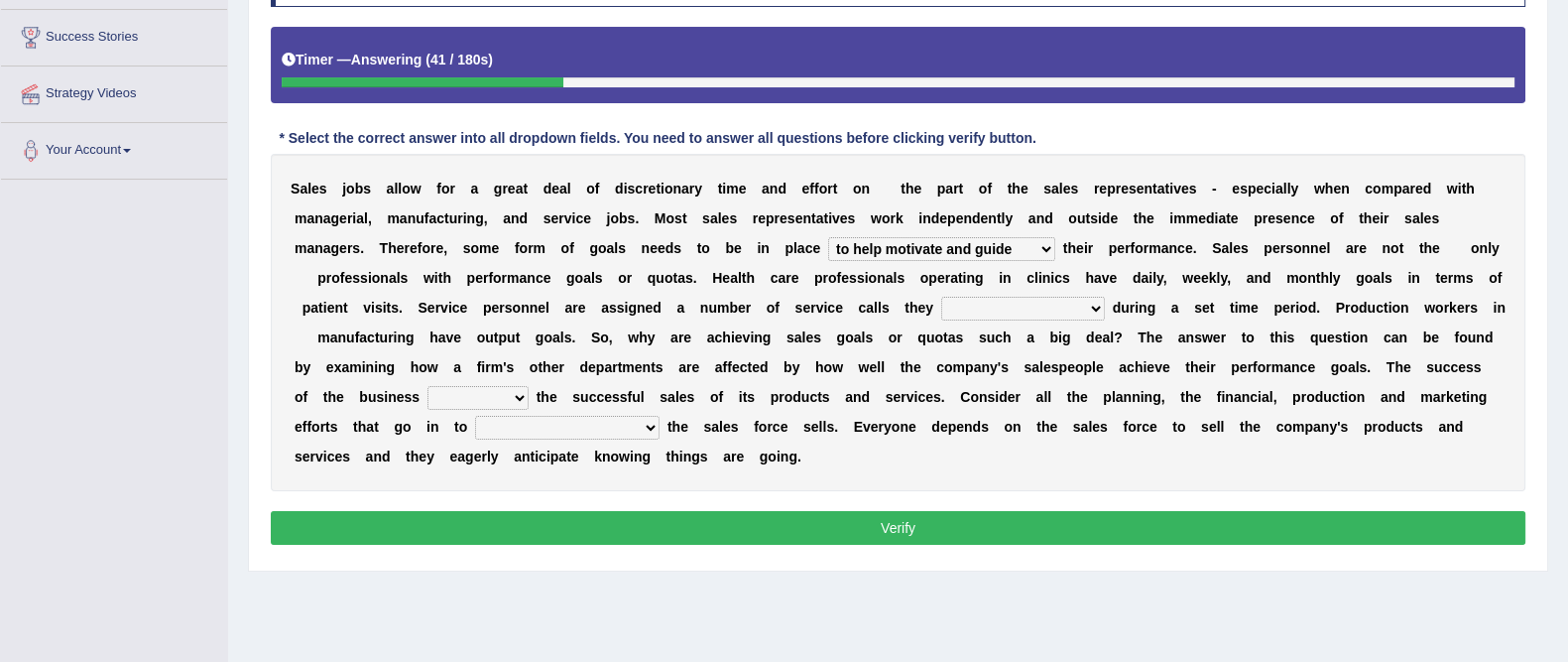 click on "as motive and guide should motivate and guide to help motivate and guide as helping motivate and guide" at bounding box center [941, 249] 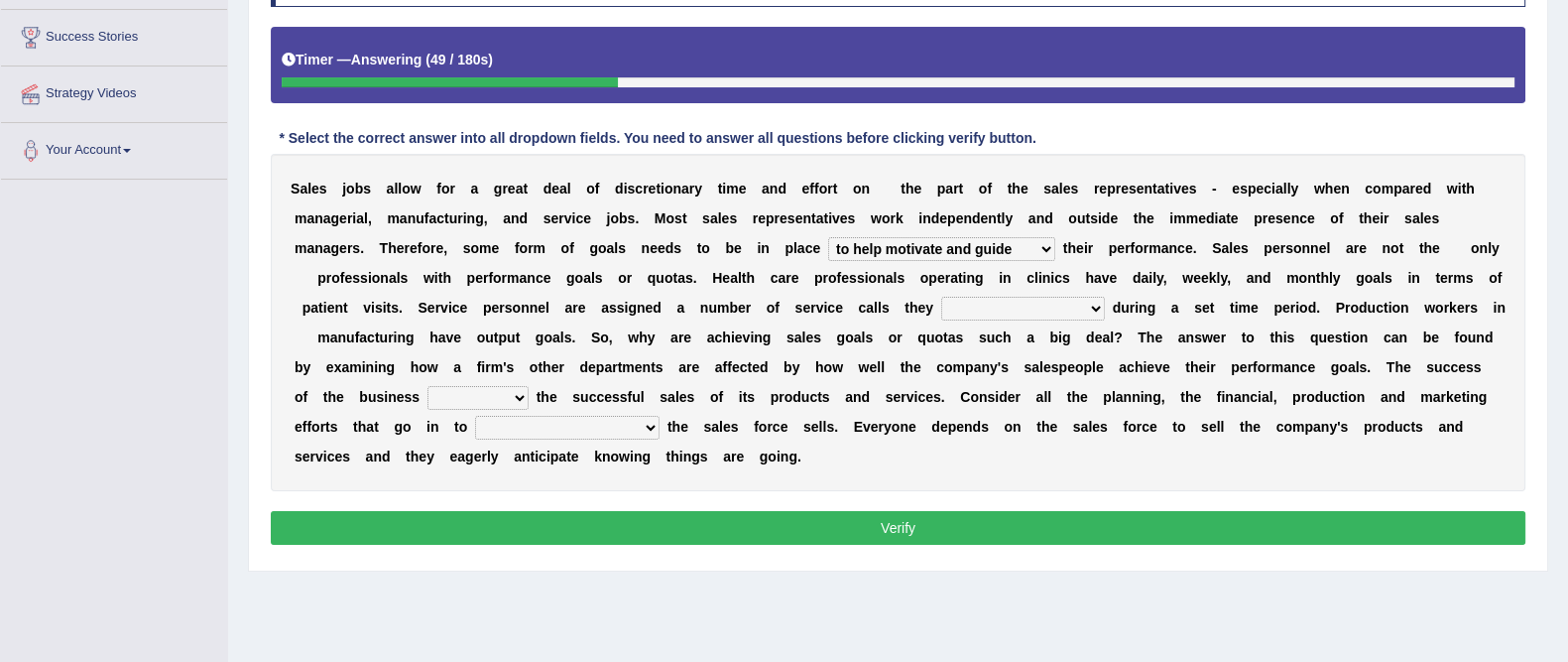 click on "S a l e s       j o b s       a l l o w       f o r       a       g r e a t       d e a l       o f       d i s c r e t i o n a r y       t i m e       a n d       e f f o r t       o n             t h e       p a r t       o f       t h e       s a l e s       r e p r e s e n t a t i v e s       -       e s p e c i a l l y       w h e n       c o m p a r e d       w i t h       m a n a g e r i a l ,       m a n u f a c t u r i n g ,       a n d       s e r v i c e       j o b s .       M o s t       s a l e s       r e p r e s e n t a t i v e s       w o r k       i n d e p e n d e n t l y       a n d       o u t s i d e       t h e       i m m e d i a t e       p r e s e n c e       o f       t h e i r       s a l e s       m a n a g e r s .       T h e r e f o r e ,       s o m e       f o r m       o f       g o a l s       n e e d s       t o       b e       i n       p l a c e       t h e i r" at bounding box center (898, 323) 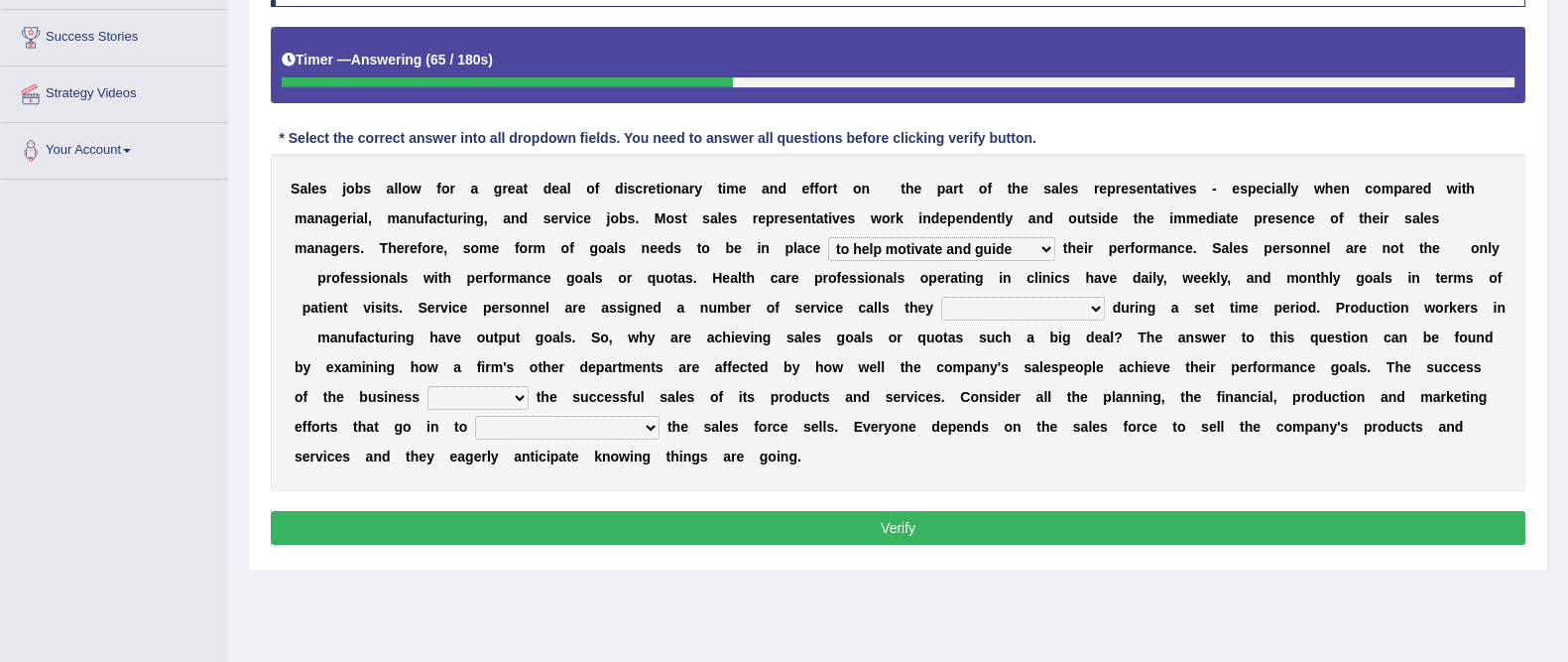 click on "can perform must perform often are performed might be performing" at bounding box center (1023, 309) 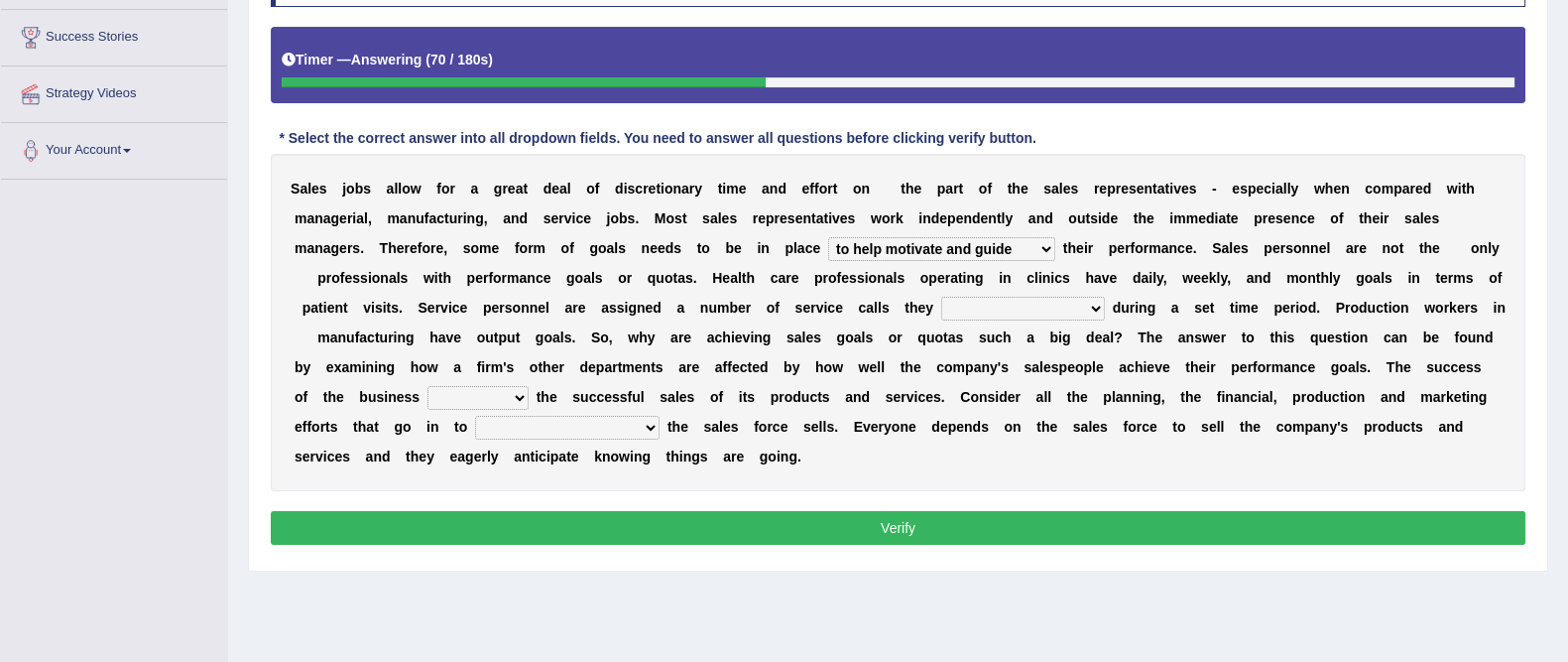 select on "can perform" 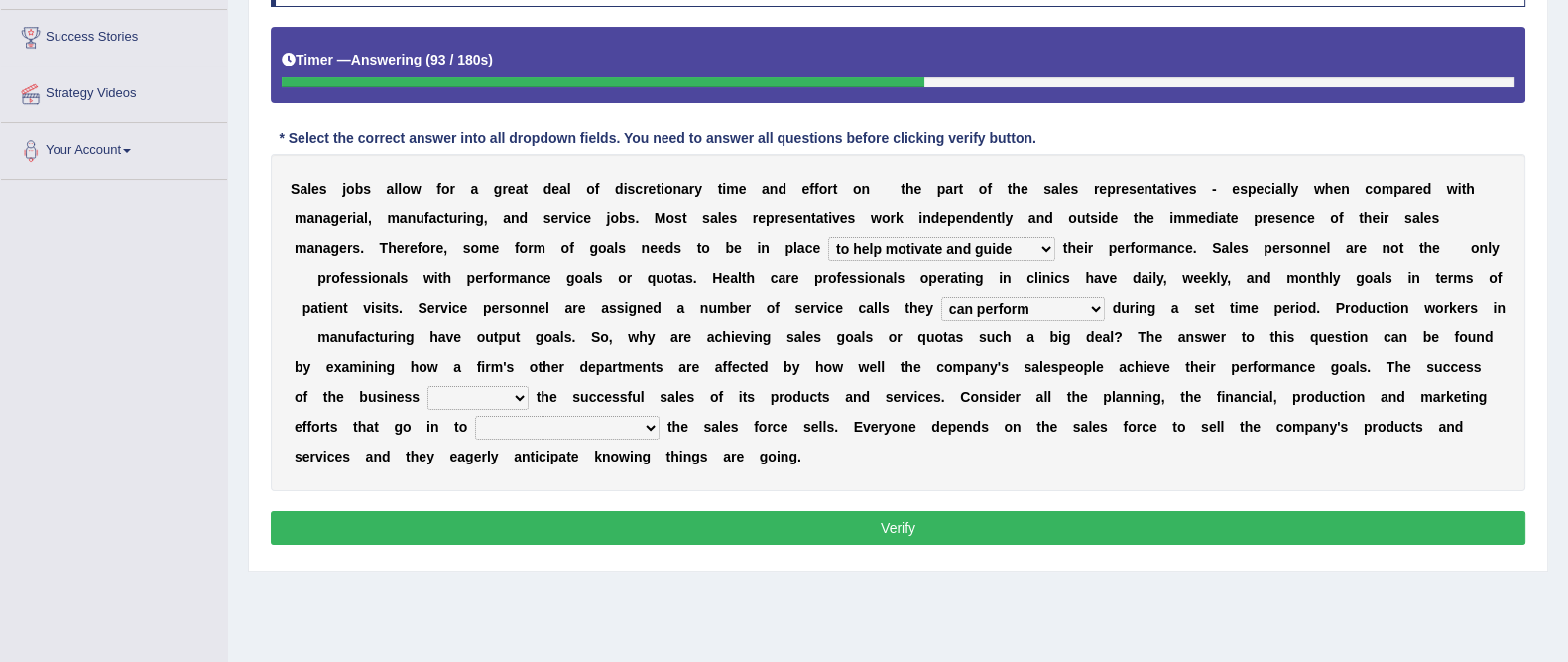 click on "hinges on is set at lasts until look ahead" at bounding box center [478, 398] 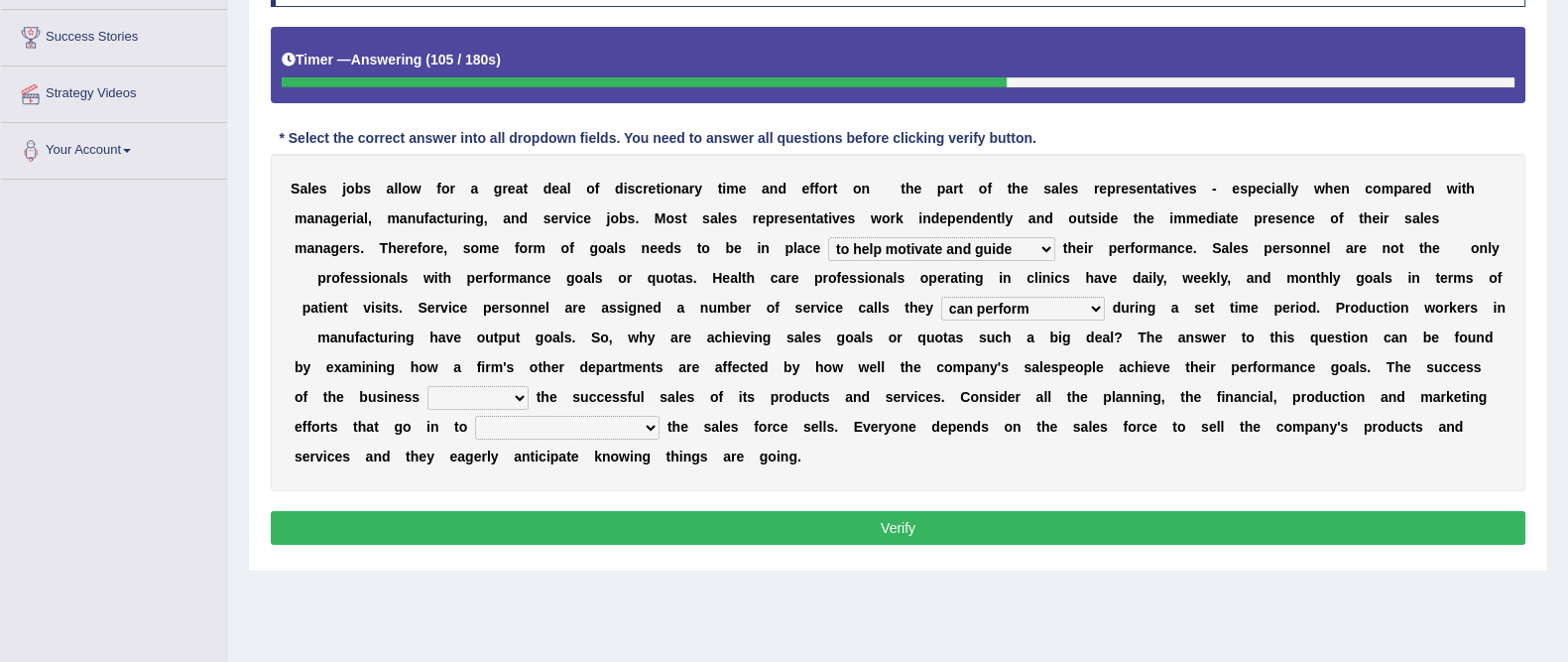 select on "hinges on" 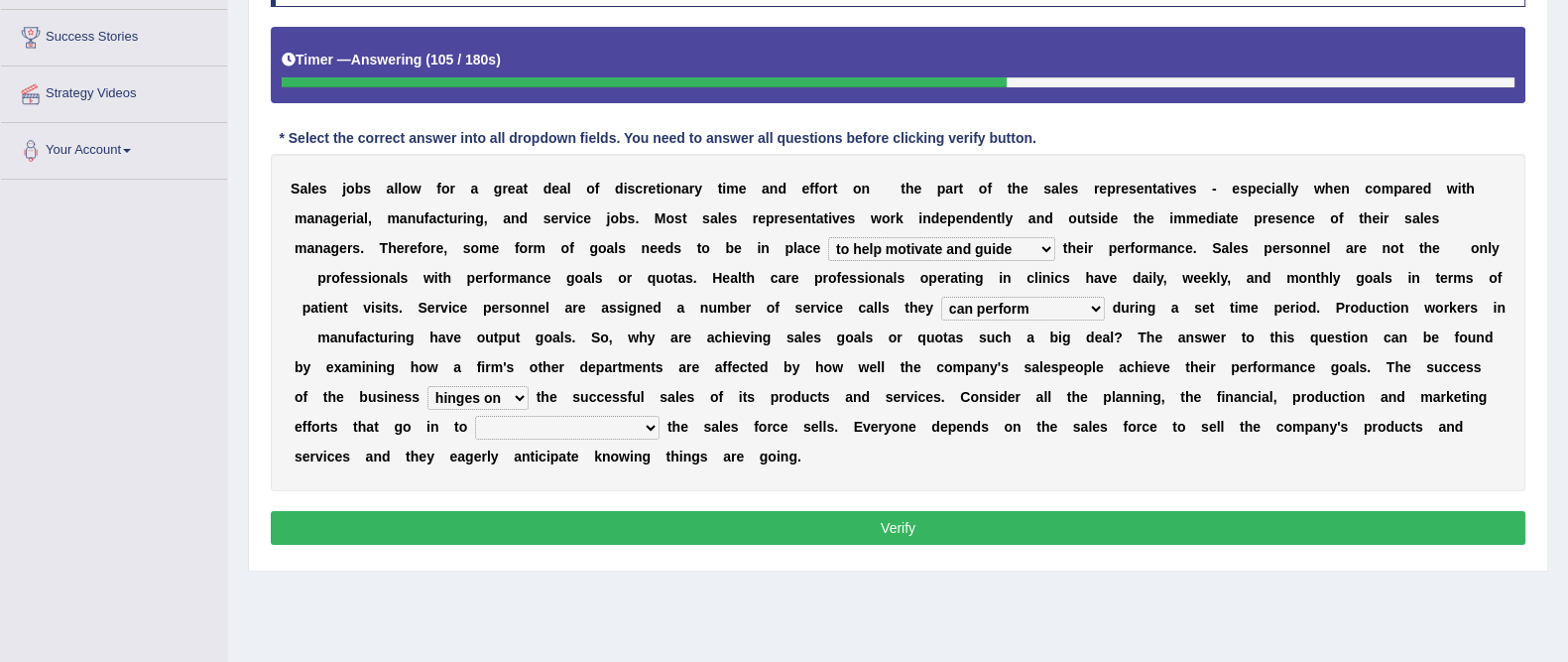click on "hinges on is set at lasts until look ahead" at bounding box center (478, 398) 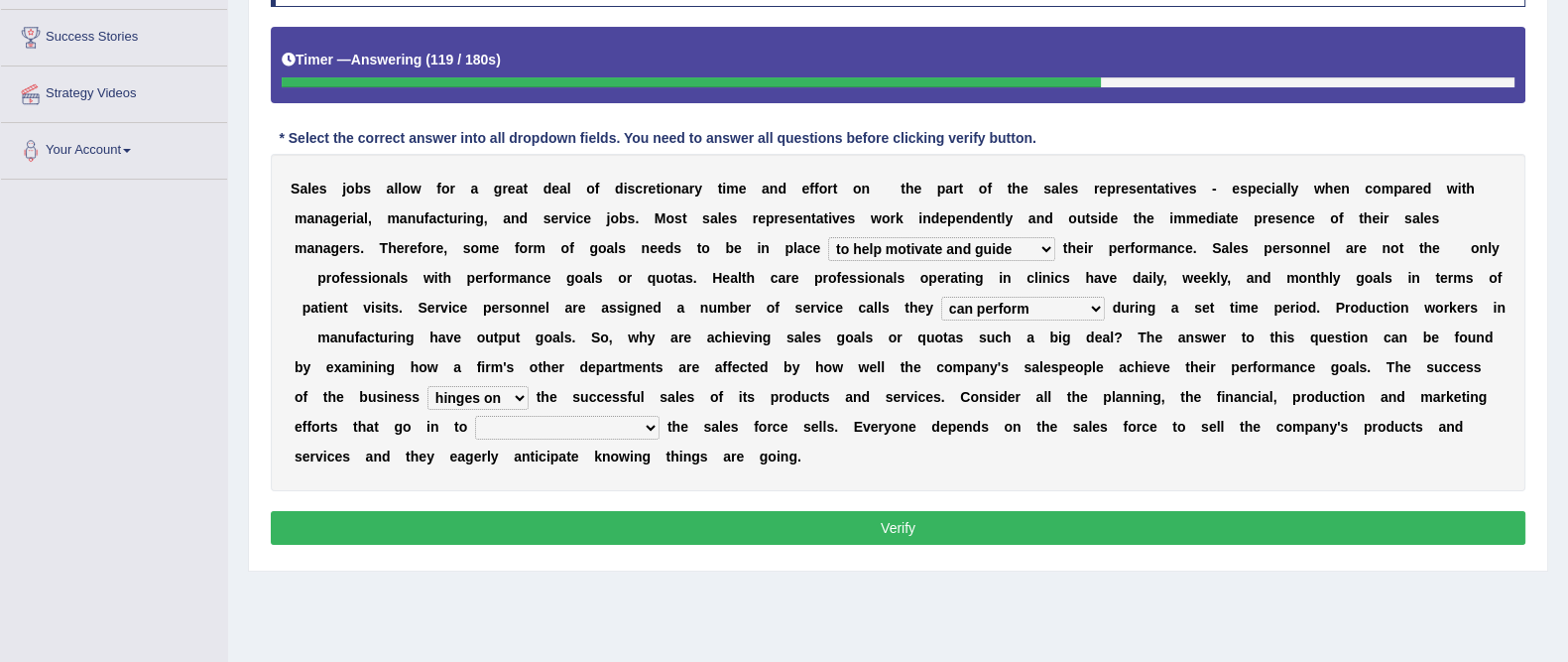 click on "describing how producing what constructing how much analyzing where" at bounding box center (567, 428) 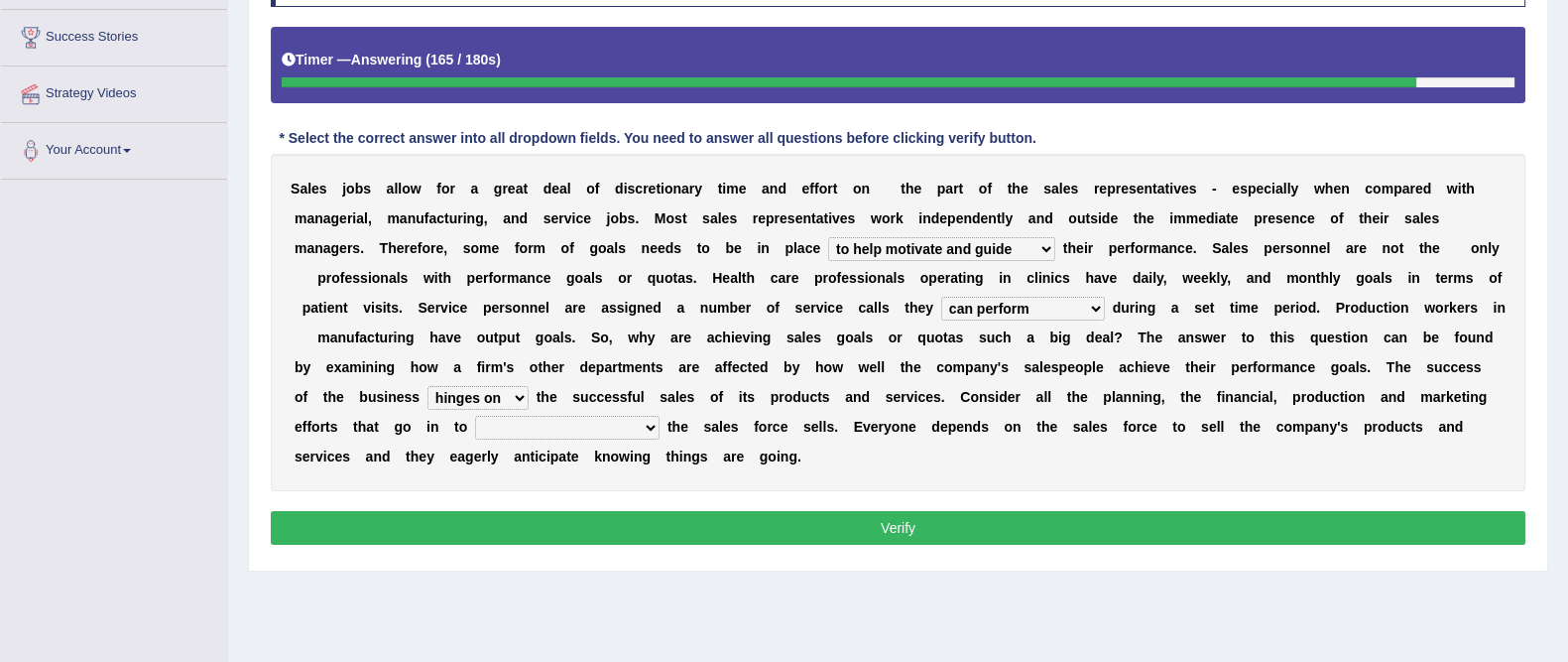 select on "analyzing where" 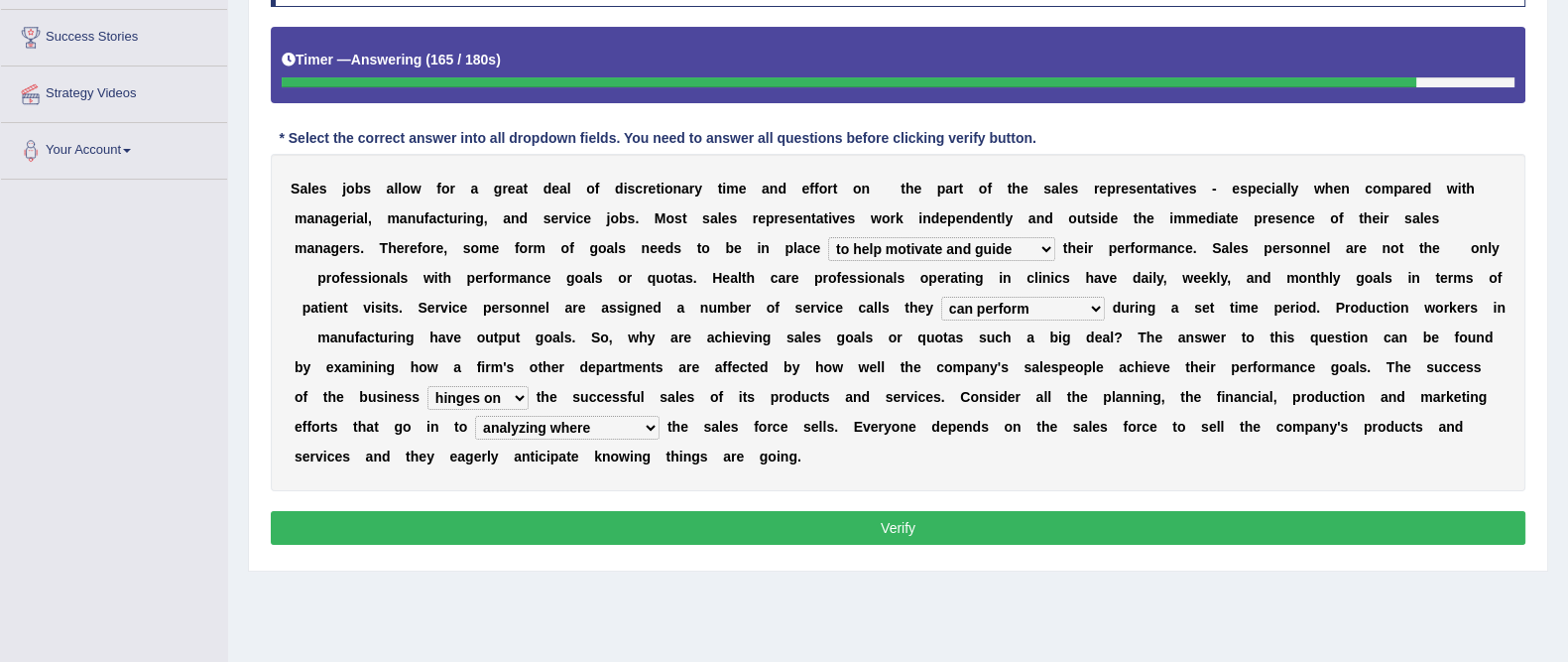 click on "describing how producing what constructing how much analyzing where" at bounding box center [567, 428] 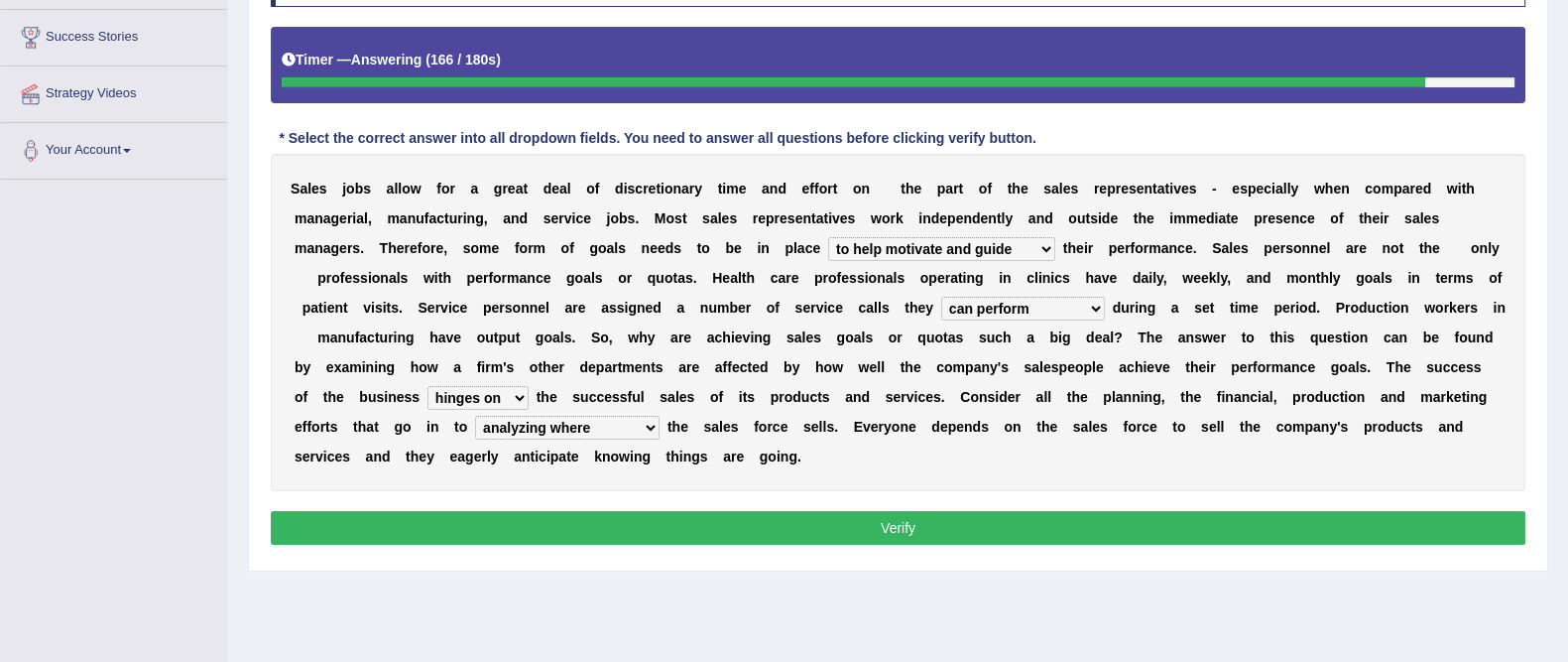 click on "Verify" at bounding box center (898, 528) 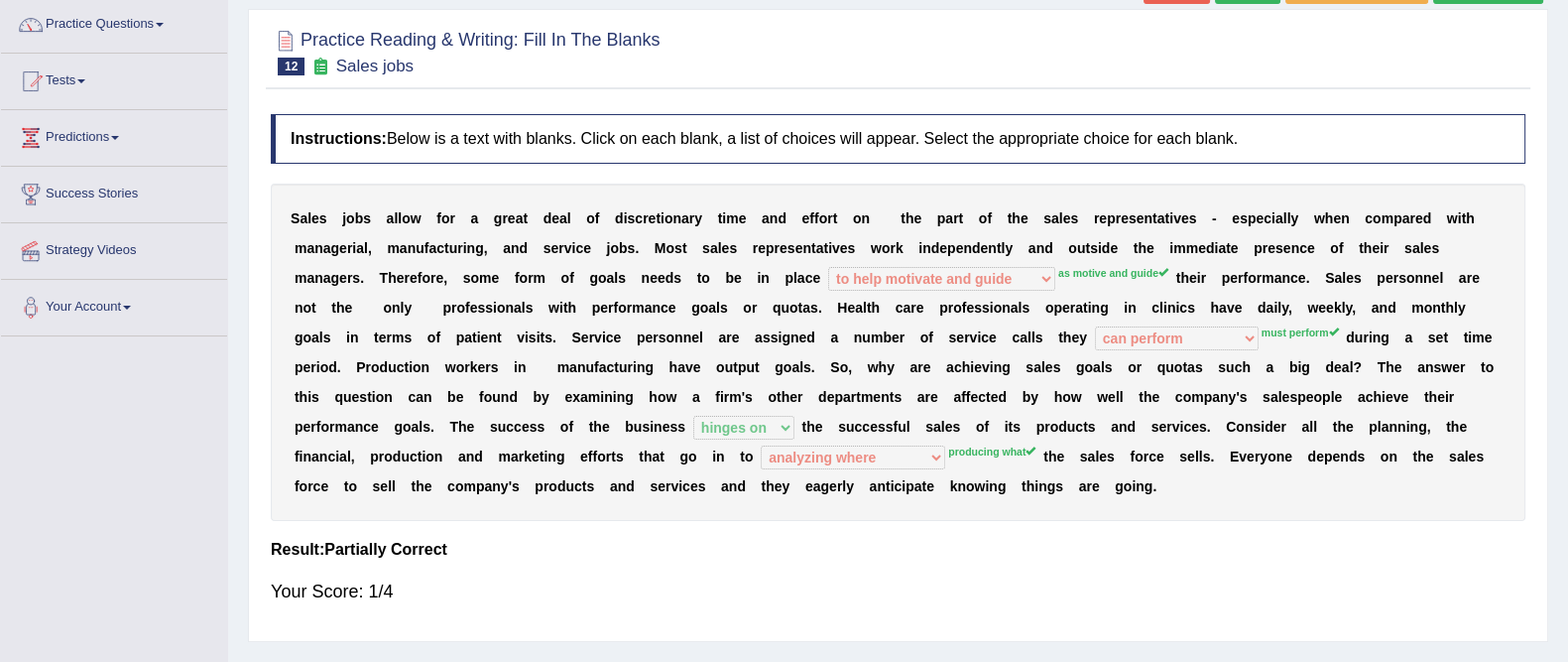 scroll, scrollTop: 0, scrollLeft: 0, axis: both 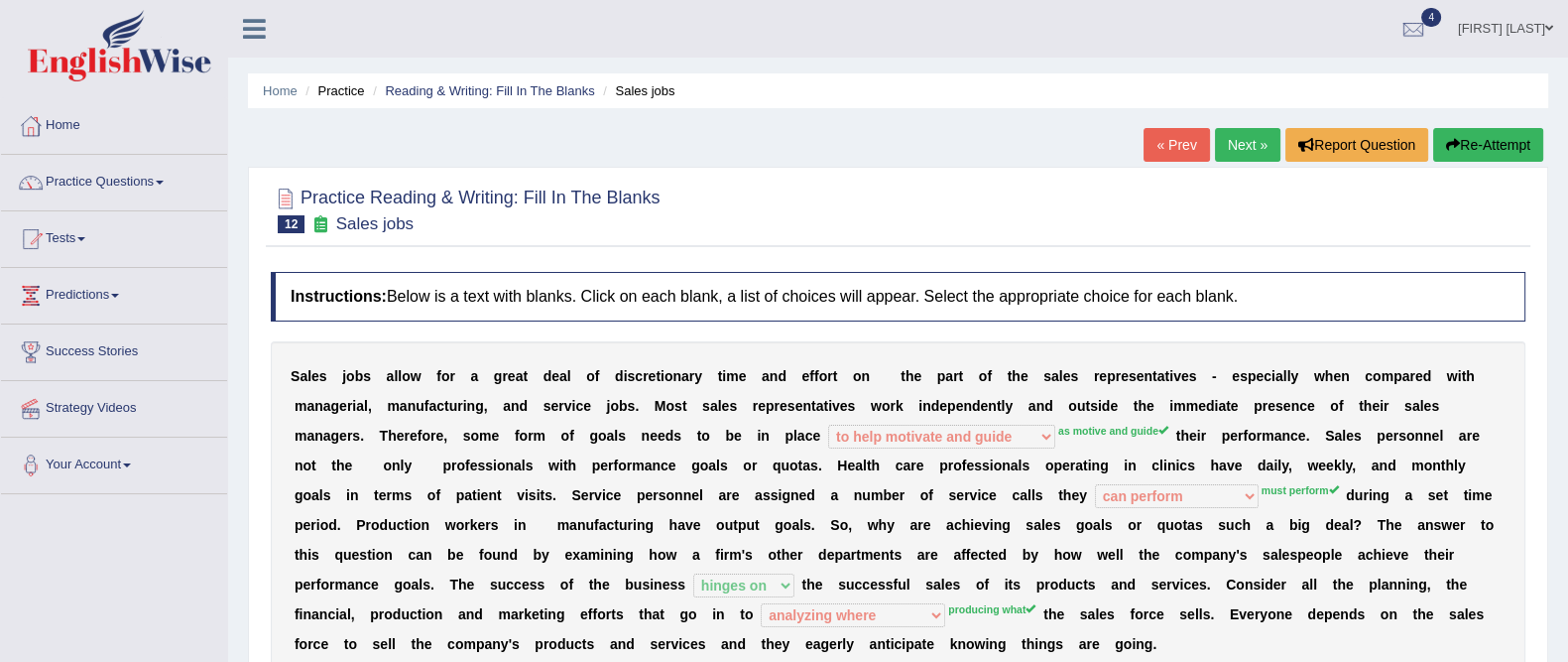 click on "Next »" at bounding box center [1248, 145] 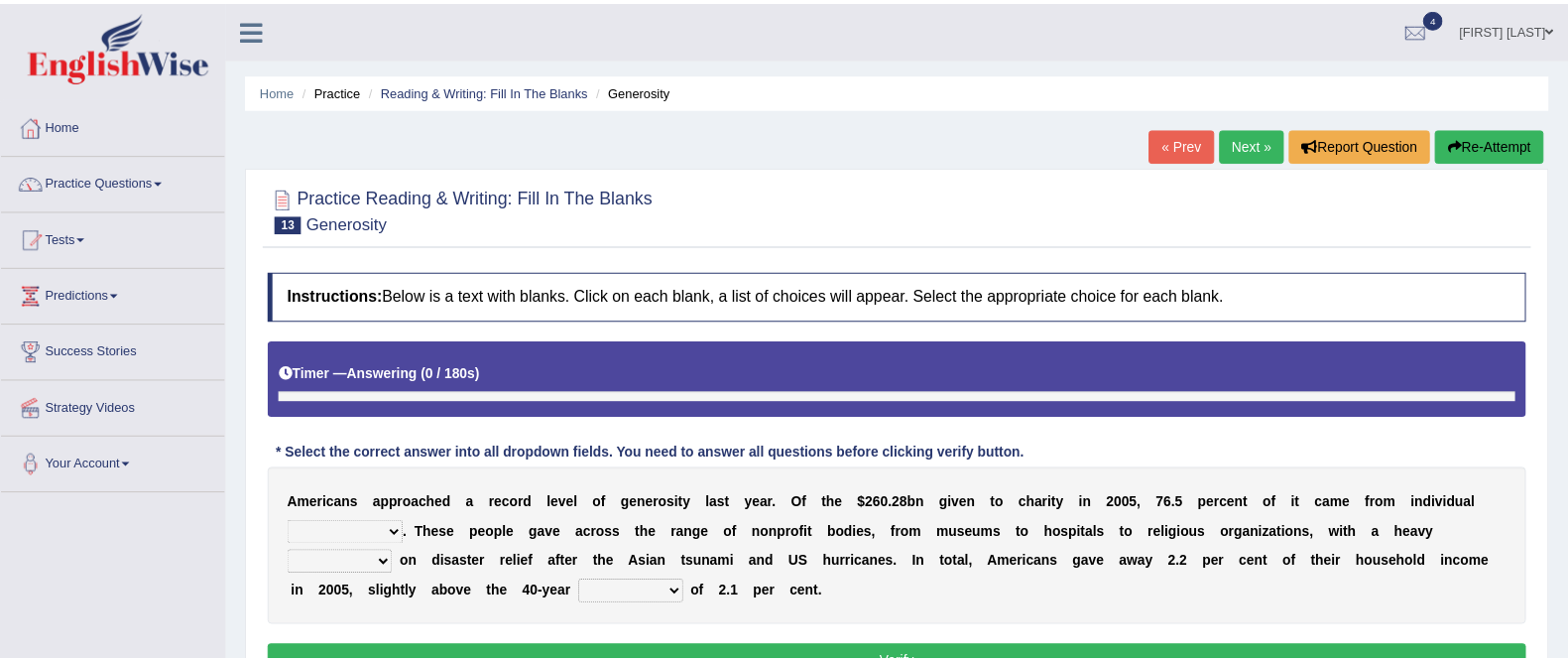 scroll, scrollTop: 0, scrollLeft: 0, axis: both 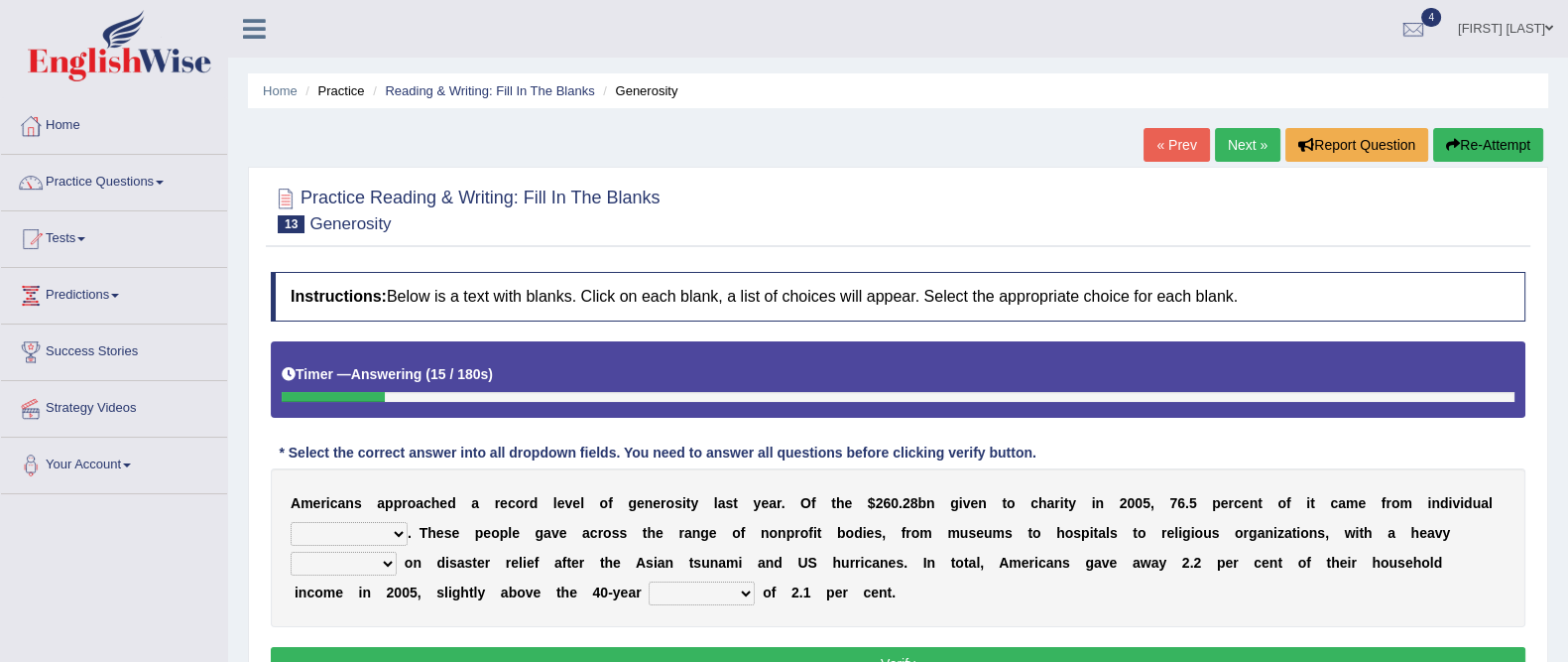 click on "donors accounts businessmen honors" at bounding box center (349, 534) 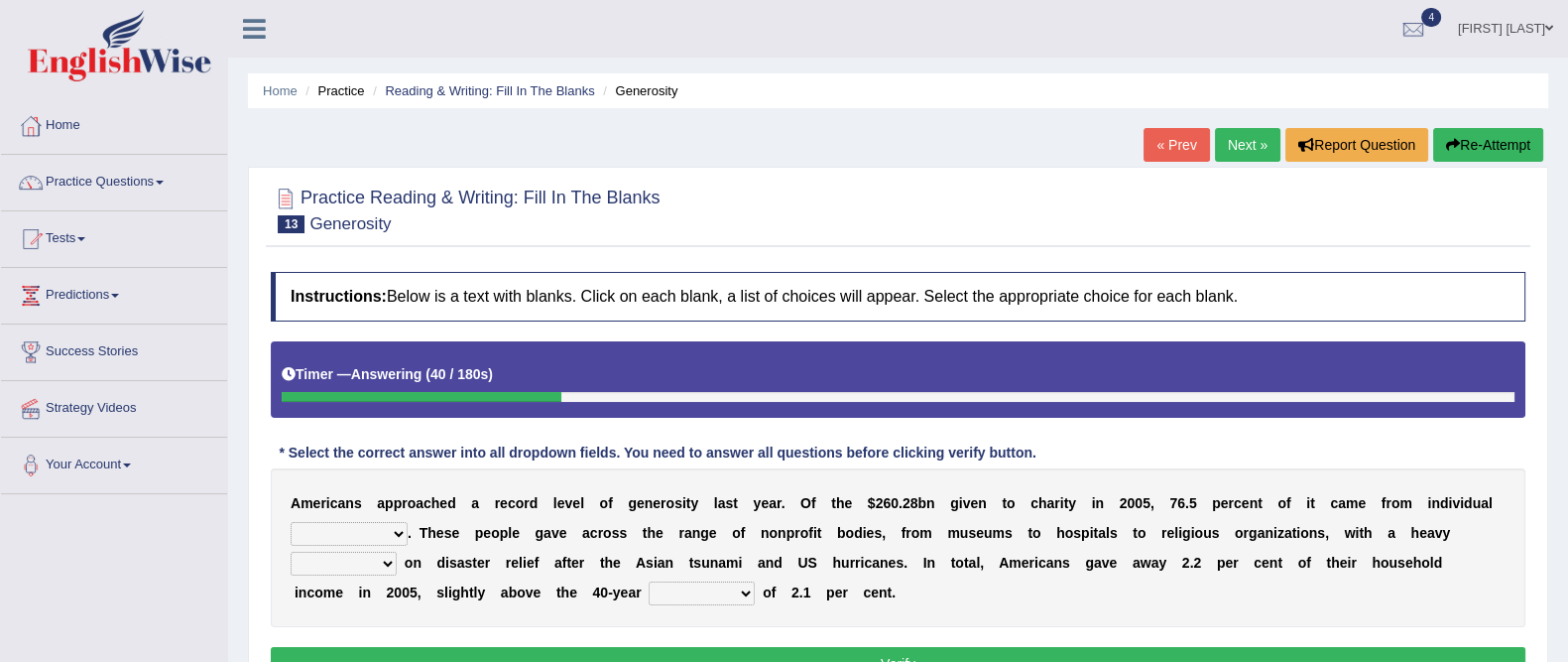select on "donors" 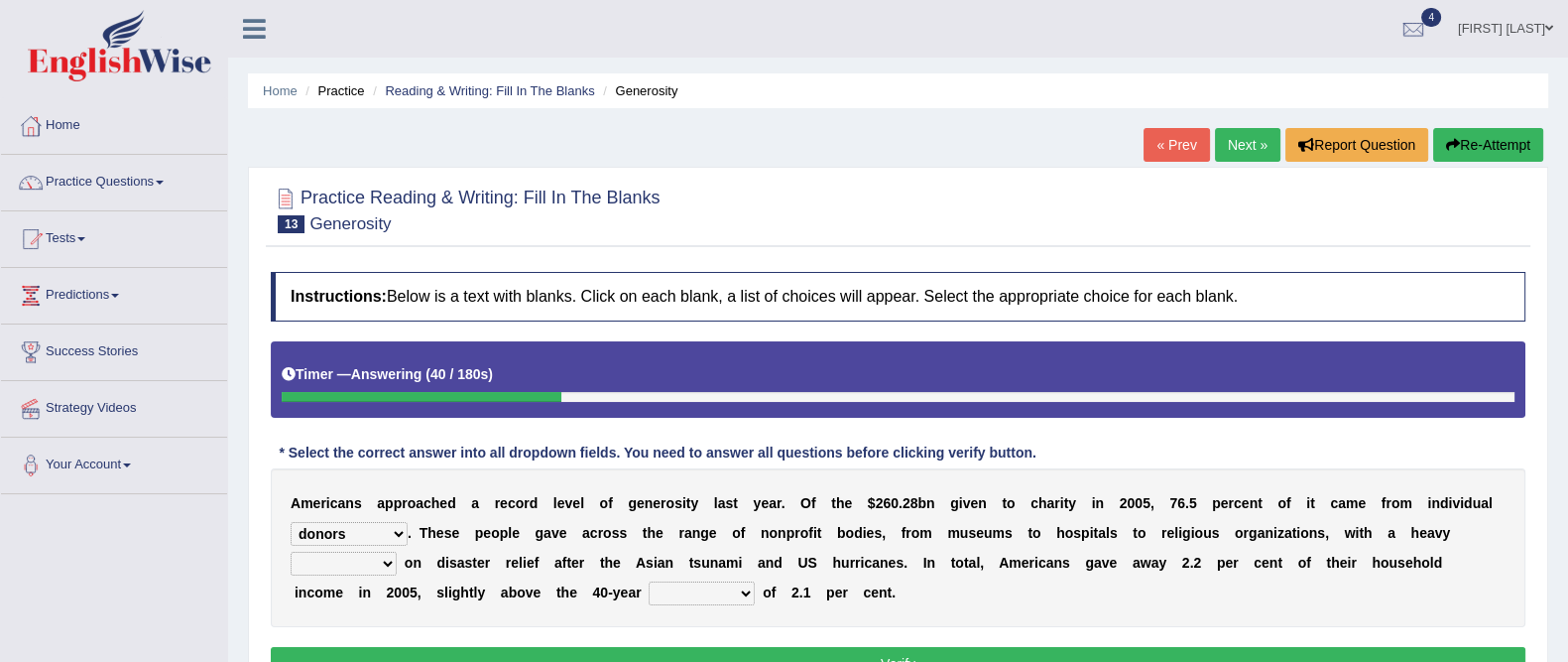 click on "donors accounts businessmen honors" at bounding box center [349, 534] 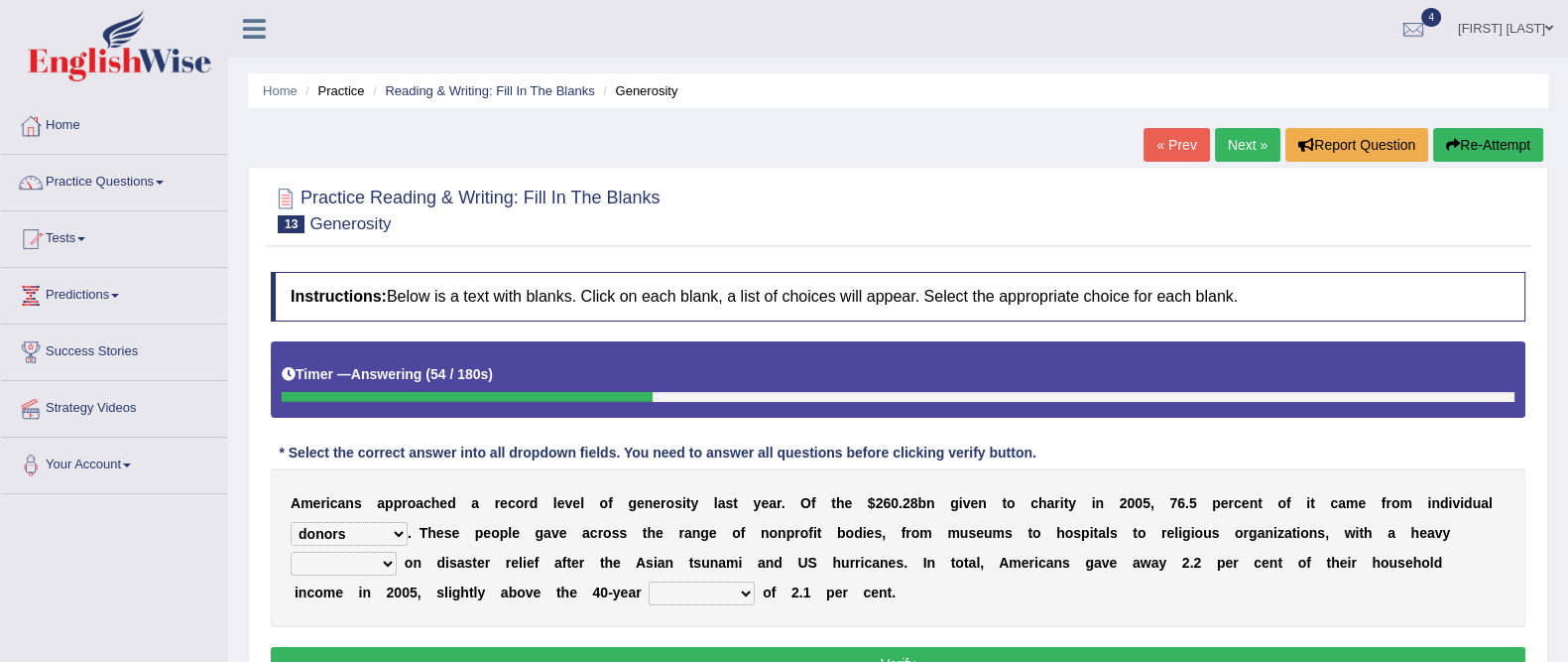click on "analysis imagination emphasis hypothesis" at bounding box center (343, 564) 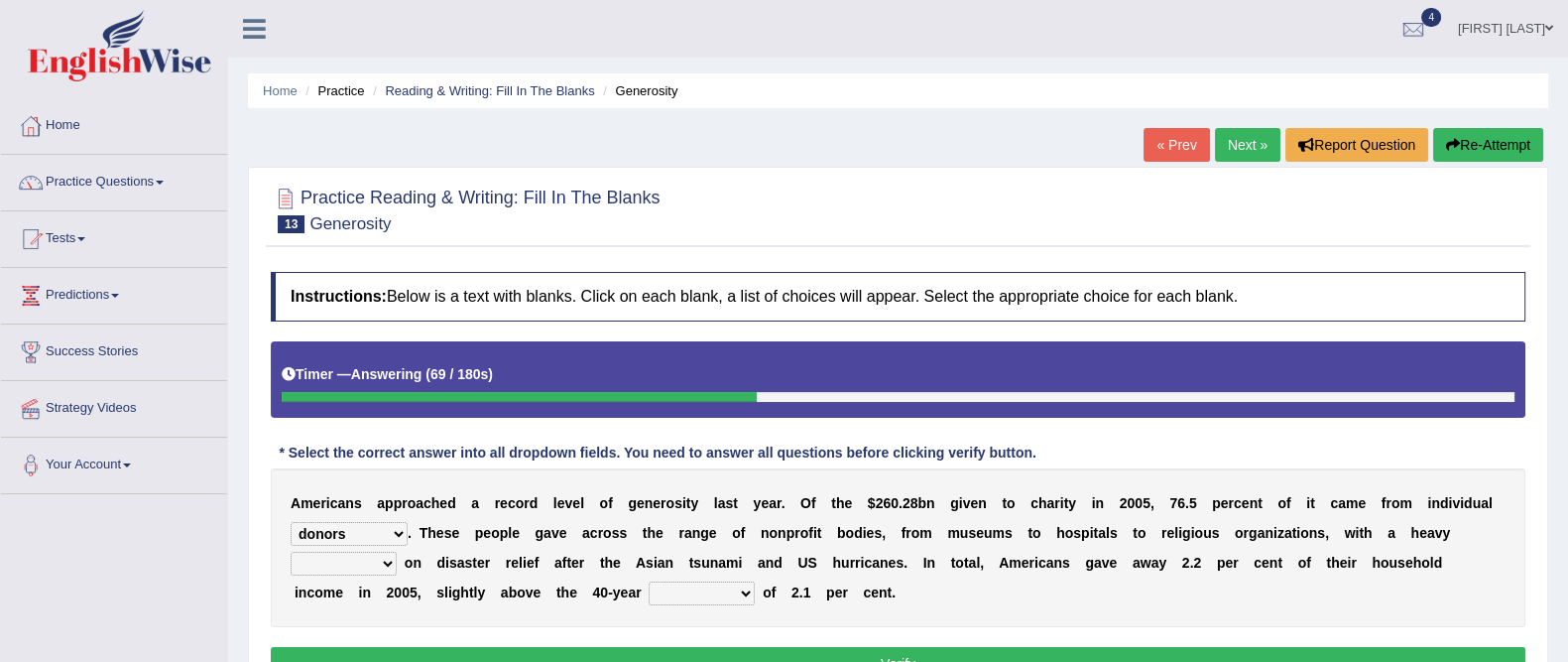 select on "analysis" 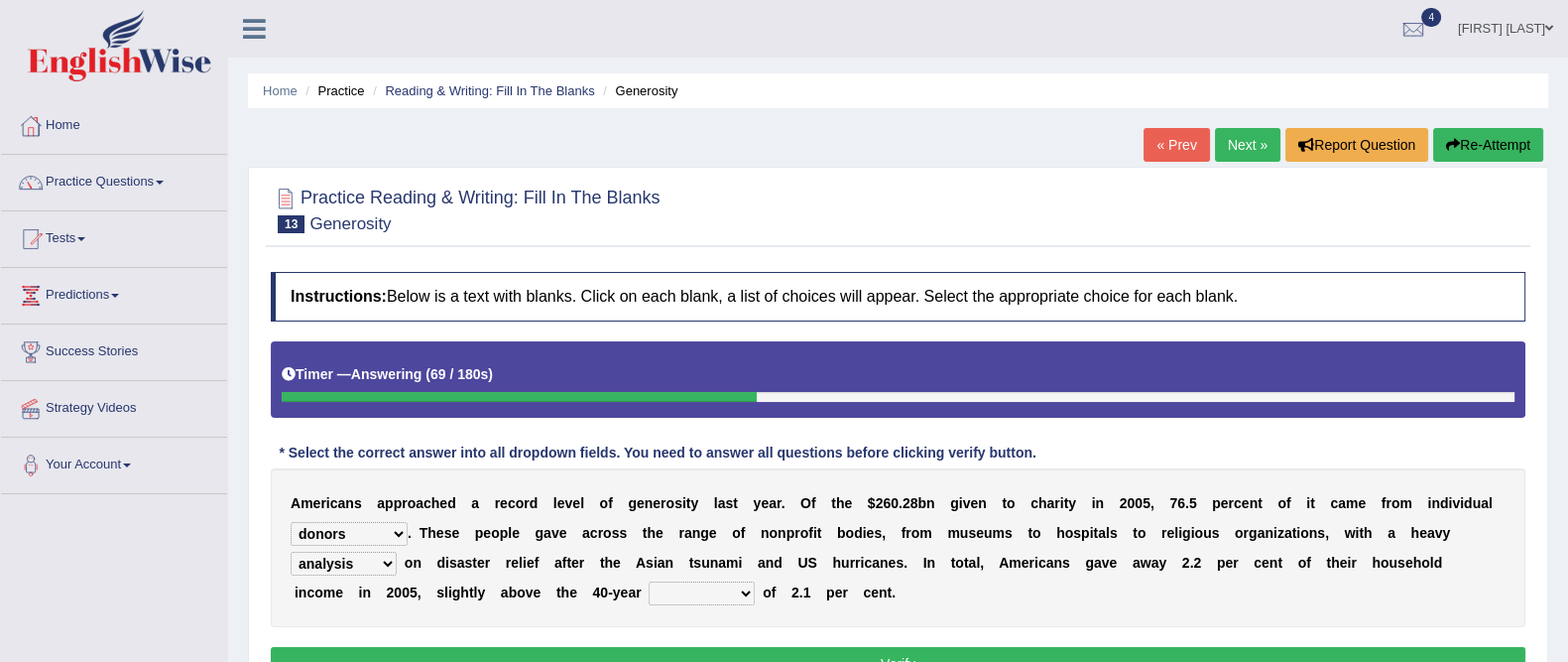 click on "analysis imagination emphasis hypothesis" at bounding box center (343, 564) 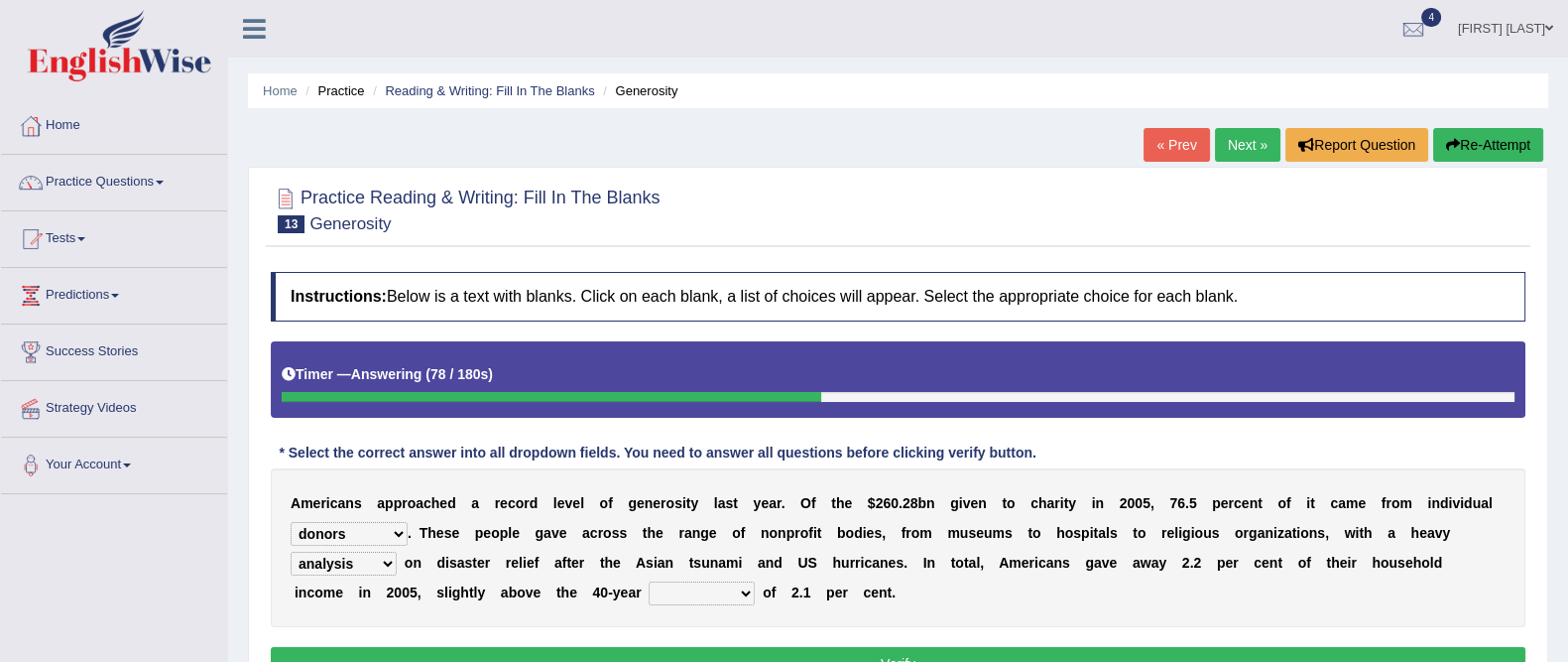 click on "coverage average indebtness sovereignty" at bounding box center [701, 594] 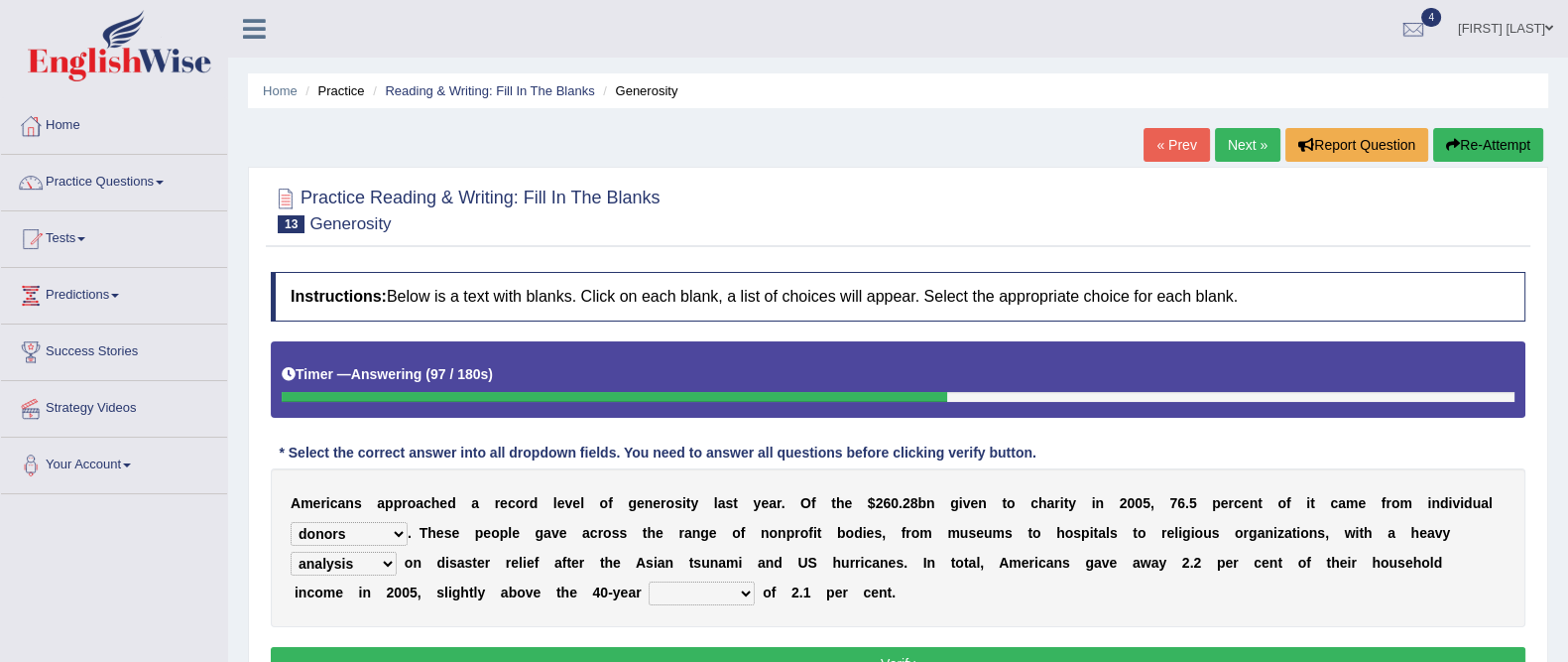 select on "average" 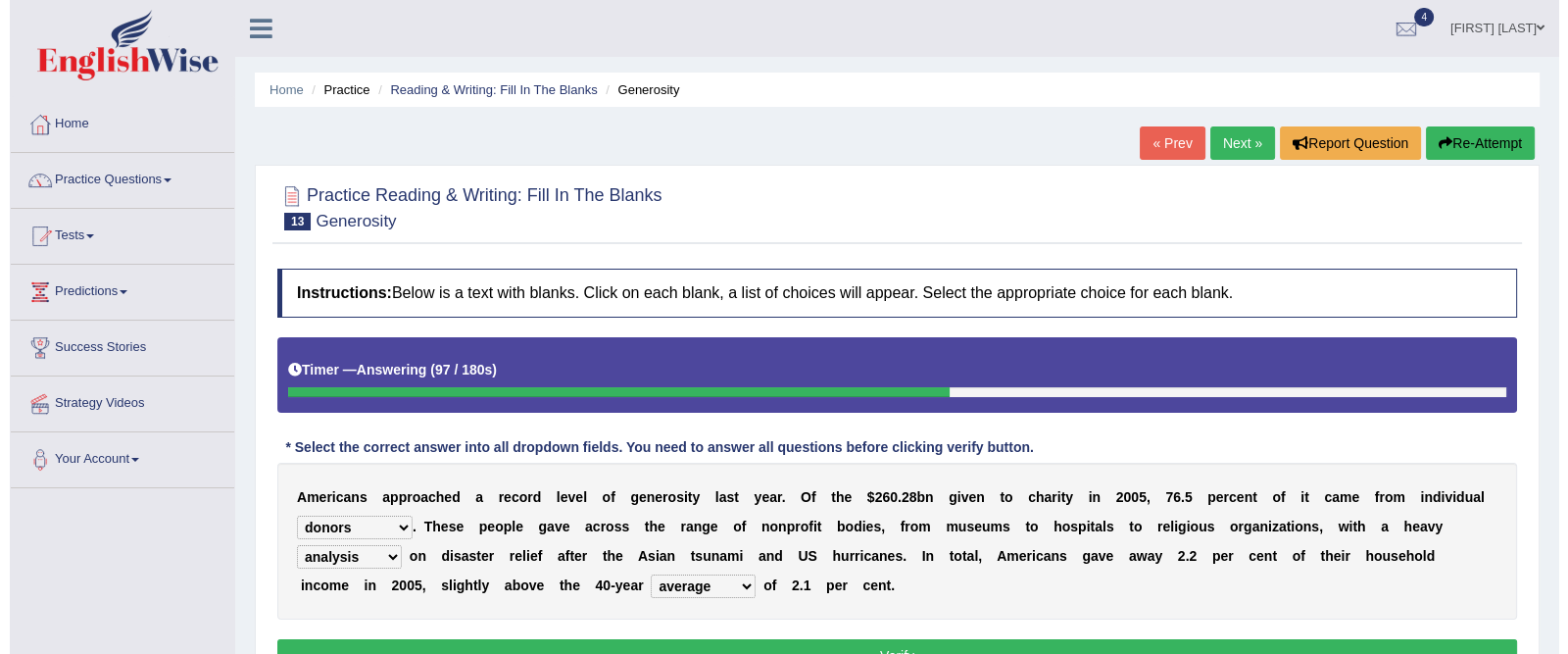 scroll, scrollTop: 100, scrollLeft: 0, axis: vertical 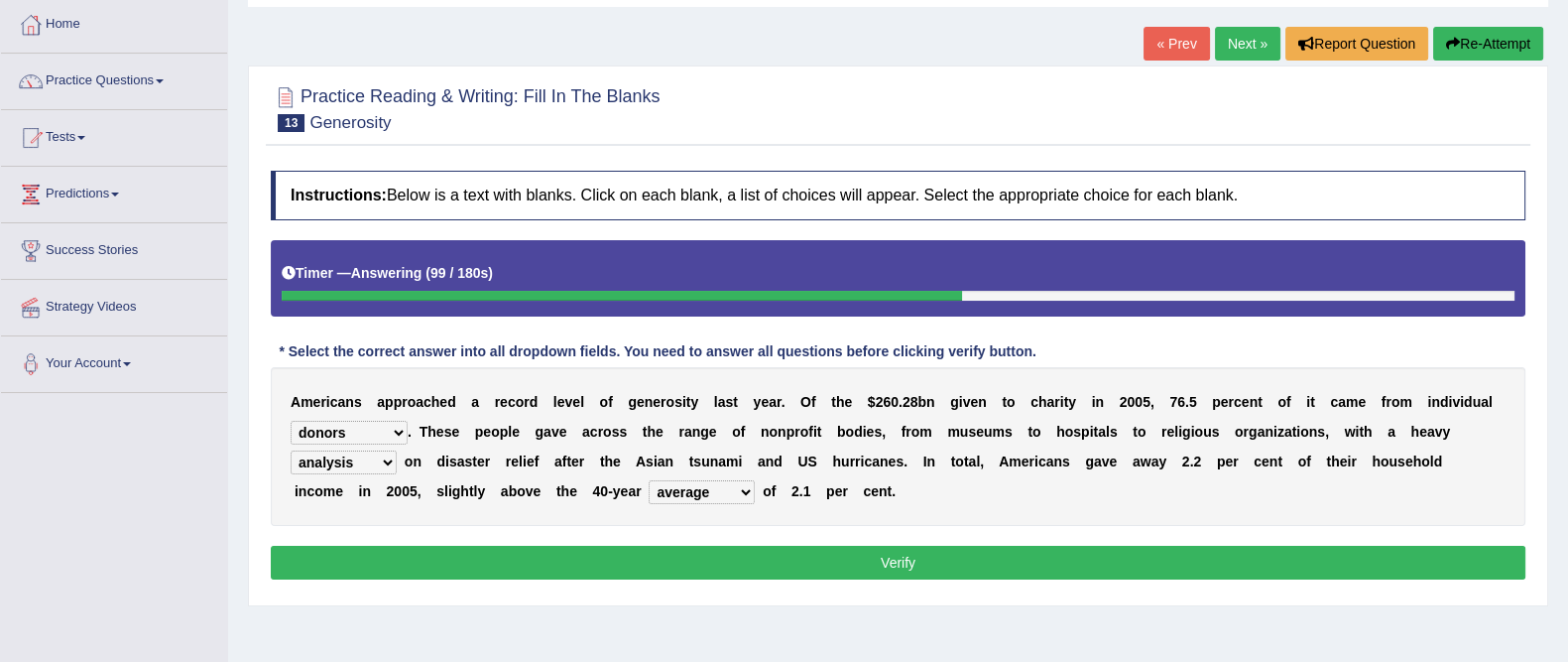click on "Verify" at bounding box center (898, 563) 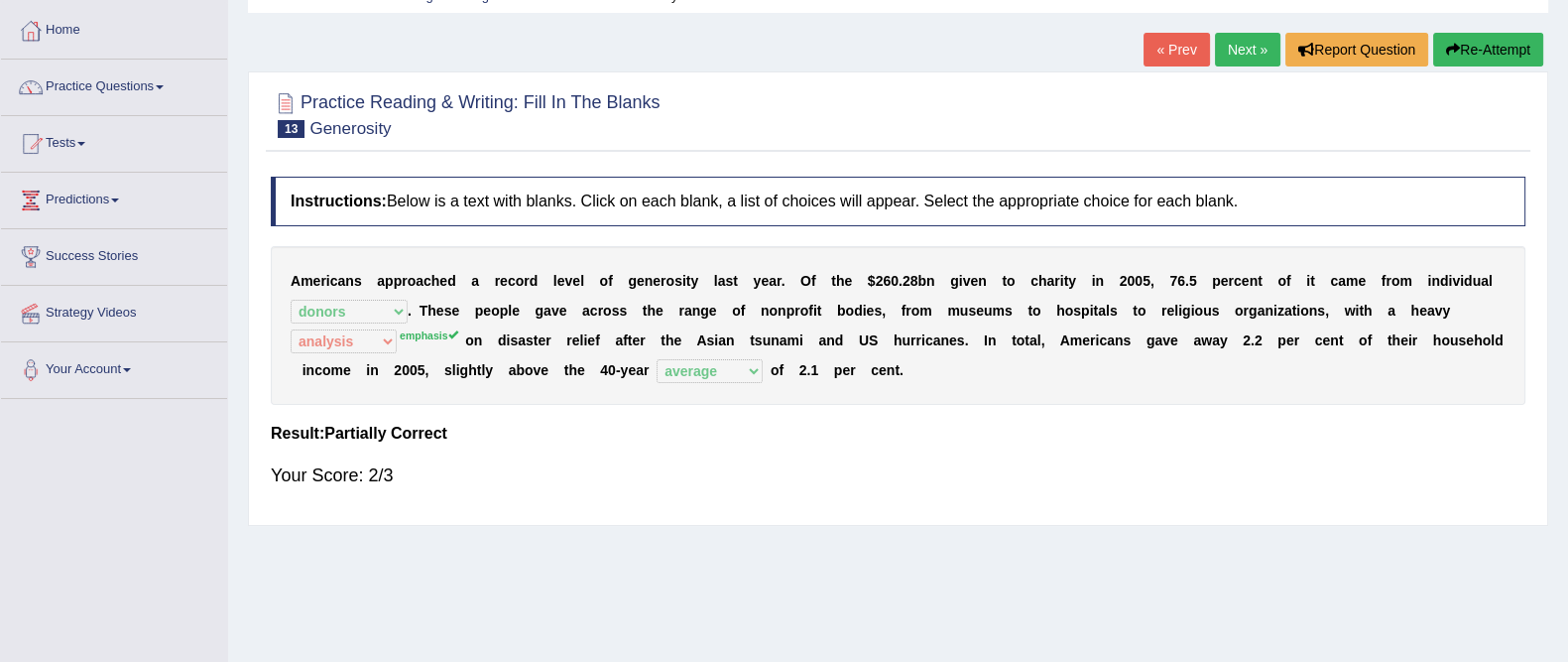 scroll, scrollTop: 96, scrollLeft: 0, axis: vertical 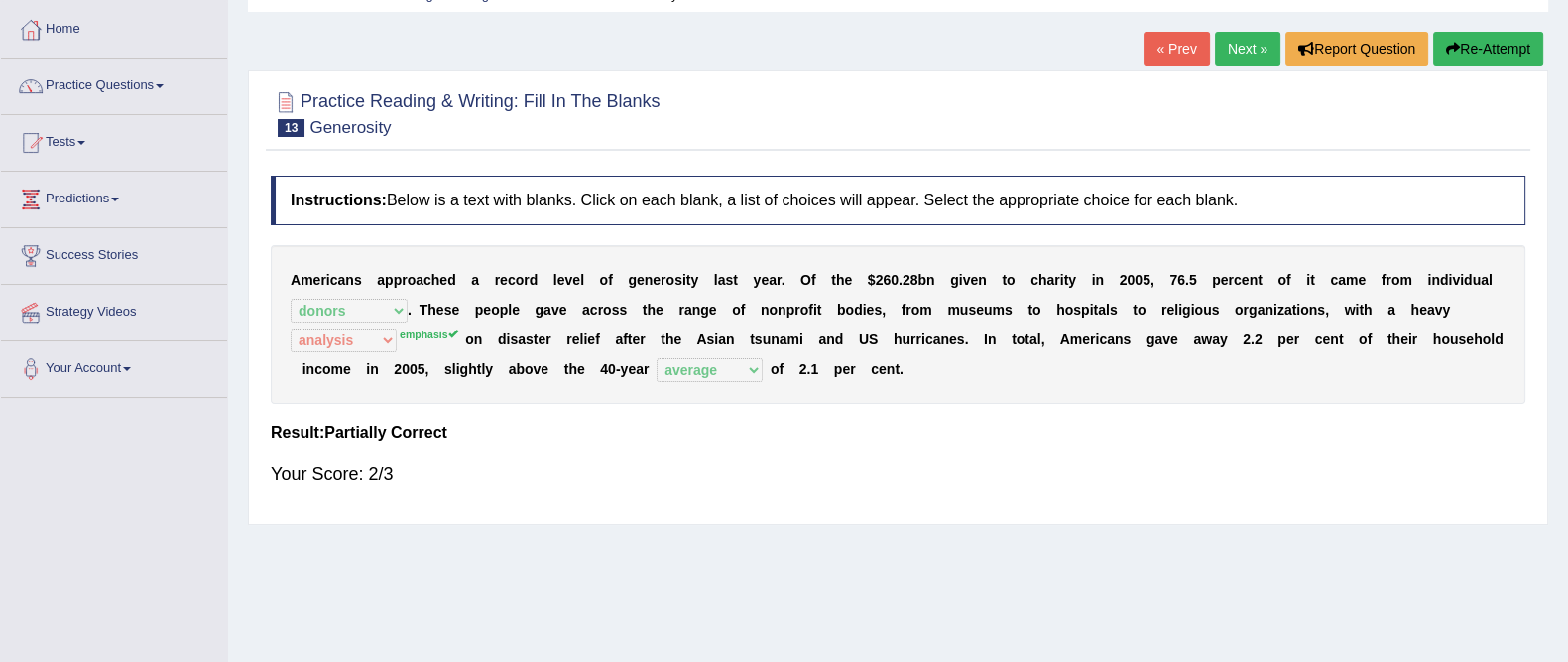 click on "emphasis" at bounding box center (428, 334) 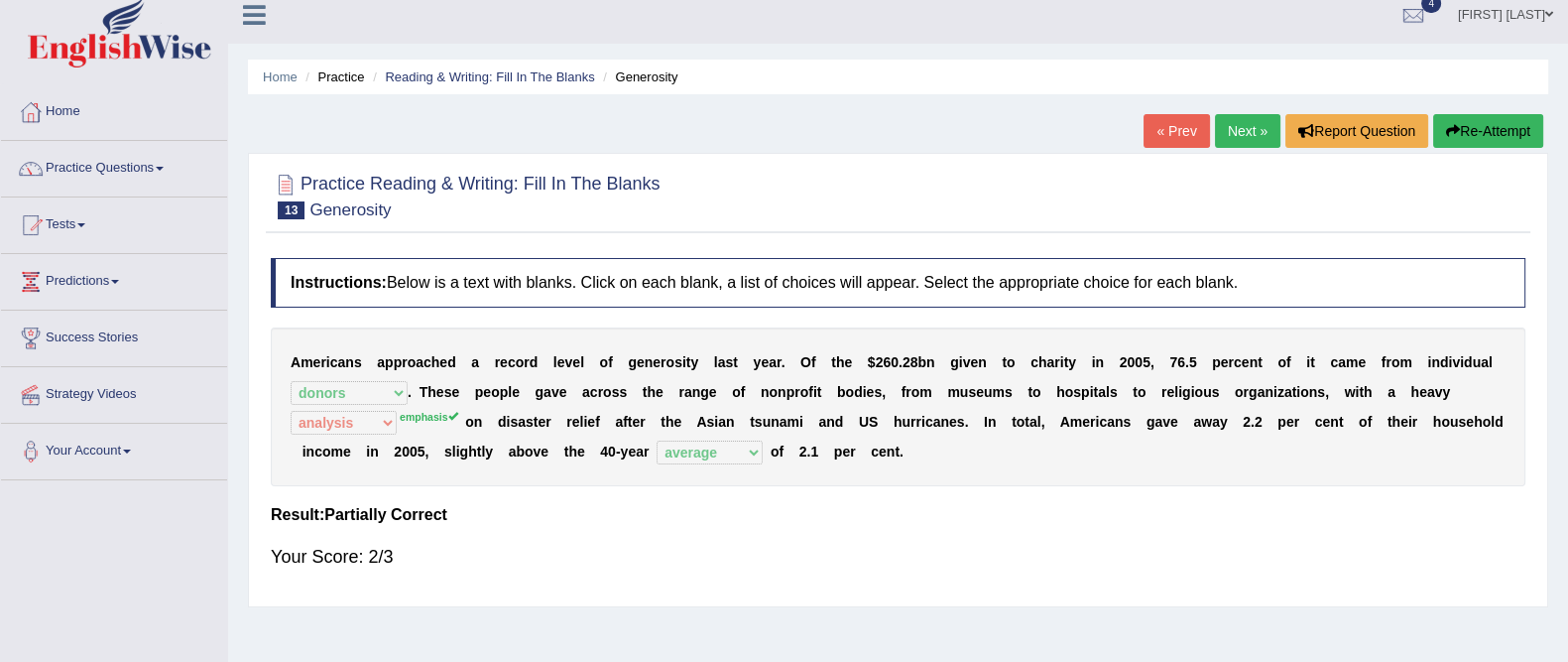 scroll, scrollTop: 0, scrollLeft: 0, axis: both 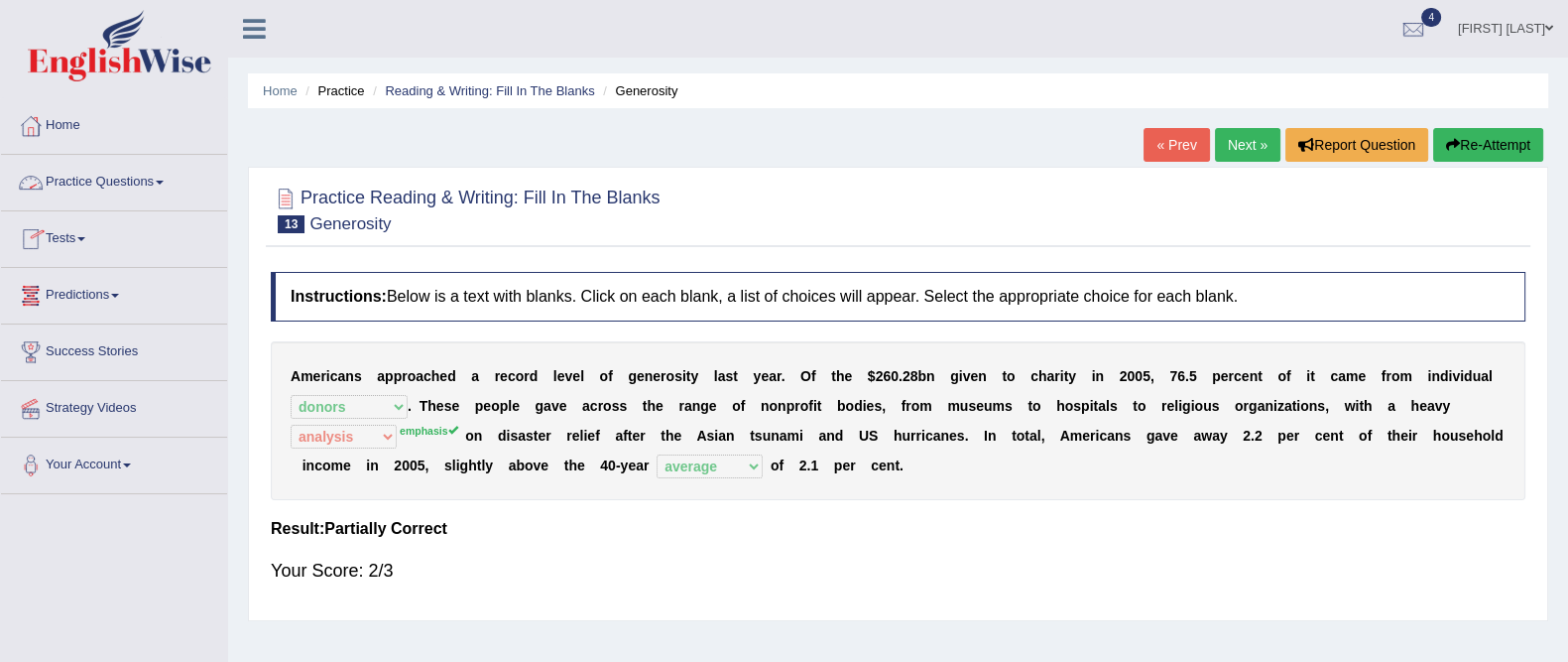click on "Practice Questions" at bounding box center [114, 180] 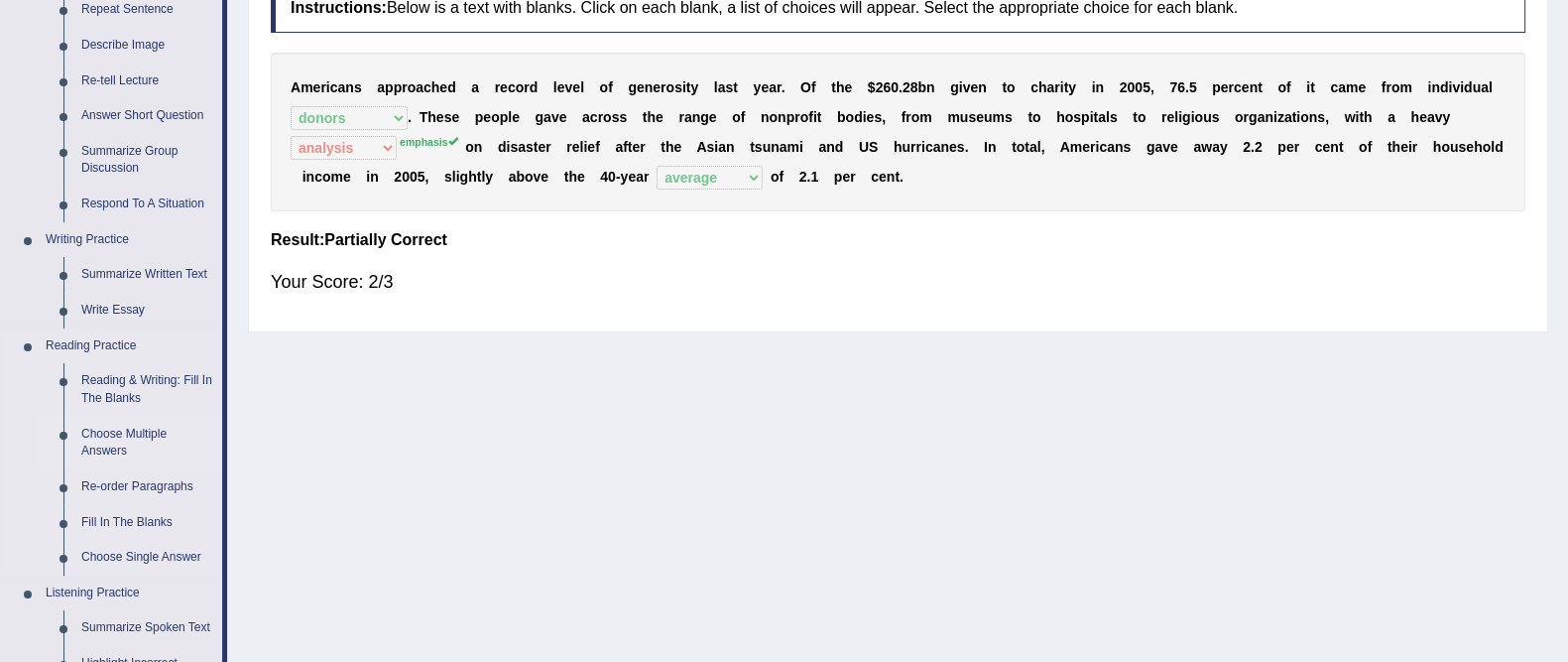 scroll, scrollTop: 294, scrollLeft: 0, axis: vertical 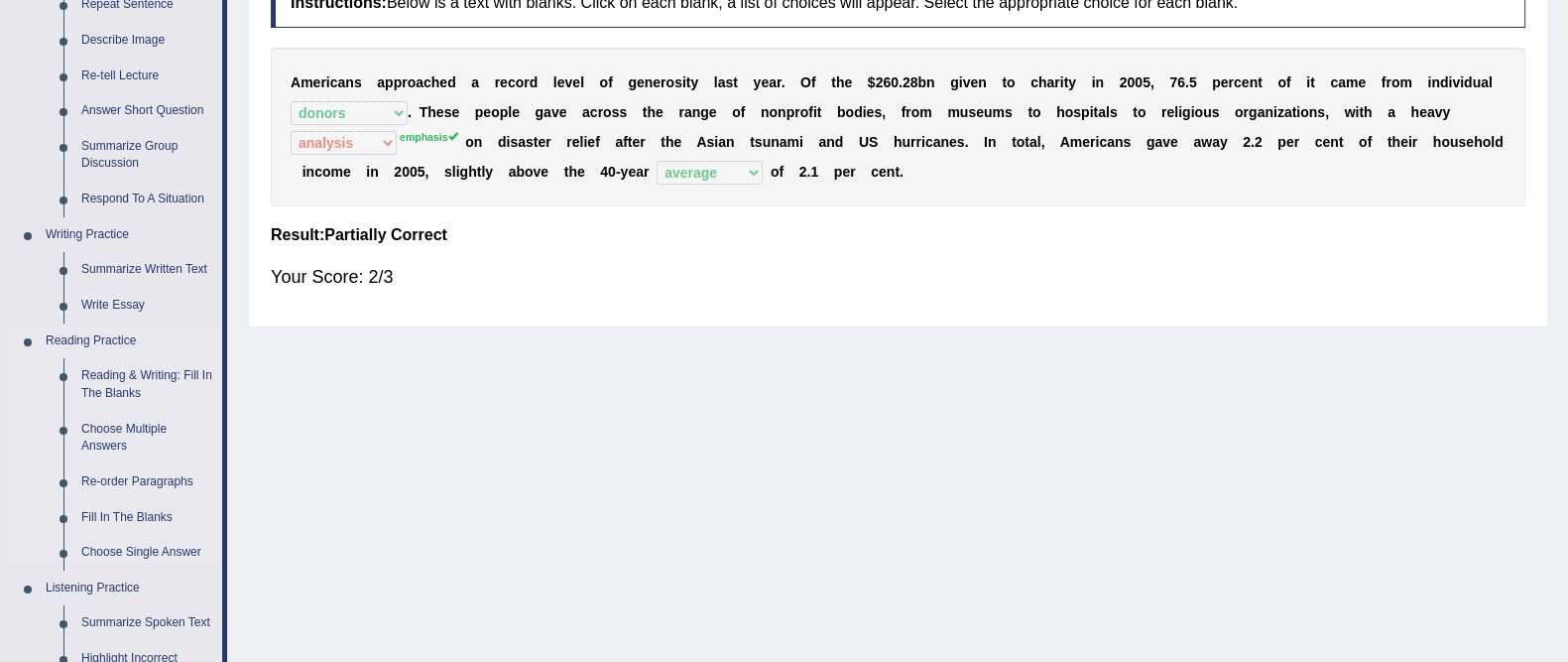 click on "Re-order Paragraphs" at bounding box center [147, 482] 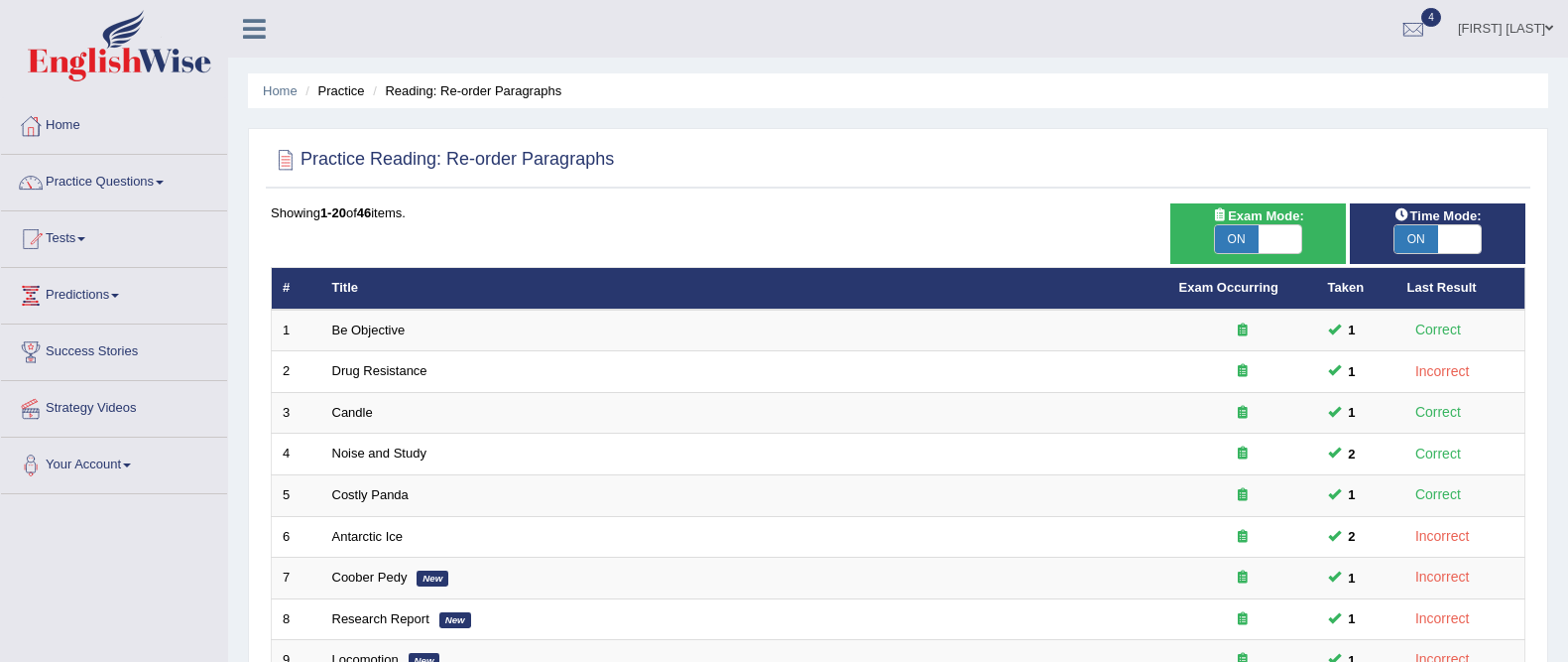 scroll, scrollTop: 186, scrollLeft: 0, axis: vertical 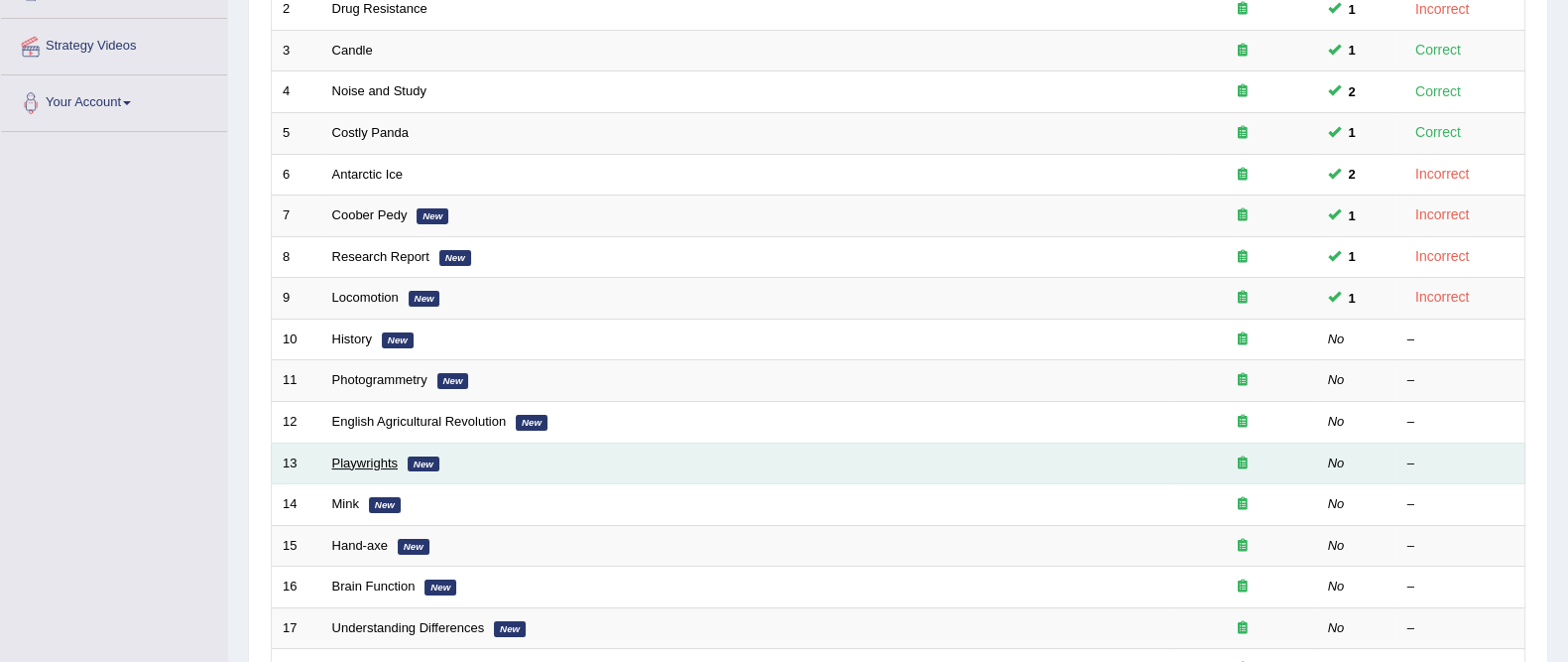 click on "Playwrights" at bounding box center (365, 463) 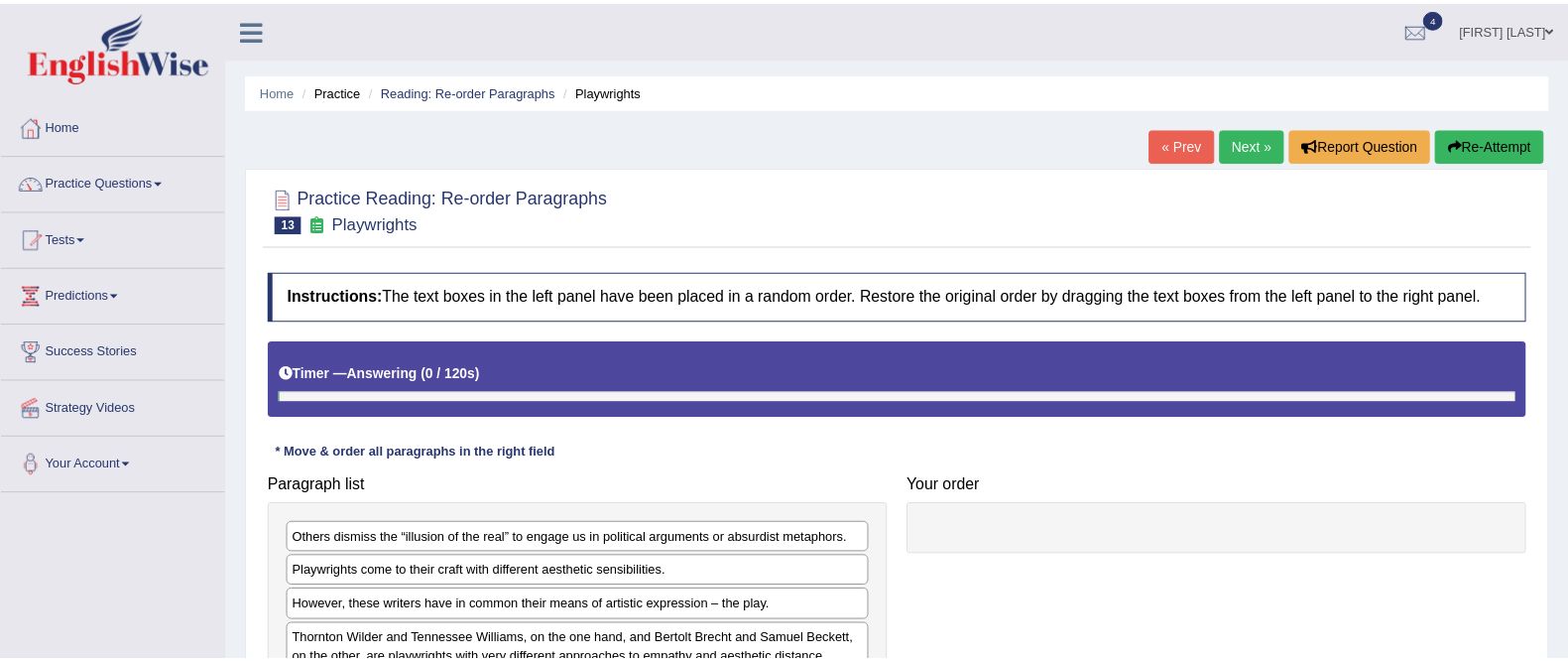 scroll, scrollTop: 0, scrollLeft: 0, axis: both 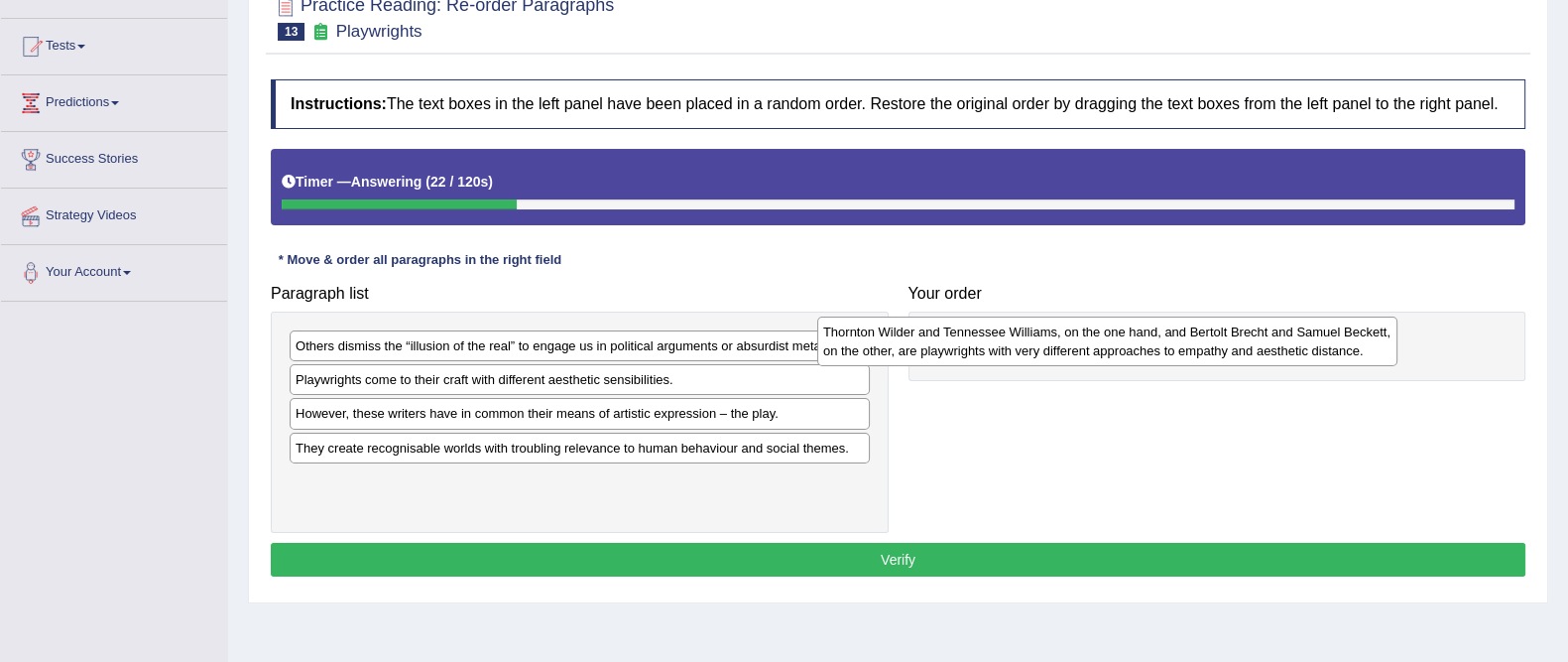 drag, startPoint x: 527, startPoint y: 459, endPoint x: 1070, endPoint y: 338, distance: 556.3183 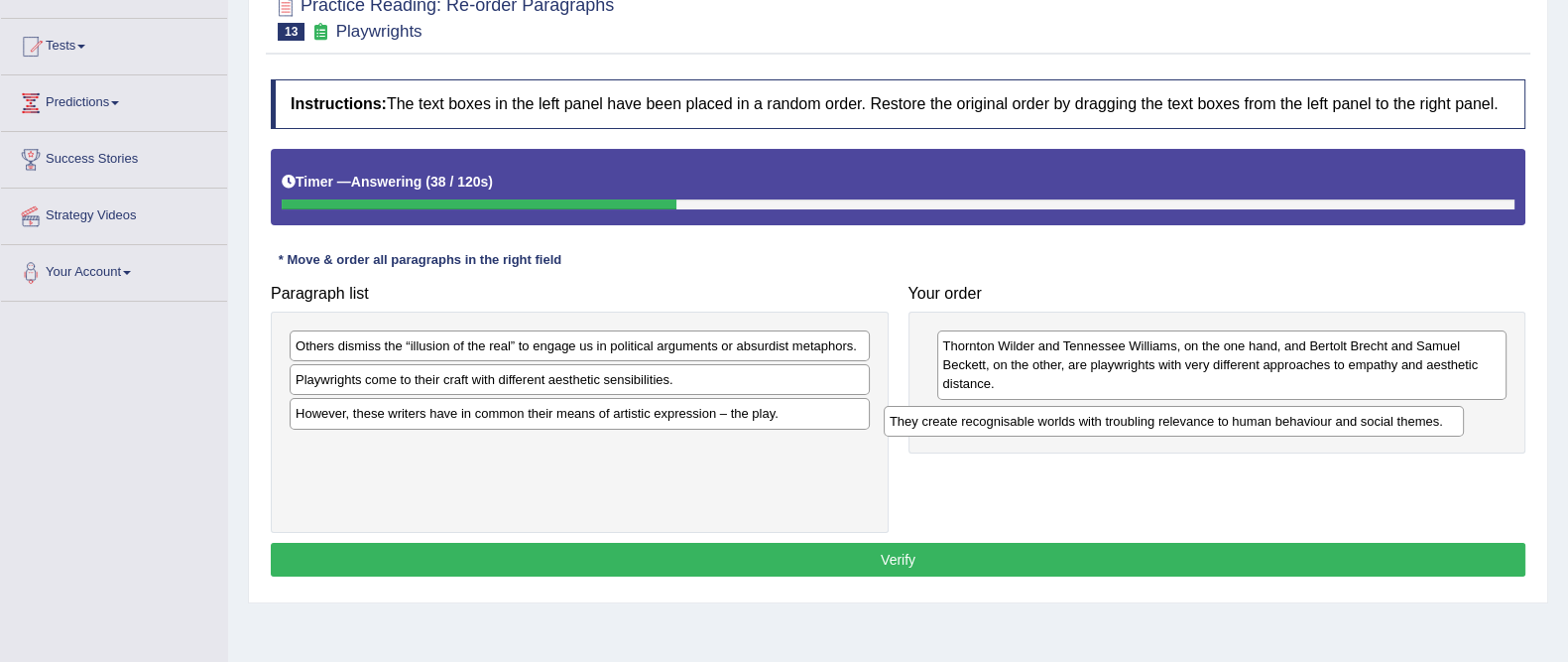 drag, startPoint x: 677, startPoint y: 452, endPoint x: 1306, endPoint y: 425, distance: 629.57922 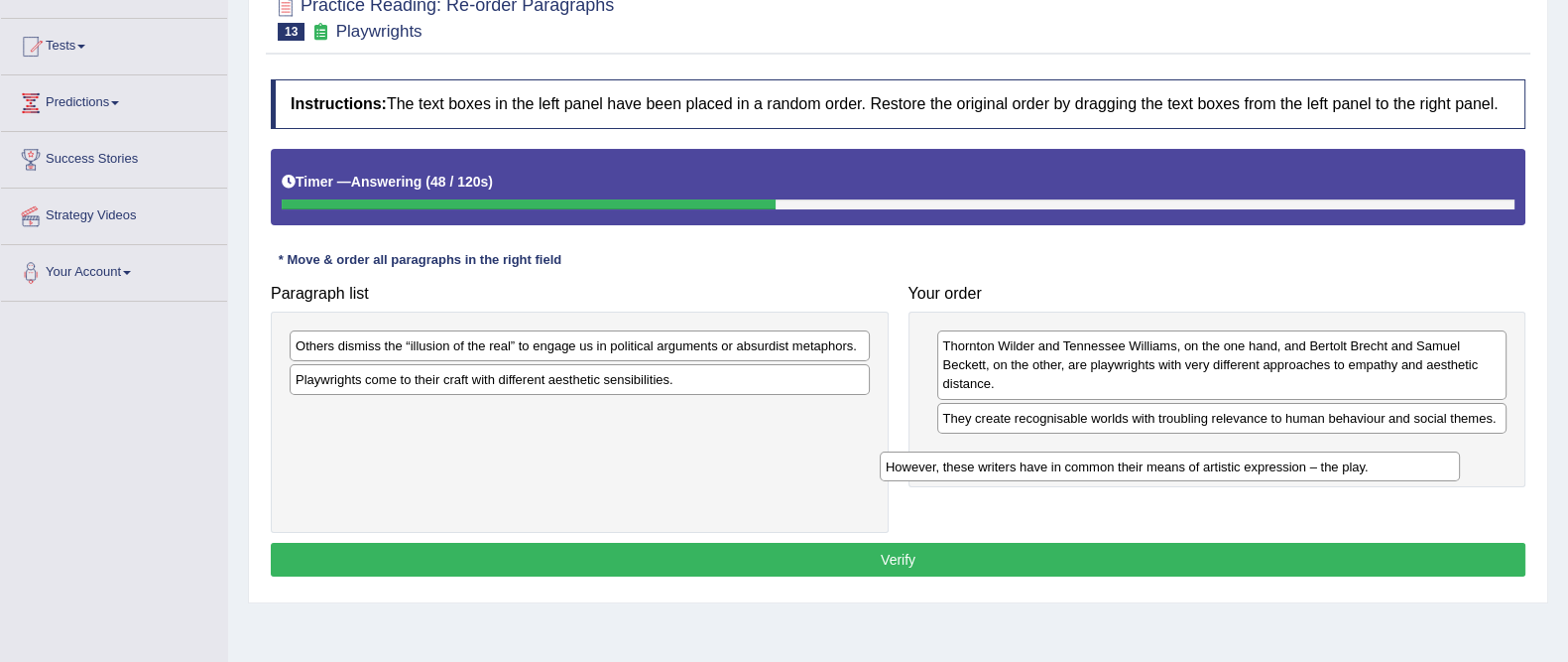 drag, startPoint x: 575, startPoint y: 422, endPoint x: 1215, endPoint y: 468, distance: 641.651 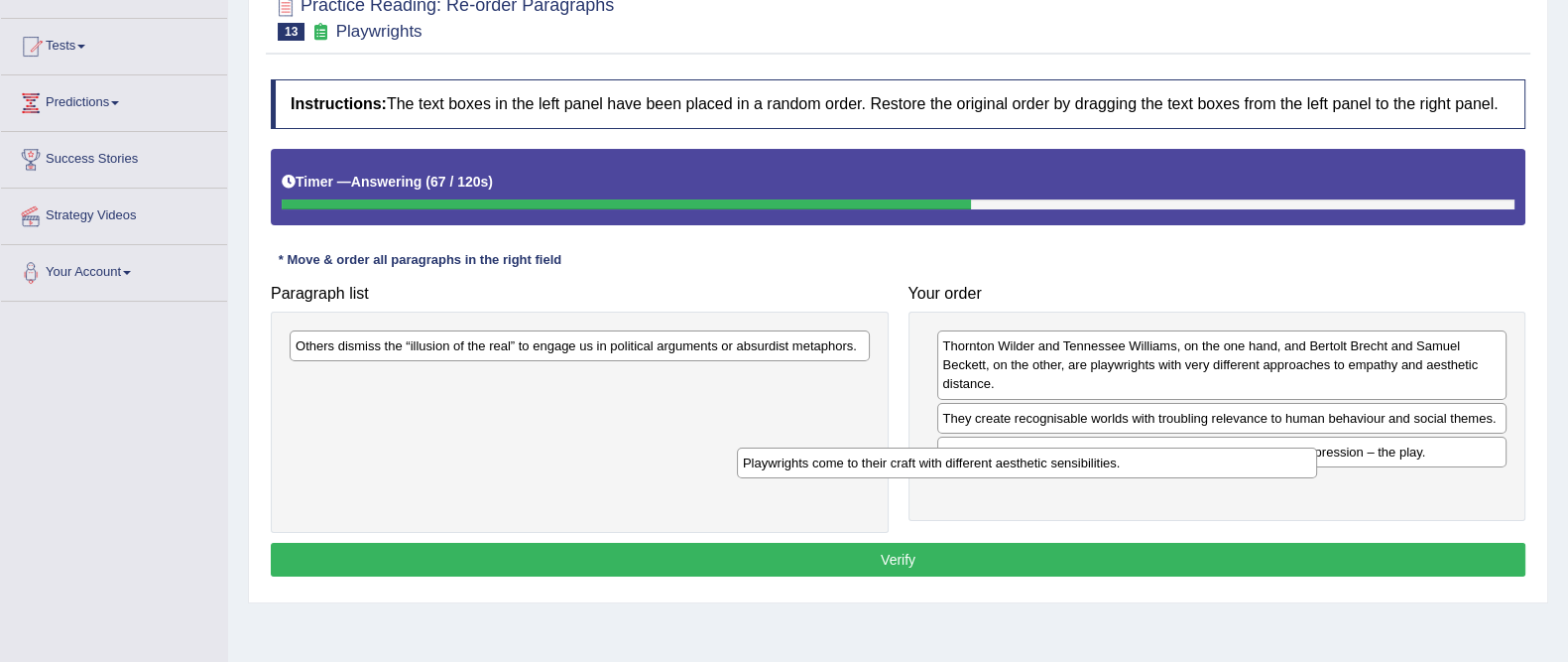 drag, startPoint x: 496, startPoint y: 379, endPoint x: 1017, endPoint y: 461, distance: 527.4135 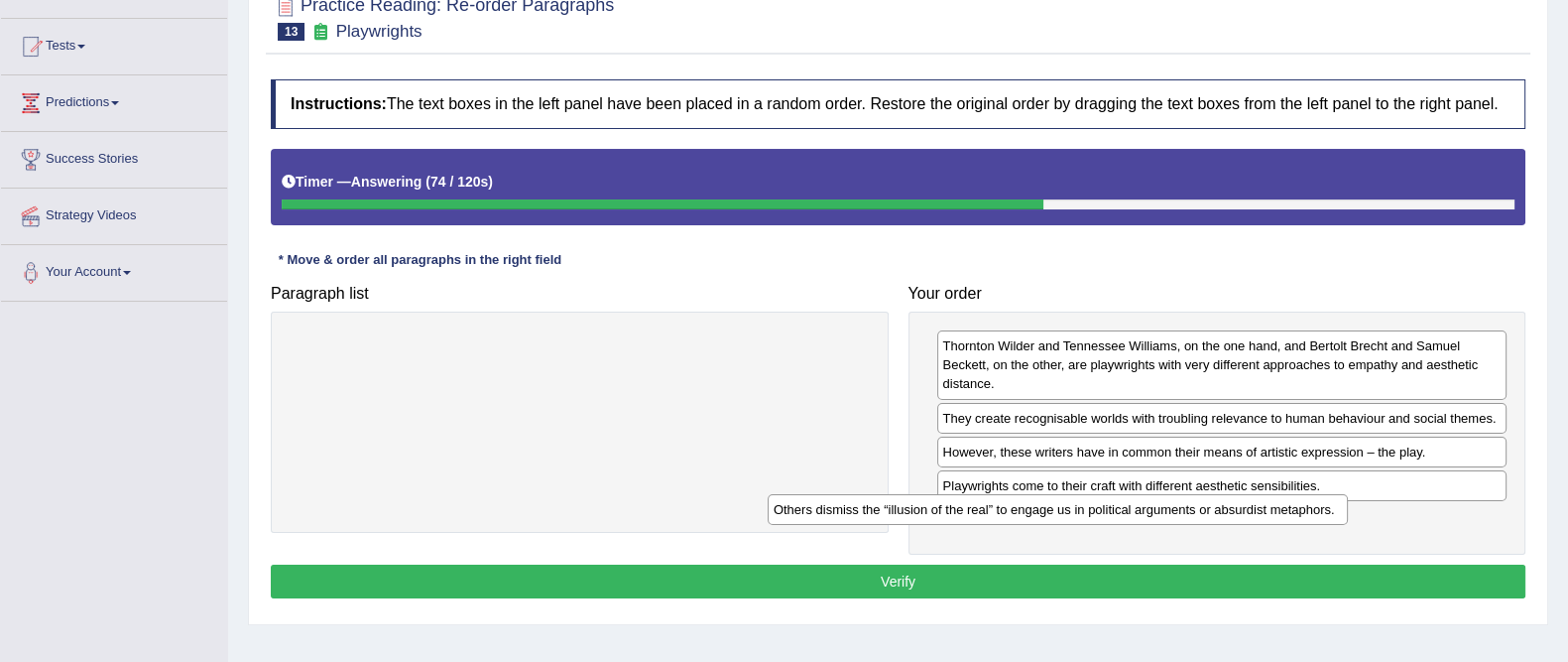 drag, startPoint x: 684, startPoint y: 354, endPoint x: 1225, endPoint y: 515, distance: 564.4484 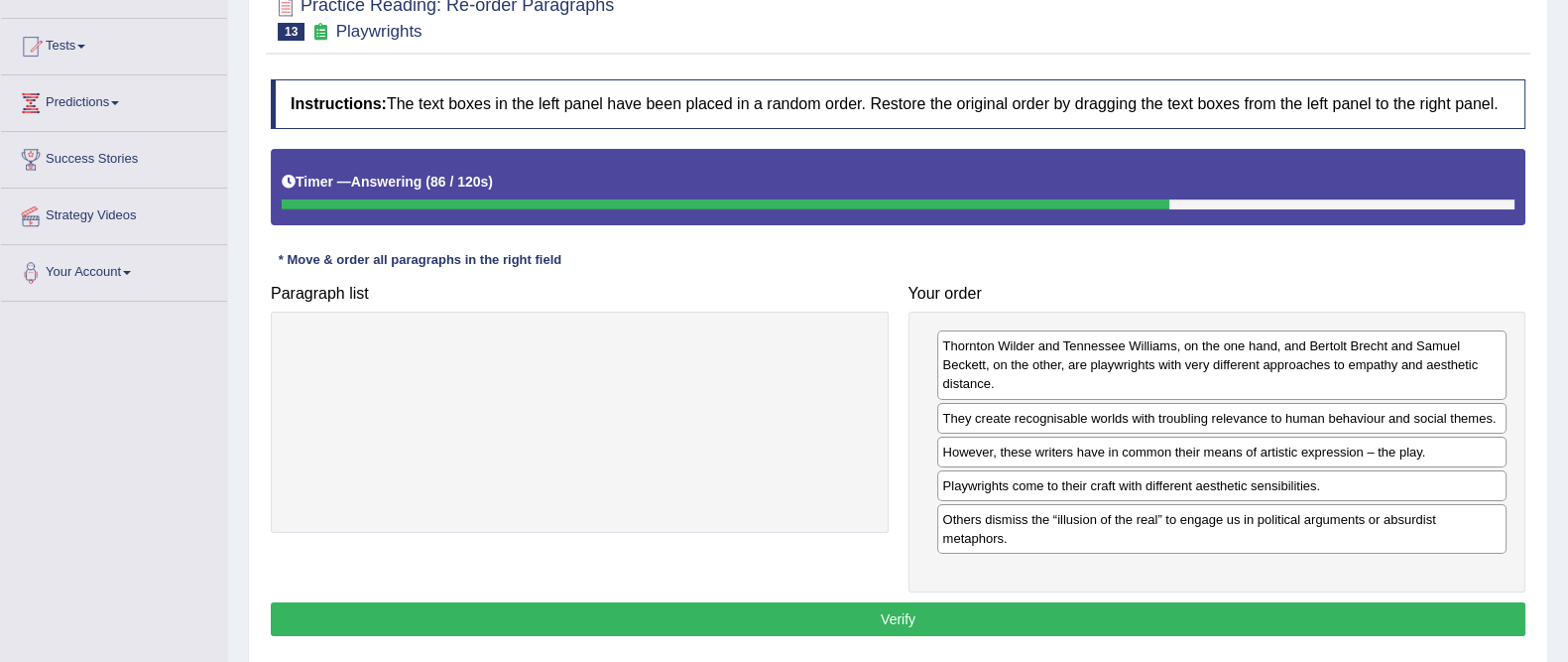 click on "Others dismiss the “illusion of the real” to engage us in political arguments or absurdist metaphors." at bounding box center (1222, 529) 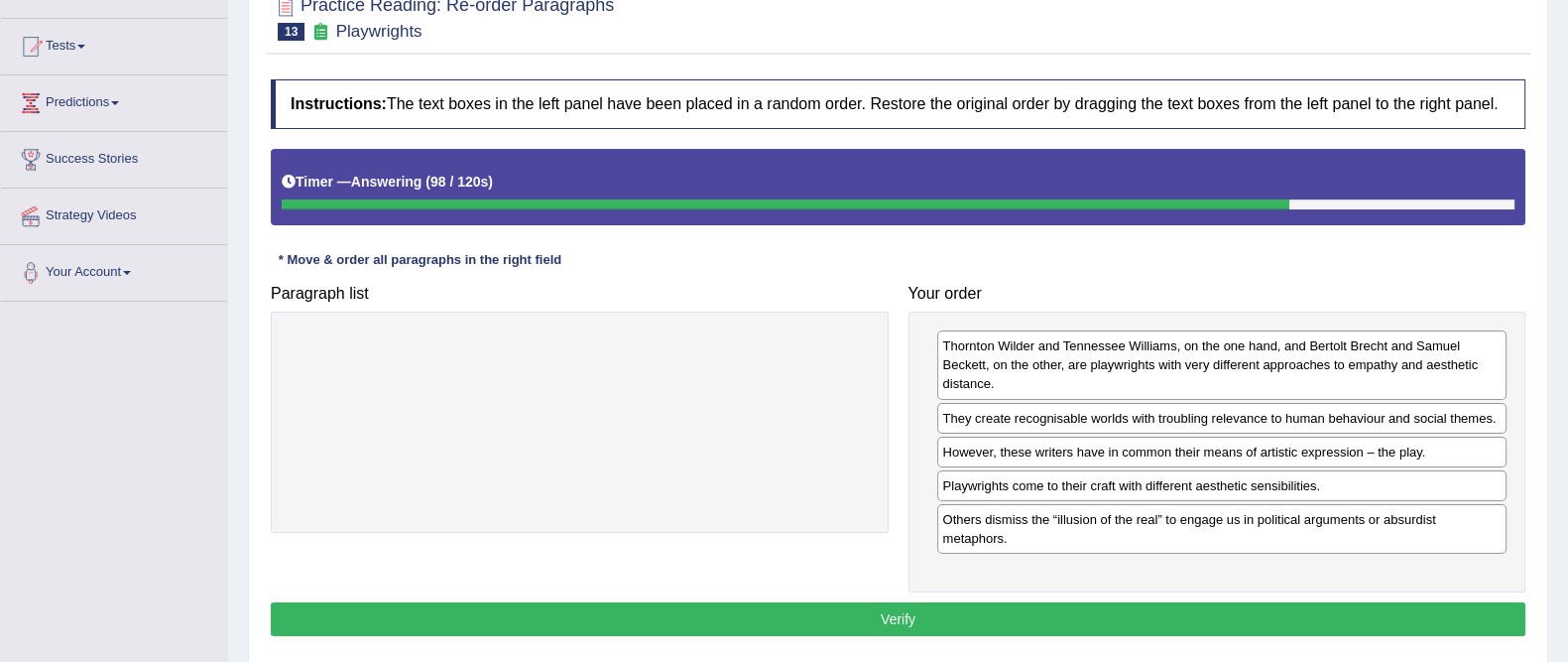 click on "Verify" at bounding box center [898, 619] 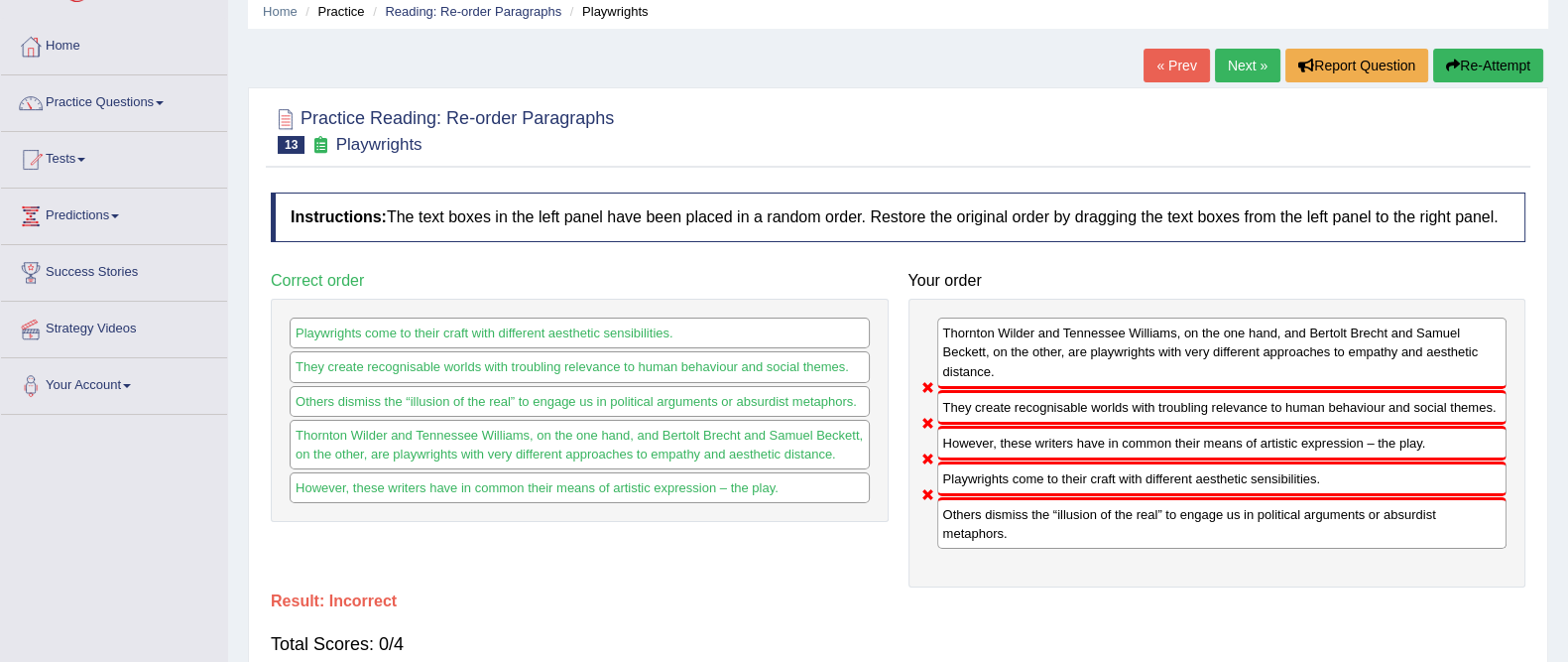 scroll, scrollTop: 76, scrollLeft: 0, axis: vertical 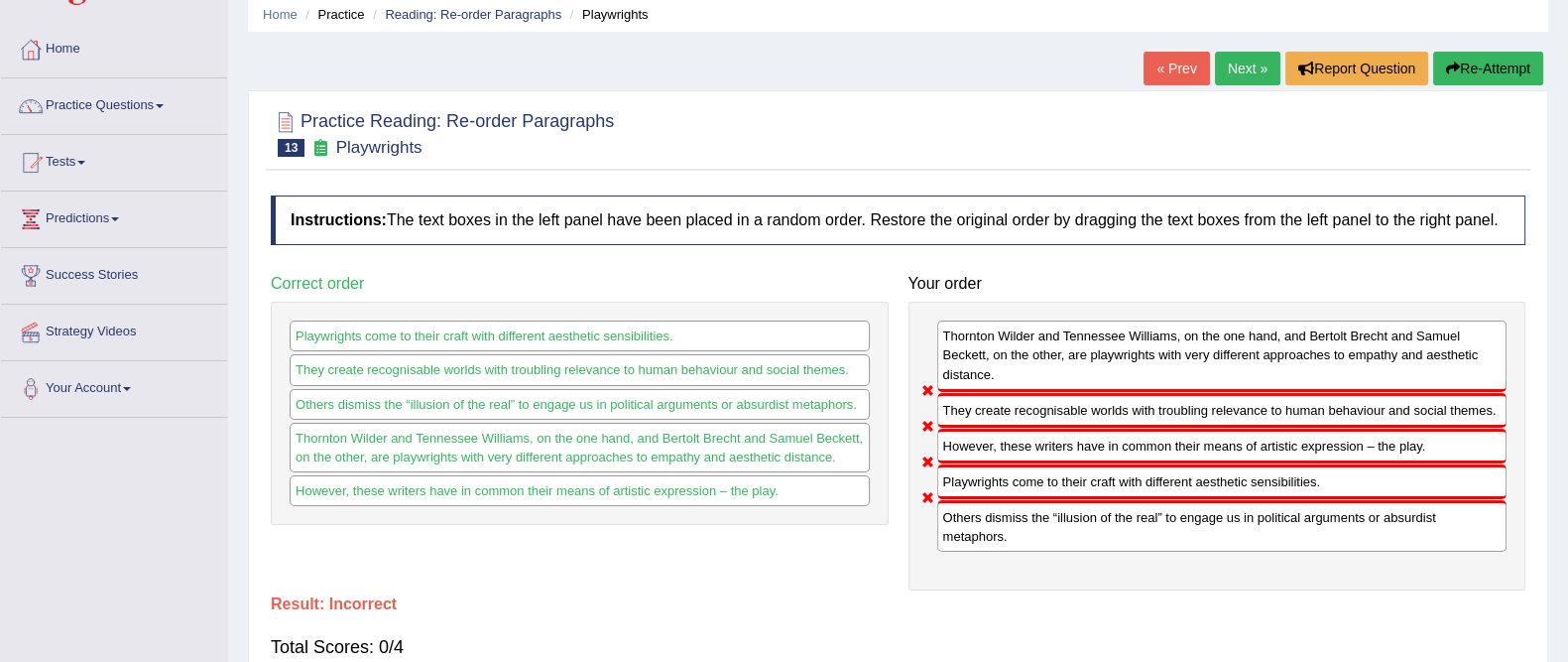 click on "Next »" at bounding box center [1248, 68] 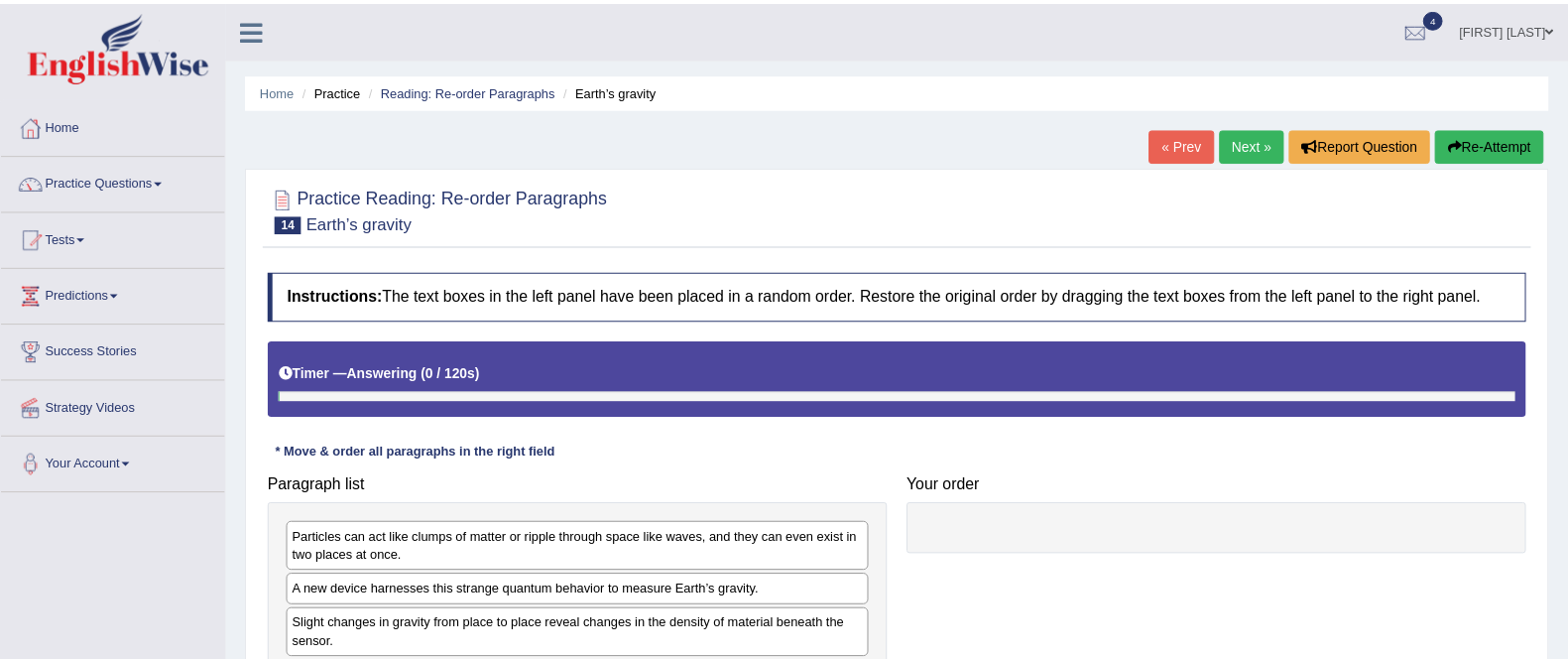 scroll, scrollTop: 0, scrollLeft: 0, axis: both 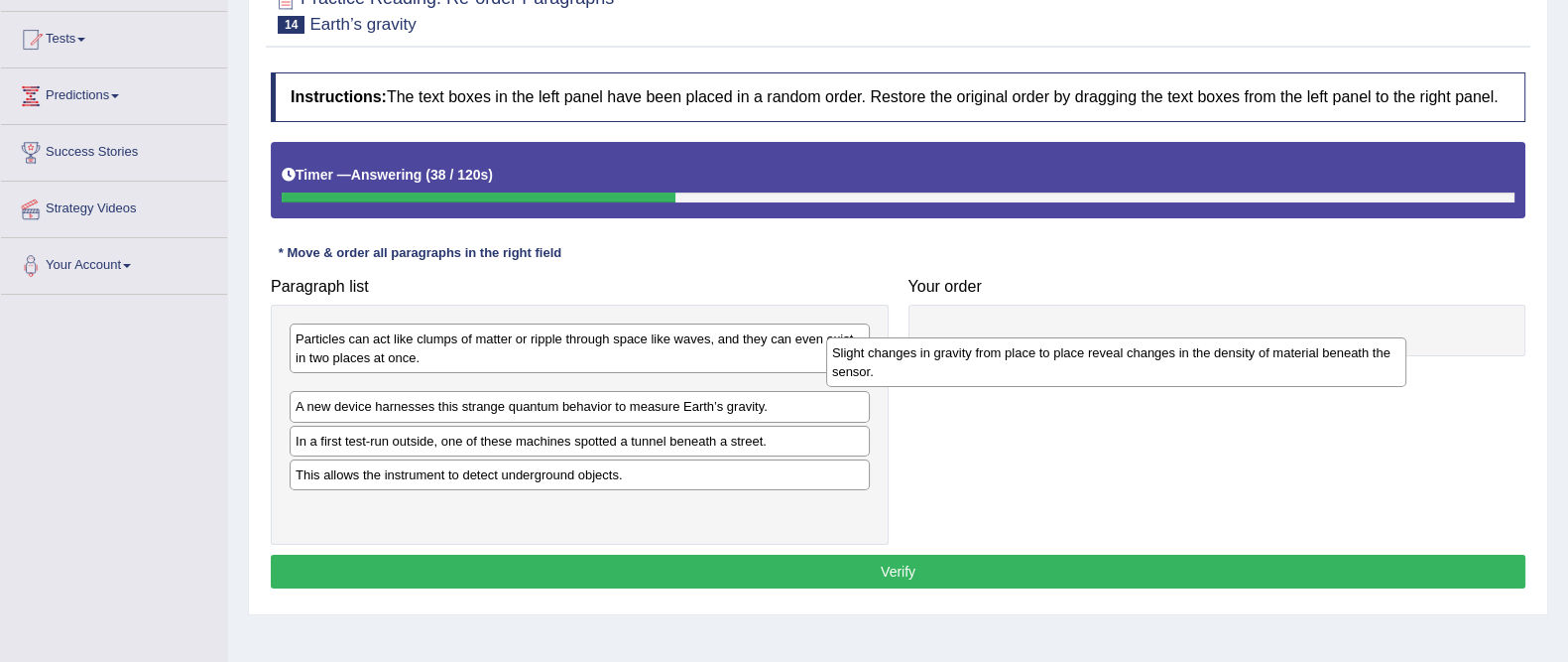 drag, startPoint x: 426, startPoint y: 440, endPoint x: 978, endPoint y: 364, distance: 557.2073 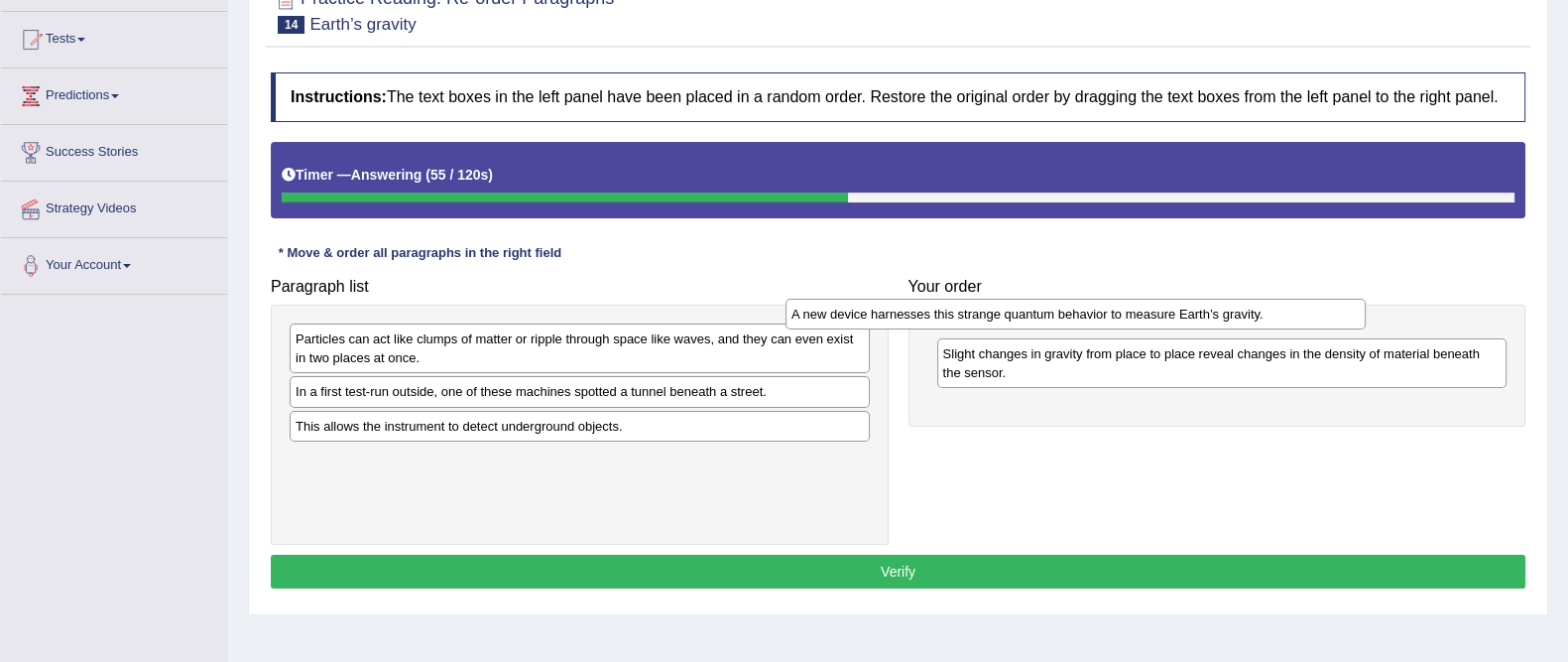 drag, startPoint x: 648, startPoint y: 399, endPoint x: 1151, endPoint y: 321, distance: 509.012 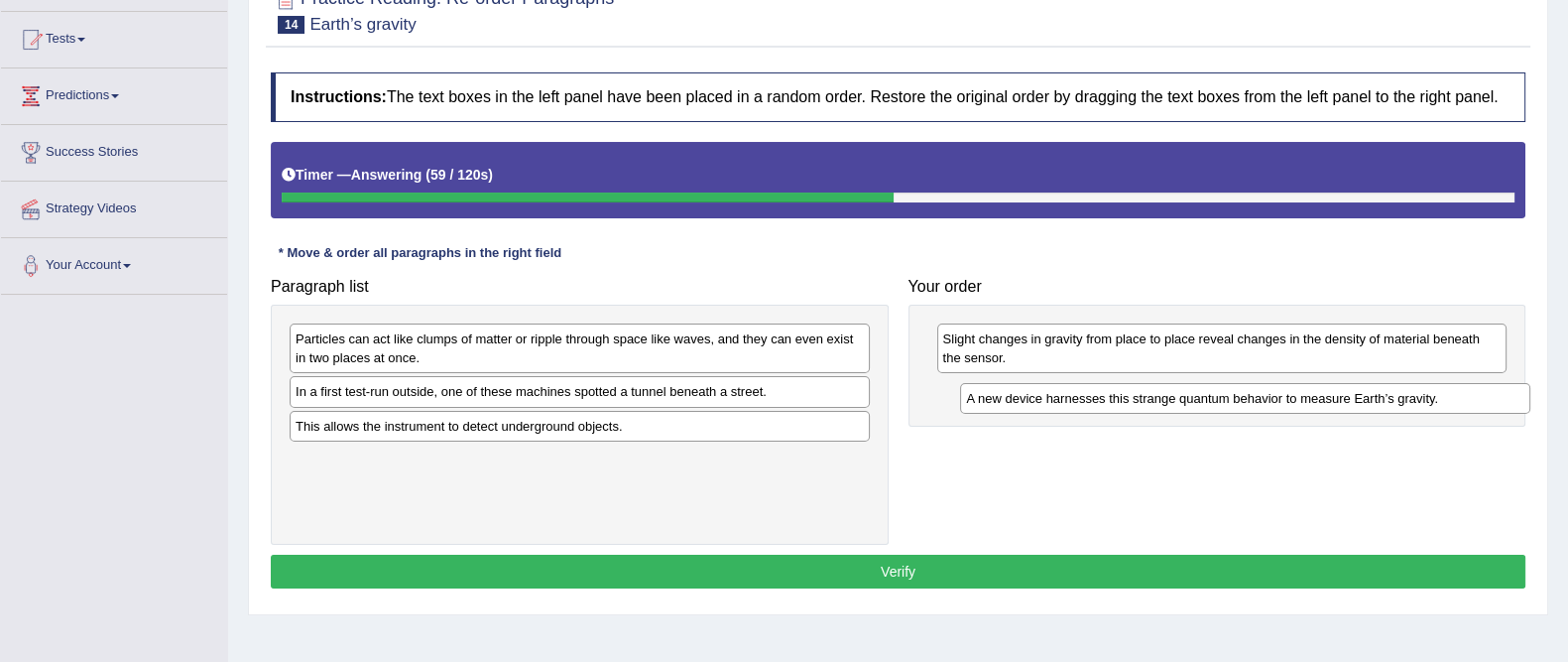 drag, startPoint x: 1176, startPoint y: 334, endPoint x: 1200, endPoint y: 394, distance: 64.62198 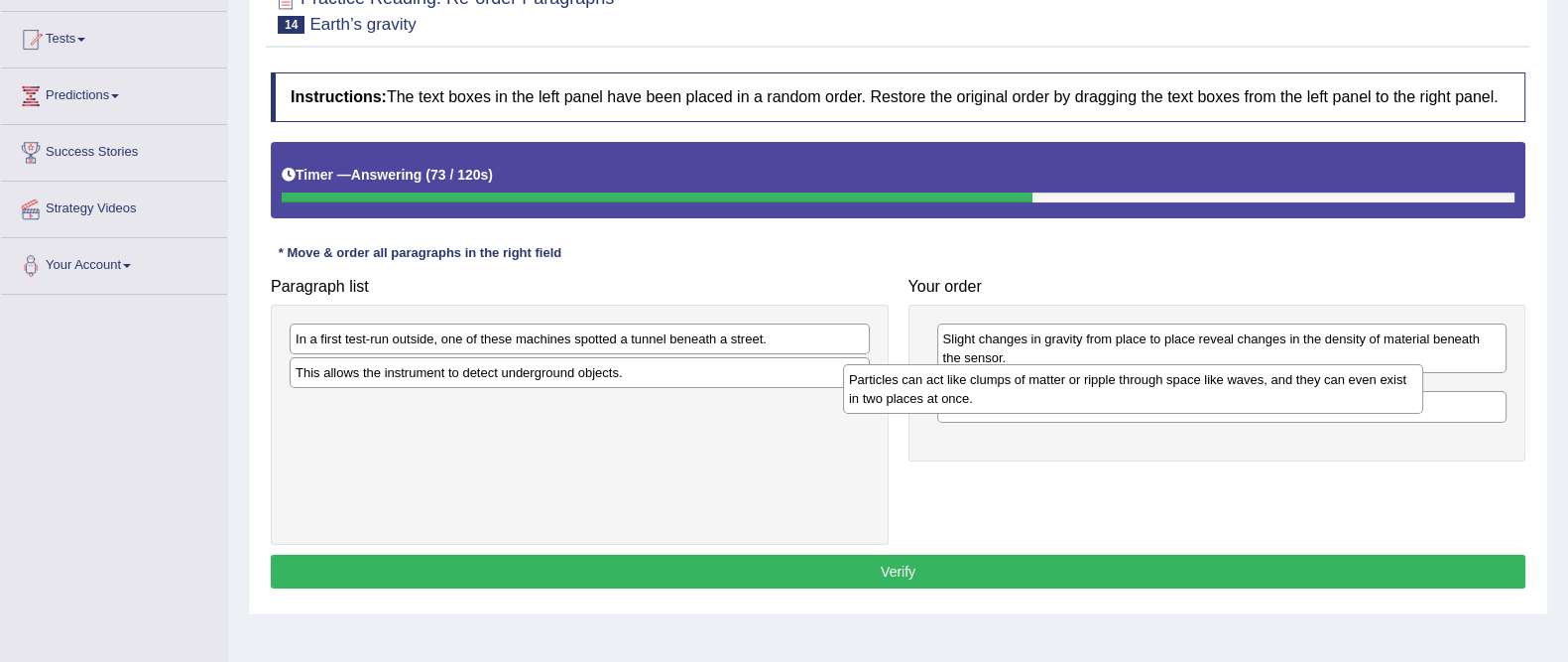 drag, startPoint x: 499, startPoint y: 351, endPoint x: 1071, endPoint y: 390, distance: 573.328 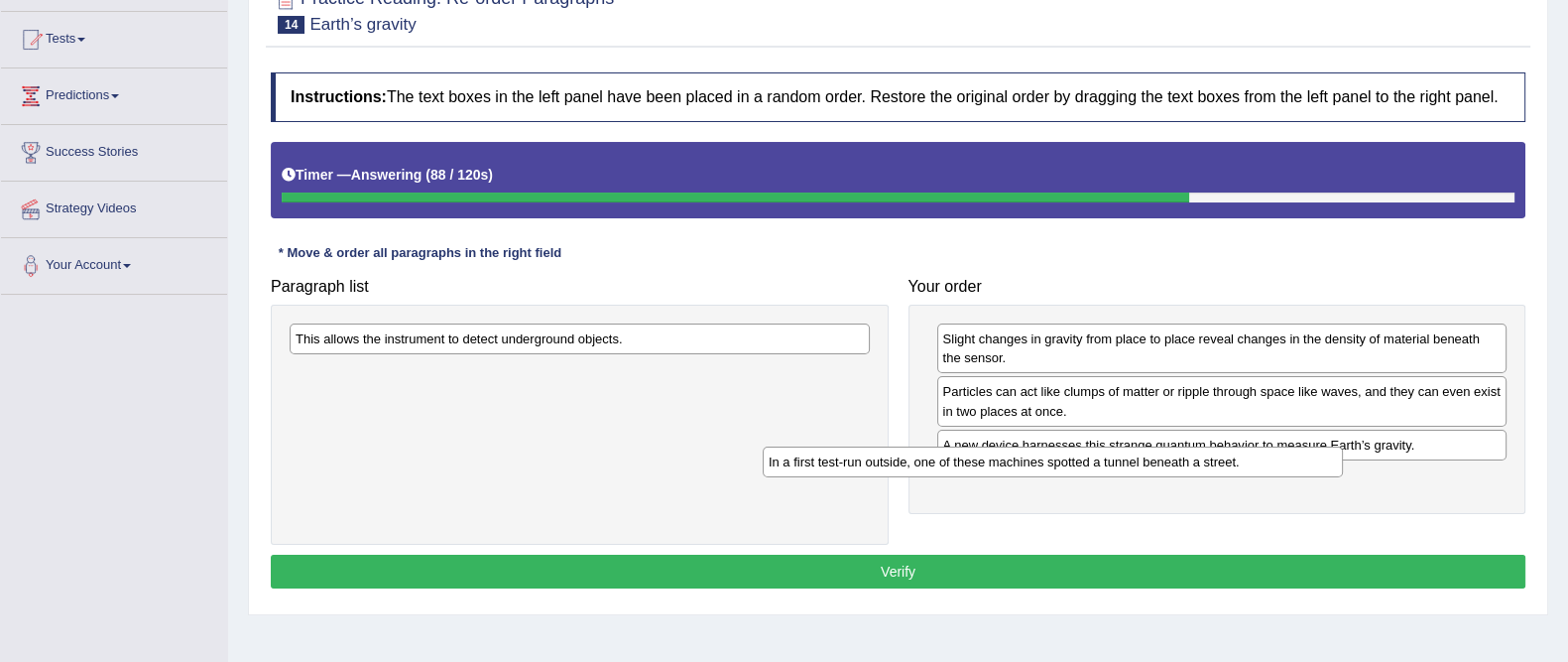 drag, startPoint x: 600, startPoint y: 337, endPoint x: 1106, endPoint y: 463, distance: 521.45182 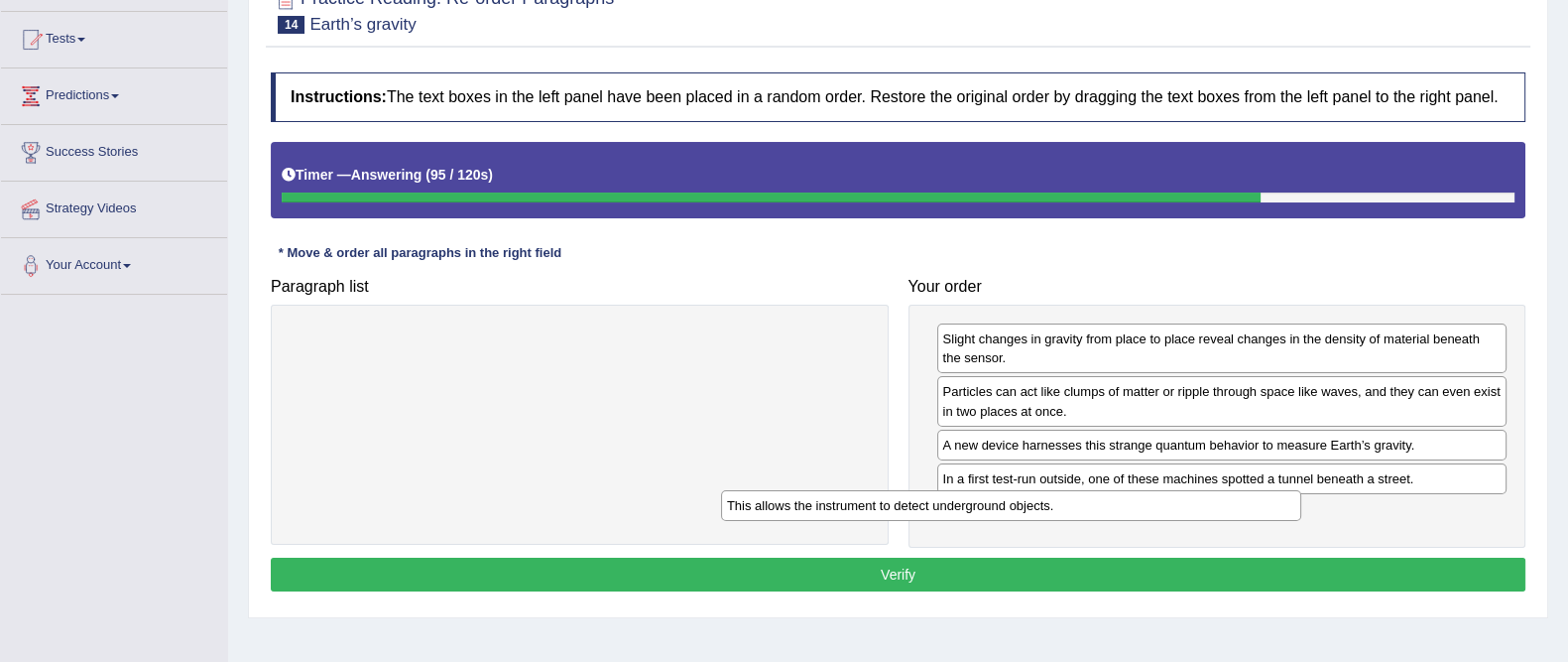 drag, startPoint x: 707, startPoint y: 343, endPoint x: 1166, endPoint y: 504, distance: 486.4175 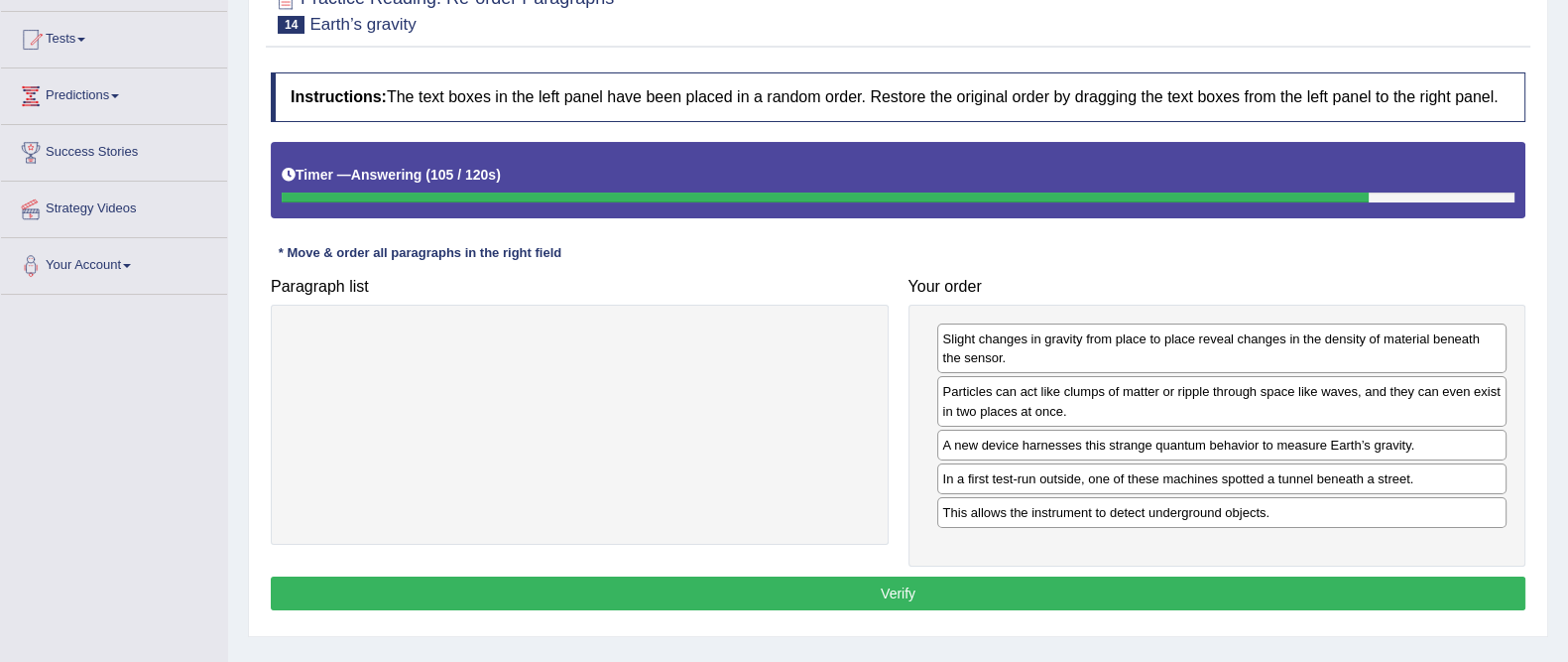 click on "Verify" at bounding box center (898, 594) 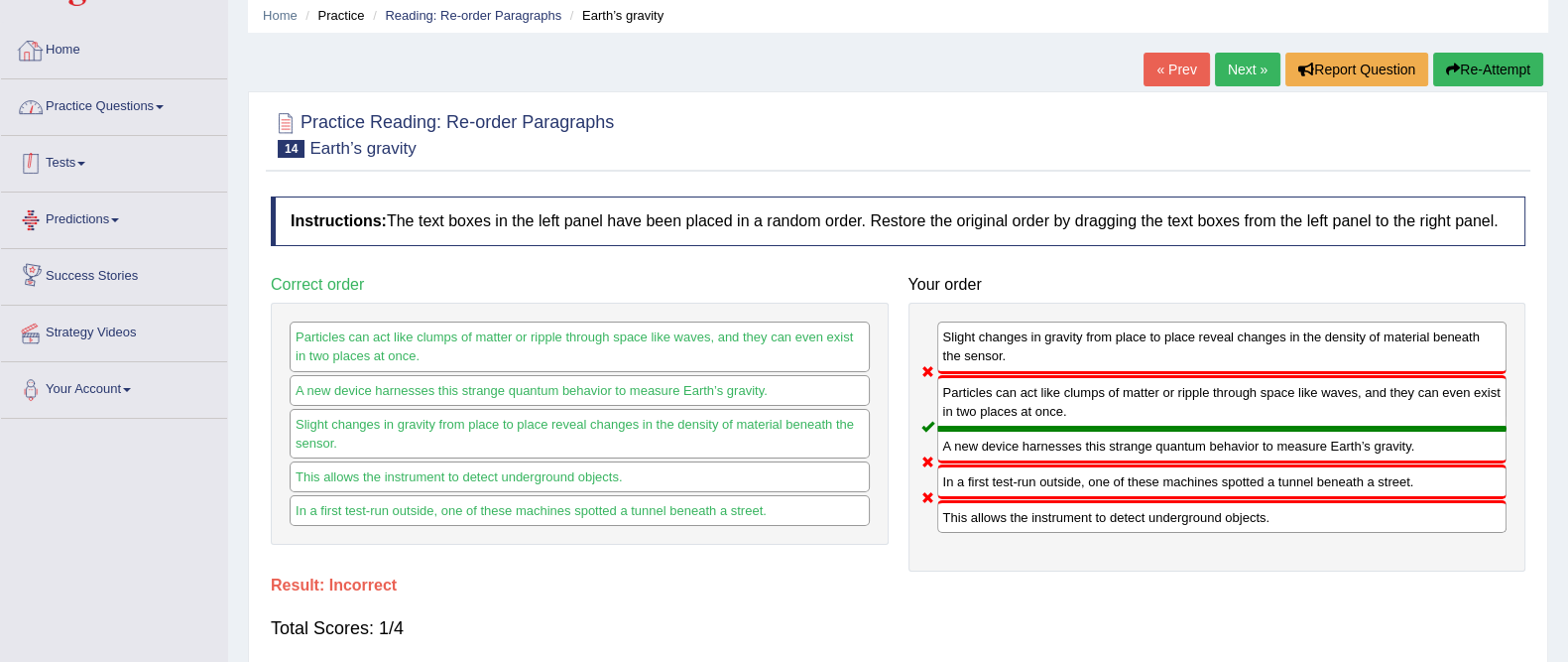 scroll, scrollTop: 70, scrollLeft: 0, axis: vertical 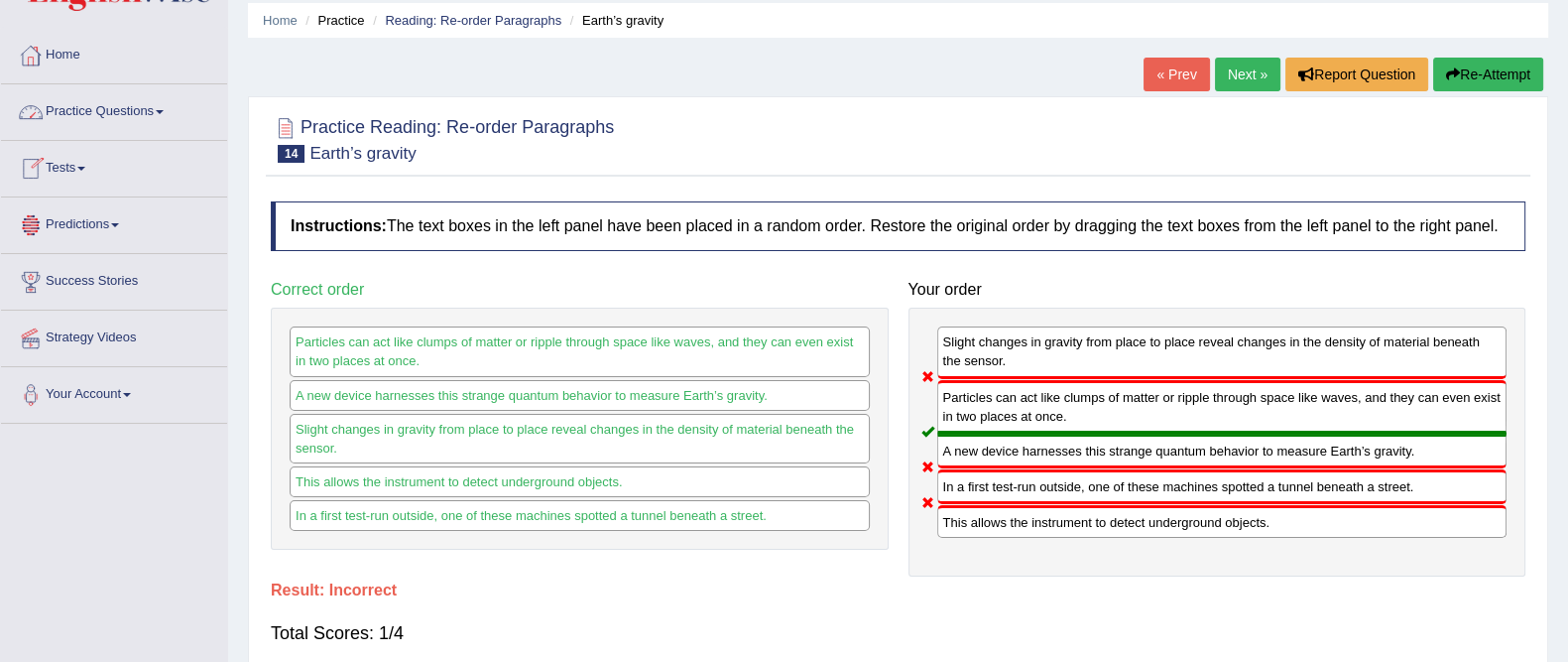 click on "Practice Questions" at bounding box center (114, 109) 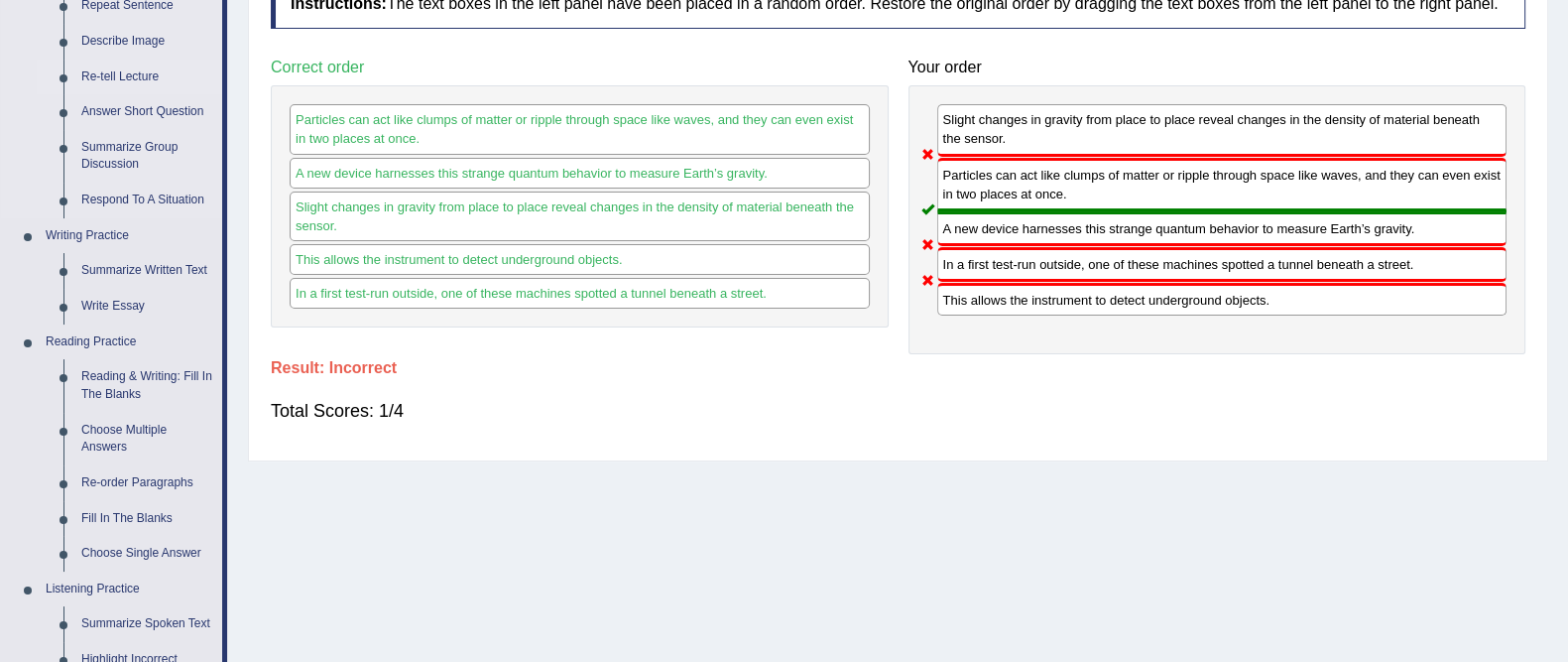 scroll, scrollTop: 352, scrollLeft: 0, axis: vertical 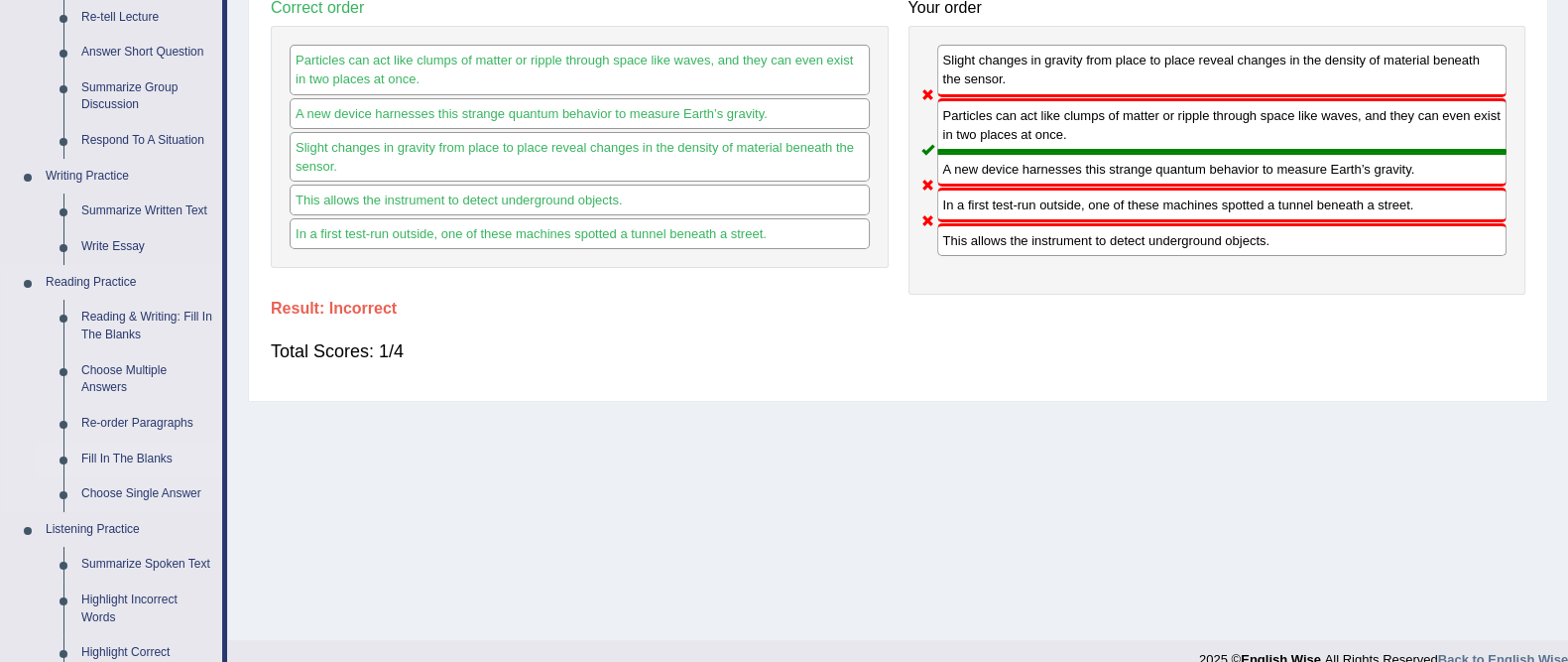 click on "Fill In The Blanks" at bounding box center [147, 460] 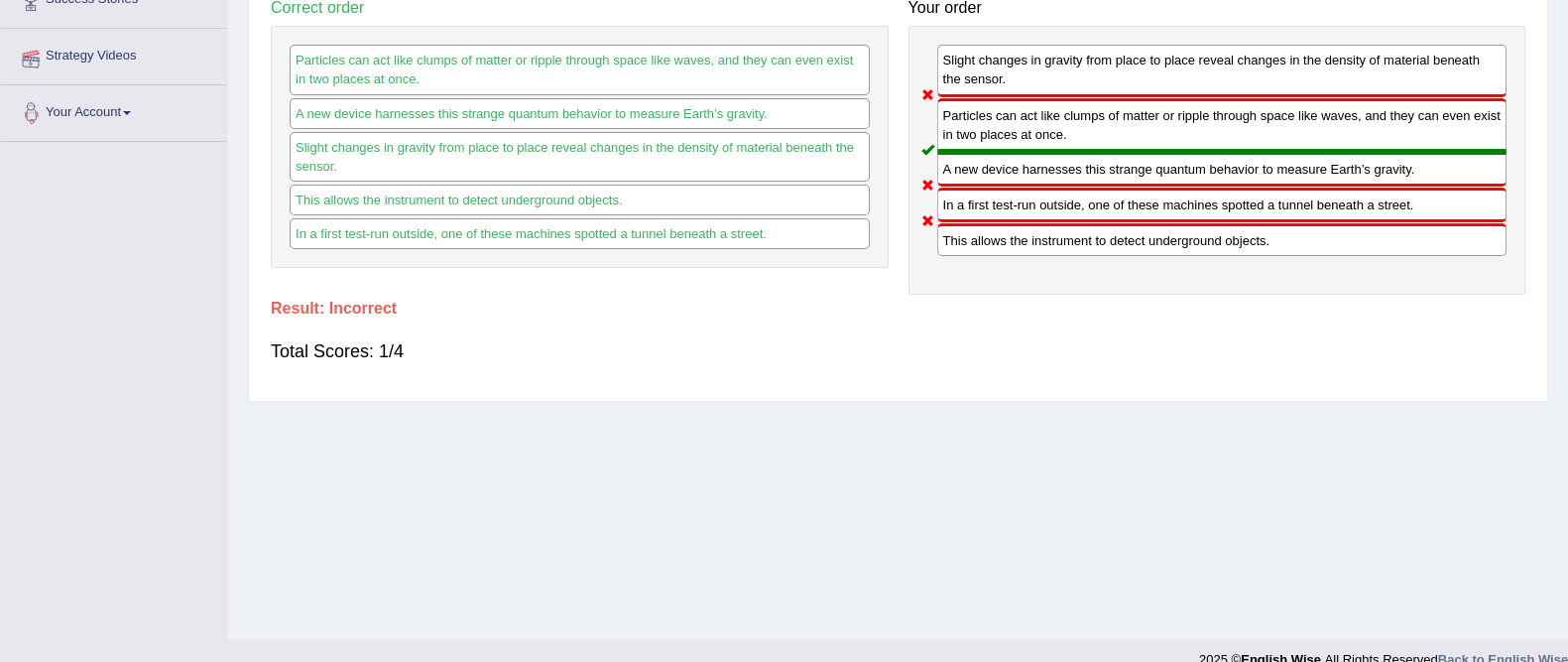 scroll, scrollTop: 380, scrollLeft: 0, axis: vertical 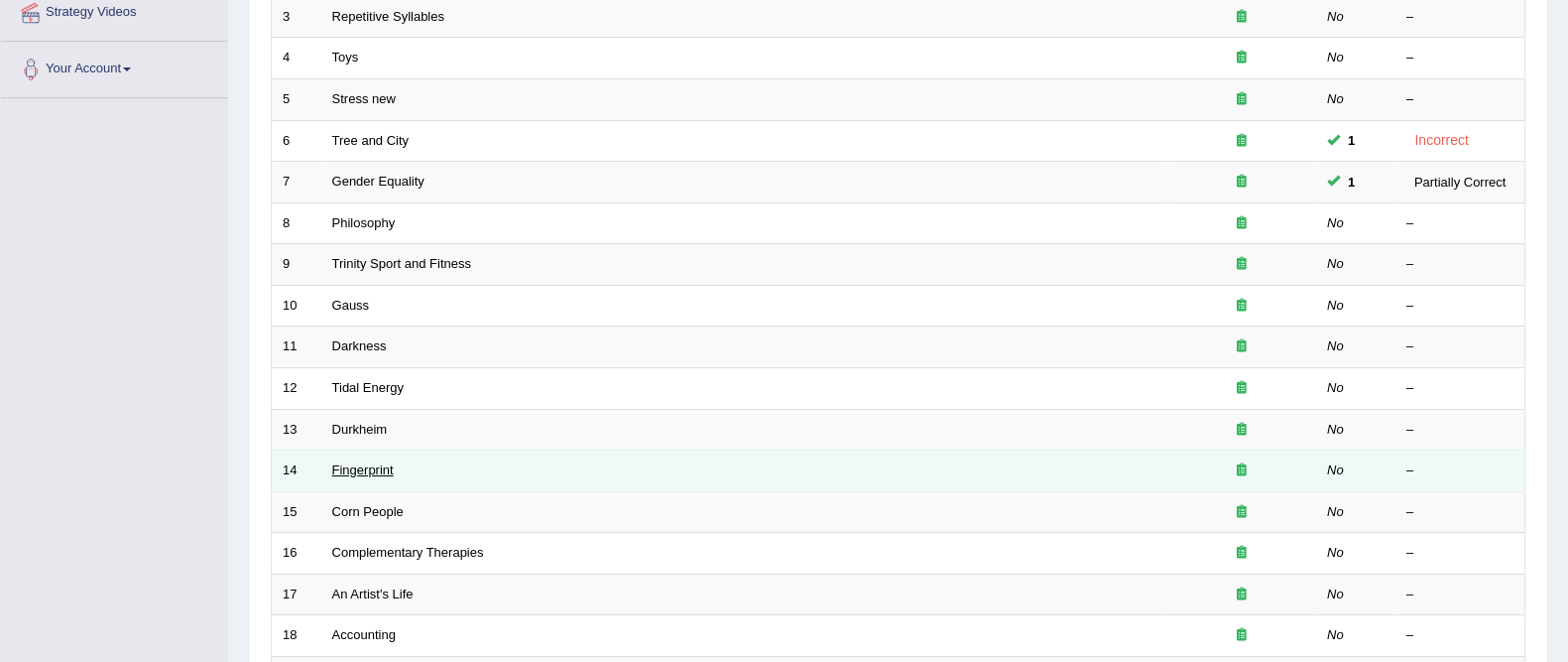 click on "Fingerprint" at bounding box center (363, 469) 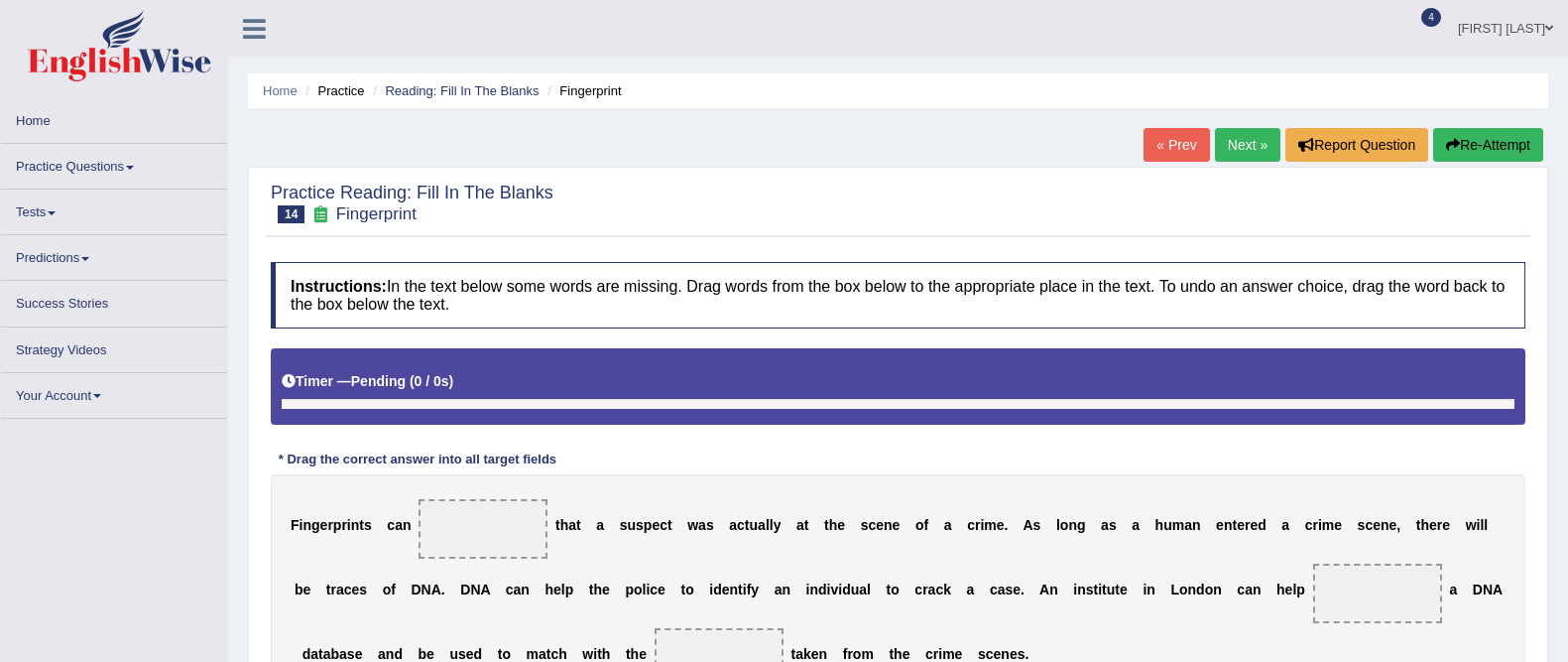 scroll, scrollTop: 0, scrollLeft: 0, axis: both 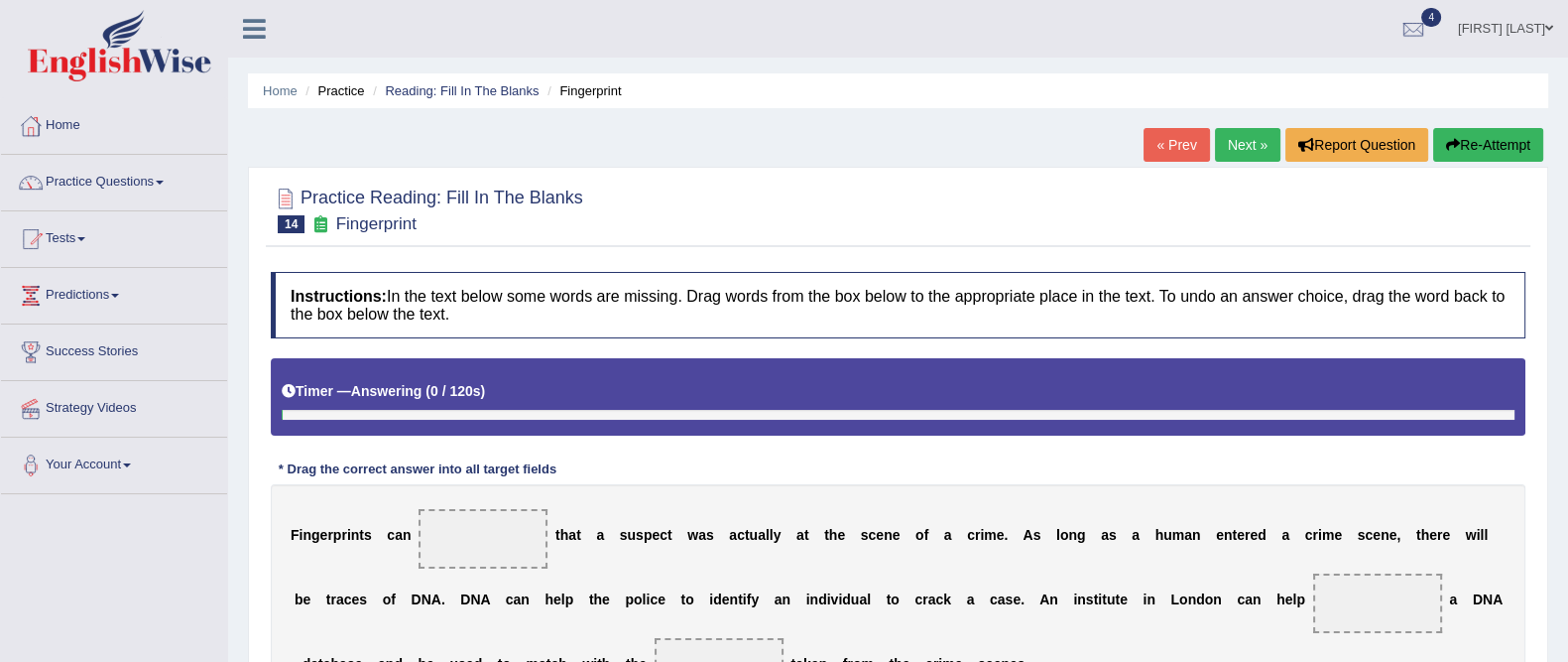 click on "Toggle navigation
Home
Practice Questions   Speaking Practice Read Aloud
Repeat Sentence
Describe Image
Re-tell Lecture
Answer Short Question
Summarize Group Discussion
Respond To A Situation
Writing Practice  Summarize Written Text
Write Essay
Reading Practice  Reading & Writing: Fill In The Blanks
Choose Multiple Answers
Re-order Paragraphs
Fill In The Blanks
Choose Single Answer
Listening Practice  Summarize Spoken Text
Highlight Incorrect Words
Highlight Correct Summary
Select Missing Word
Choose Single Answer
Choose Multiple Answers
Fill In The Blanks
Write From Dictation
Pronunciation
Tests  Take Practice Sectional Test
Take Mock Test" at bounding box center [784, 516] 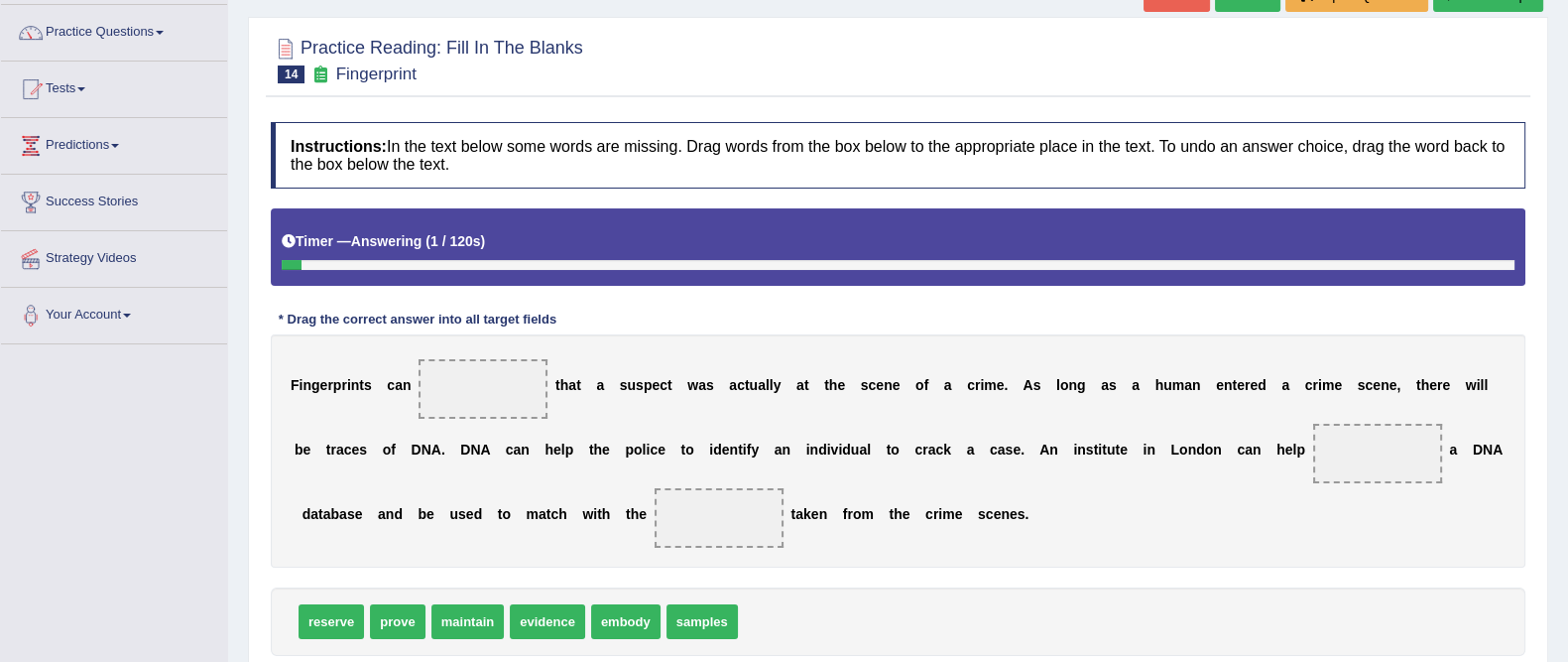 scroll, scrollTop: 151, scrollLeft: 0, axis: vertical 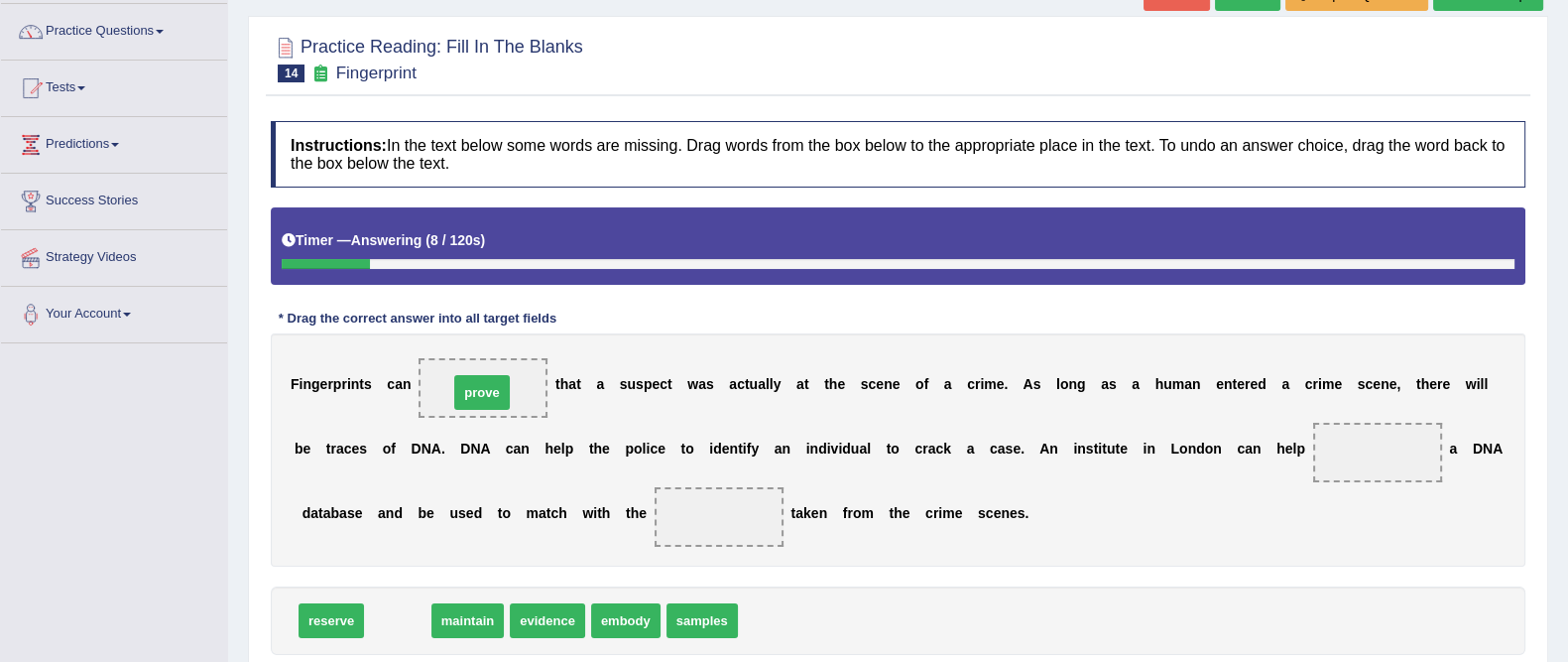 drag, startPoint x: 392, startPoint y: 613, endPoint x: 476, endPoint y: 384, distance: 243.92007 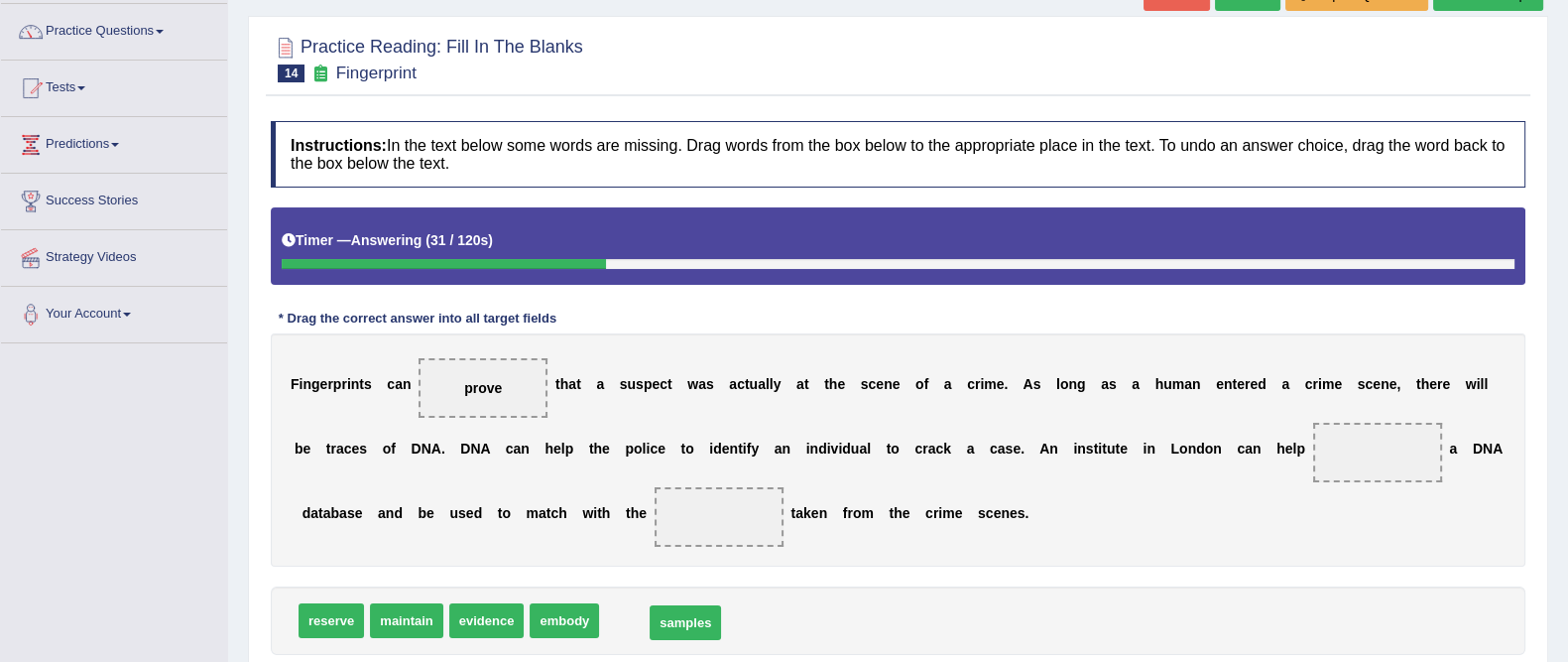 drag, startPoint x: 630, startPoint y: 612, endPoint x: 669, endPoint y: 618, distance: 39.4588 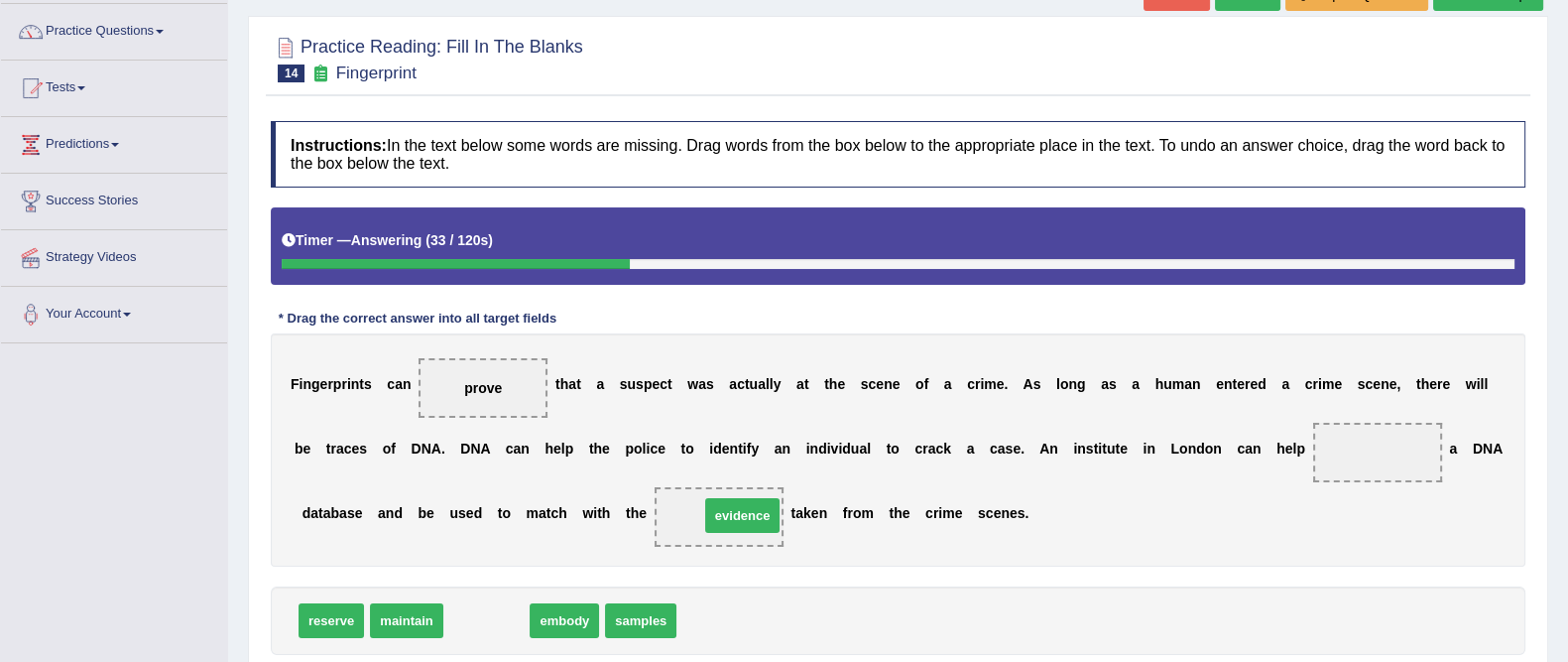 drag, startPoint x: 479, startPoint y: 614, endPoint x: 732, endPoint y: 515, distance: 271.67996 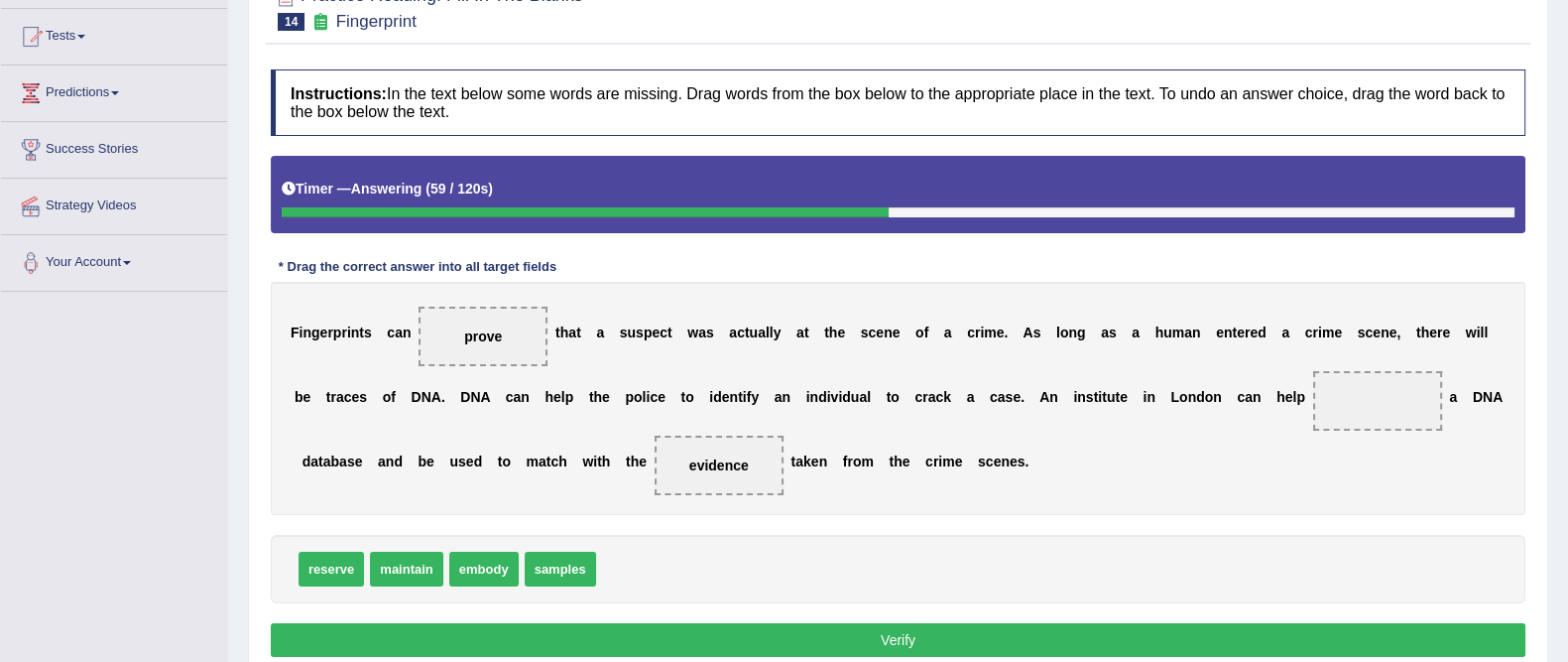 scroll, scrollTop: 205, scrollLeft: 0, axis: vertical 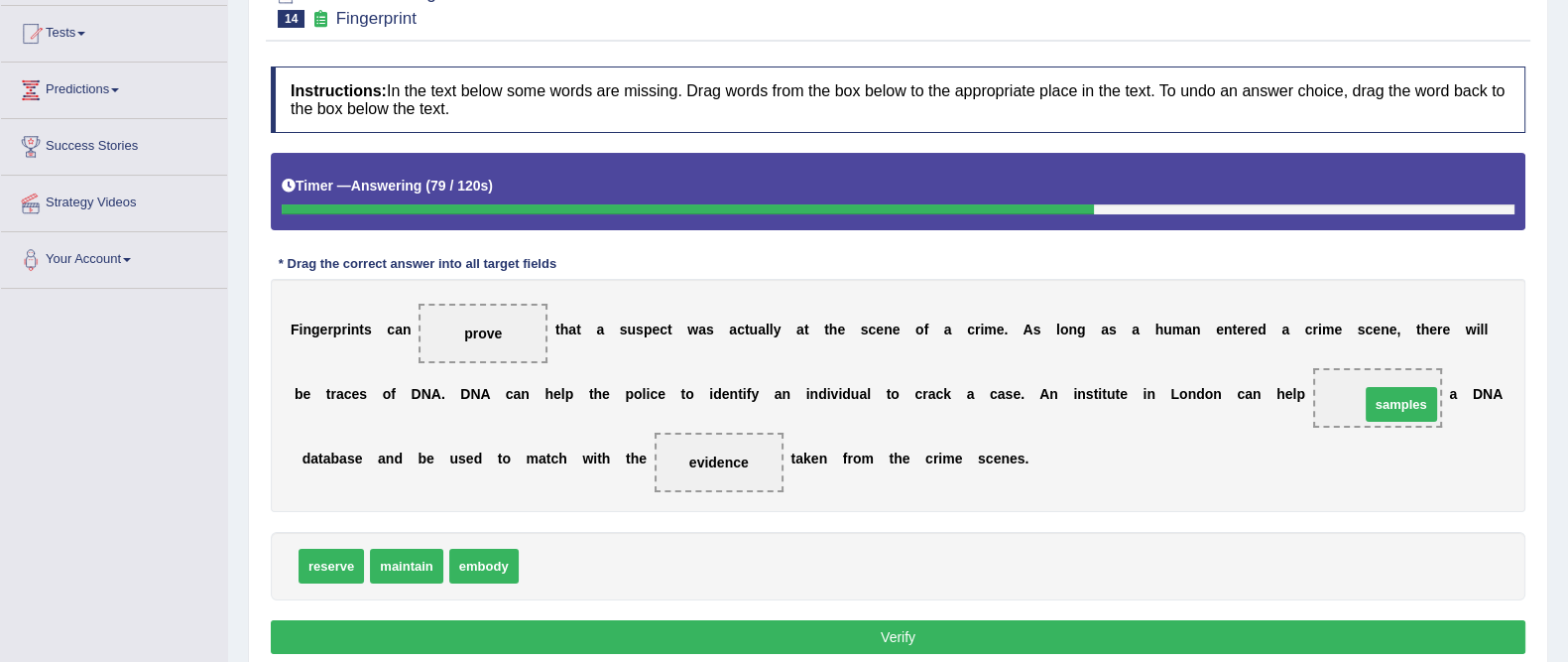 drag, startPoint x: 573, startPoint y: 566, endPoint x: 1438, endPoint y: 403, distance: 880.224 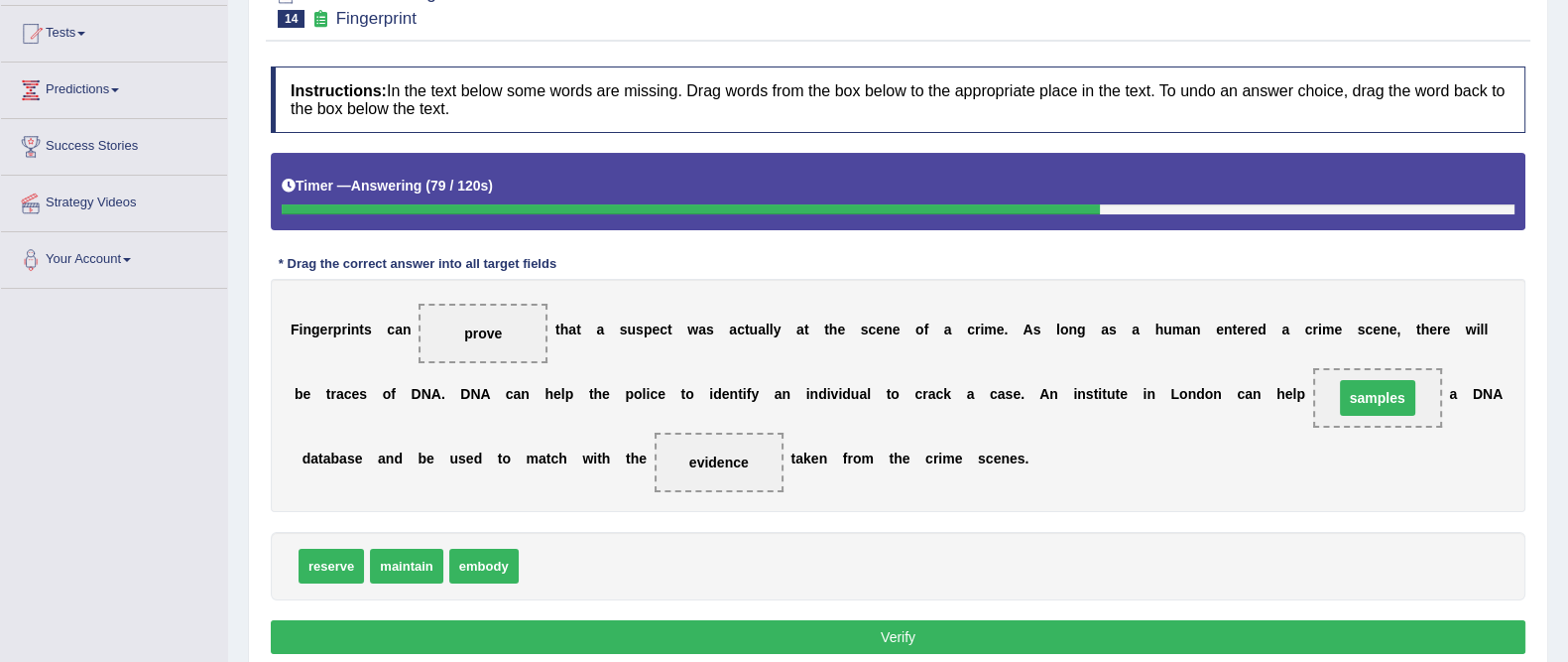 scroll, scrollTop: 380, scrollLeft: 0, axis: vertical 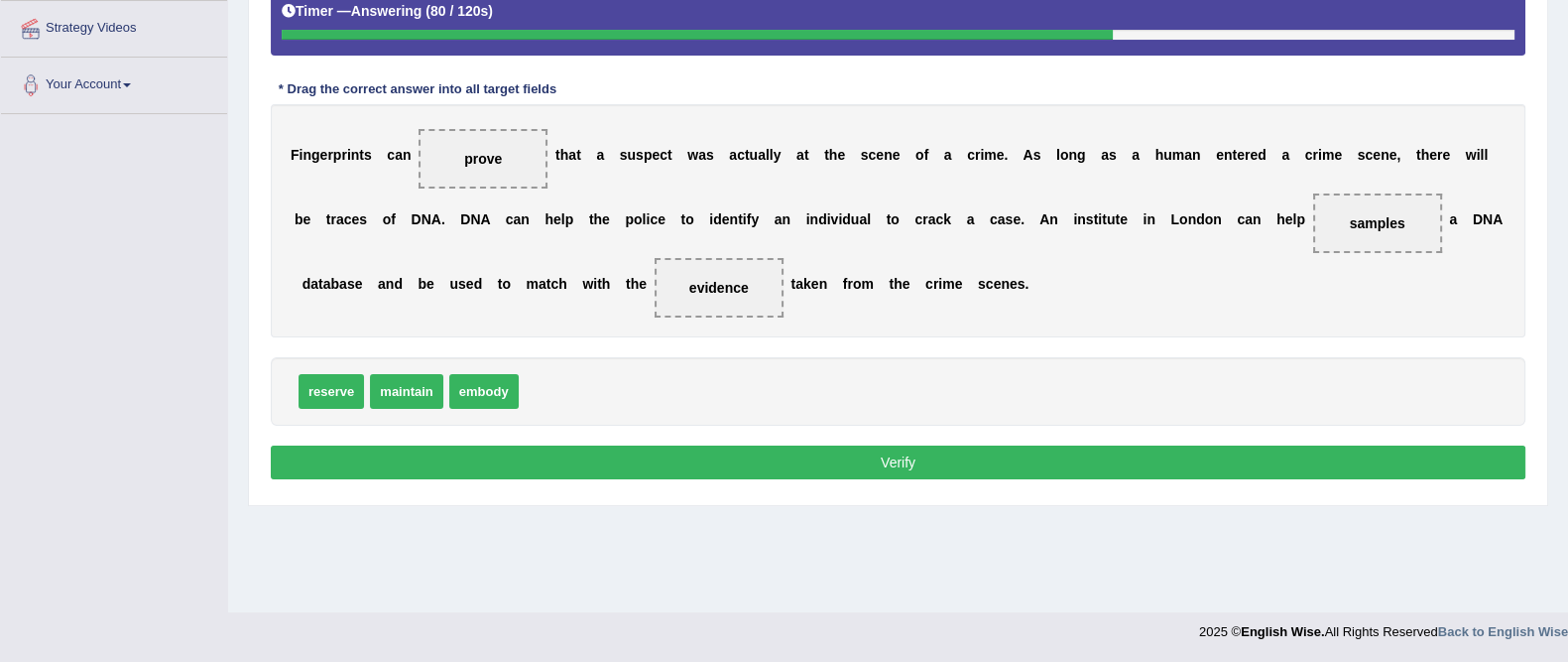click on "Verify" at bounding box center (898, 463) 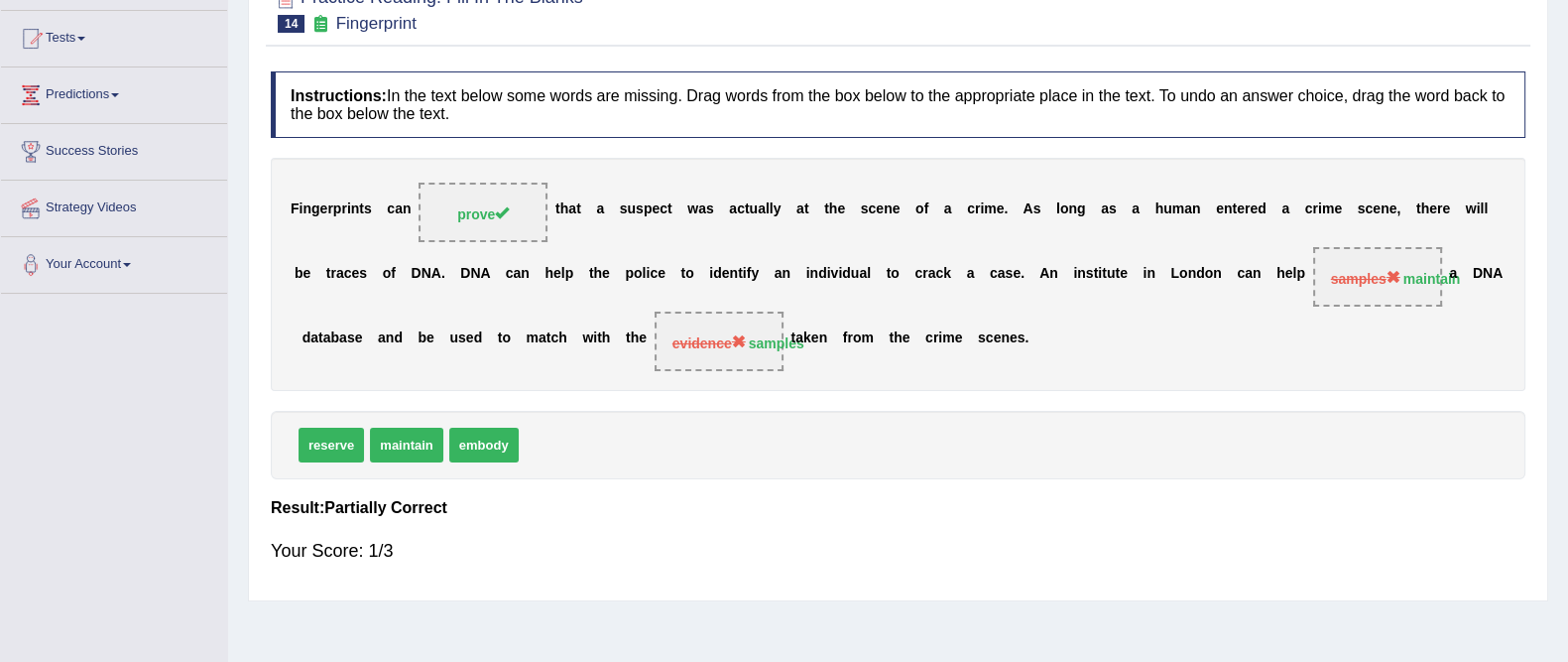 scroll, scrollTop: 127, scrollLeft: 0, axis: vertical 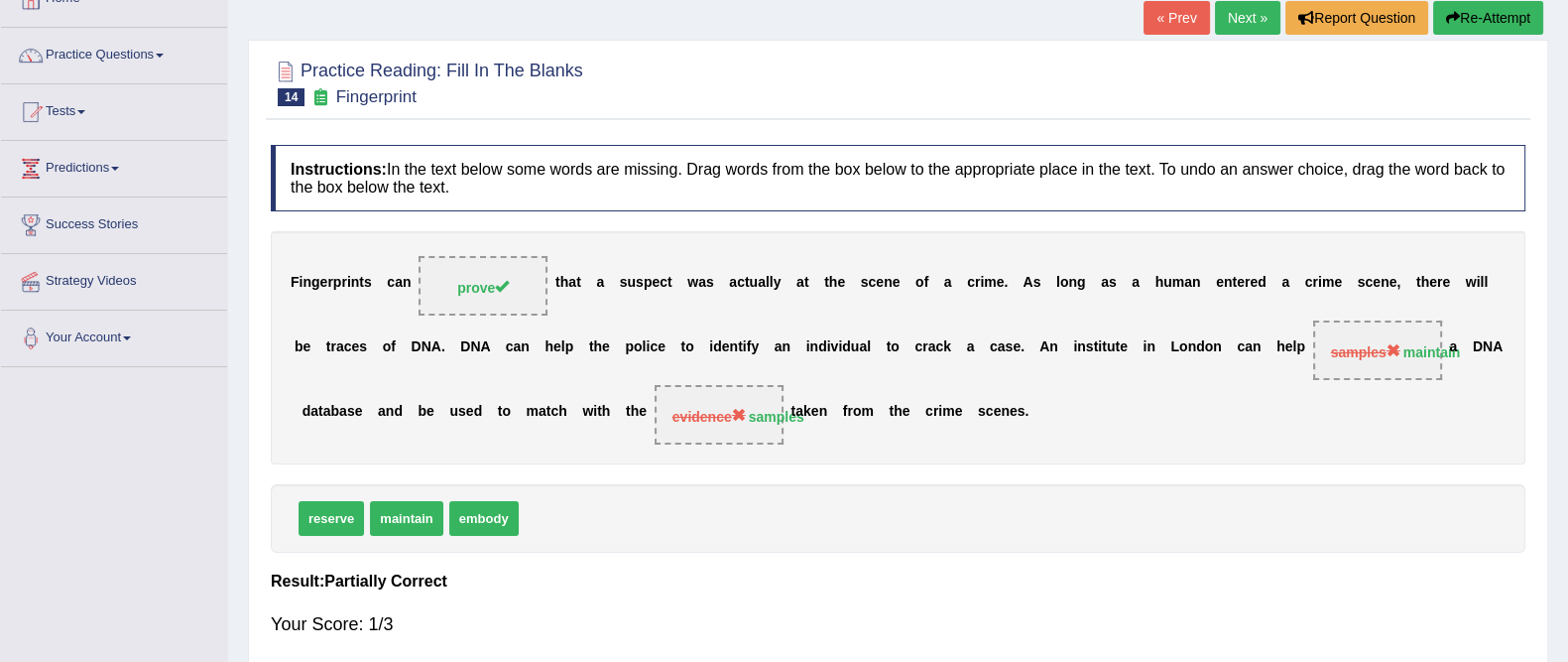 click on "Next »" at bounding box center [1248, 18] 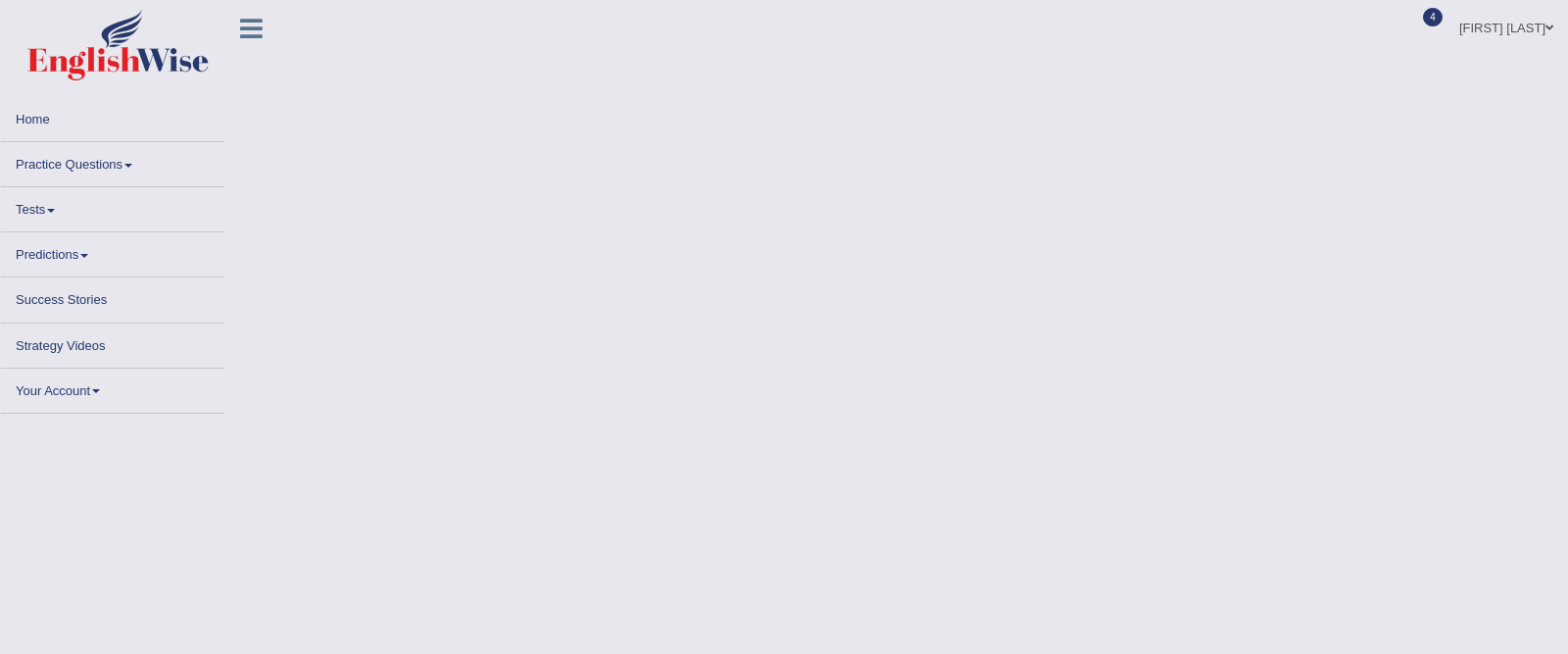 click on "Toggle navigation
Home
Practice Questions   Speaking Practice Read Aloud
Repeat Sentence
Describe Image
Re-tell Lecture
Answer Short Question
Summarize Group Discussion
Respond To A Situation
Writing Practice  Summarize Written Text
Write Essay
Reading Practice  Reading & Writing: Fill In The Blanks
Choose Multiple Answers
Re-order Paragraphs
Fill In The Blanks
Choose Single Answer
Listening Practice  Summarize Spoken Text
Highlight Incorrect Words
Highlight Correct Summary
Select Missing Word
Choose Single Answer
Choose Multiple Answers
Fill In The Blanks
Write From Dictation
Pronunciation
Tests  Take Practice Sectional Test" at bounding box center (784, 327) 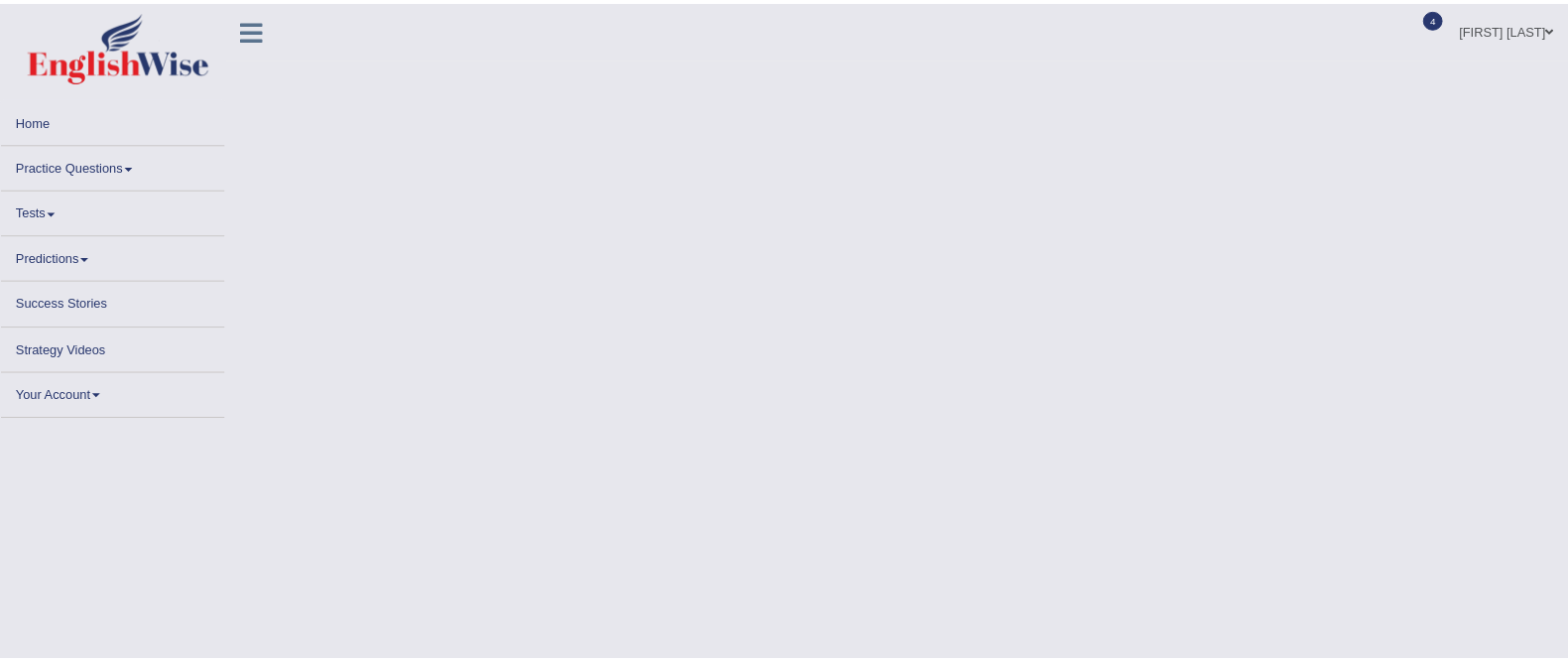 scroll, scrollTop: 0, scrollLeft: 0, axis: both 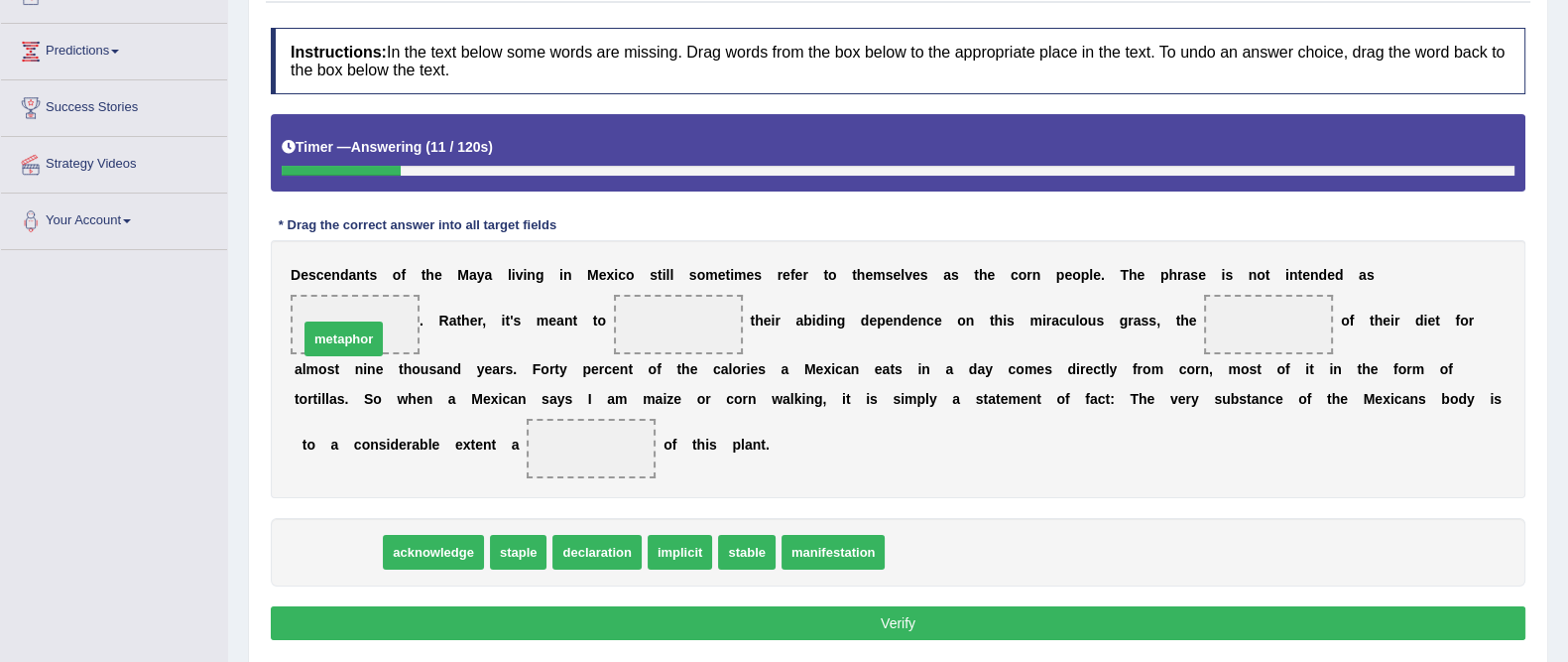 drag, startPoint x: 358, startPoint y: 550, endPoint x: 369, endPoint y: 336, distance: 214.2825 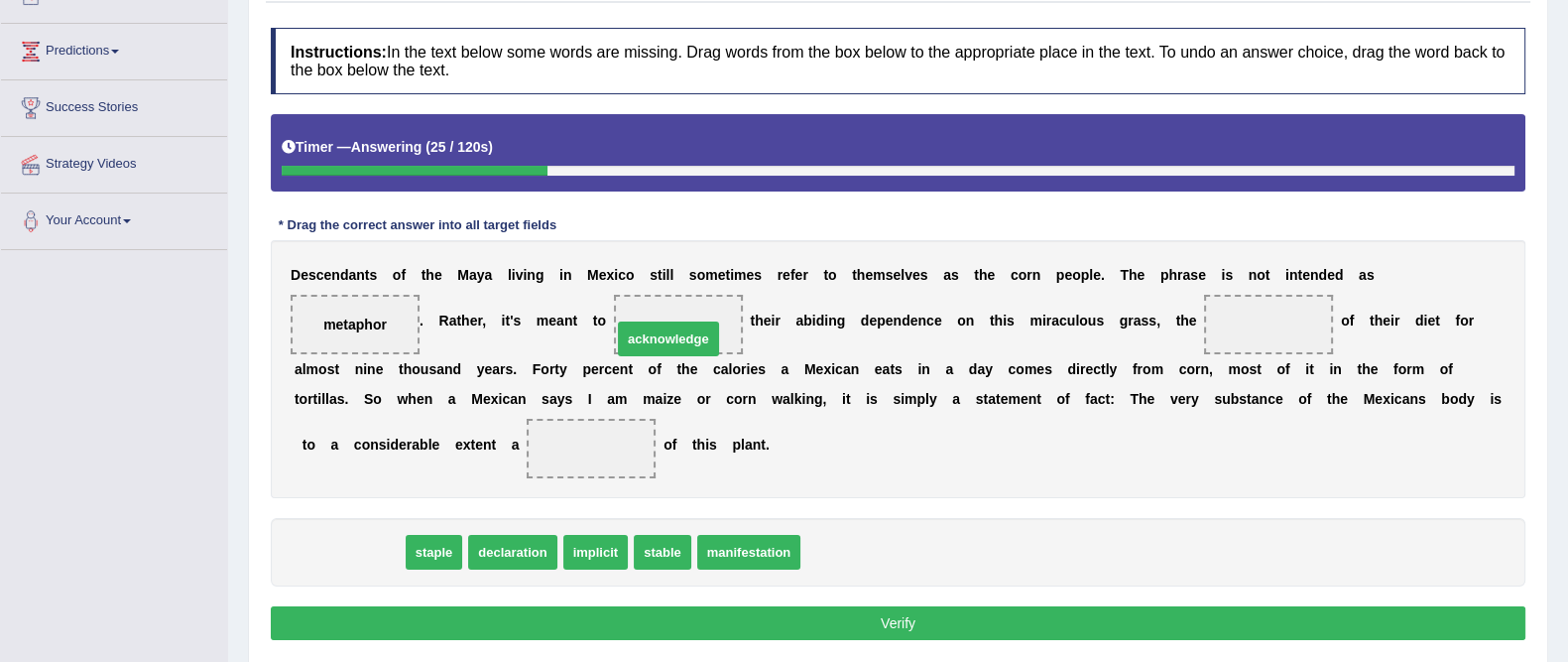 drag, startPoint x: 325, startPoint y: 540, endPoint x: 647, endPoint y: 327, distance: 386.07383 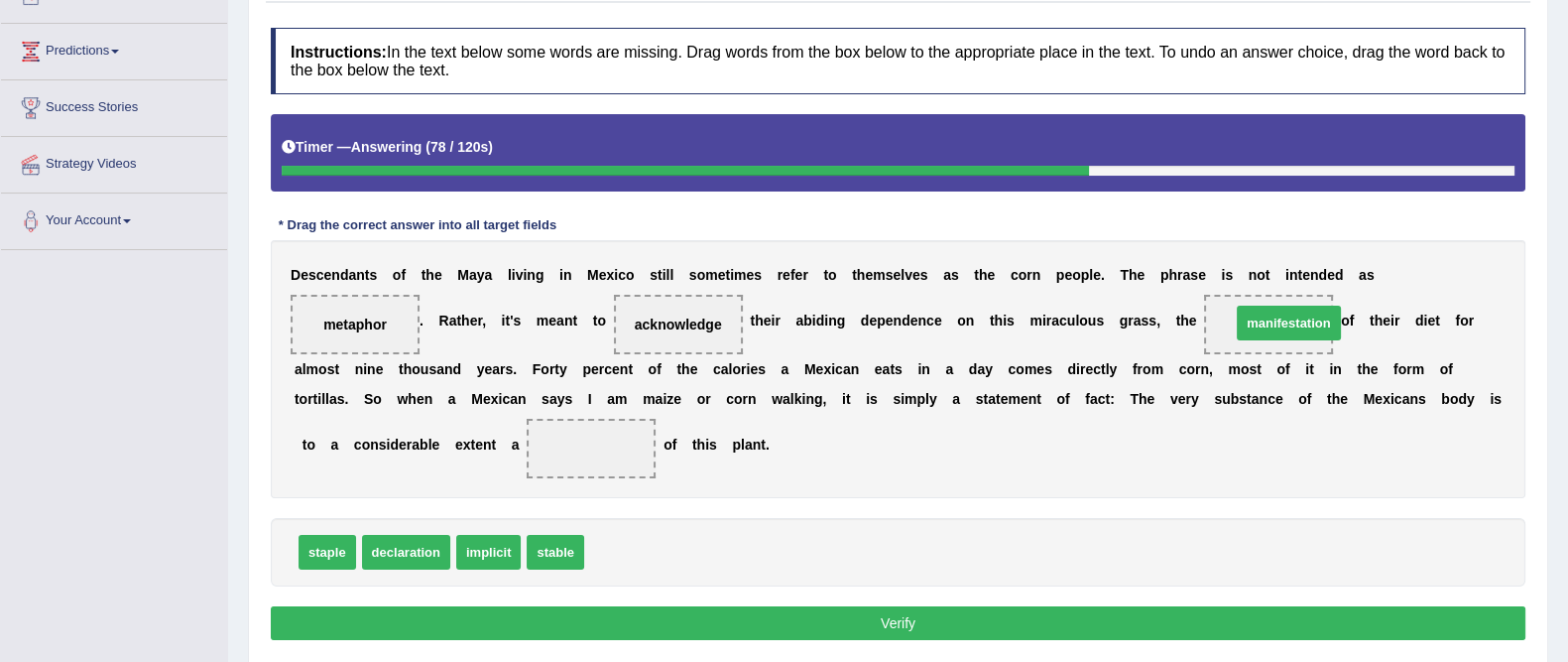 drag, startPoint x: 620, startPoint y: 542, endPoint x: 1266, endPoint y: 312, distance: 685.72298 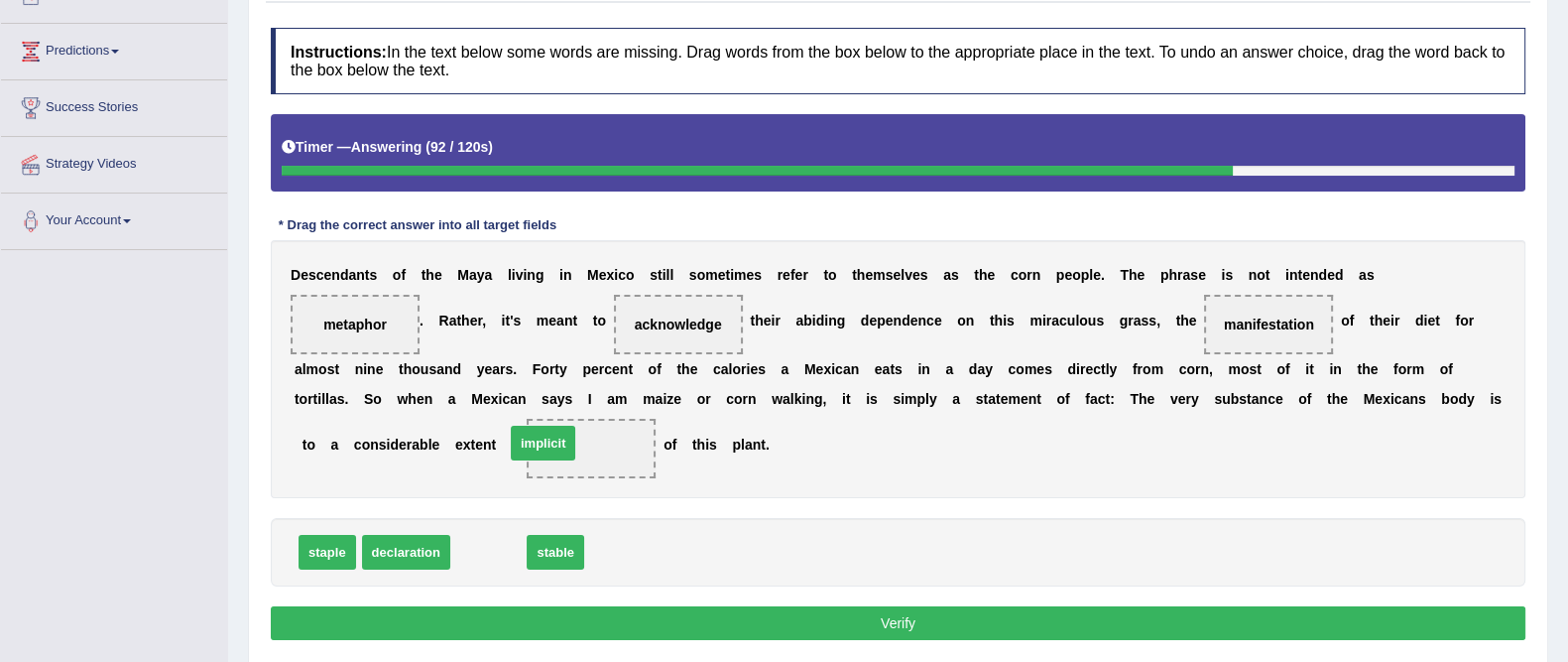 drag, startPoint x: 490, startPoint y: 545, endPoint x: 545, endPoint y: 435, distance: 122.98374 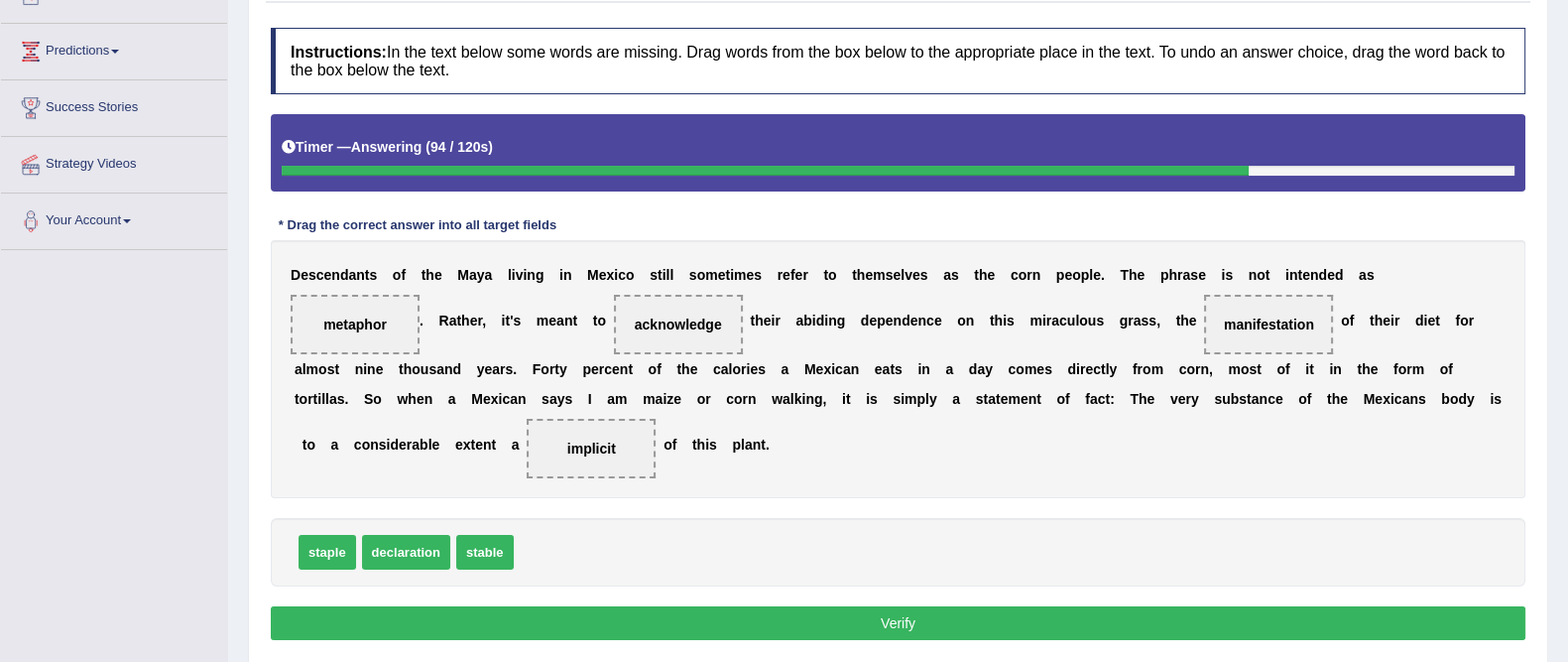 click on "Verify" at bounding box center [898, 623] 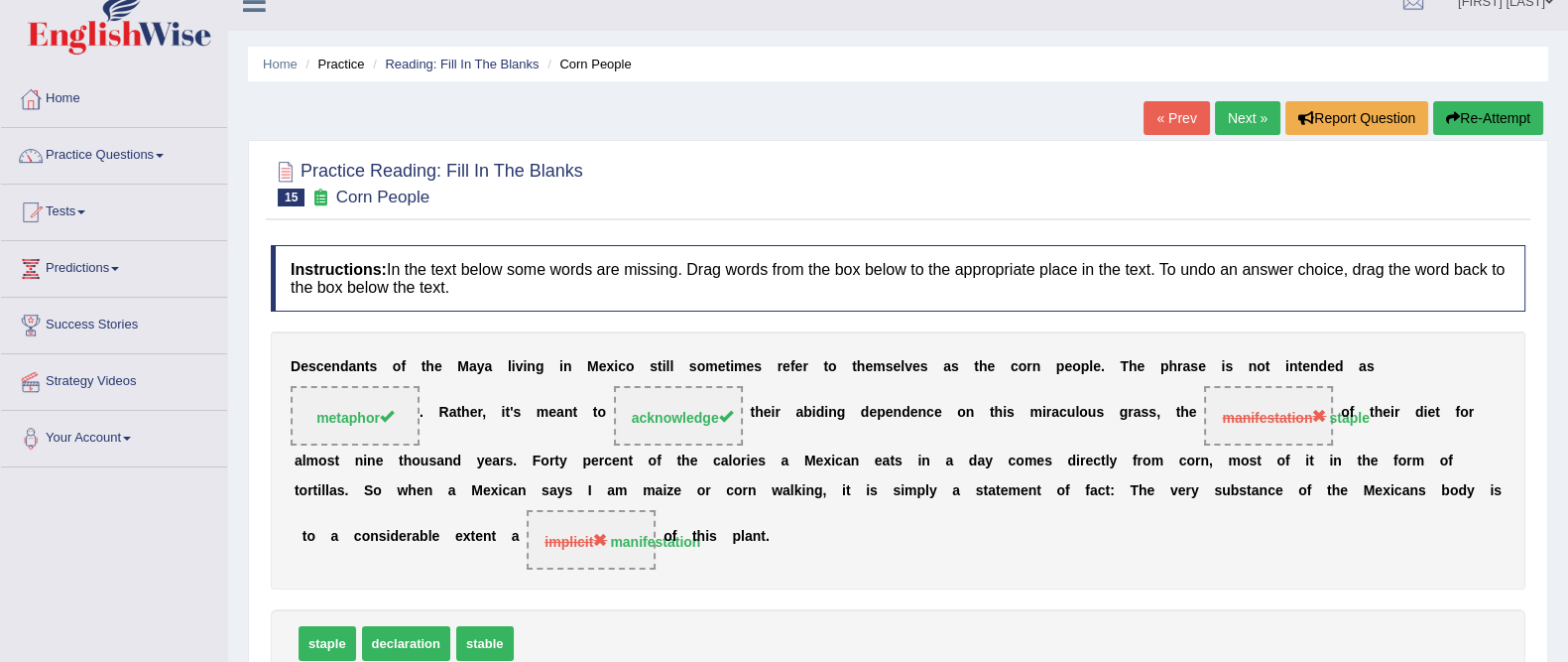 scroll, scrollTop: 26, scrollLeft: 0, axis: vertical 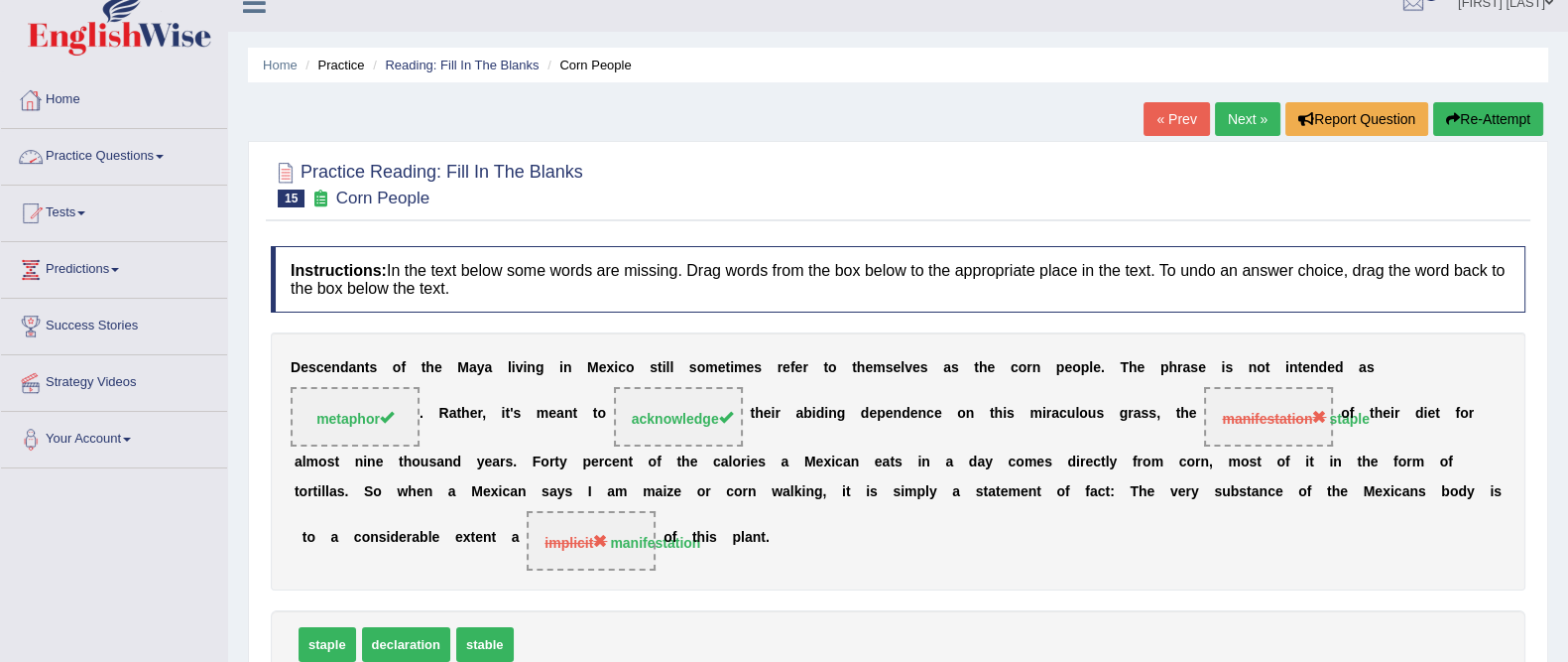 click on "Practice Questions" at bounding box center (114, 154) 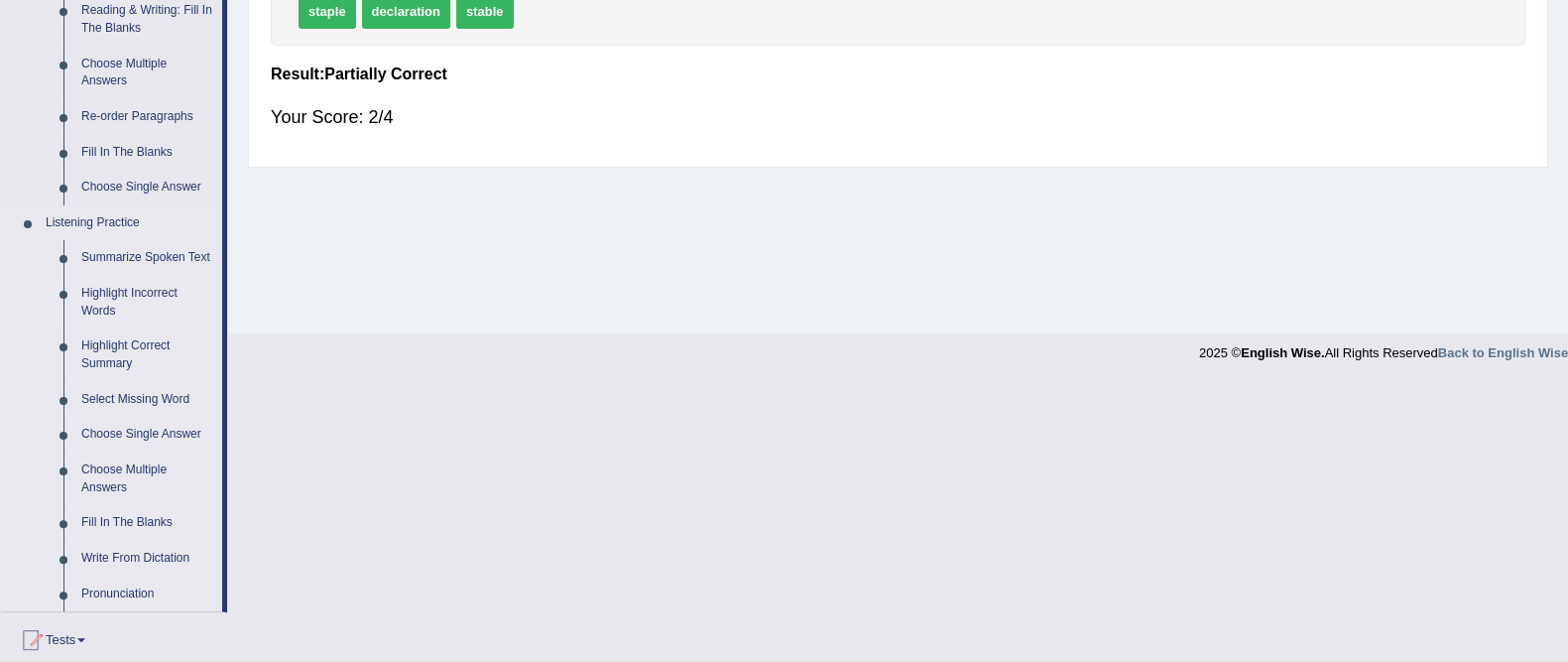 scroll, scrollTop: 660, scrollLeft: 0, axis: vertical 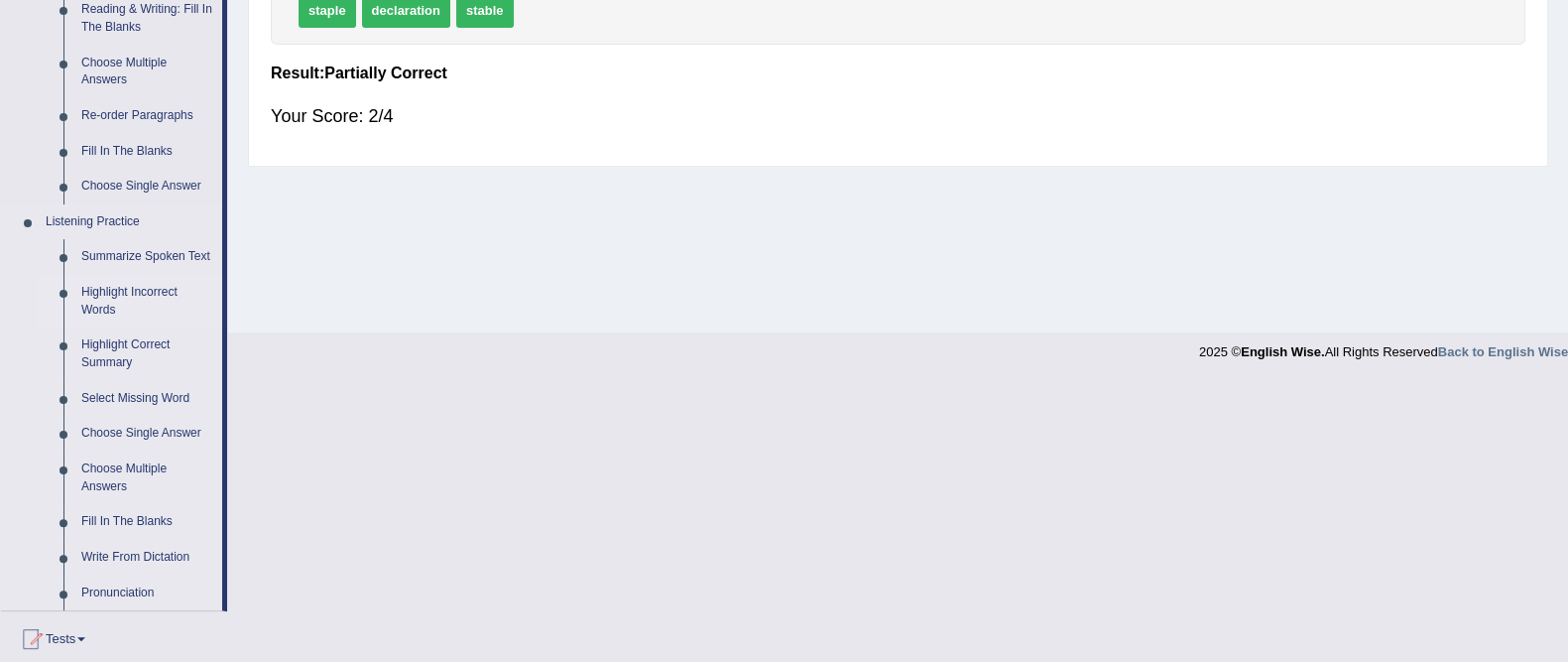 click on "Highlight Incorrect Words" at bounding box center [147, 301] 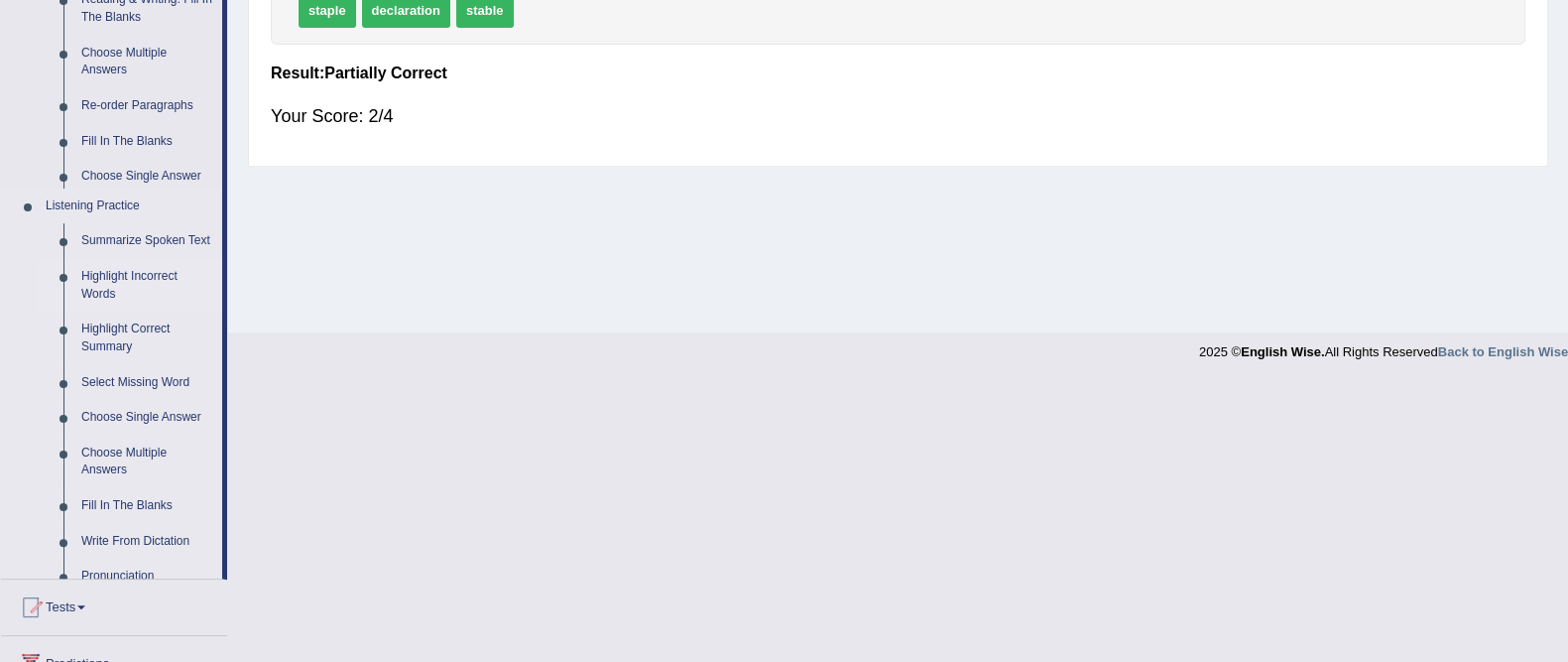scroll, scrollTop: 380, scrollLeft: 0, axis: vertical 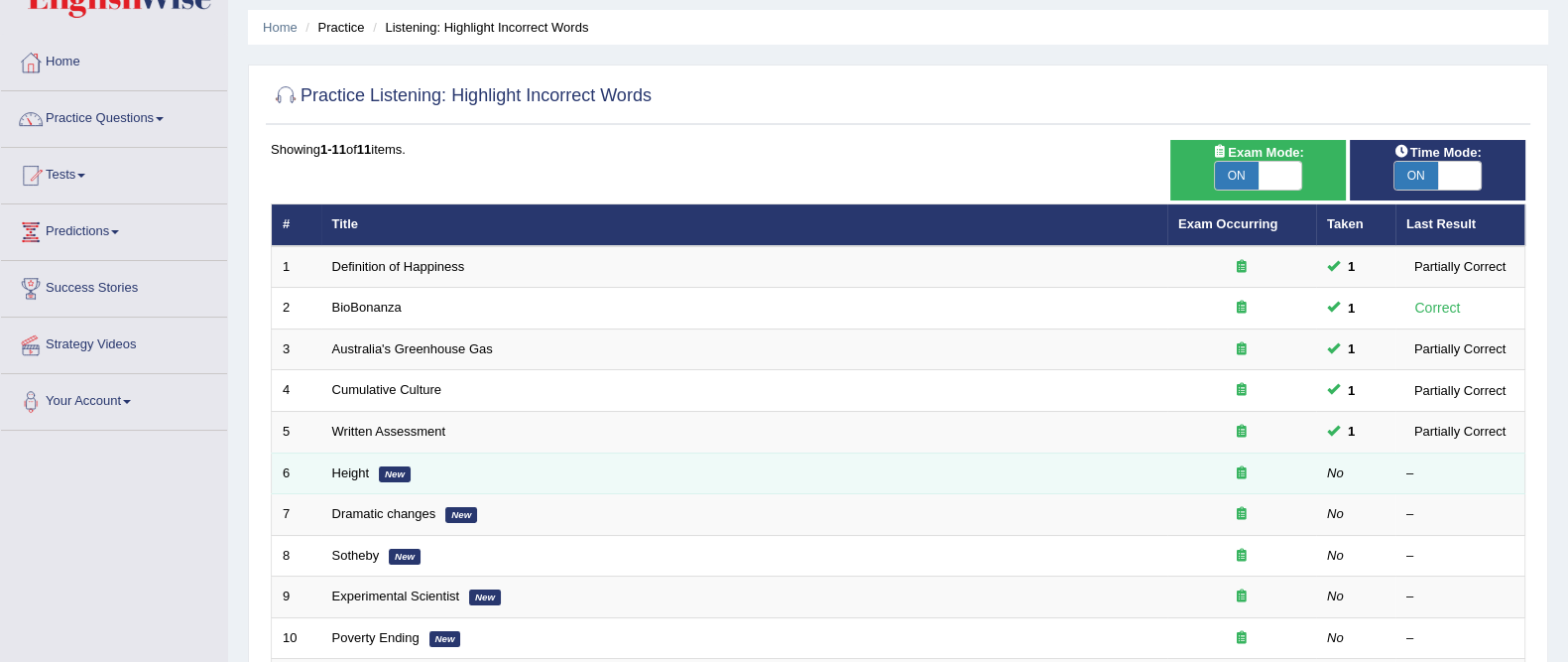 click on "Height New" at bounding box center (744, 473) 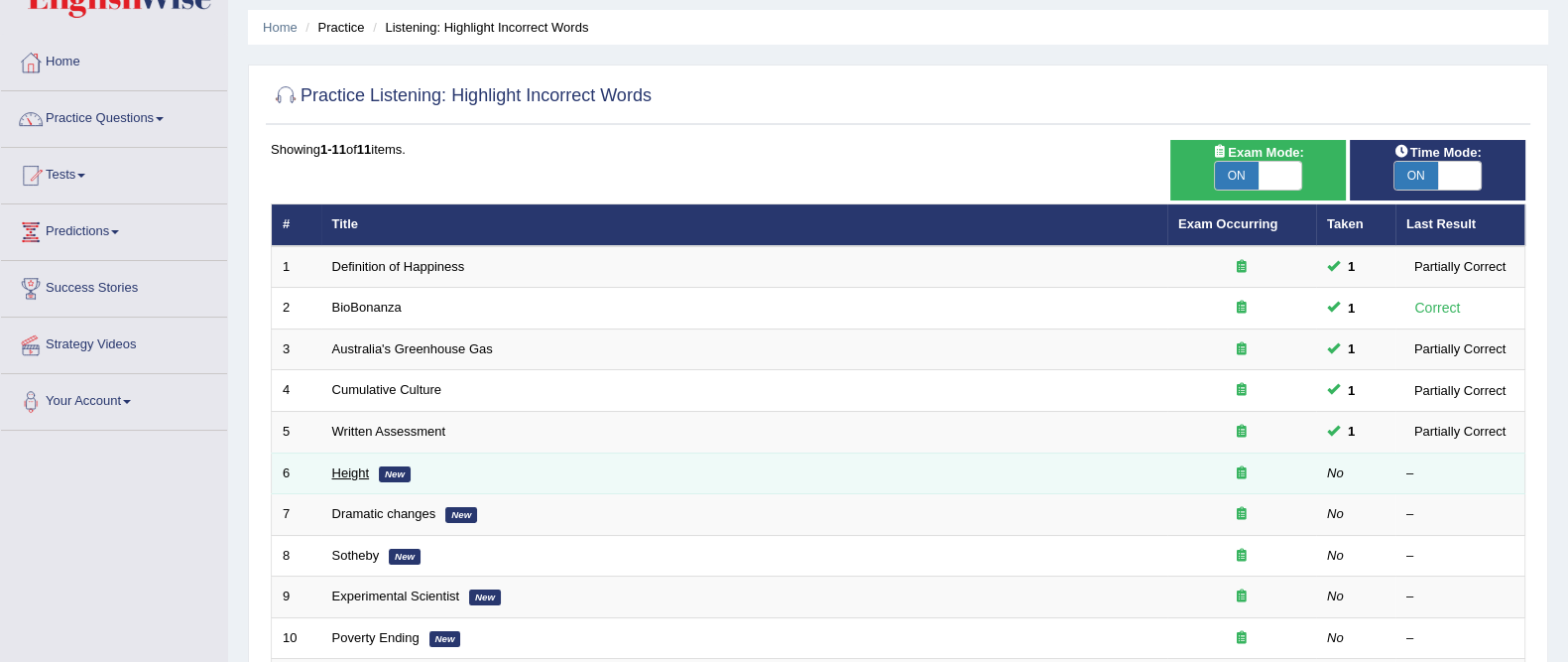 click on "Height" at bounding box center (351, 472) 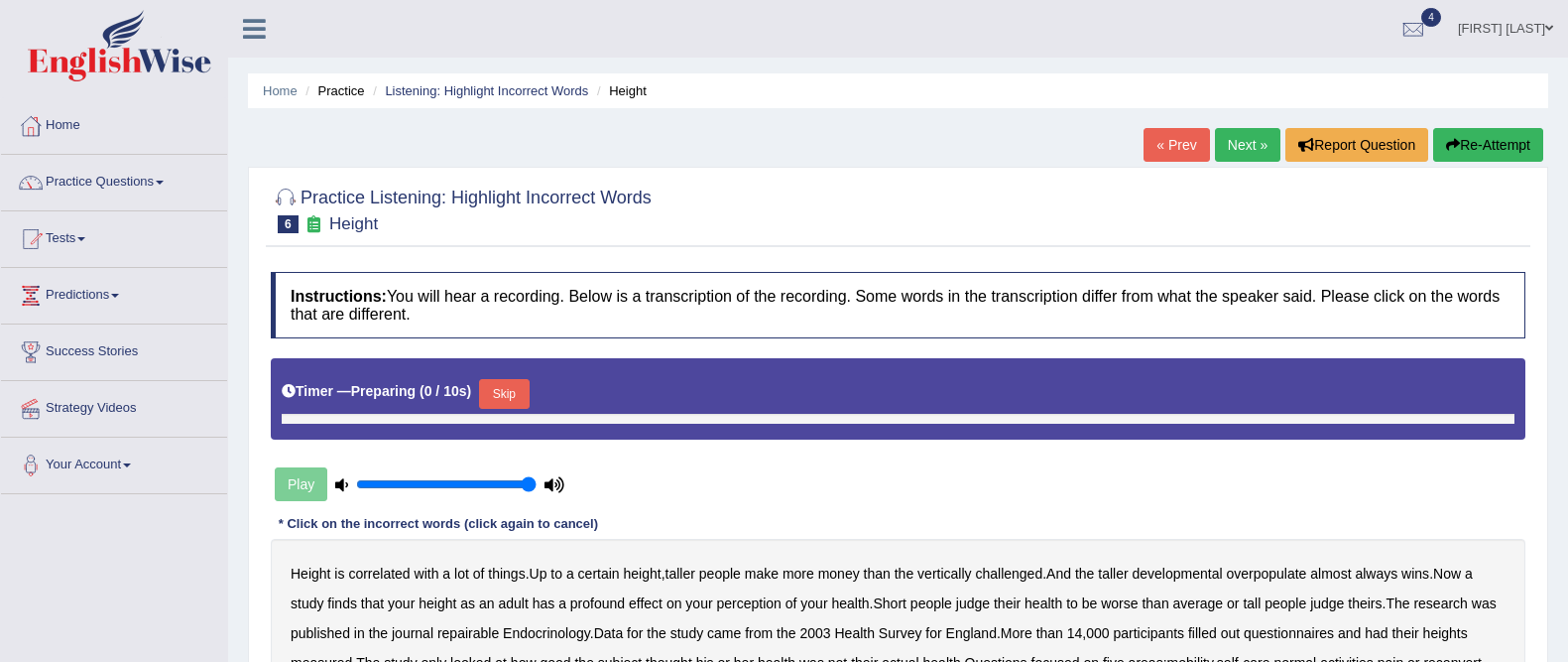 scroll, scrollTop: 0, scrollLeft: 0, axis: both 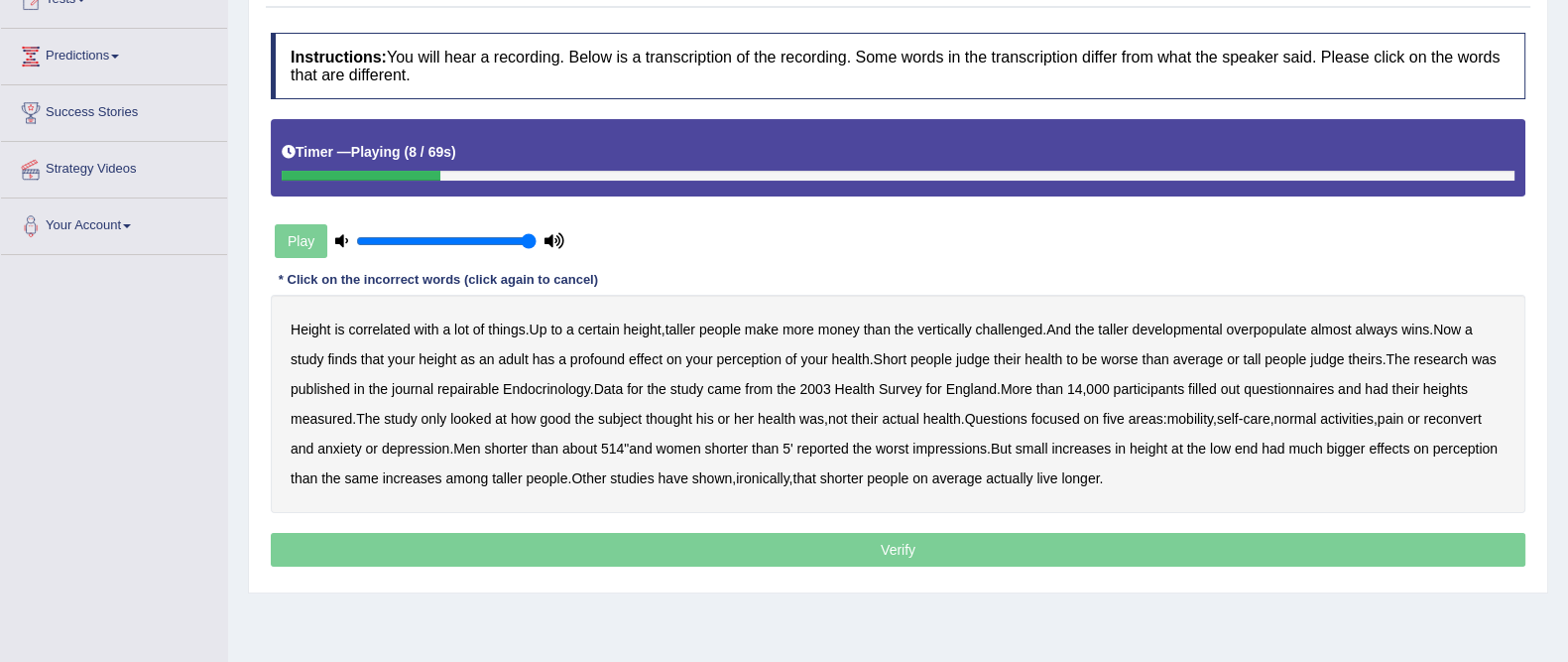click on "developmental" at bounding box center [1177, 330] 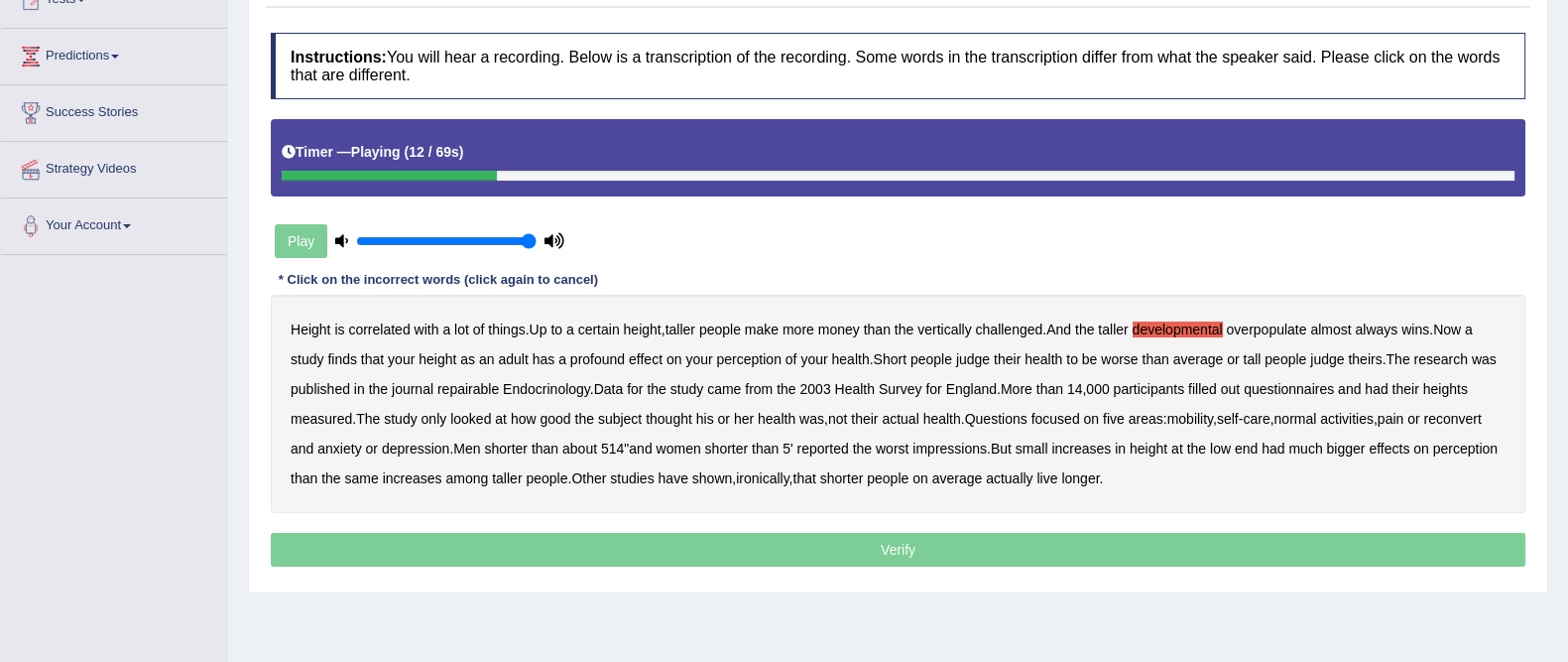 drag, startPoint x: 1292, startPoint y: 325, endPoint x: 1048, endPoint y: 356, distance: 245.96138 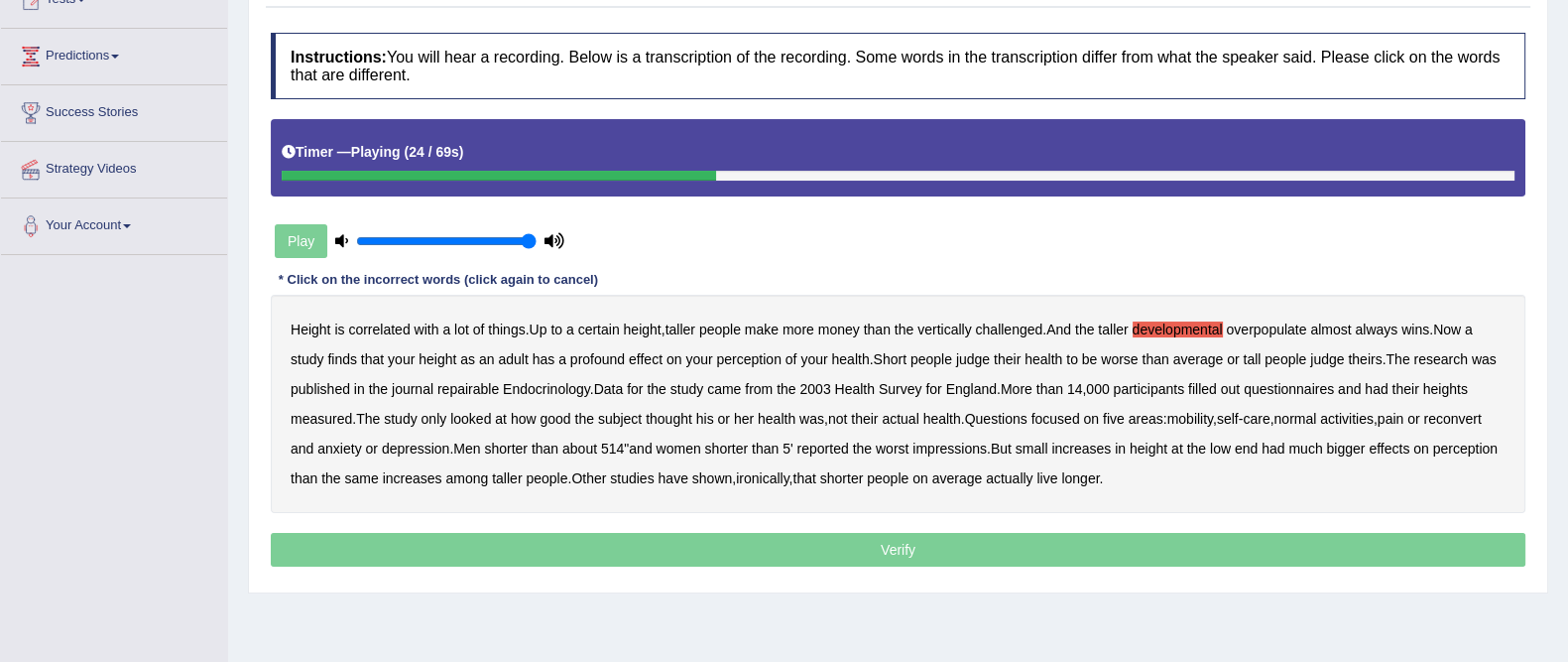 click on "repairable" at bounding box center [468, 389] 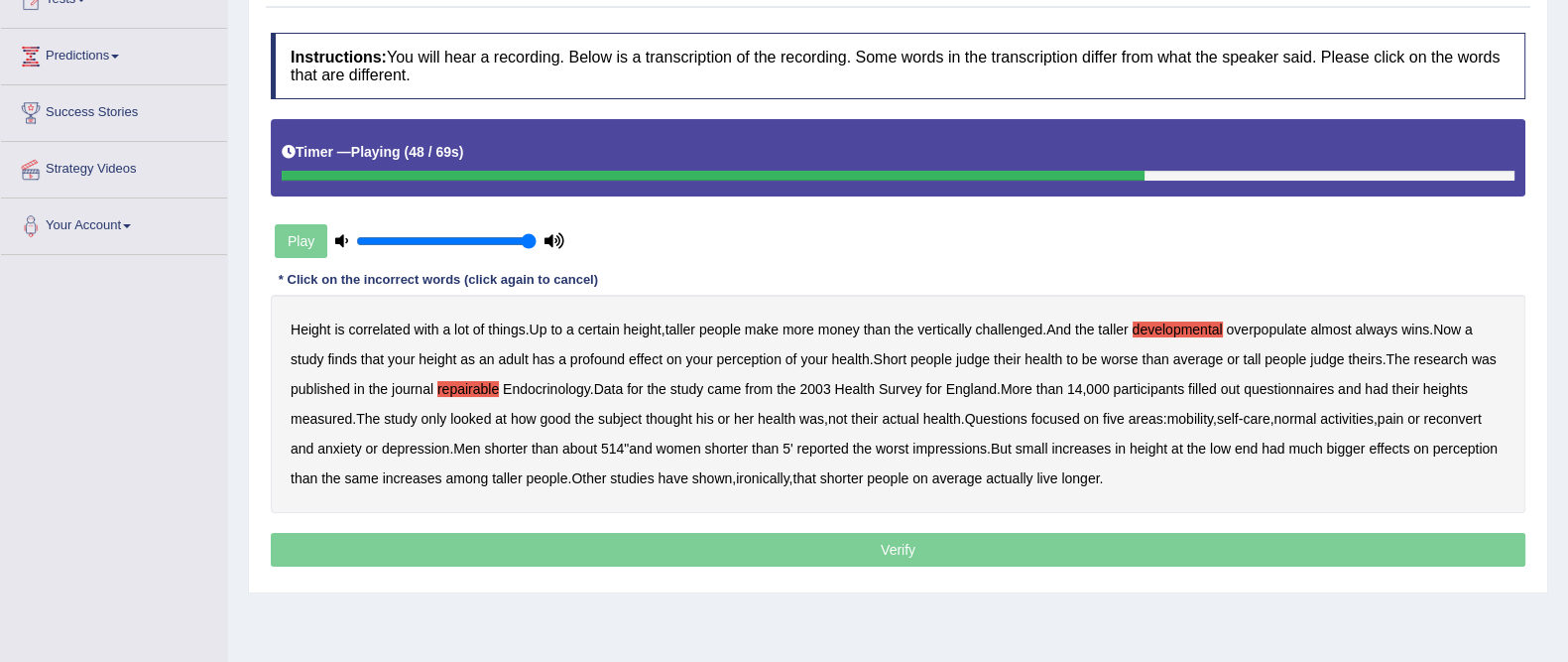 click on "reconvert" at bounding box center [1452, 419] 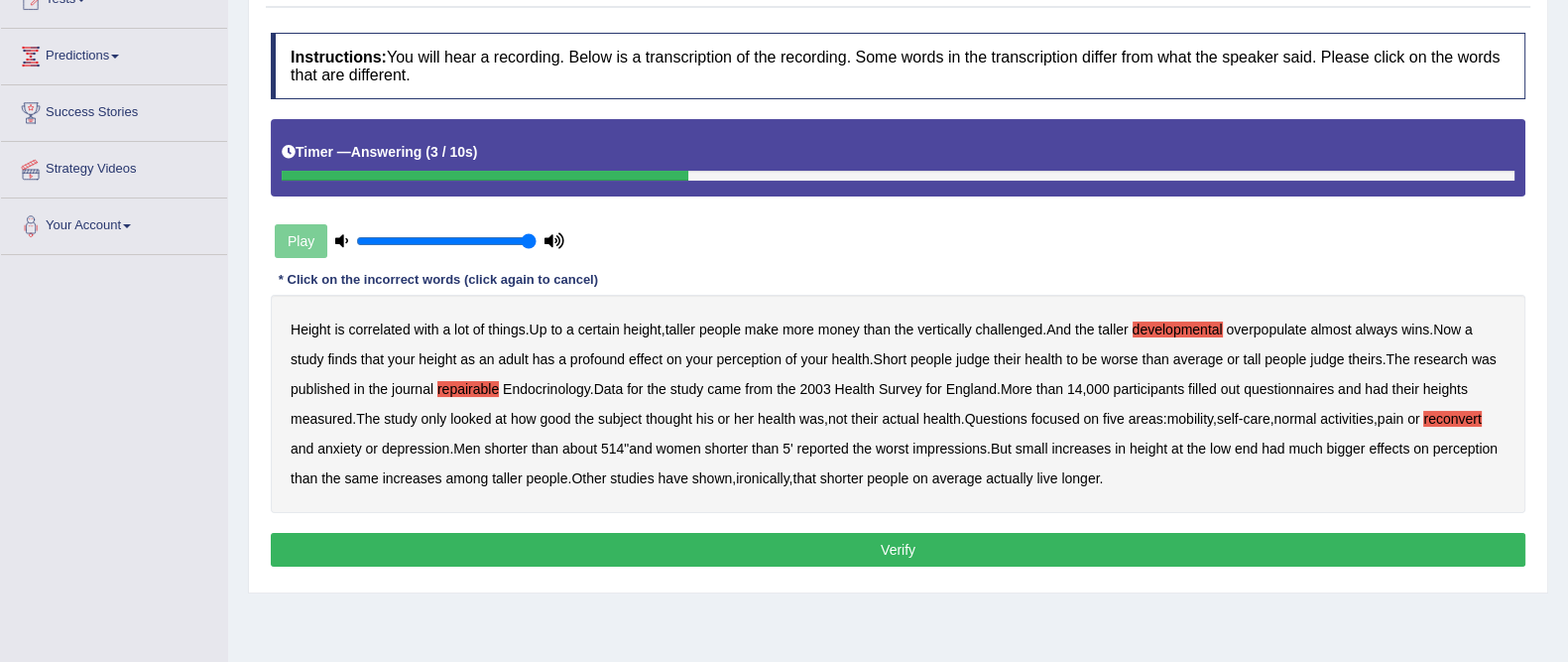 click on "overpopulate" at bounding box center (1266, 330) 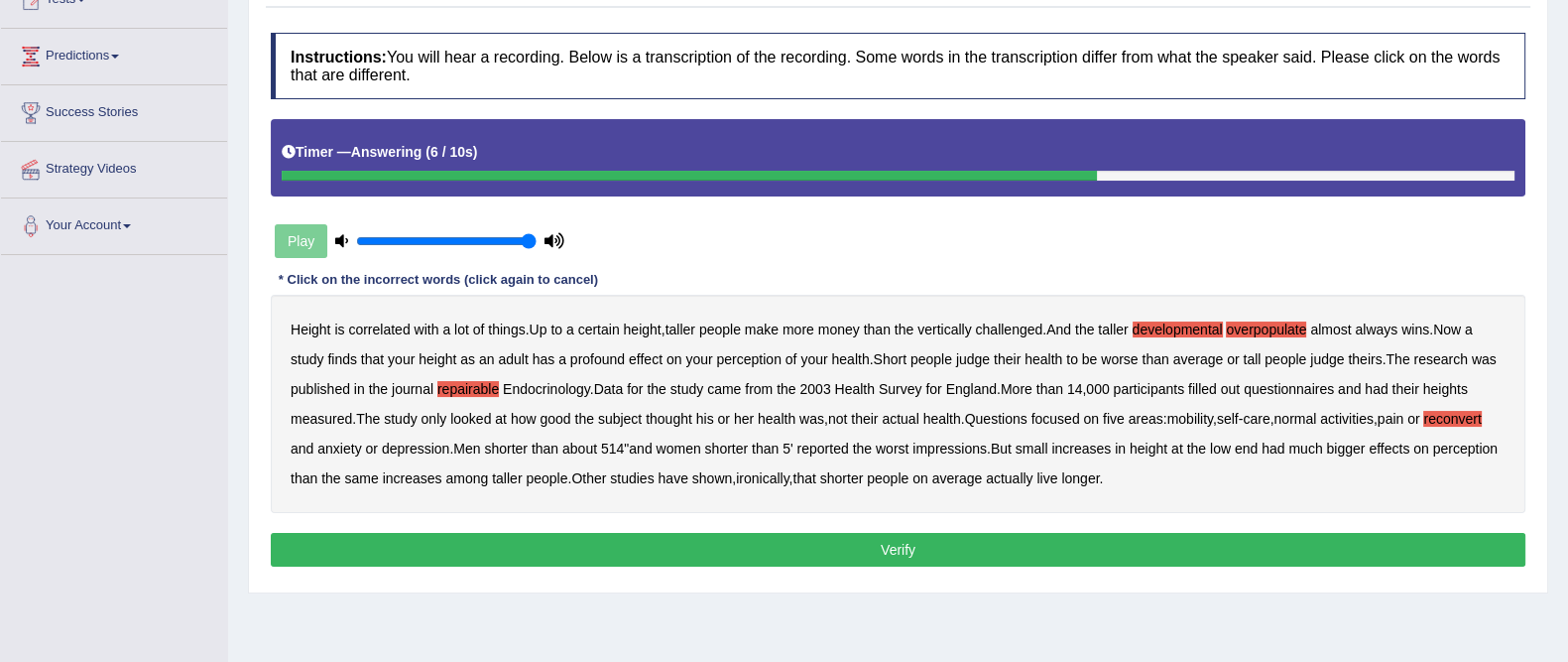 click on "overpopulate" at bounding box center (1266, 330) 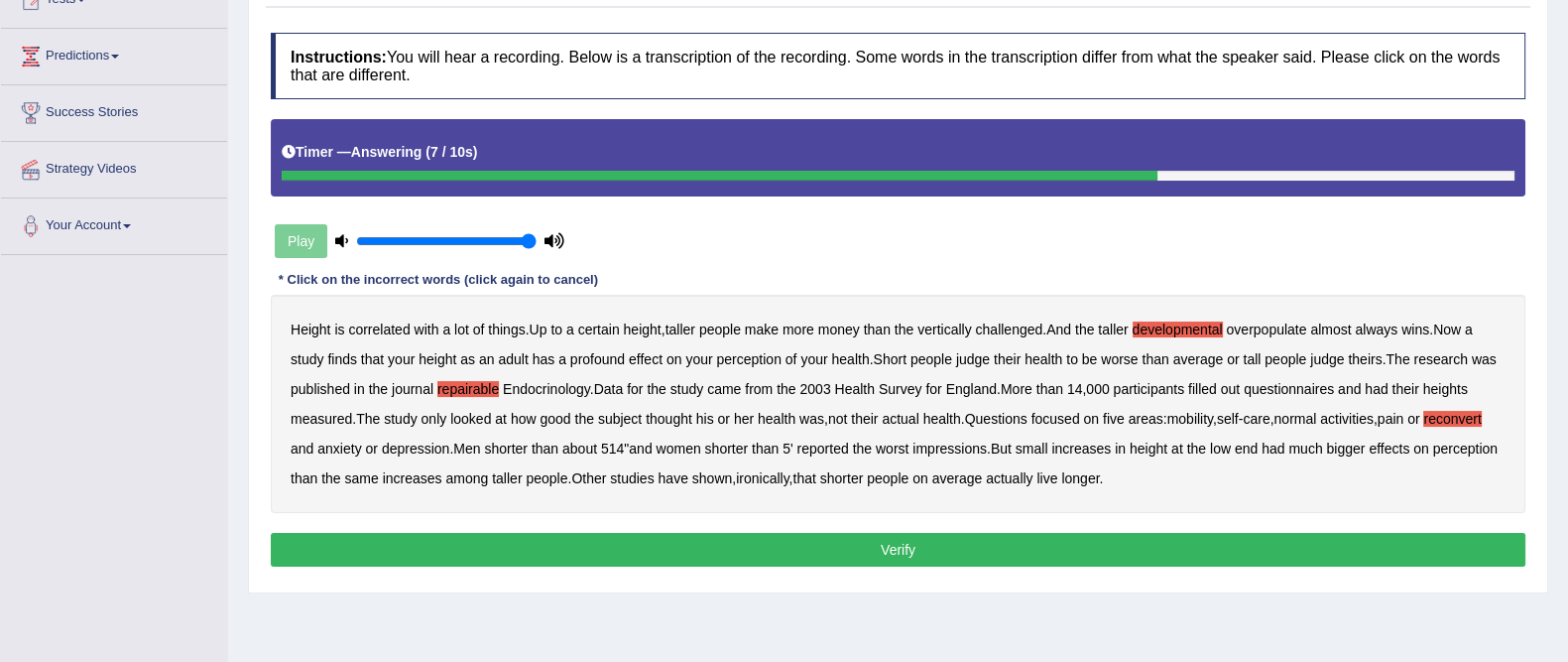 click on "overpopulate" at bounding box center (1266, 330) 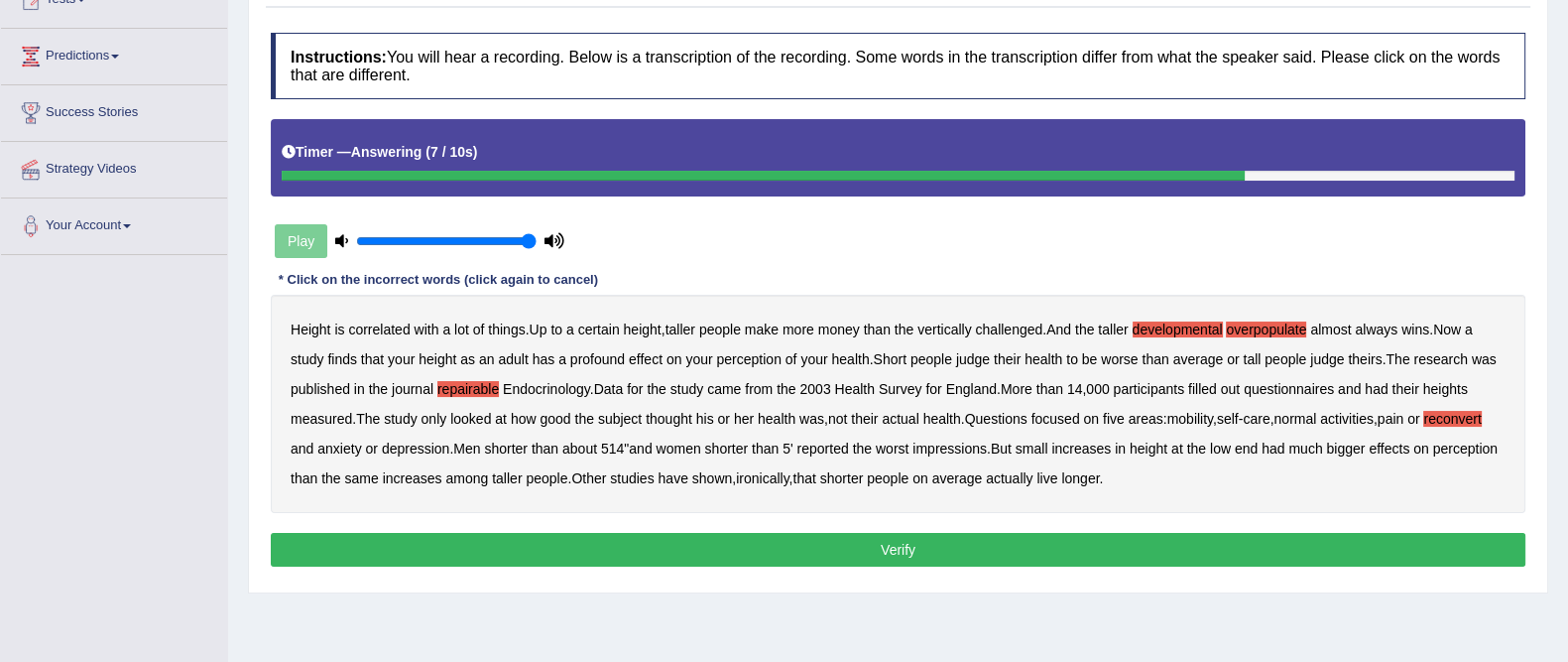 click on "overpopulate" at bounding box center (1266, 330) 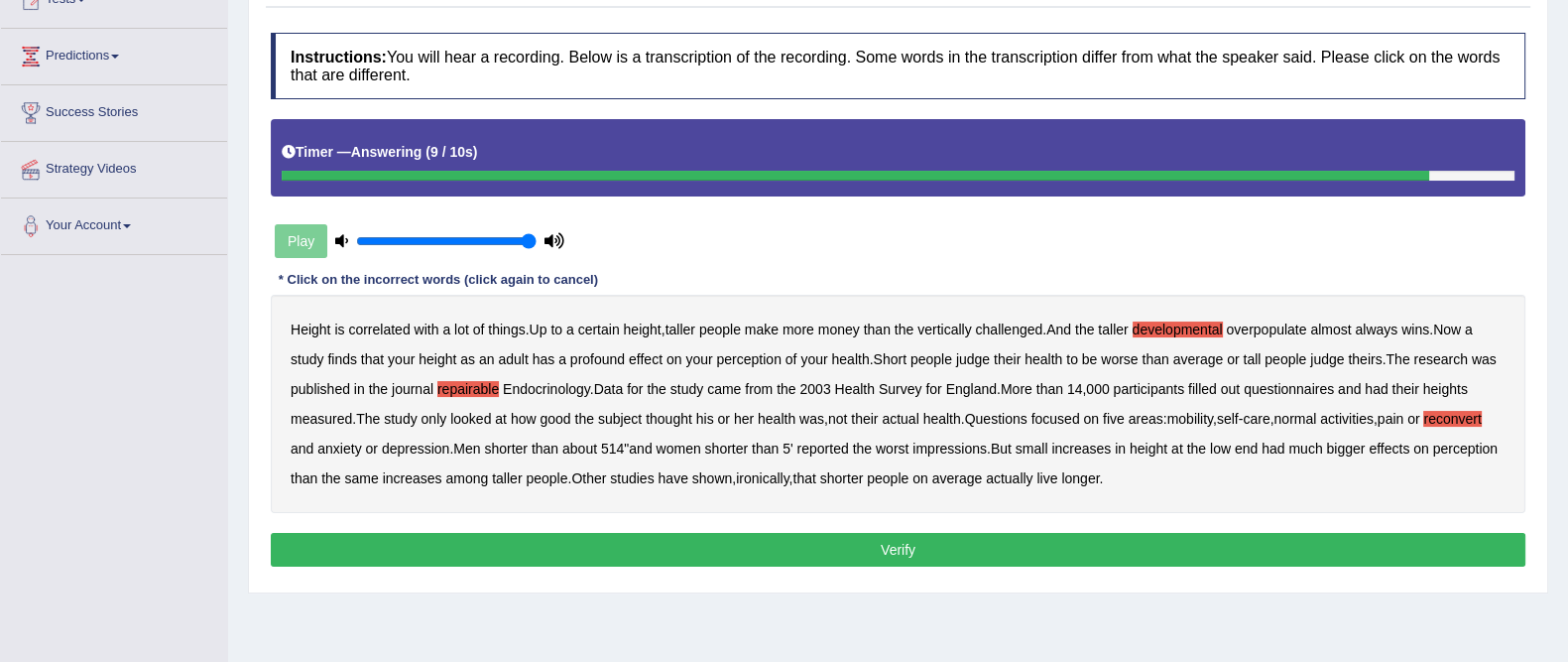 click on "Verify" at bounding box center (898, 550) 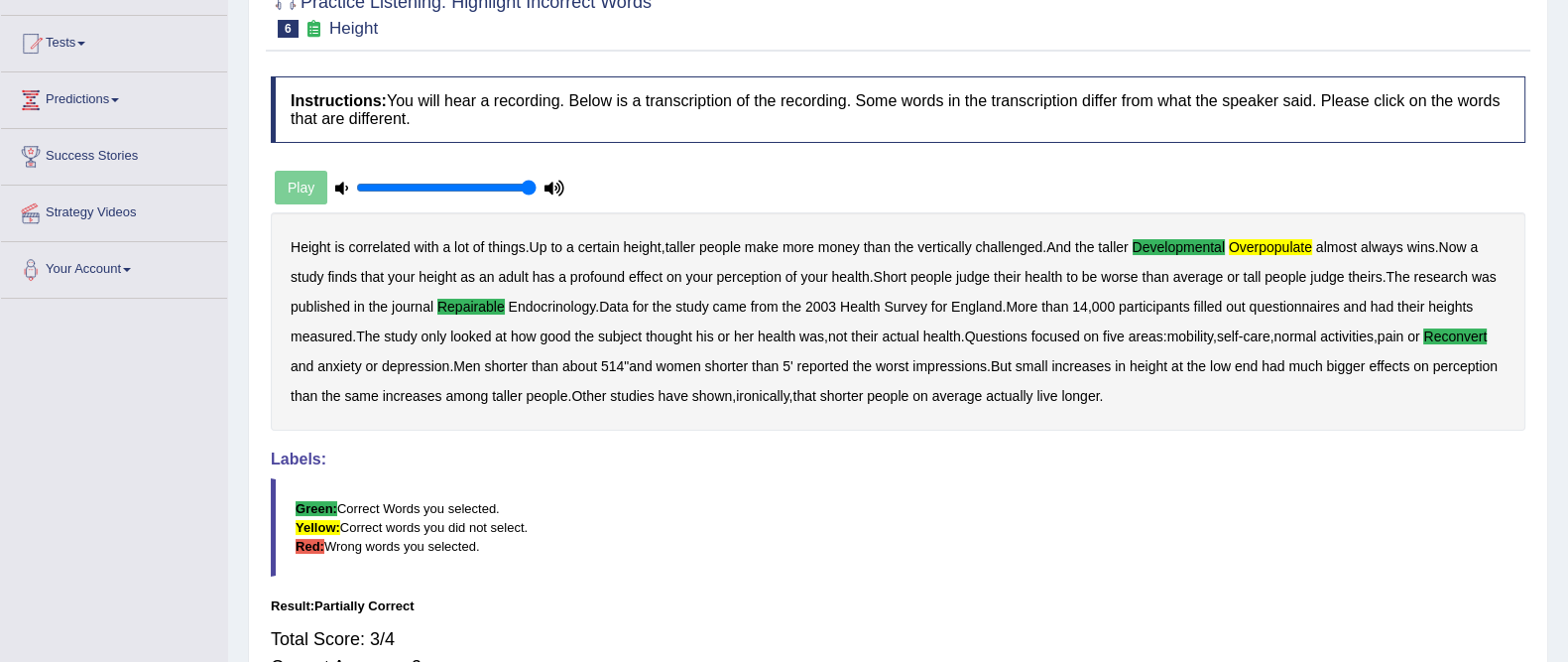 scroll, scrollTop: 0, scrollLeft: 0, axis: both 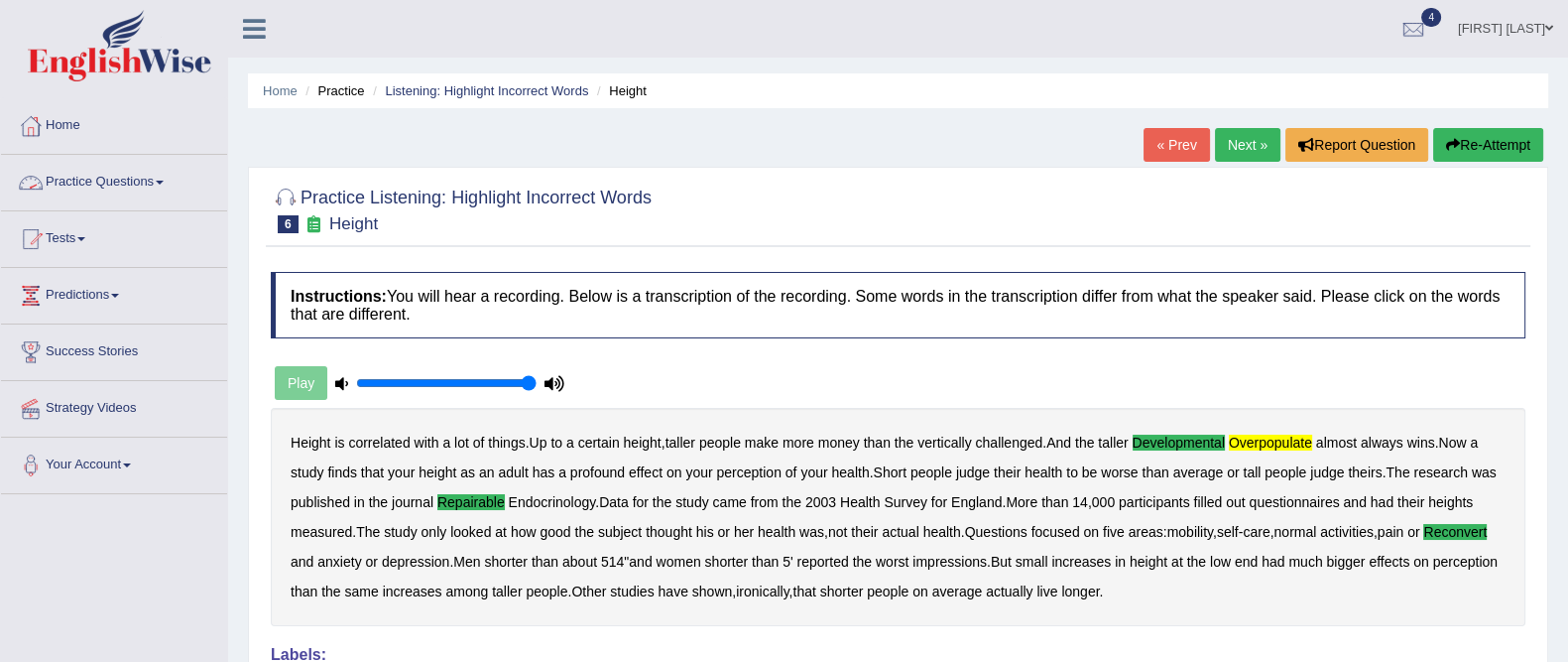click on "Practice Questions" at bounding box center (114, 180) 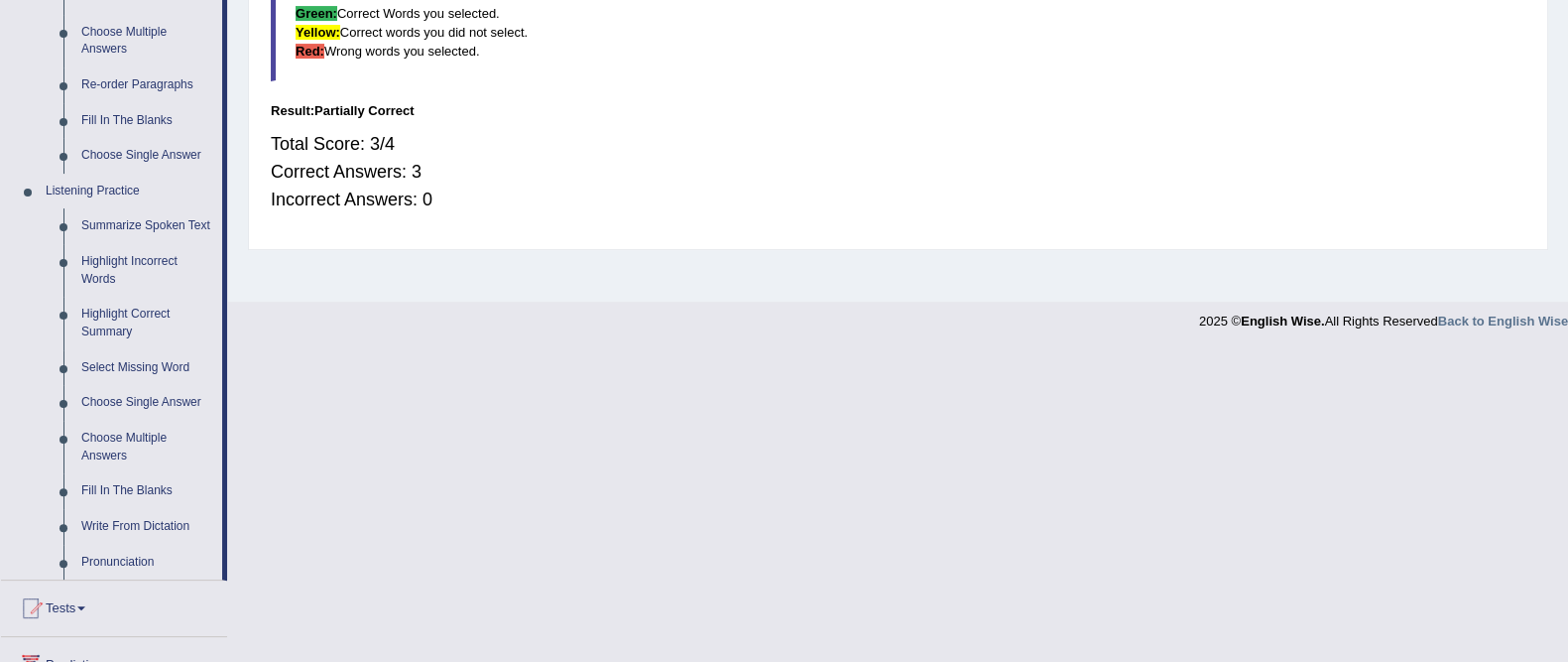 scroll, scrollTop: 818, scrollLeft: 0, axis: vertical 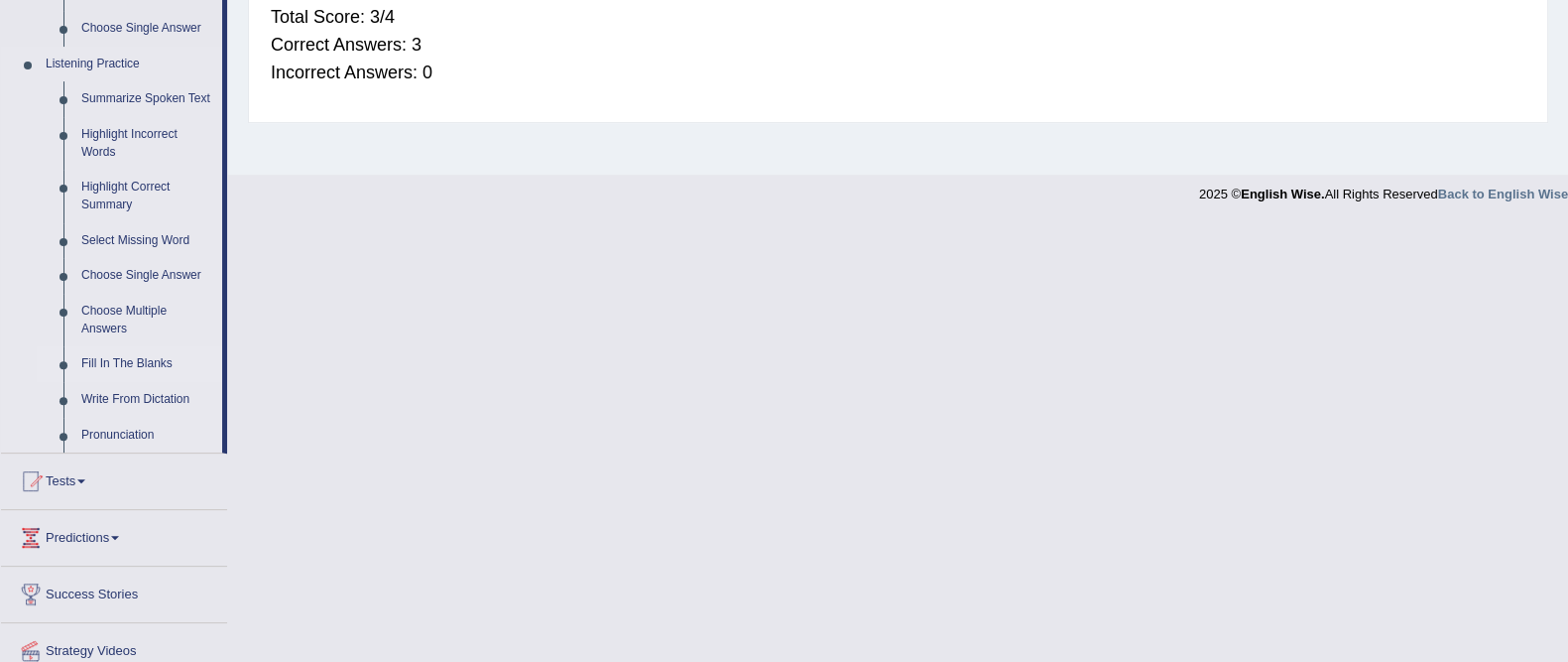 click on "Fill In The Blanks" at bounding box center (147, 364) 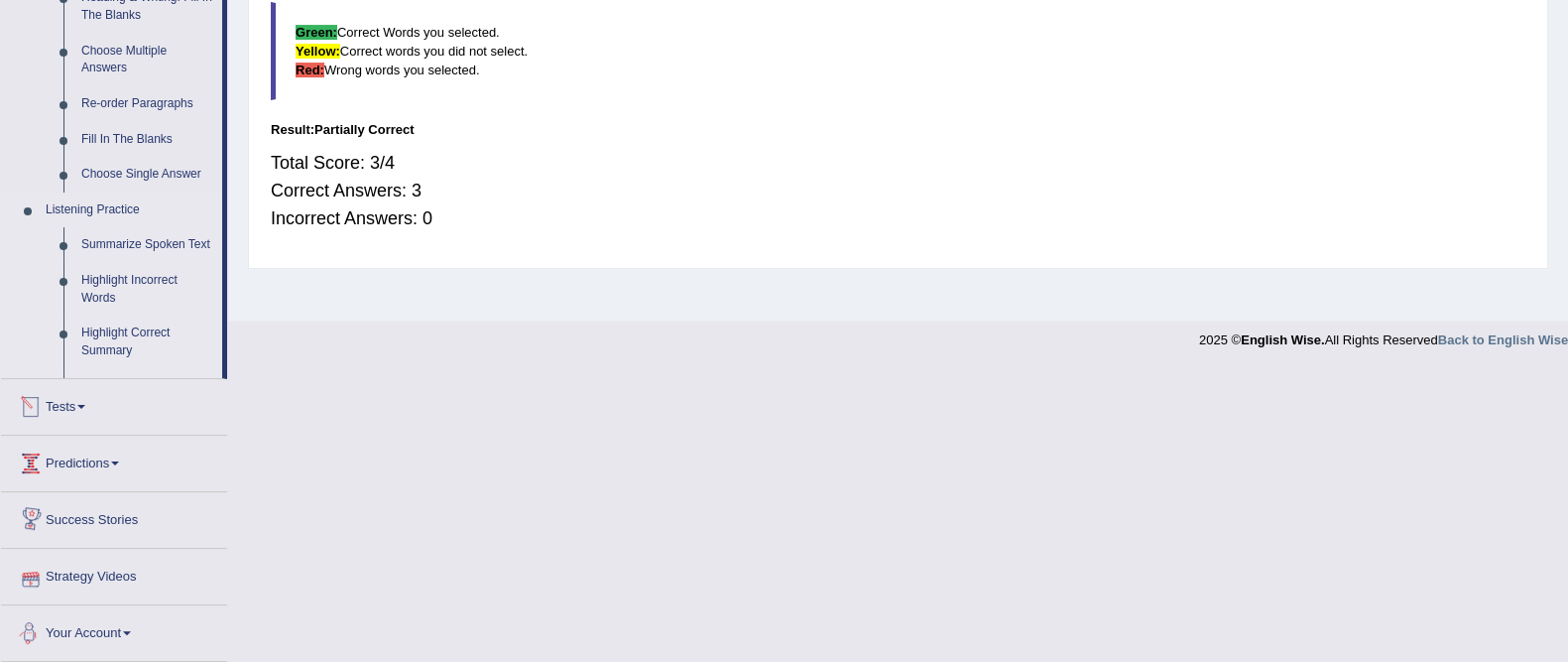 scroll, scrollTop: 605, scrollLeft: 0, axis: vertical 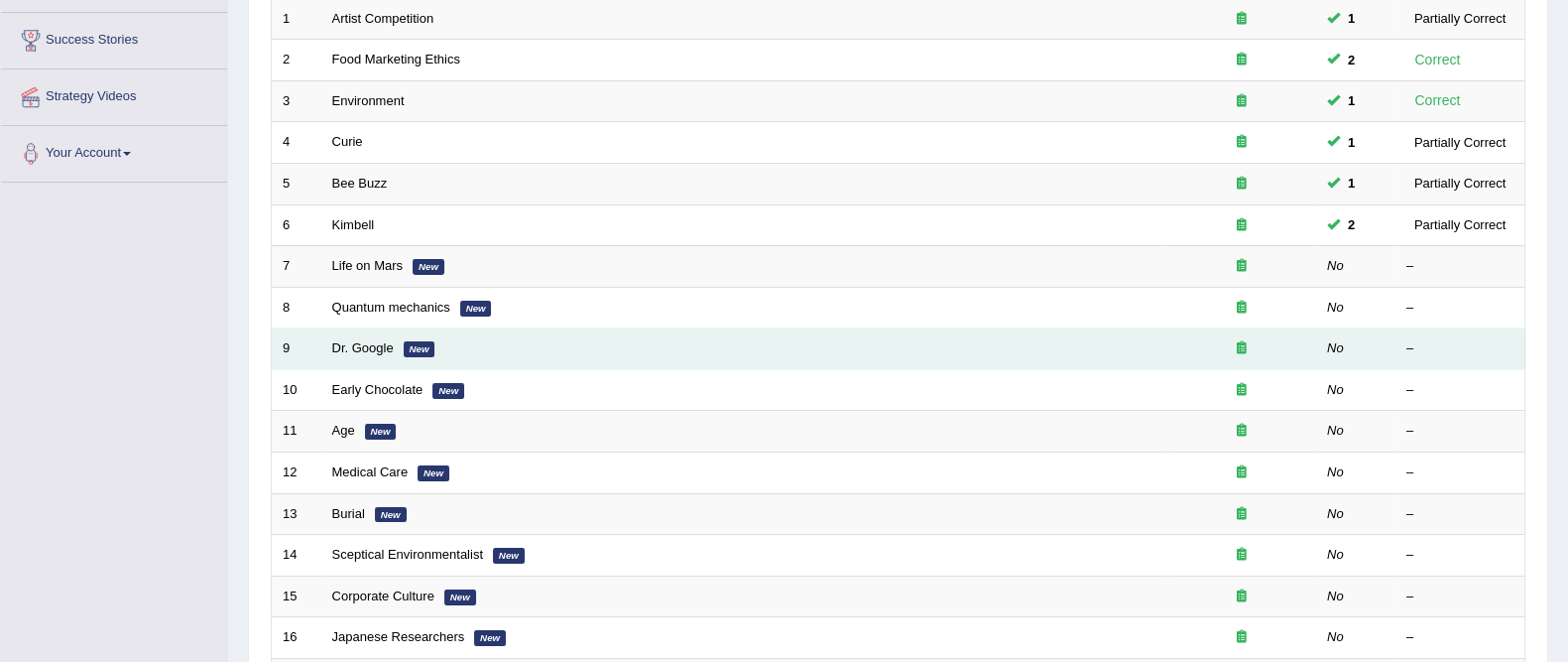 click on "Dr. [LAST] [LAST]" at bounding box center [744, 349] 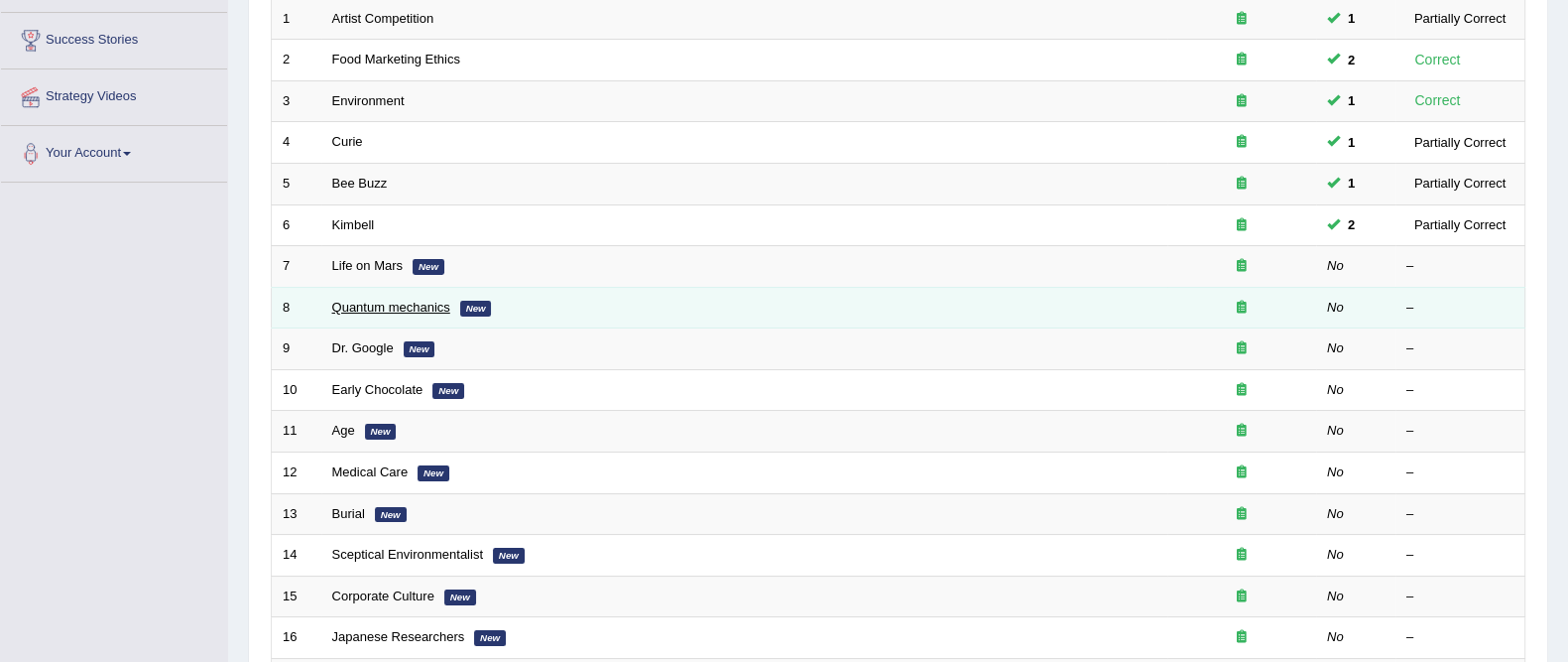 click on "Quantum mechanics" at bounding box center (391, 307) 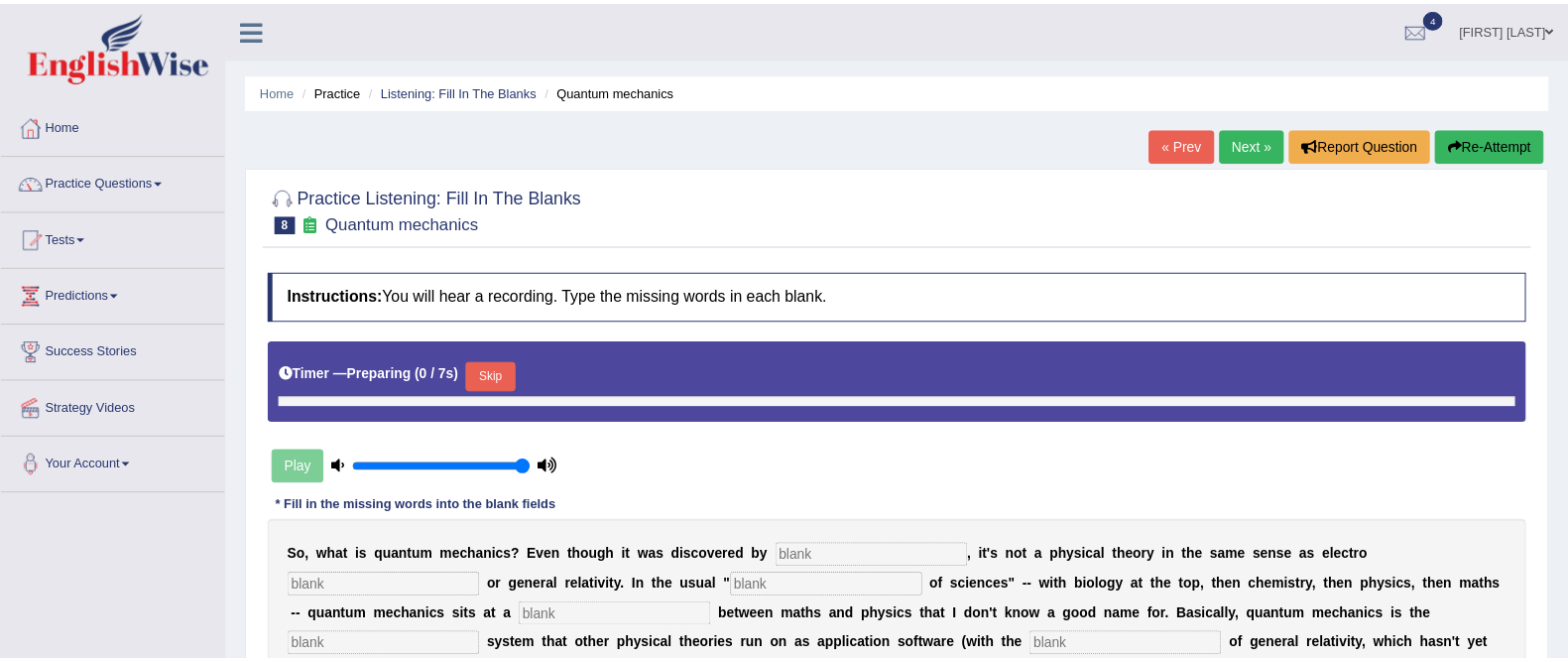 scroll, scrollTop: 0, scrollLeft: 0, axis: both 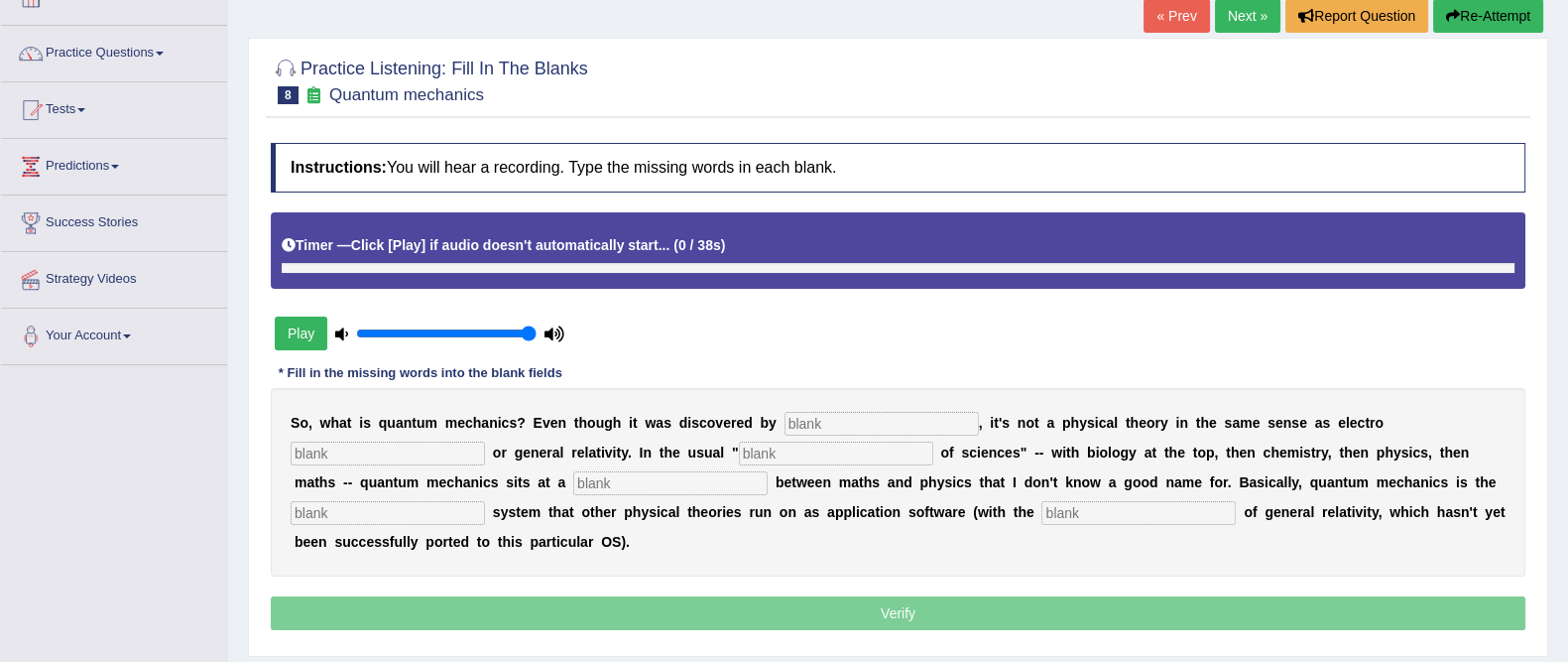 click on "Timer —  Click [Play] if audio doesn't automatically start...   ( 0 / 38s )" at bounding box center [898, 250] 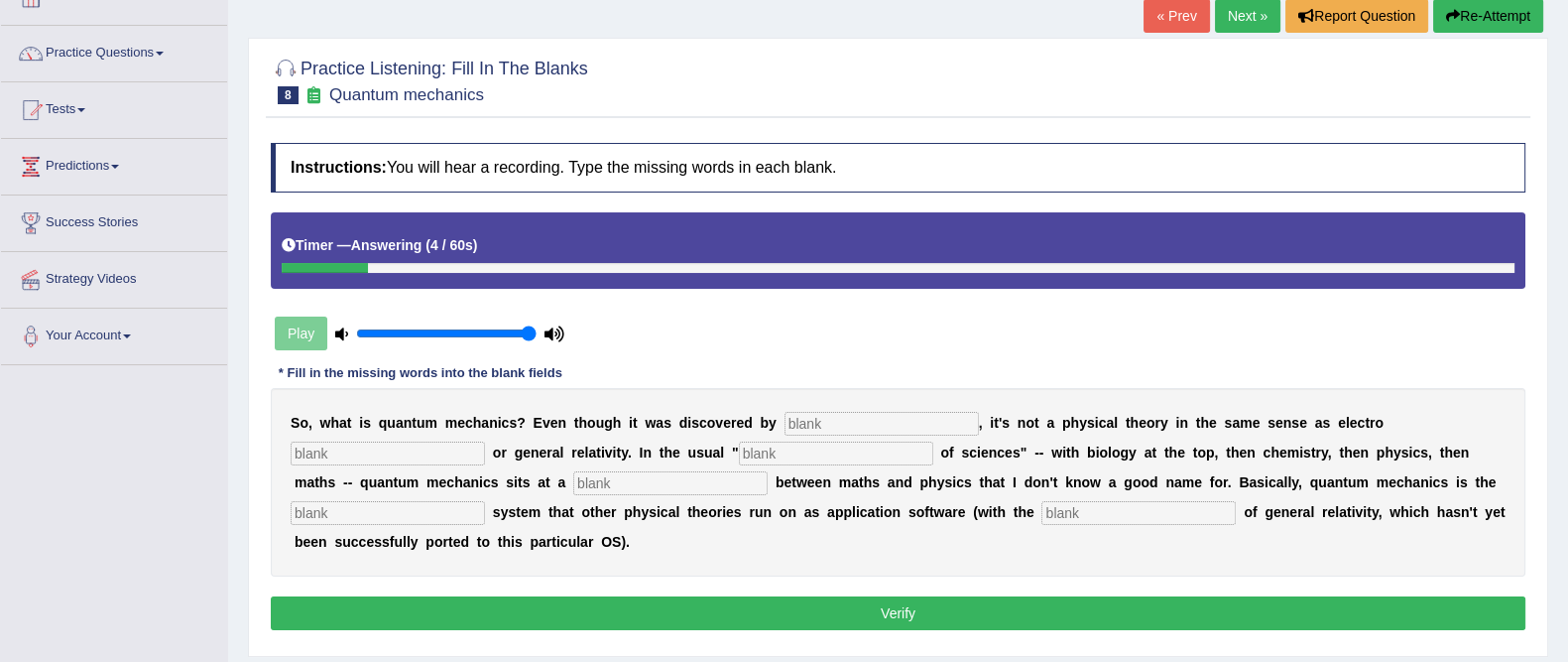 click at bounding box center (882, 424) 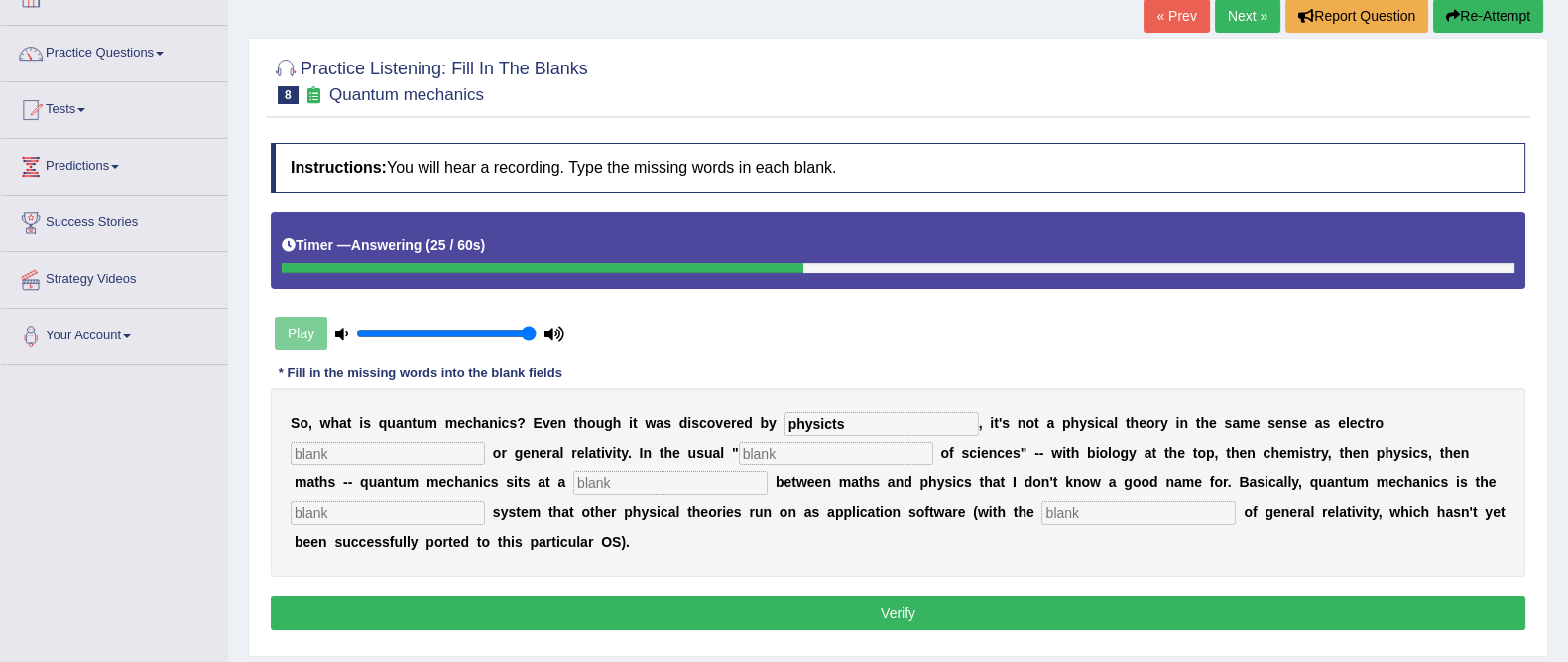 type on "physicts" 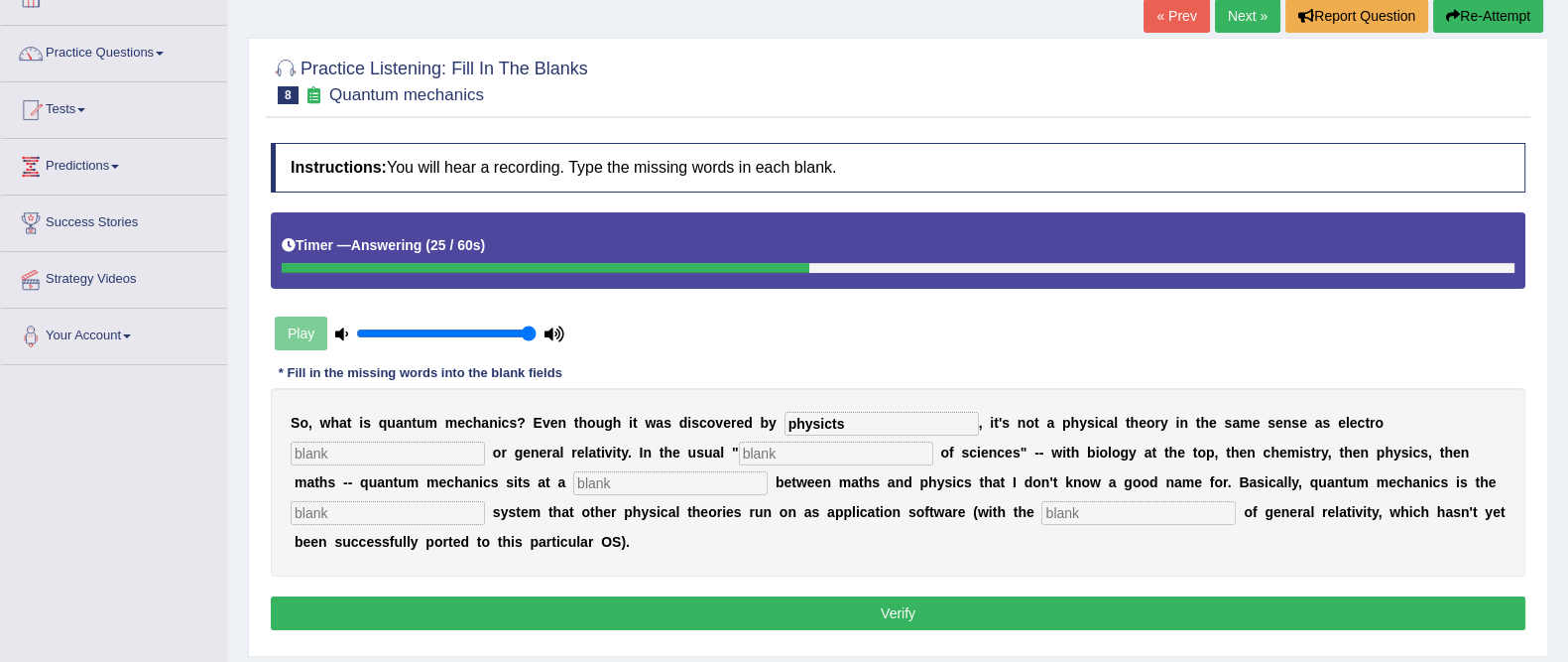 click at bounding box center (388, 454) 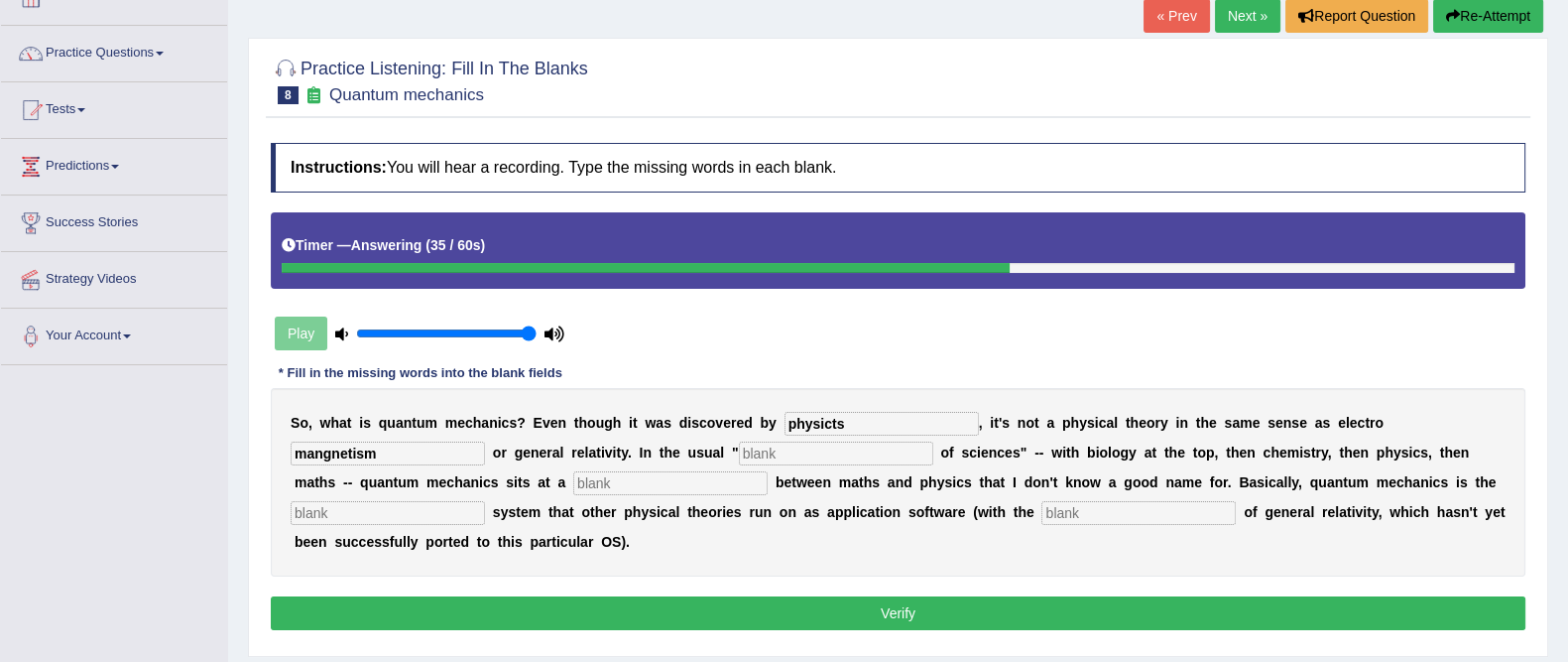 type on "mangnetism" 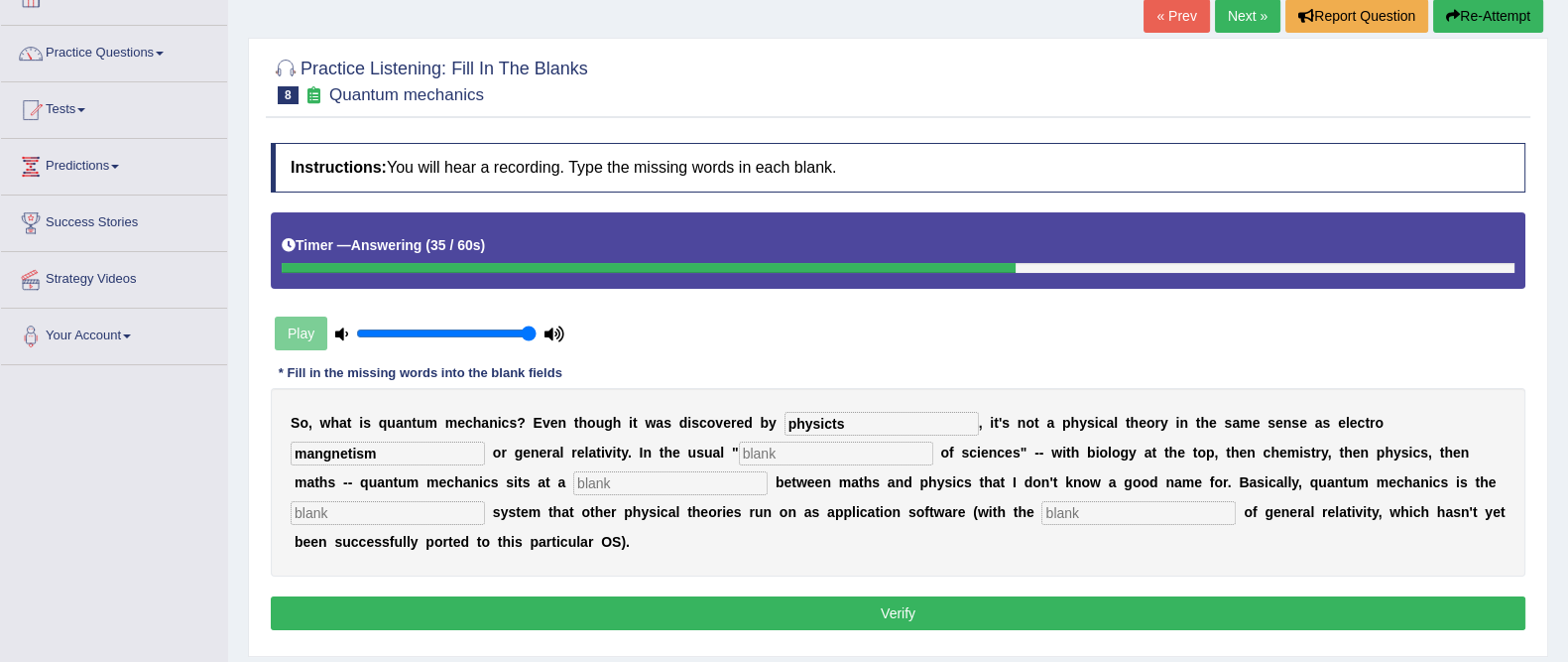 click at bounding box center [670, 483] 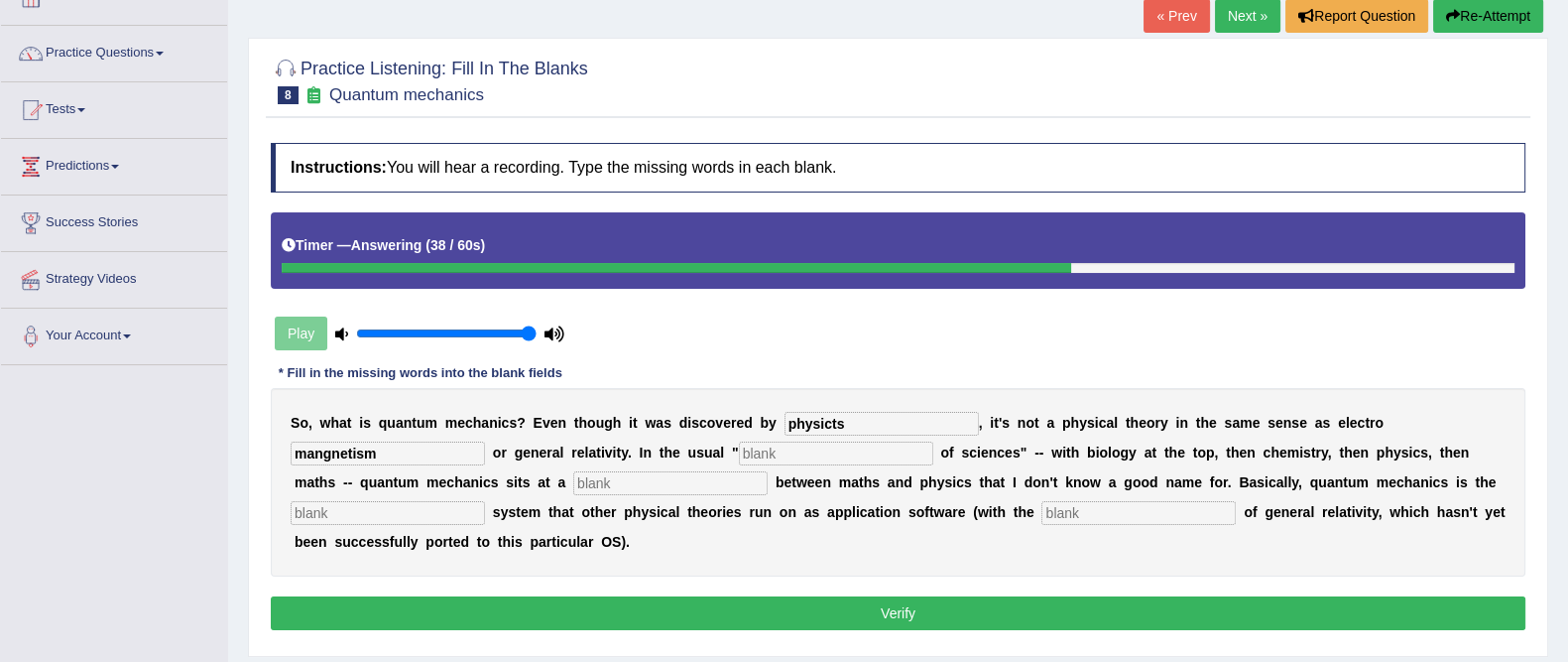 click at bounding box center [670, 483] 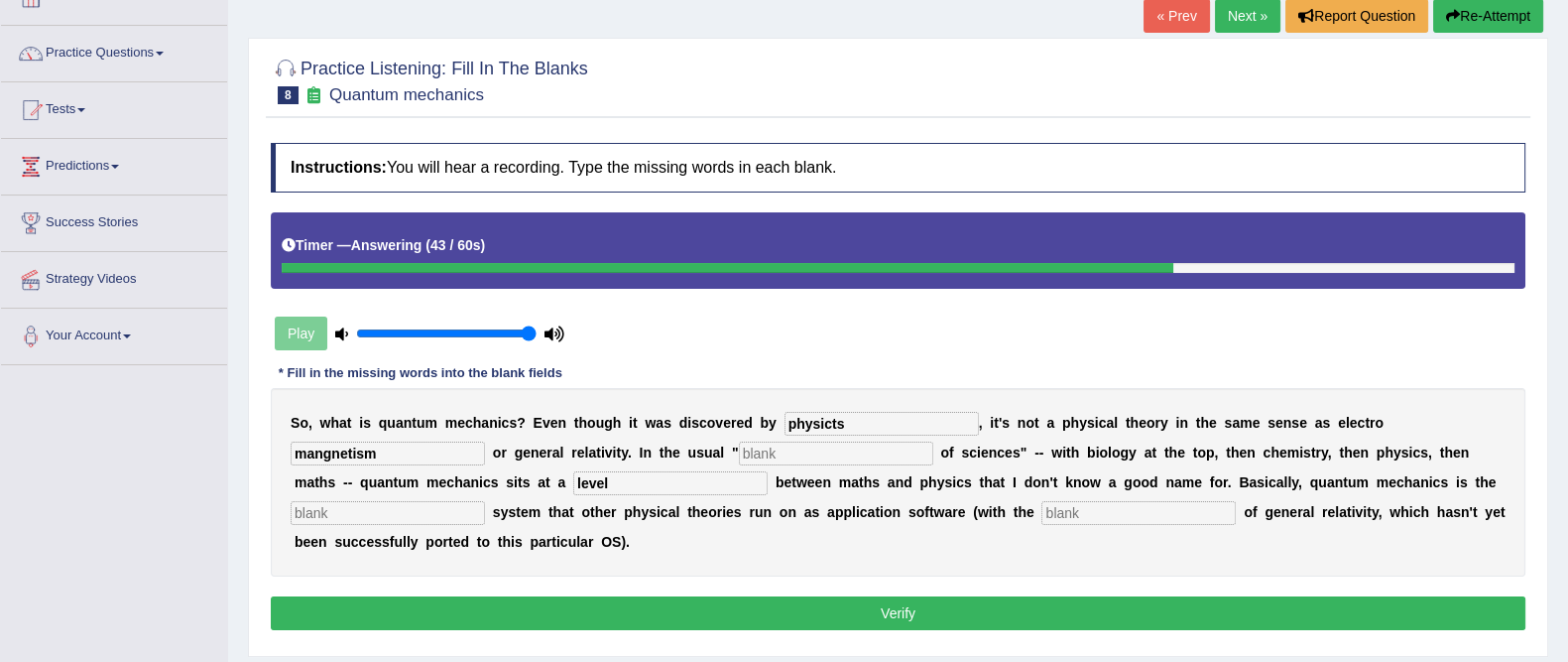 type on "level" 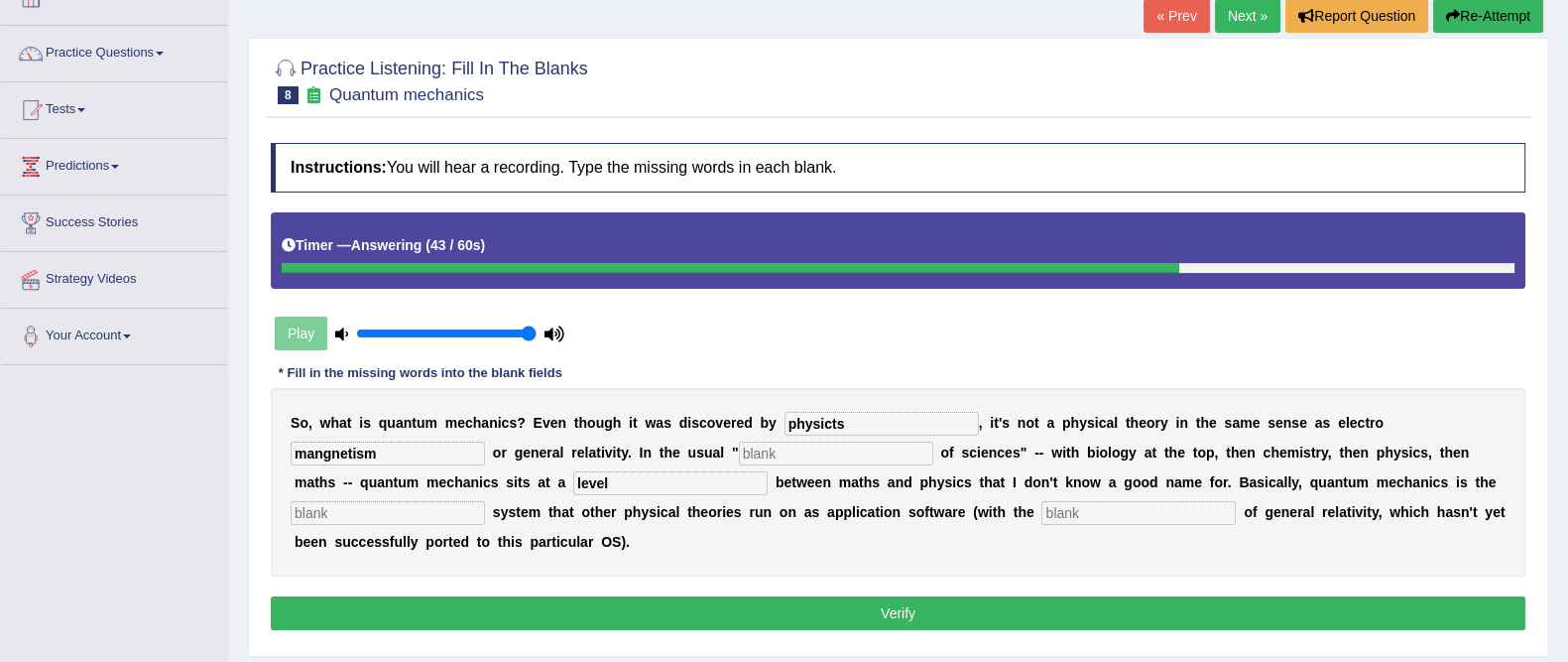 click at bounding box center [388, 513] 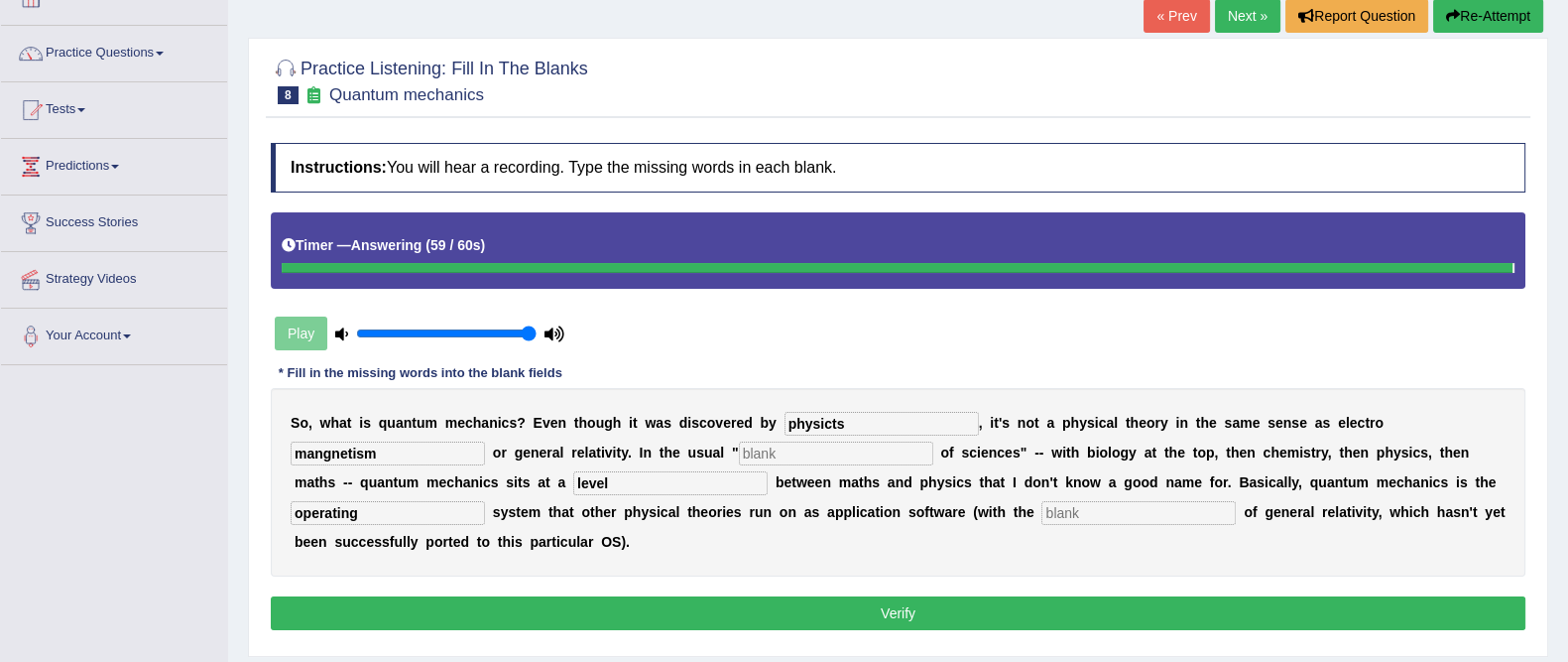 type on "operating" 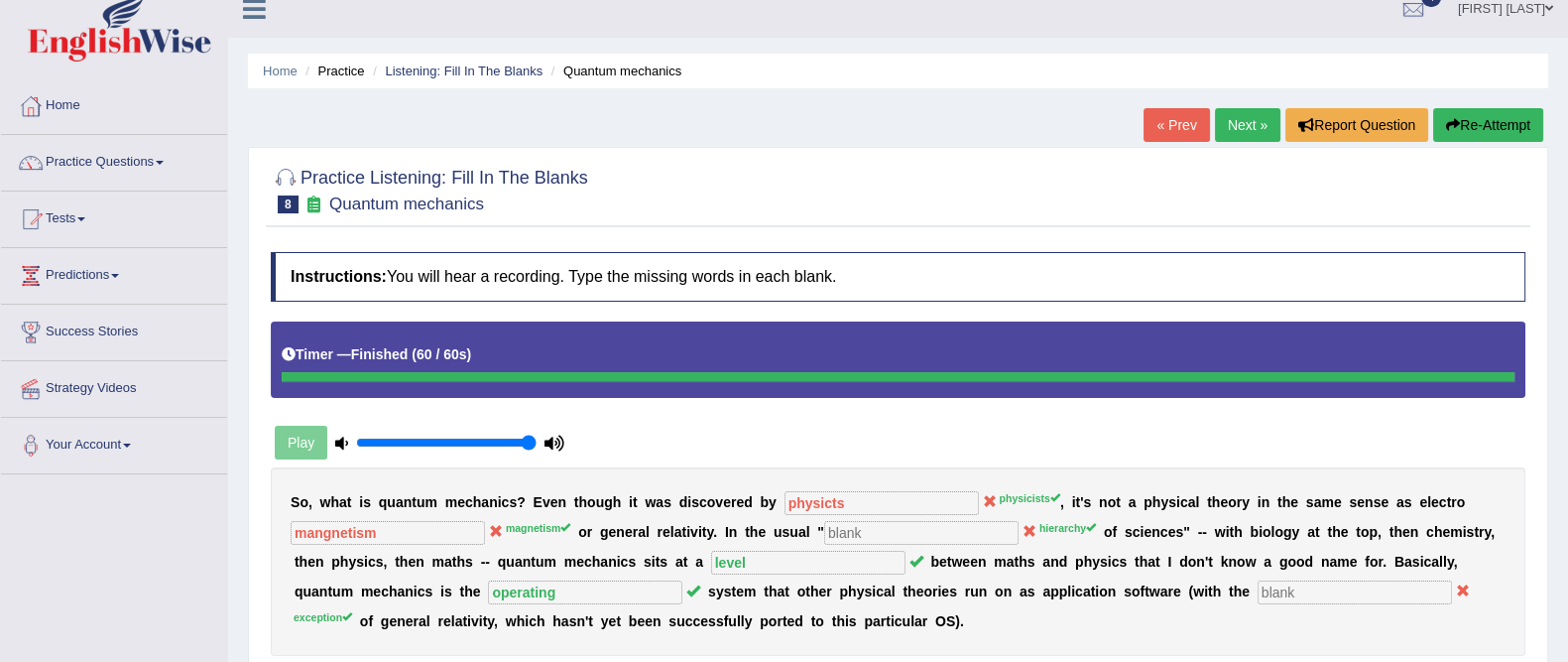 scroll, scrollTop: 0, scrollLeft: 0, axis: both 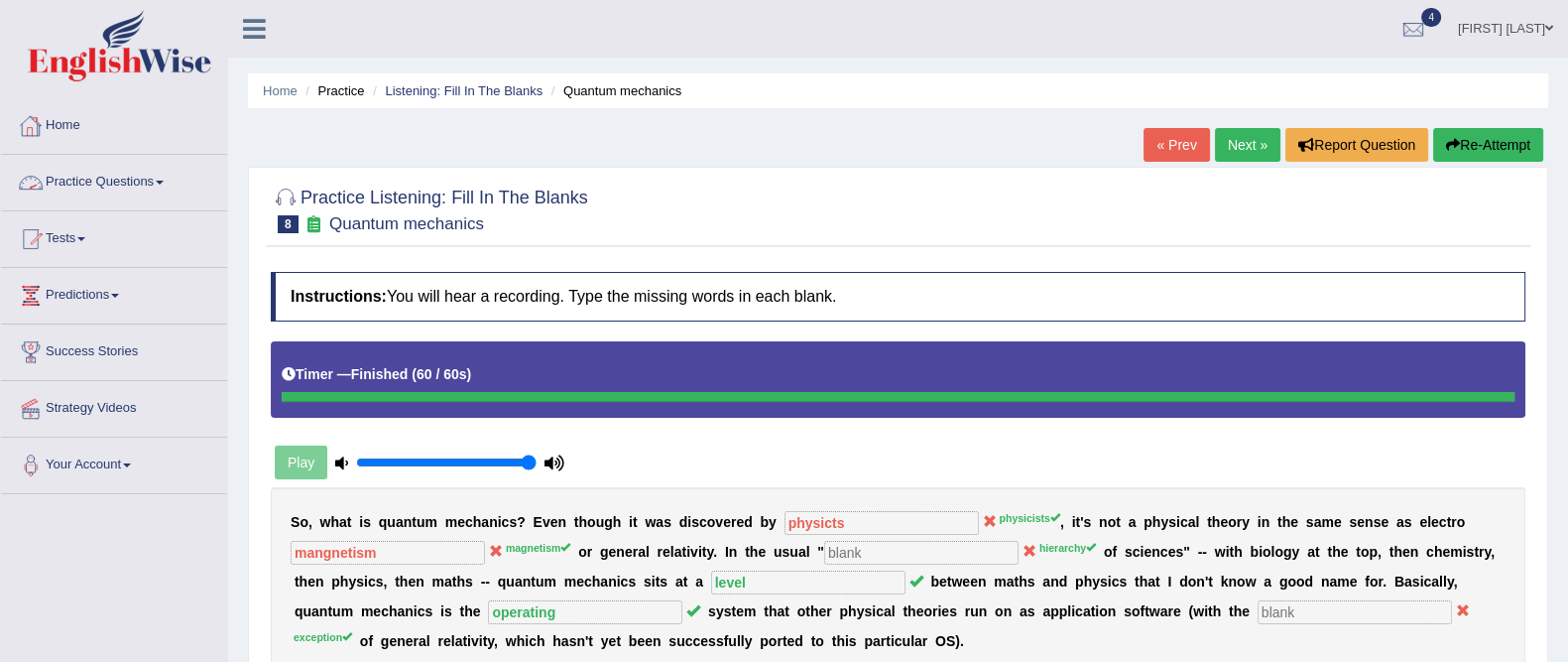 click on "Practice Questions" at bounding box center [114, 180] 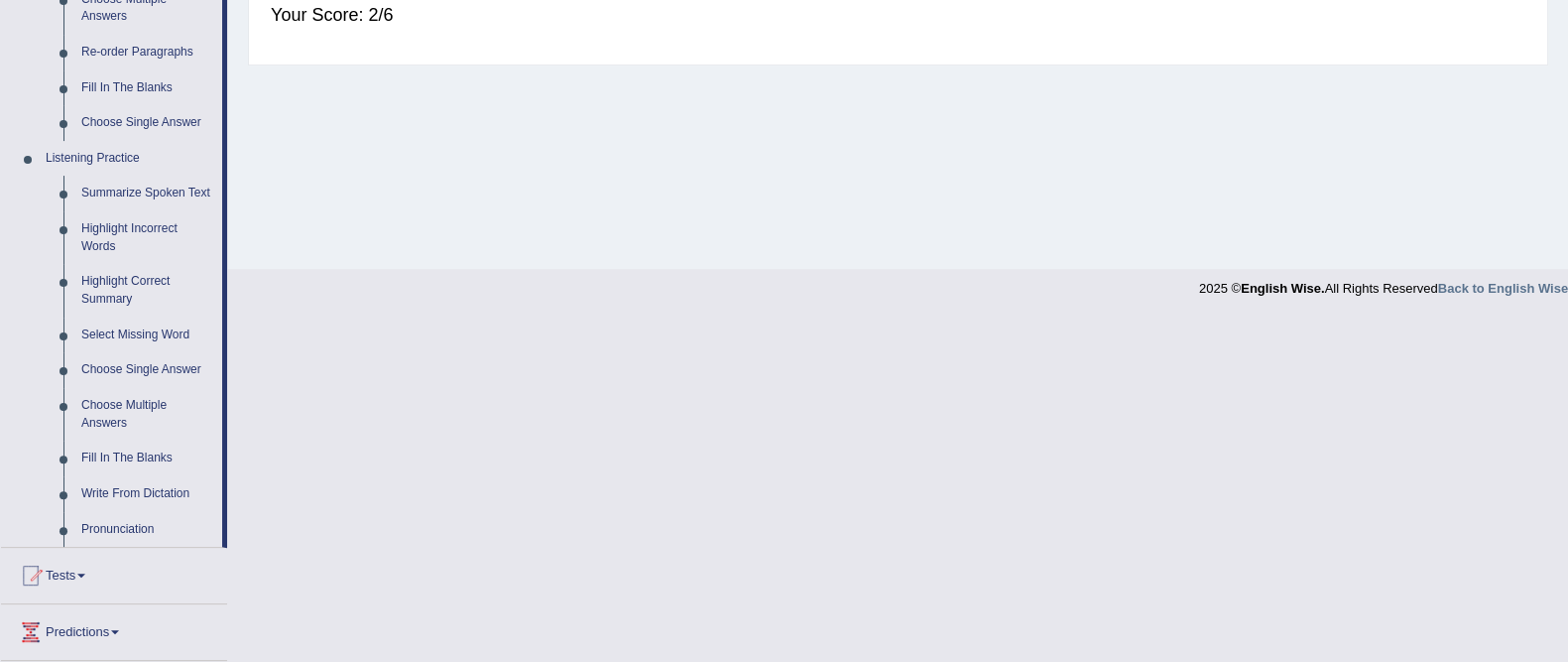 scroll, scrollTop: 725, scrollLeft: 0, axis: vertical 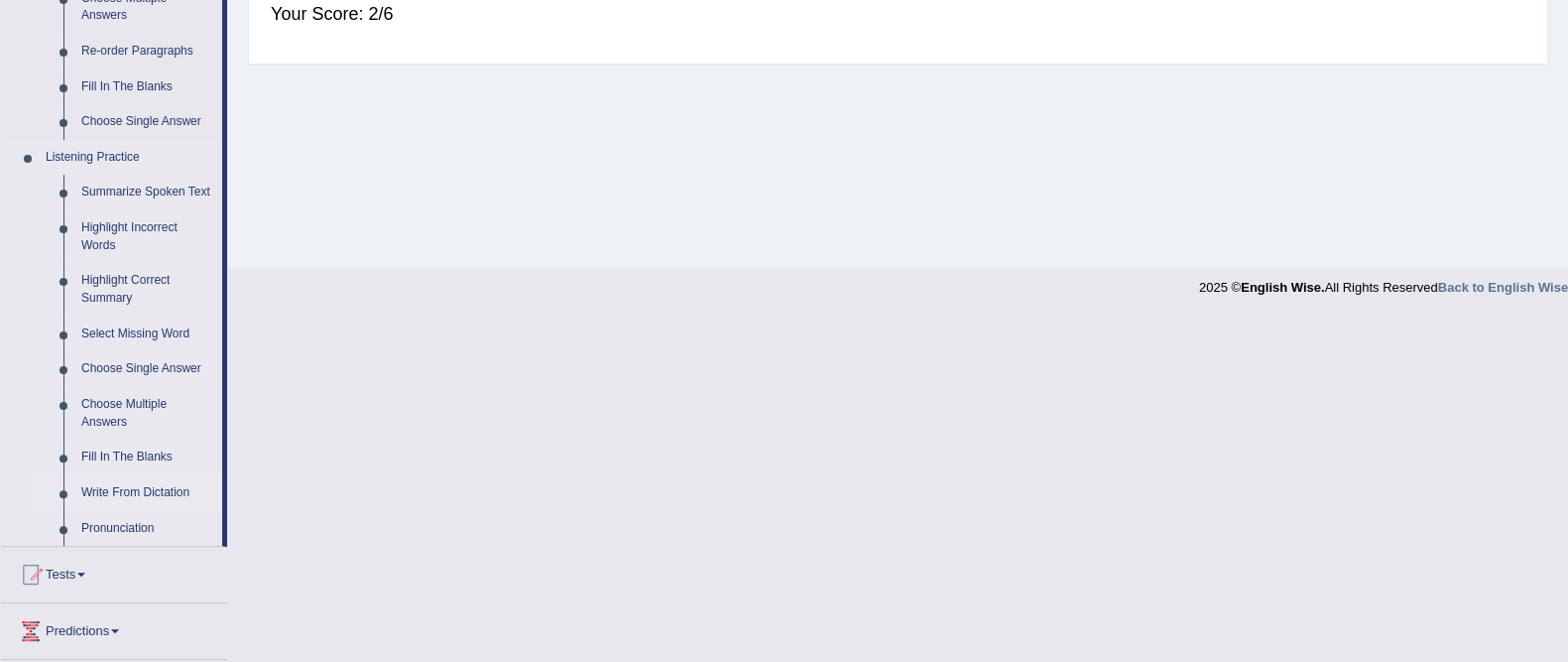 click on "Write From Dictation" at bounding box center [147, 493] 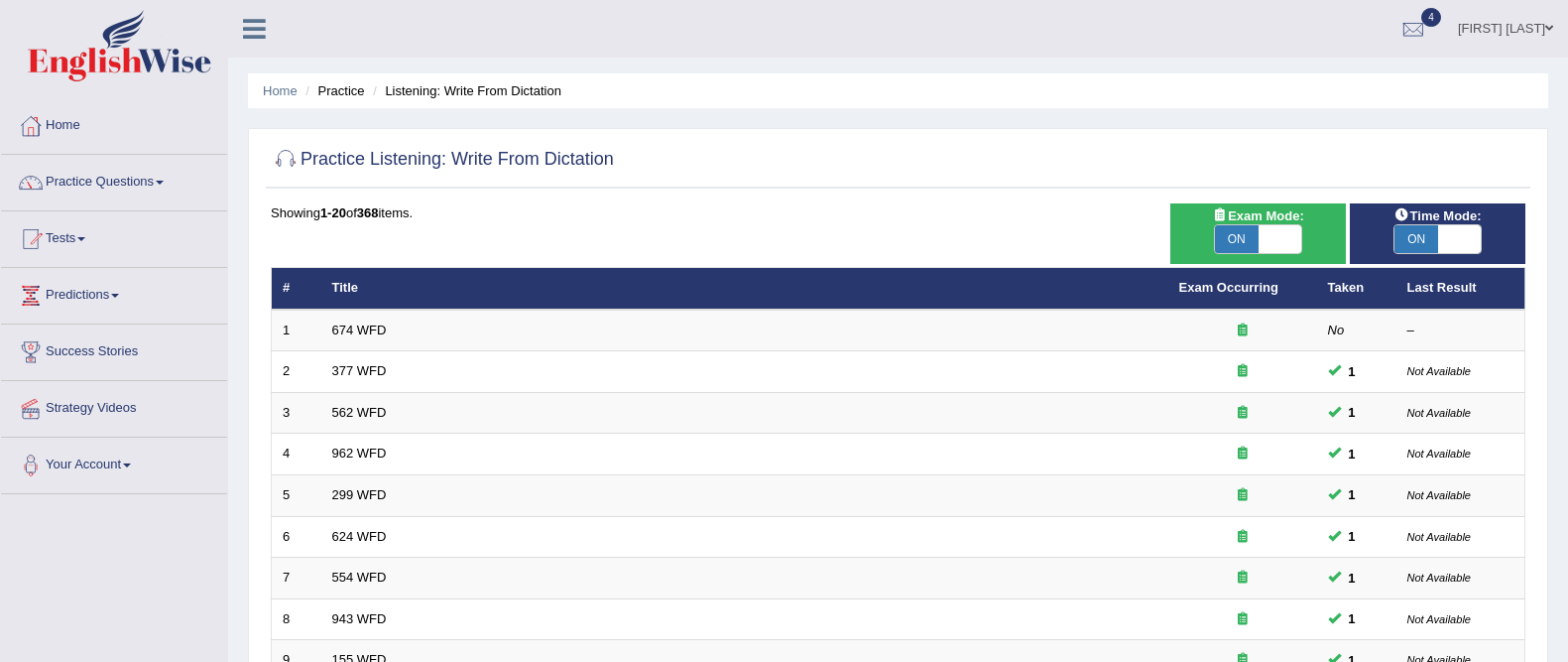 scroll, scrollTop: 0, scrollLeft: 0, axis: both 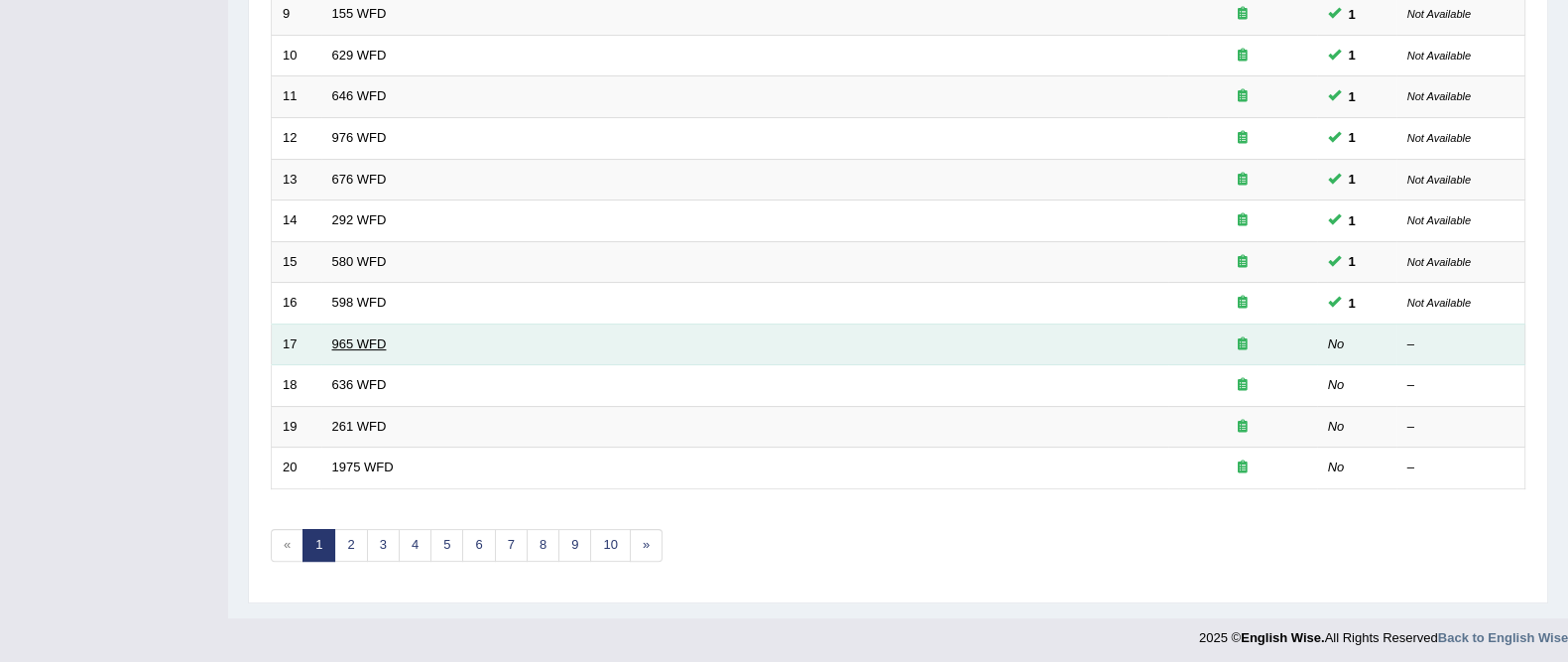 click on "965 WFD" at bounding box center [359, 343] 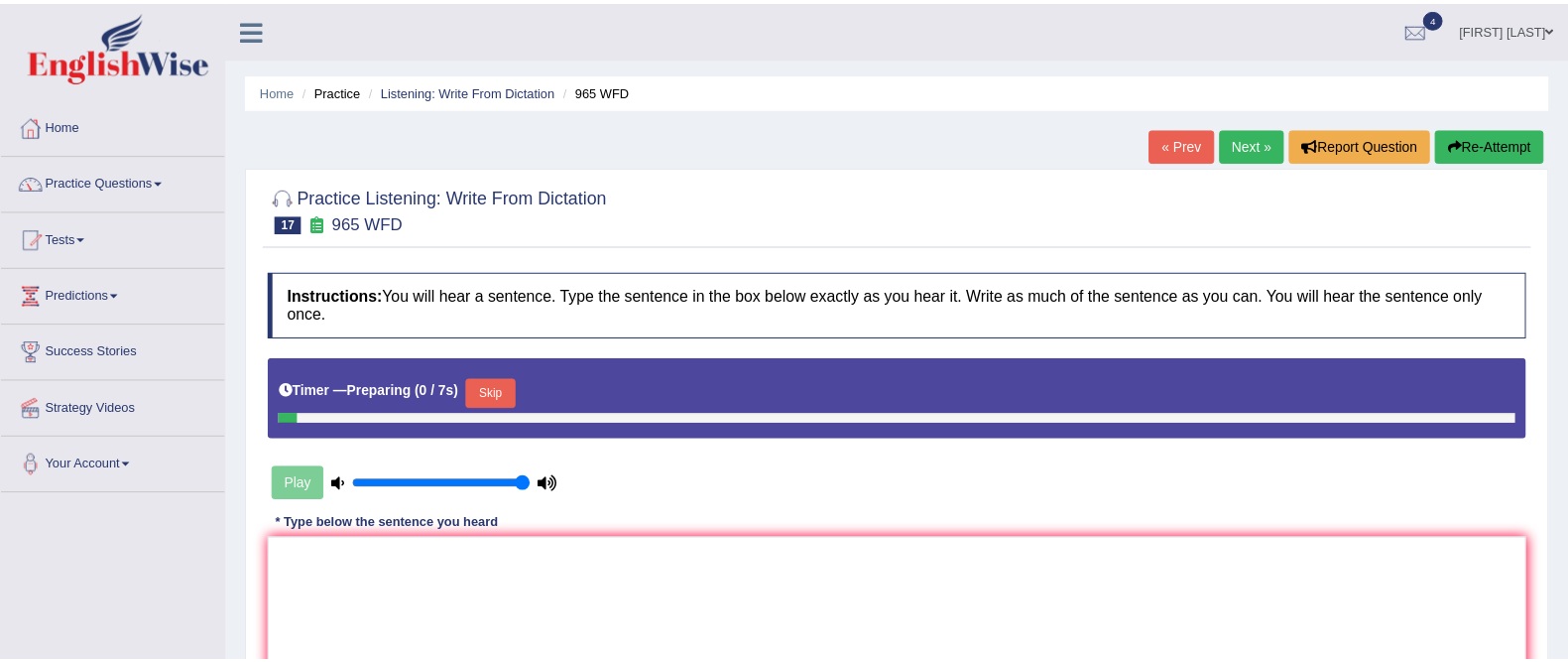 scroll, scrollTop: 0, scrollLeft: 0, axis: both 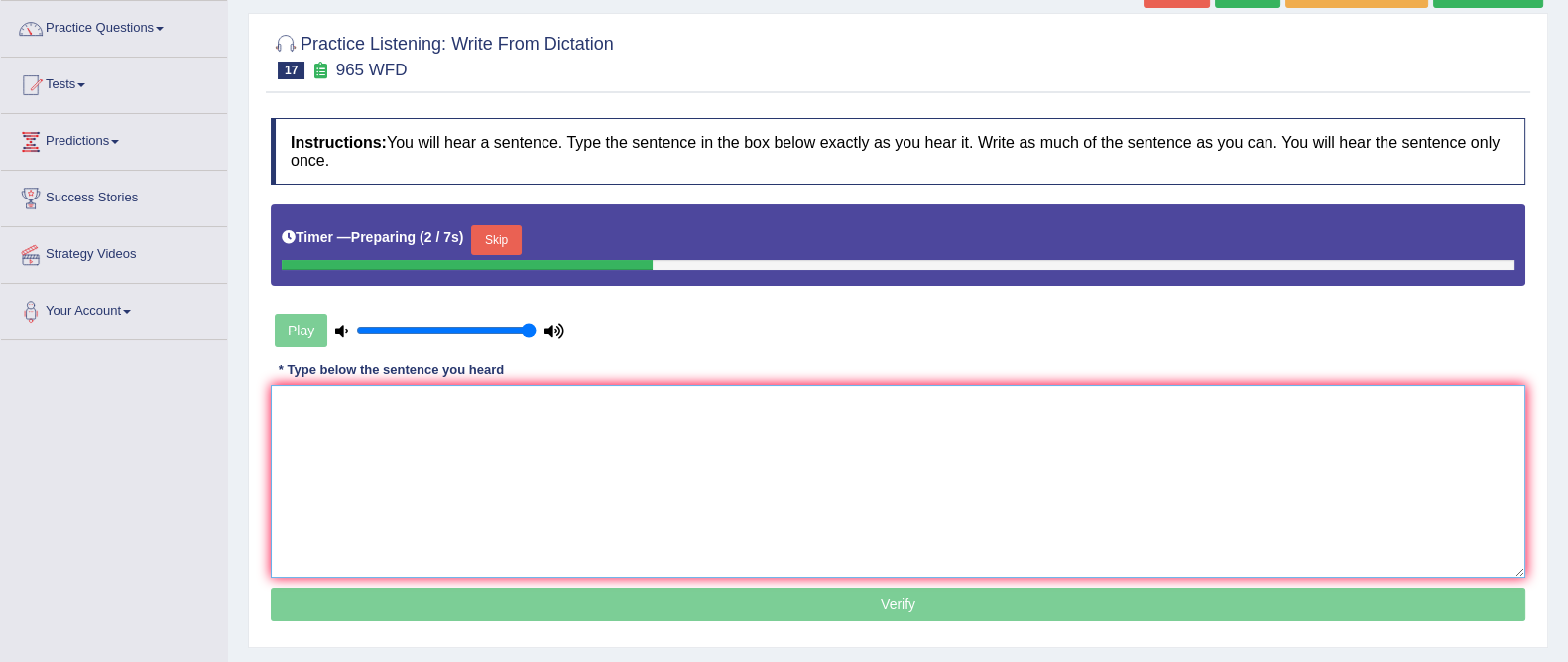 click at bounding box center [898, 481] 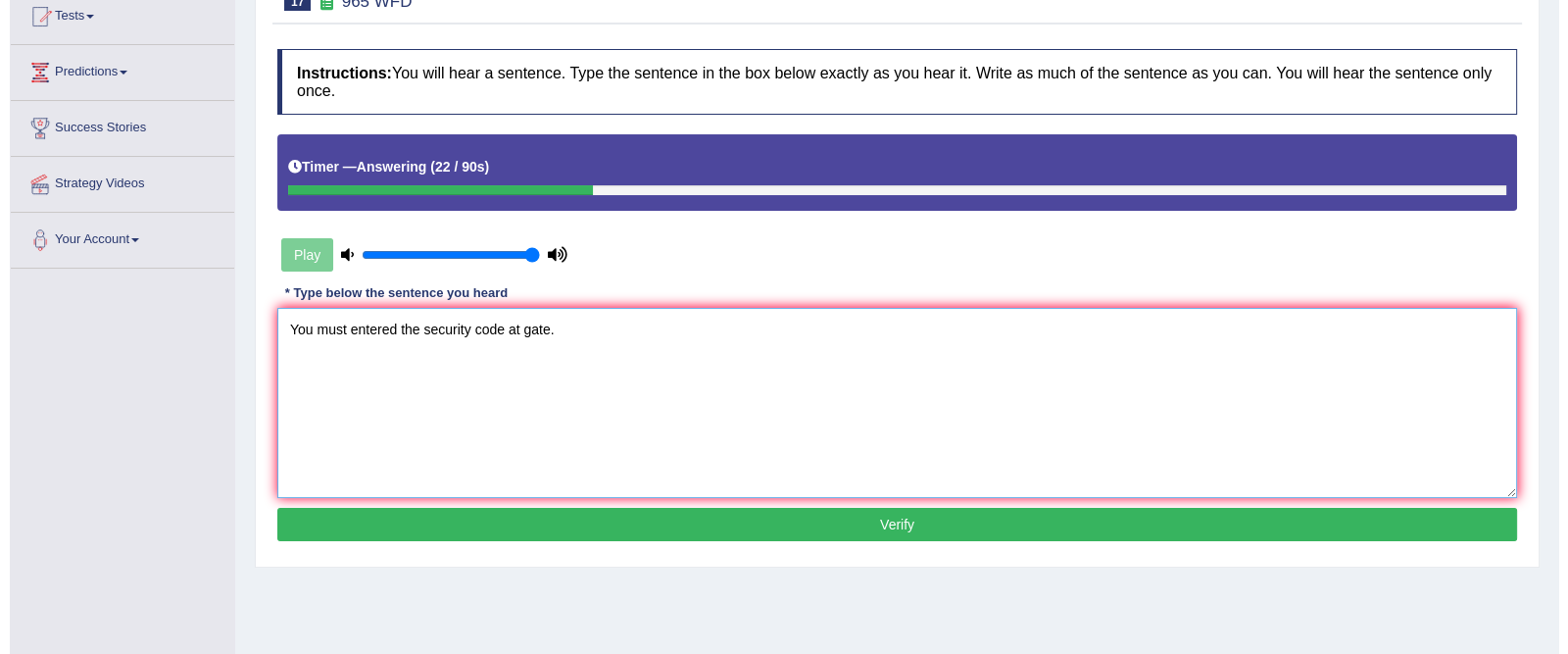 scroll, scrollTop: 239, scrollLeft: 0, axis: vertical 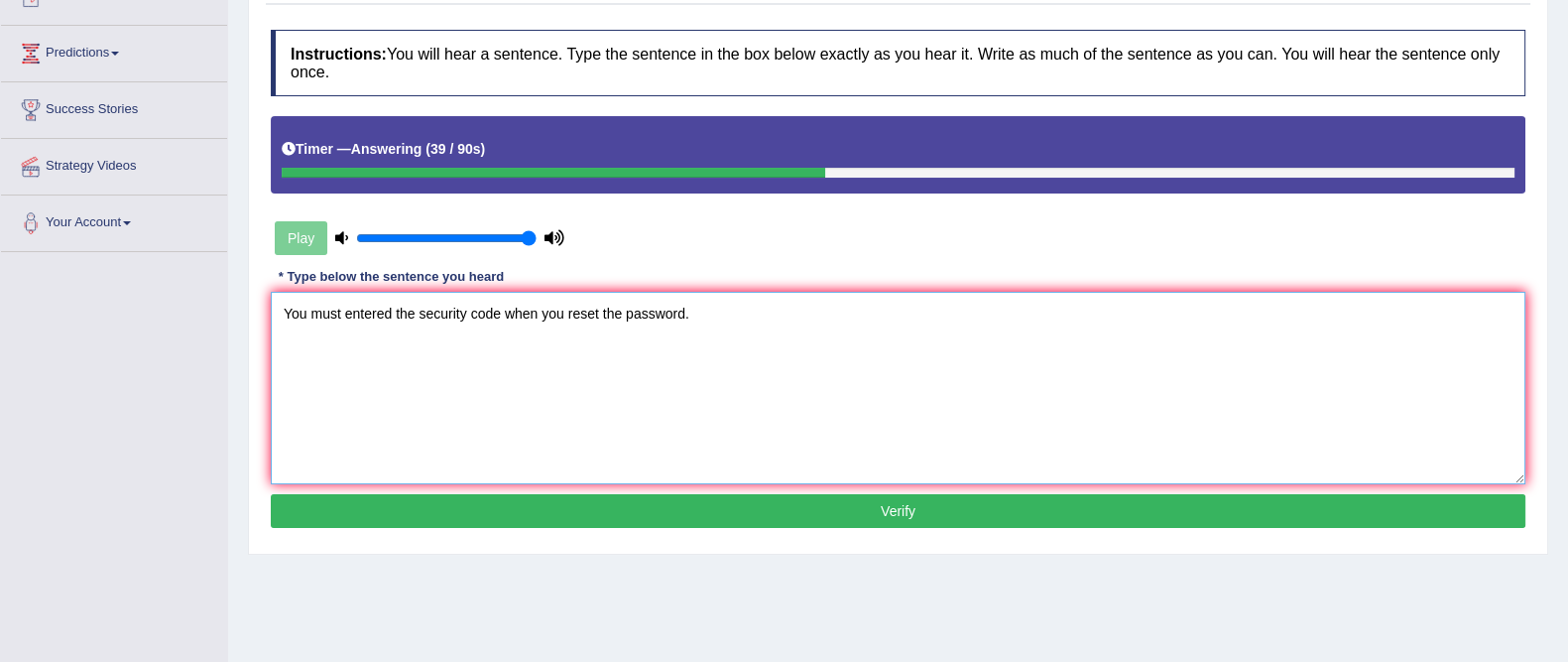 type on "You must entered the security code when you reset the password." 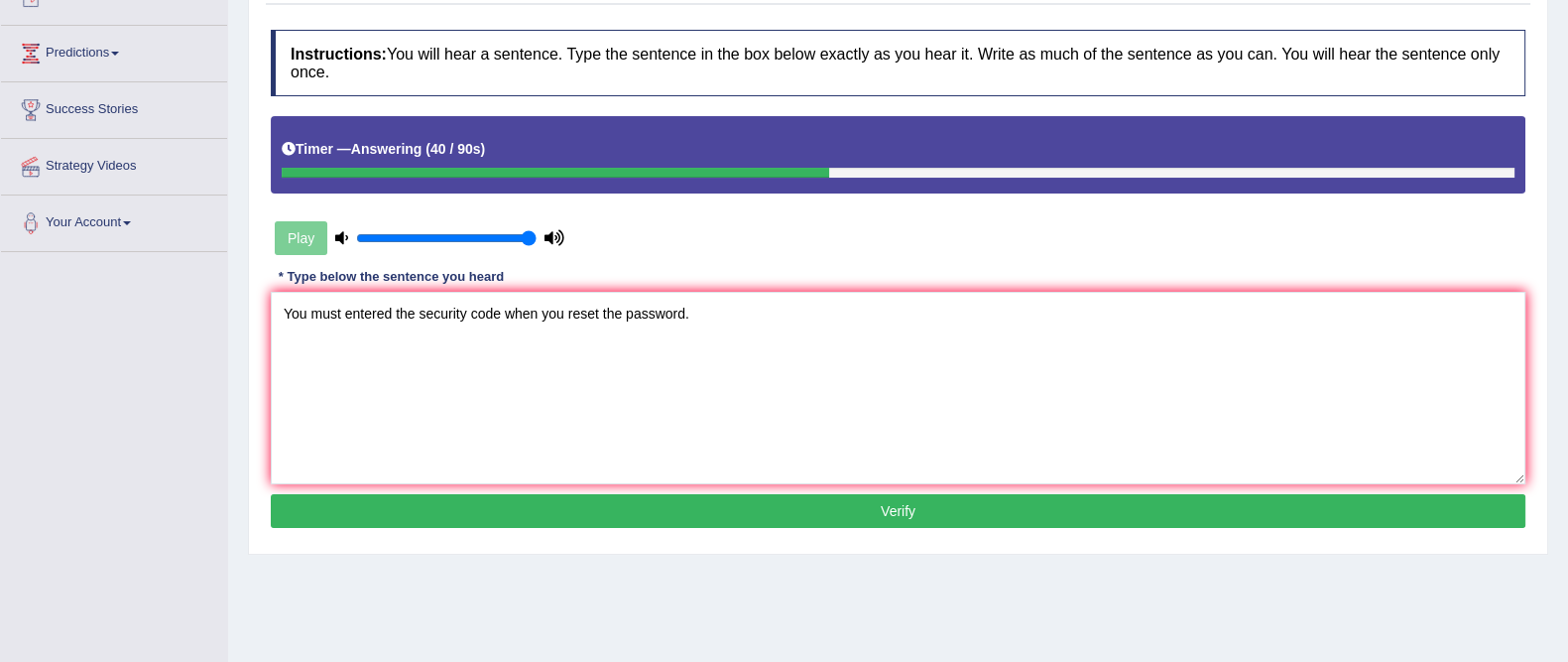 click on "Verify" at bounding box center (898, 511) 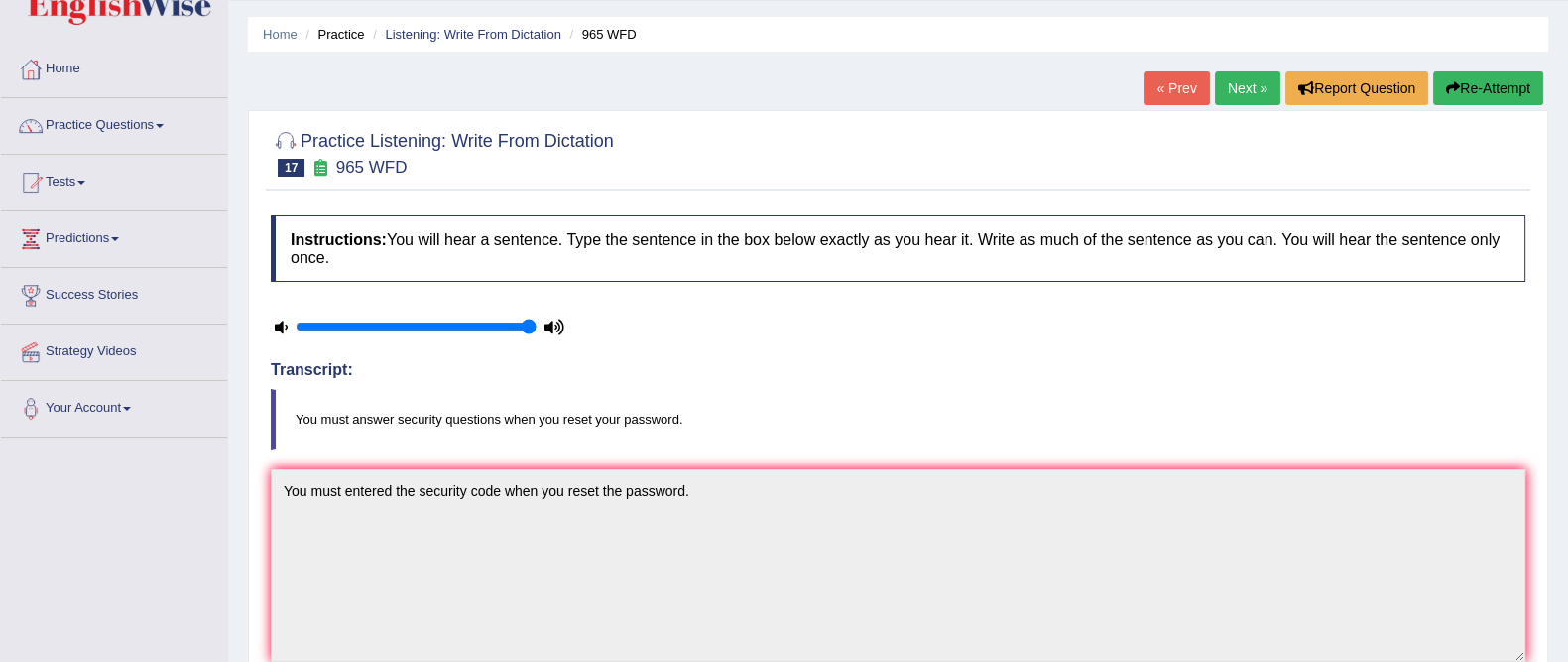 scroll, scrollTop: 0, scrollLeft: 0, axis: both 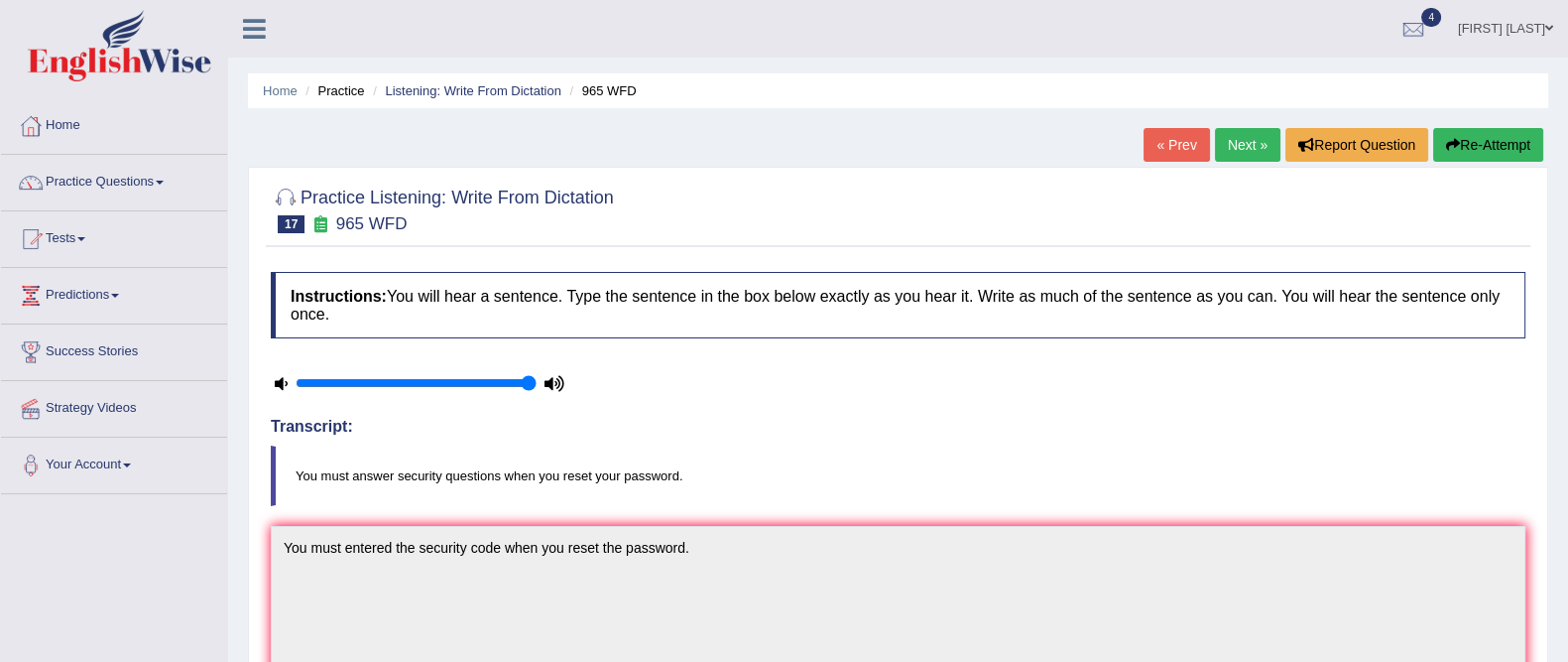 click on "Next »" at bounding box center [1248, 145] 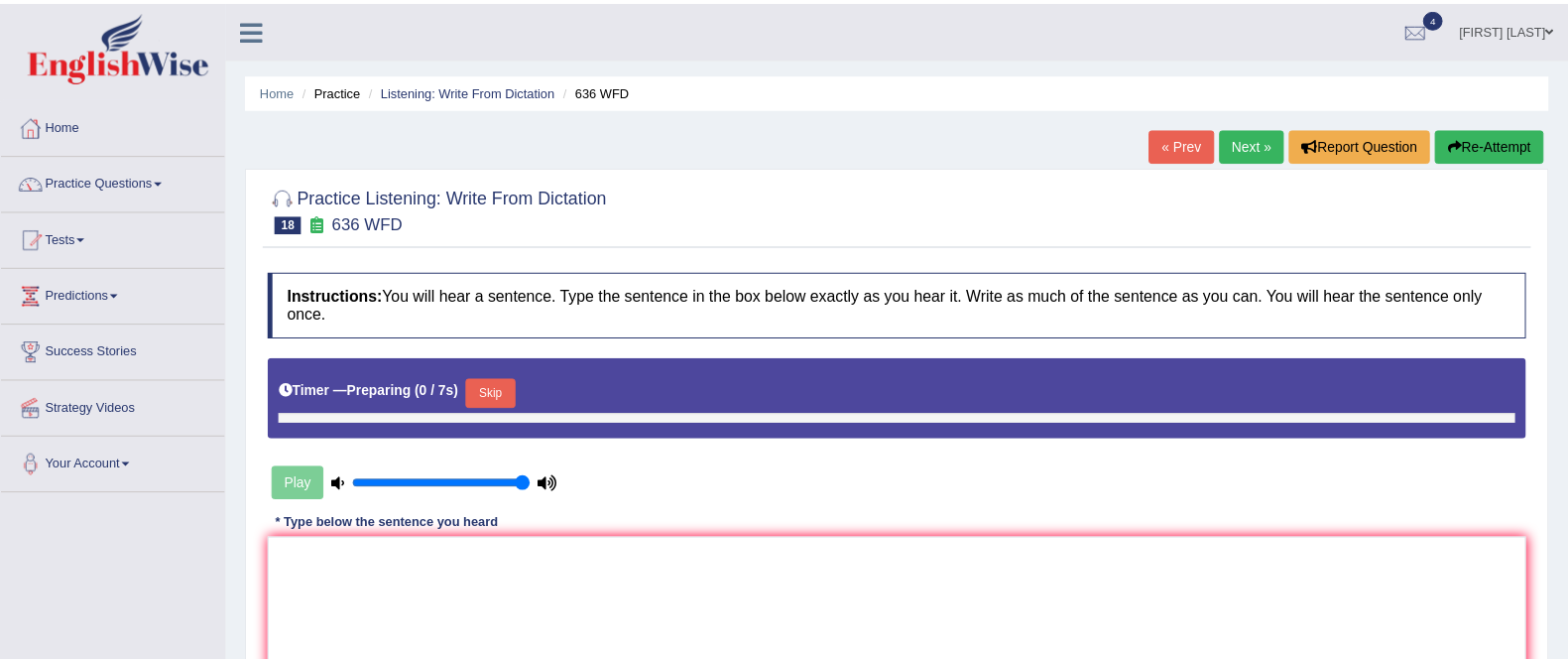 scroll, scrollTop: 0, scrollLeft: 0, axis: both 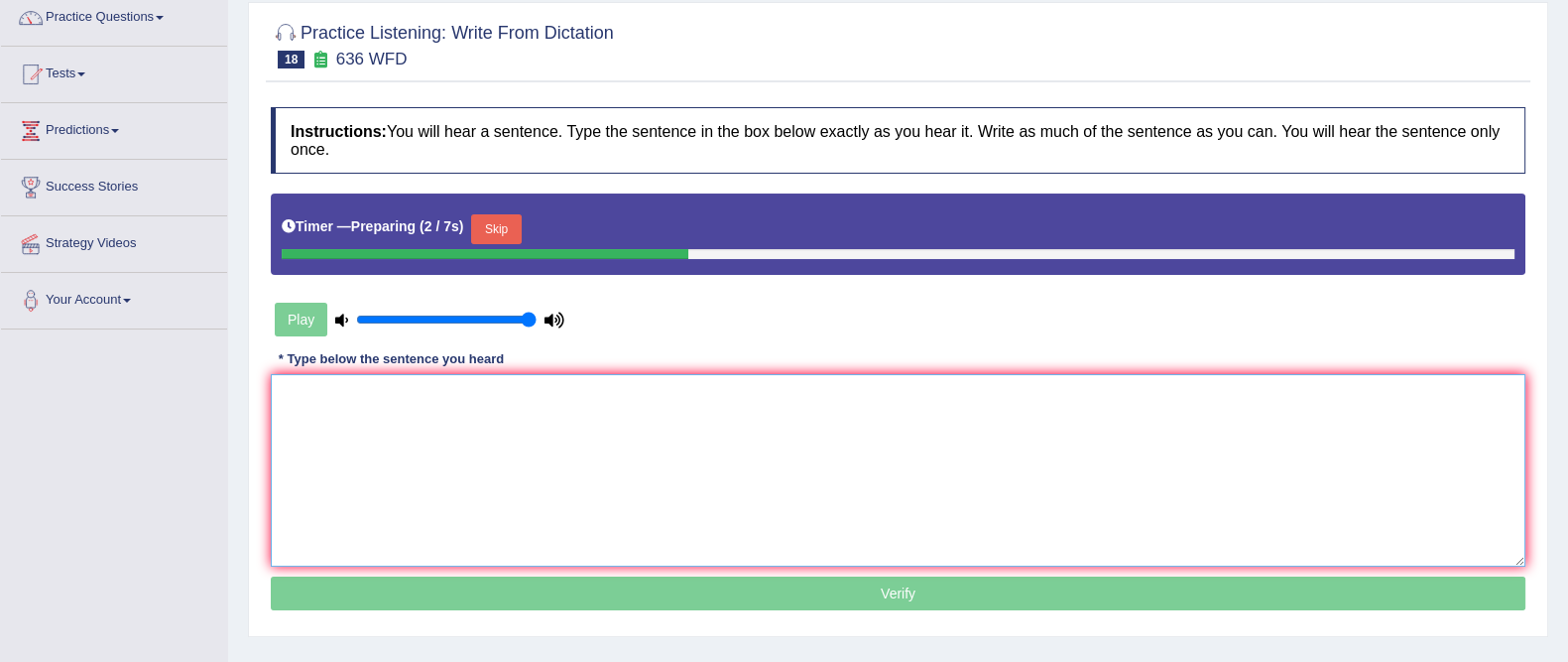 click at bounding box center [898, 470] 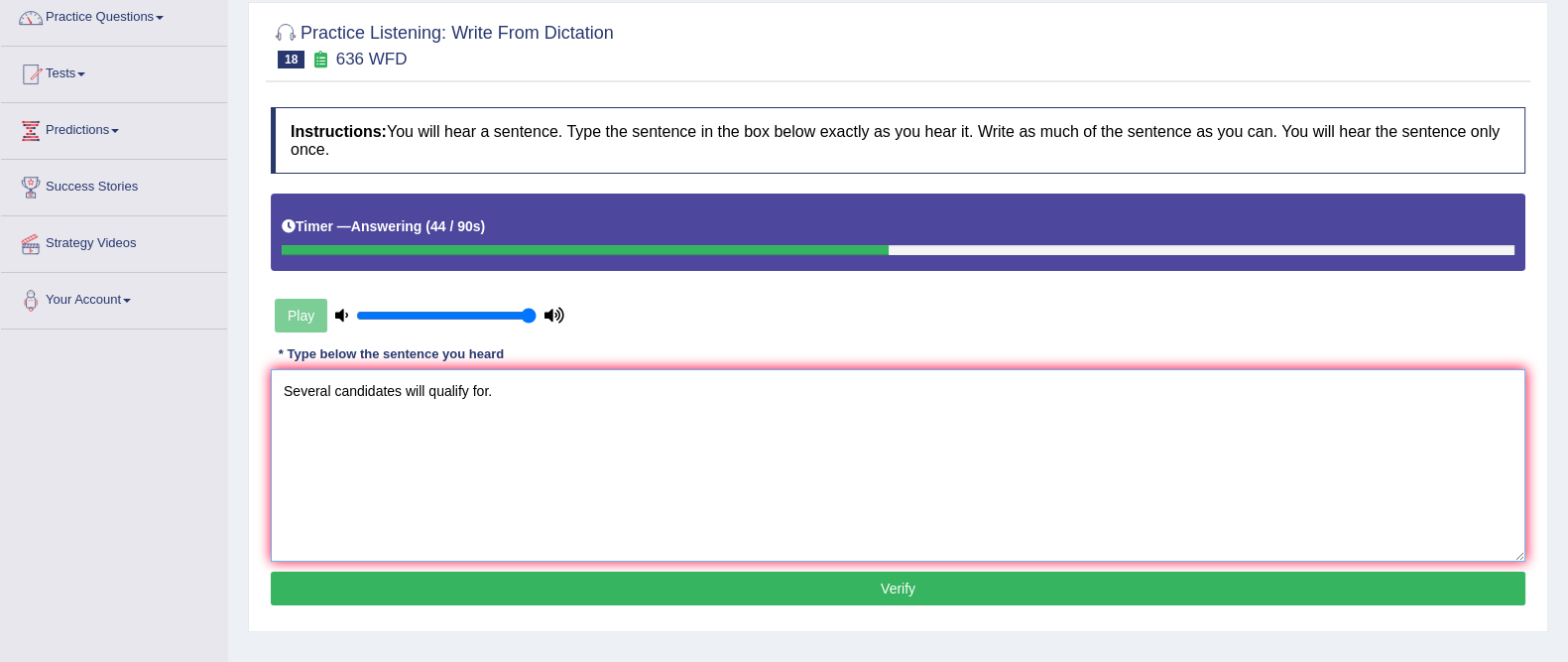 type on "Several candidates will qualify for." 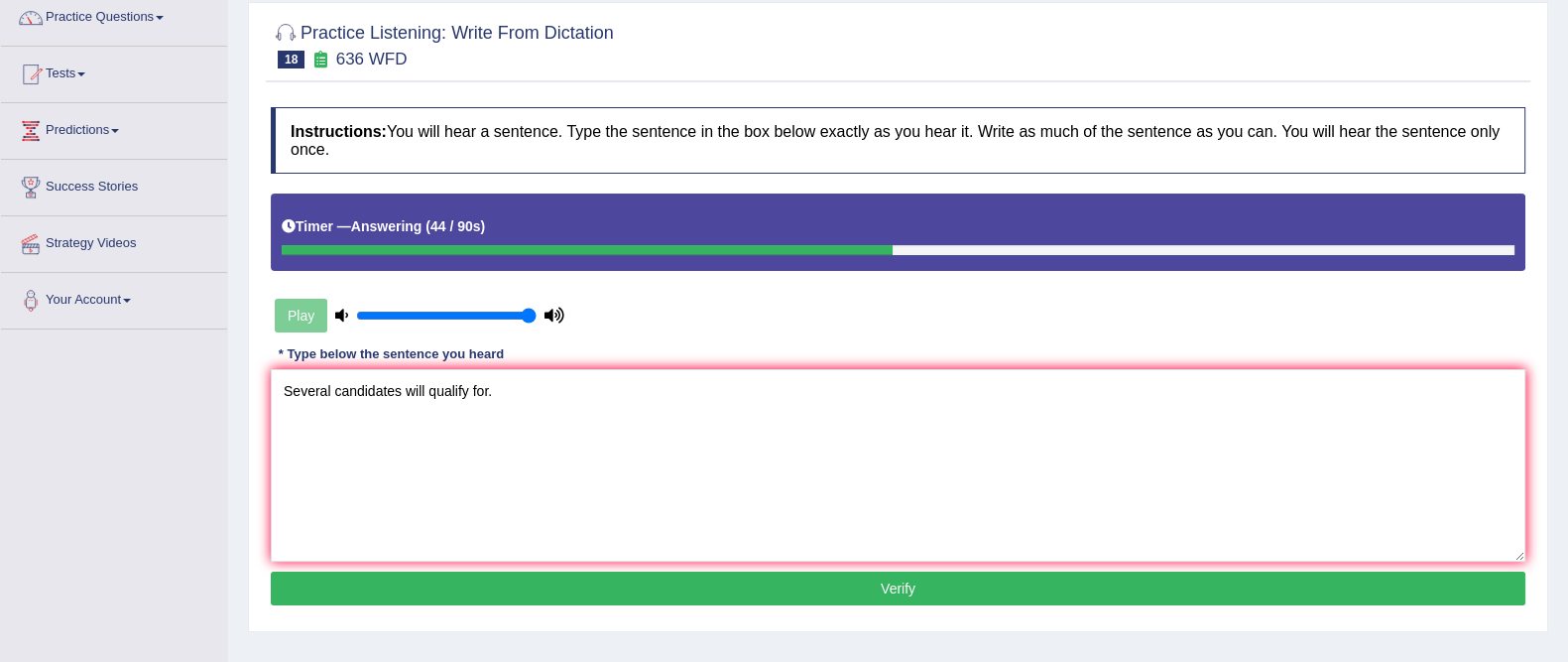 click on "Verify" at bounding box center [898, 589] 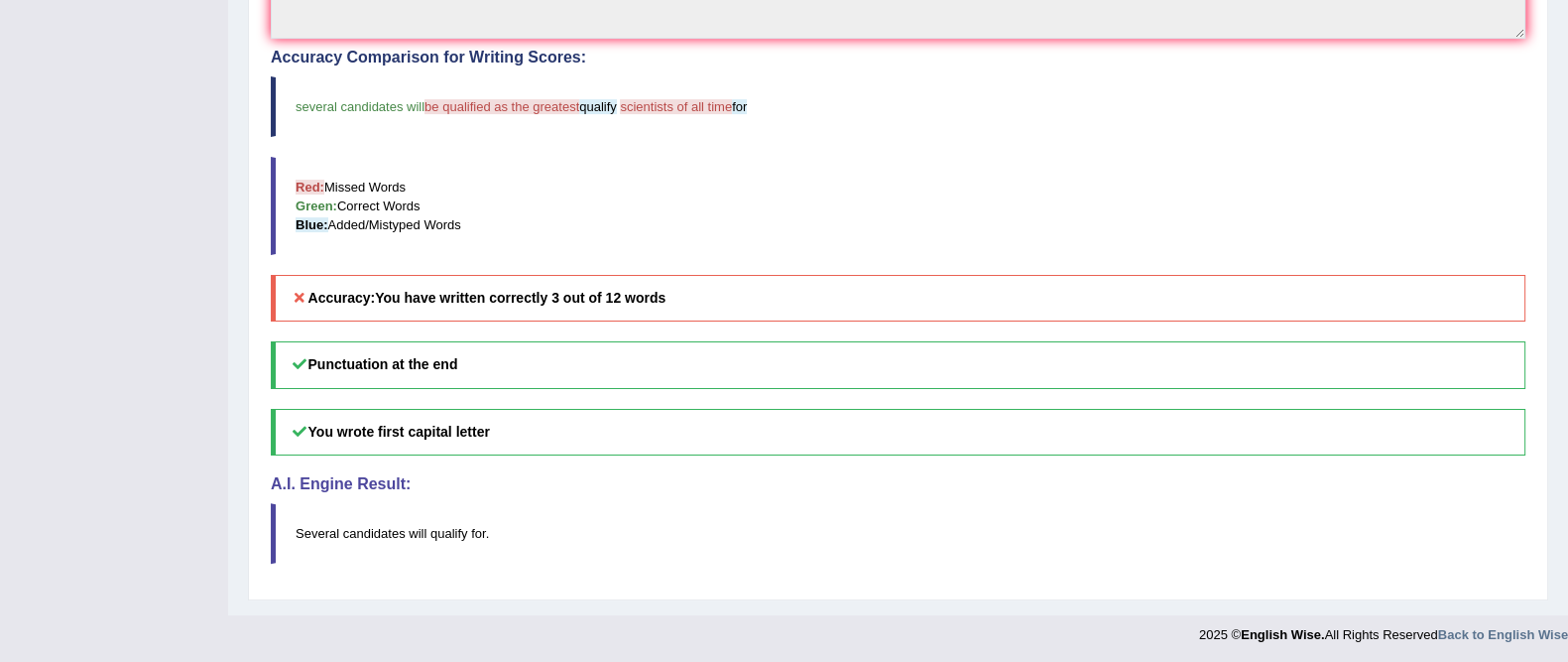 scroll, scrollTop: 0, scrollLeft: 0, axis: both 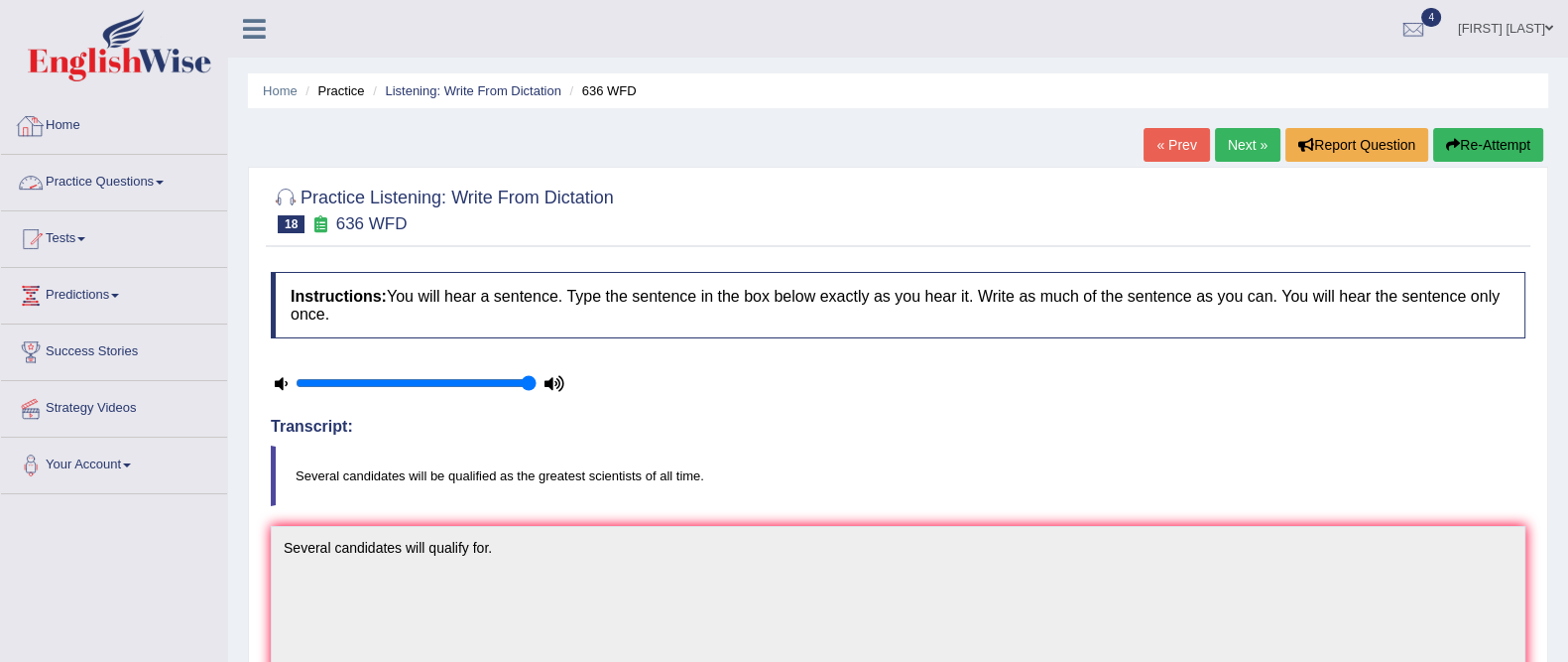 click on "Practice Questions" at bounding box center (114, 180) 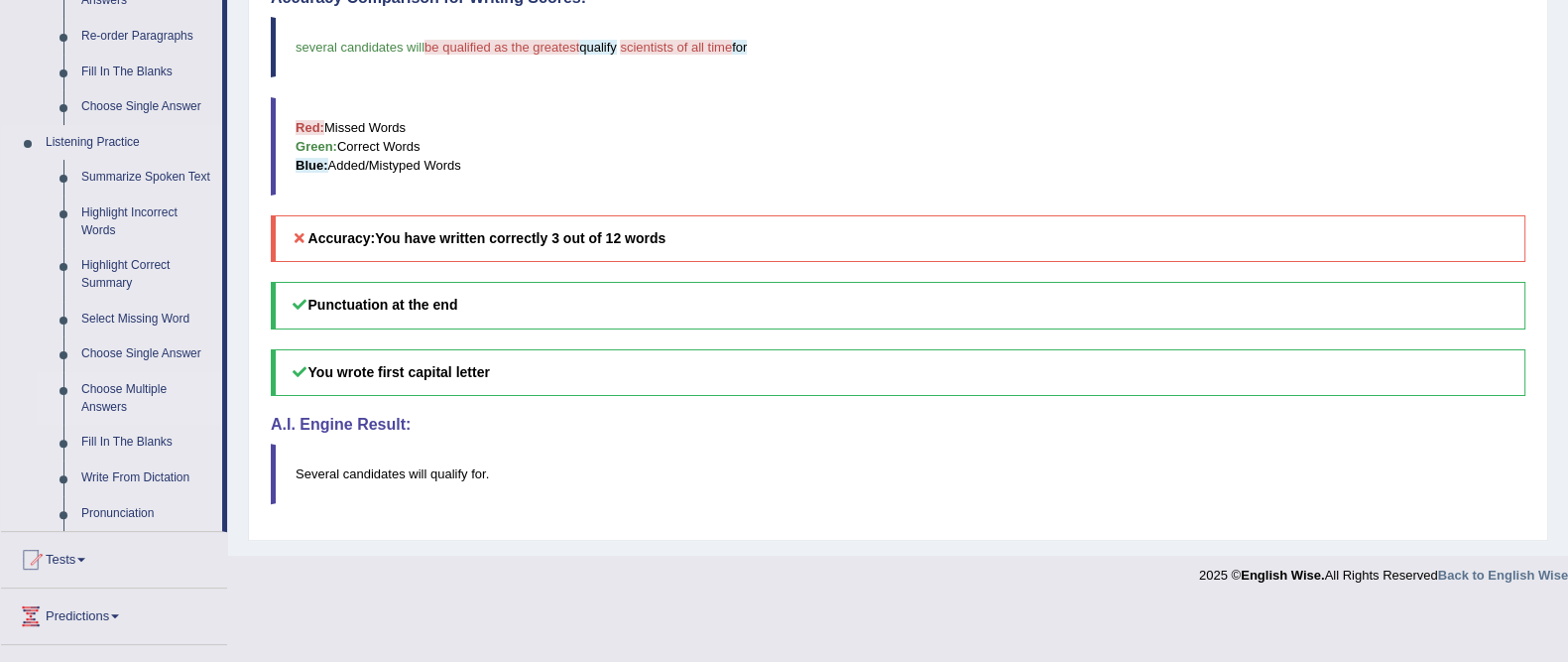 scroll, scrollTop: 744, scrollLeft: 0, axis: vertical 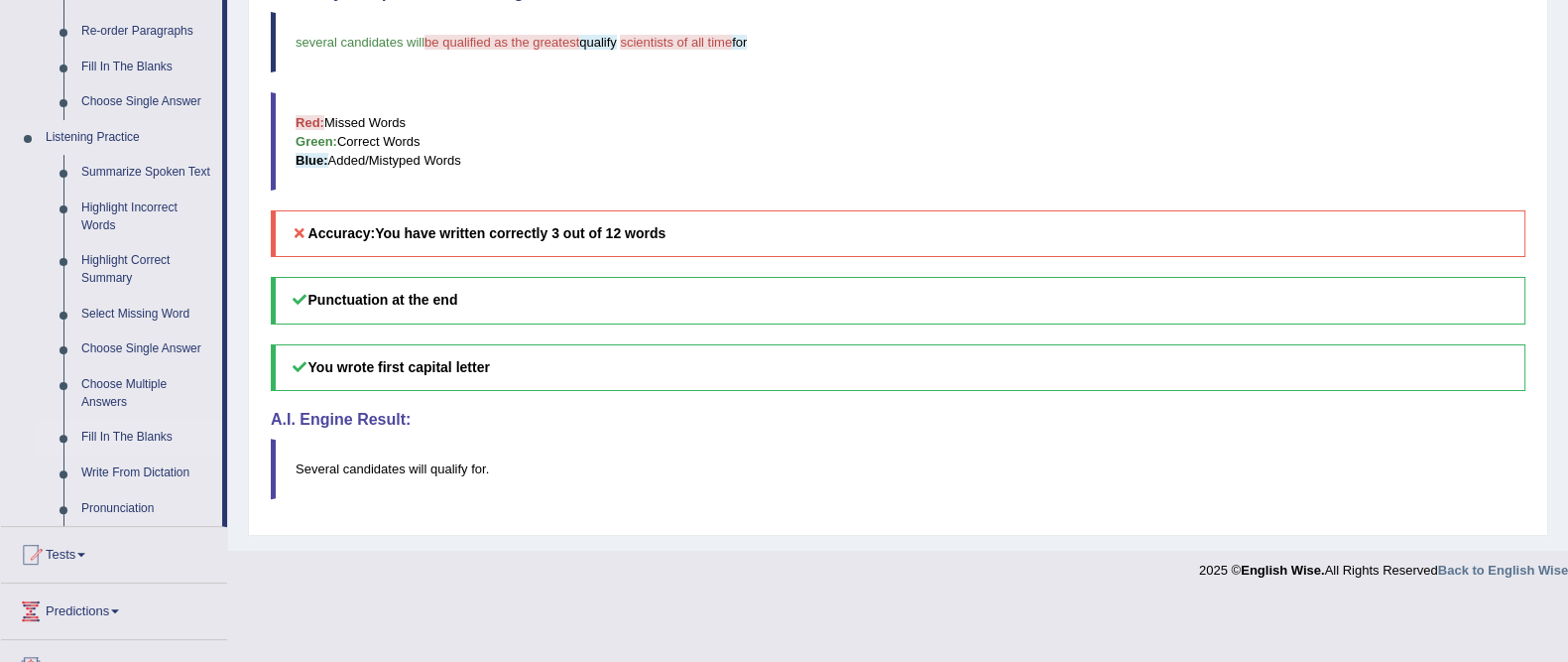 click on "Fill In The Blanks" at bounding box center (147, 438) 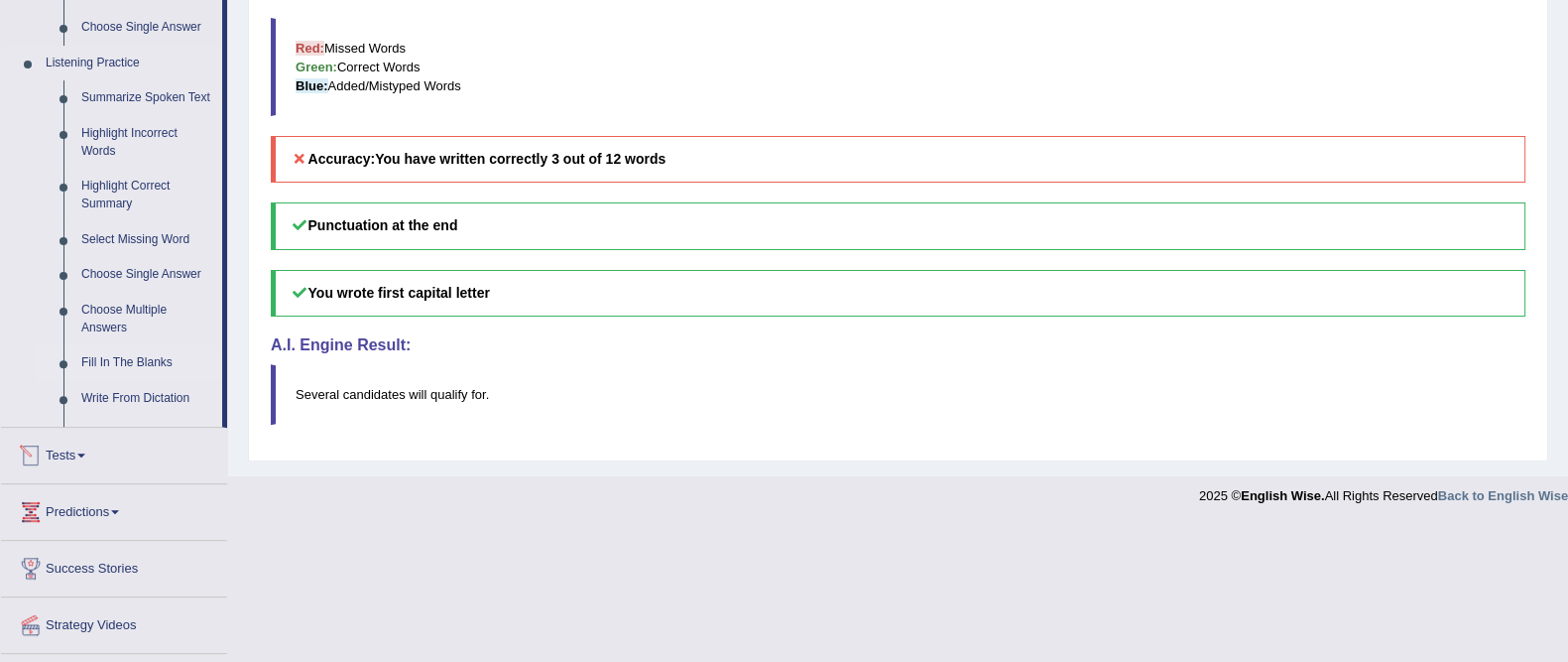 scroll, scrollTop: 680, scrollLeft: 0, axis: vertical 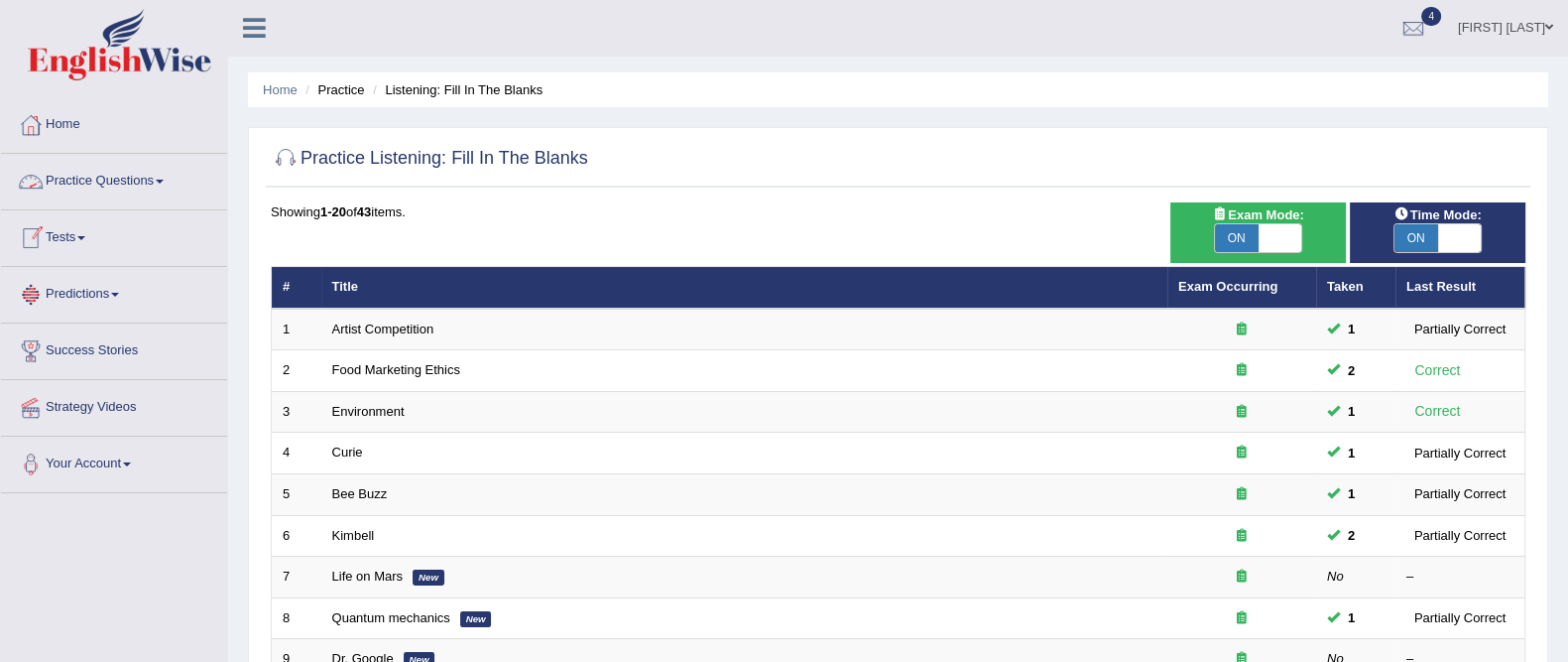 click on "Practice Questions" at bounding box center (114, 179) 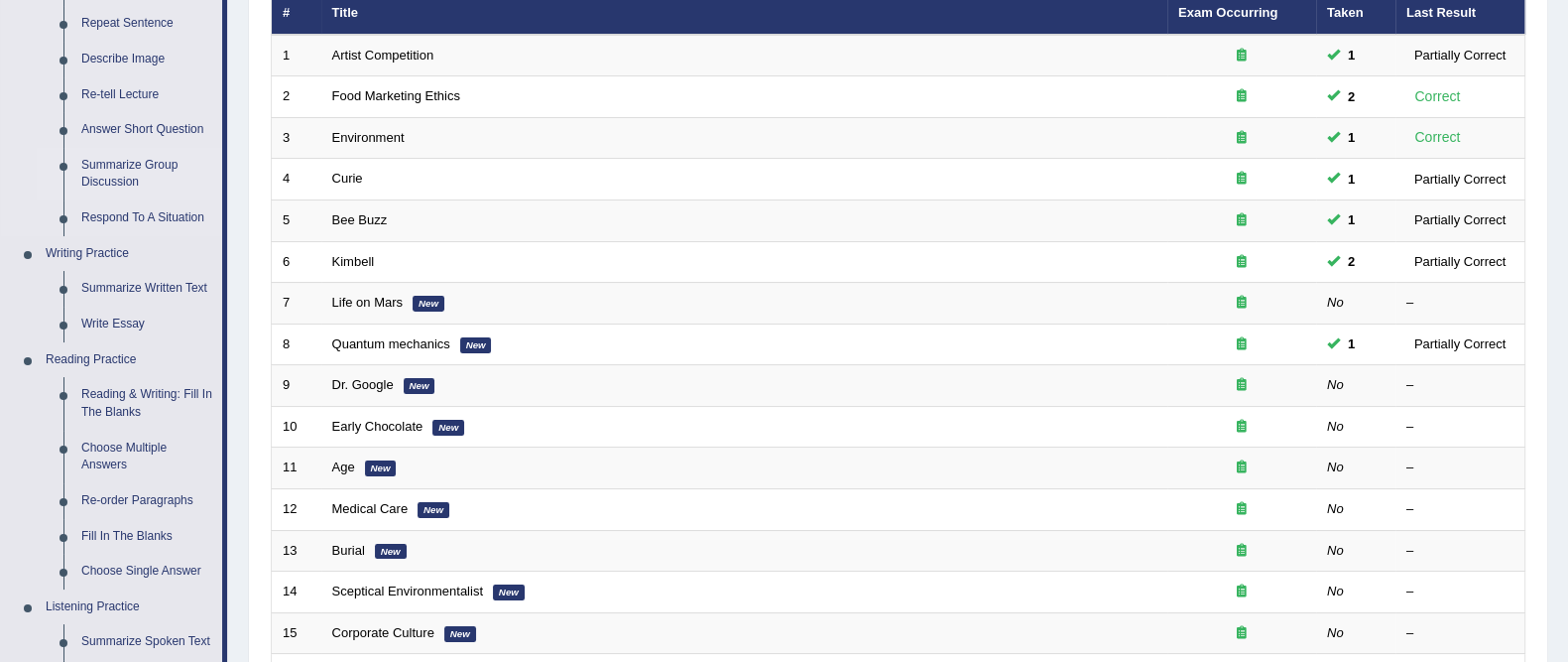 scroll, scrollTop: 278, scrollLeft: 0, axis: vertical 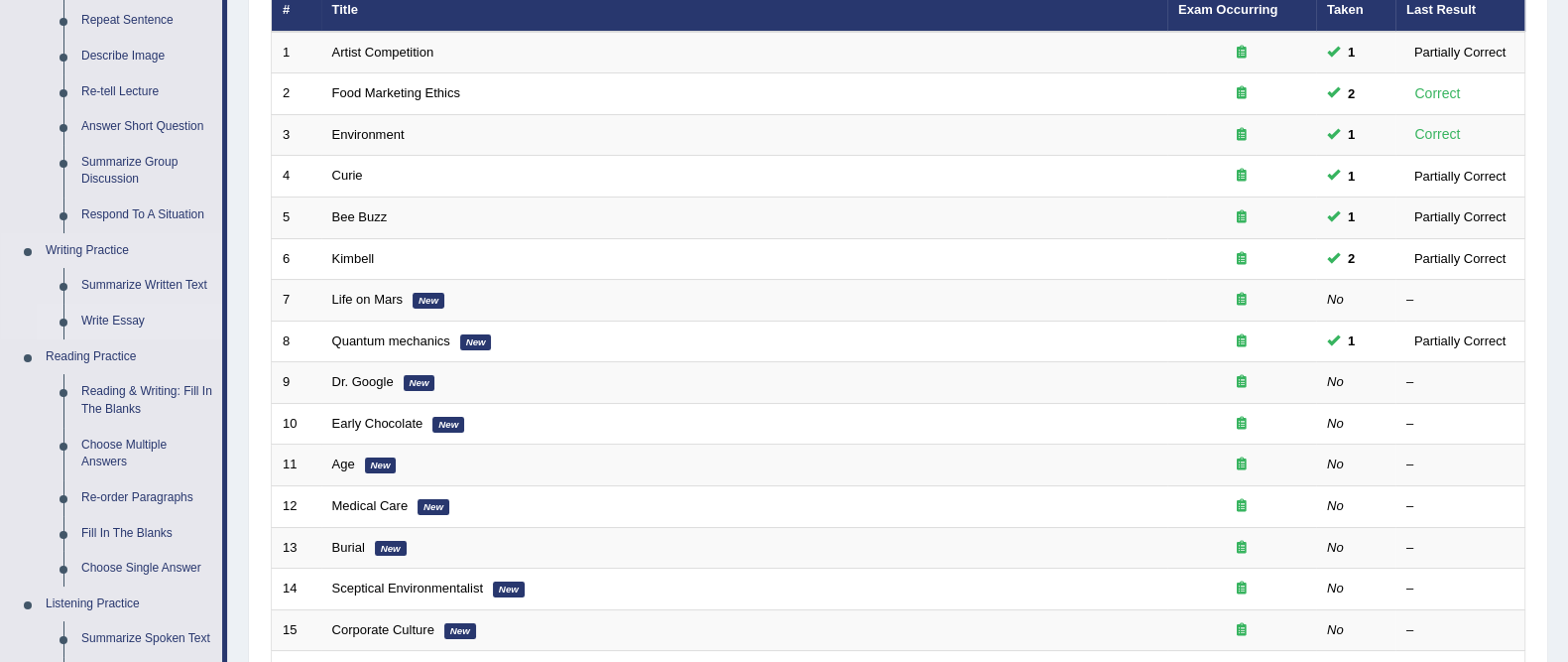 click on "Write Essay" at bounding box center [147, 322] 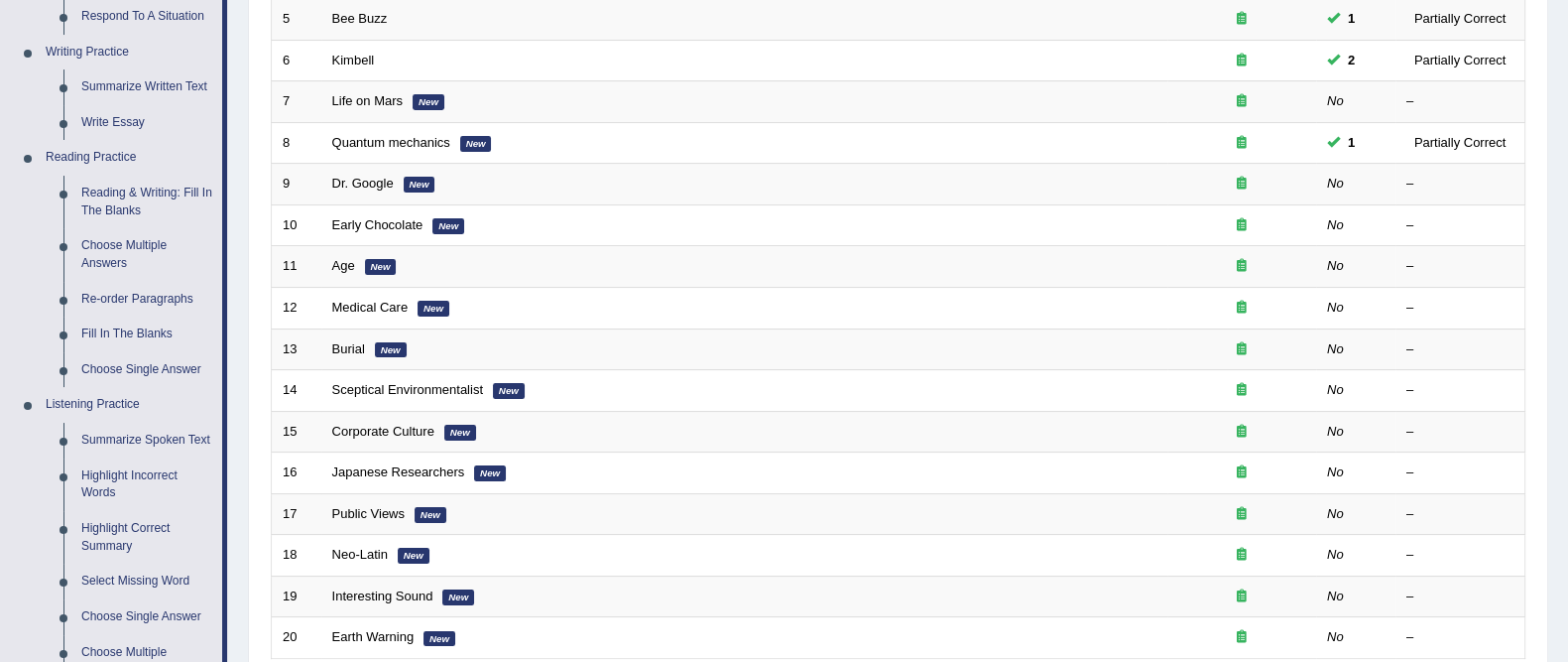 scroll, scrollTop: 865, scrollLeft: 0, axis: vertical 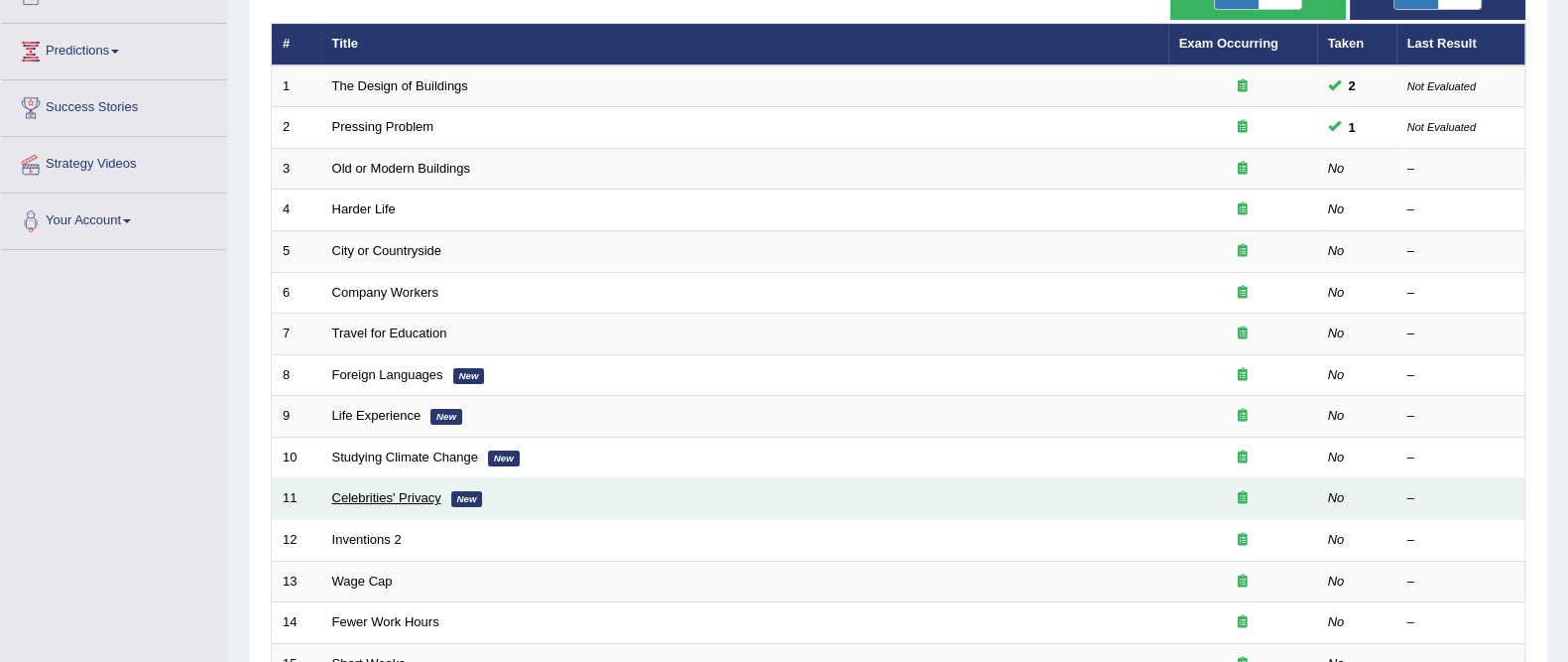 click on "Celebrities' Privacy" at bounding box center [387, 497] 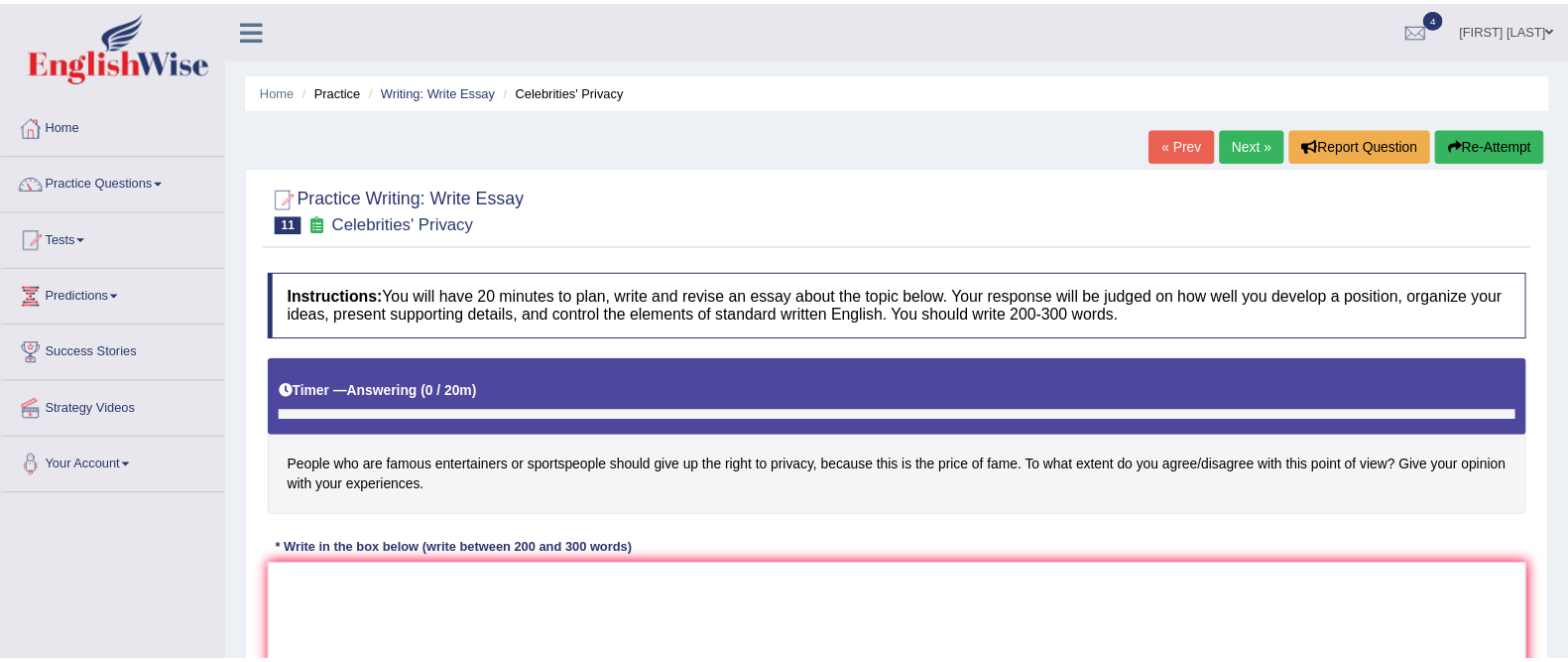 scroll, scrollTop: 0, scrollLeft: 0, axis: both 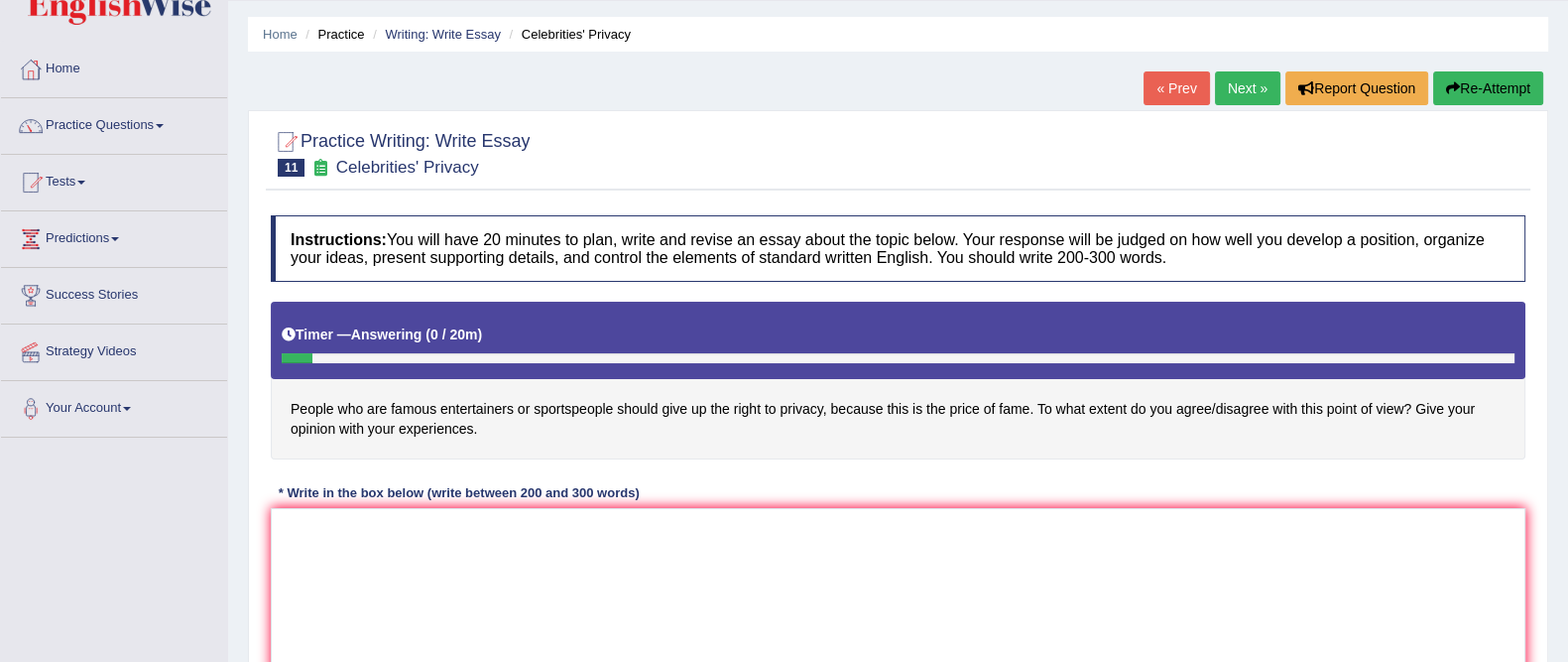 click at bounding box center (1453, 88) 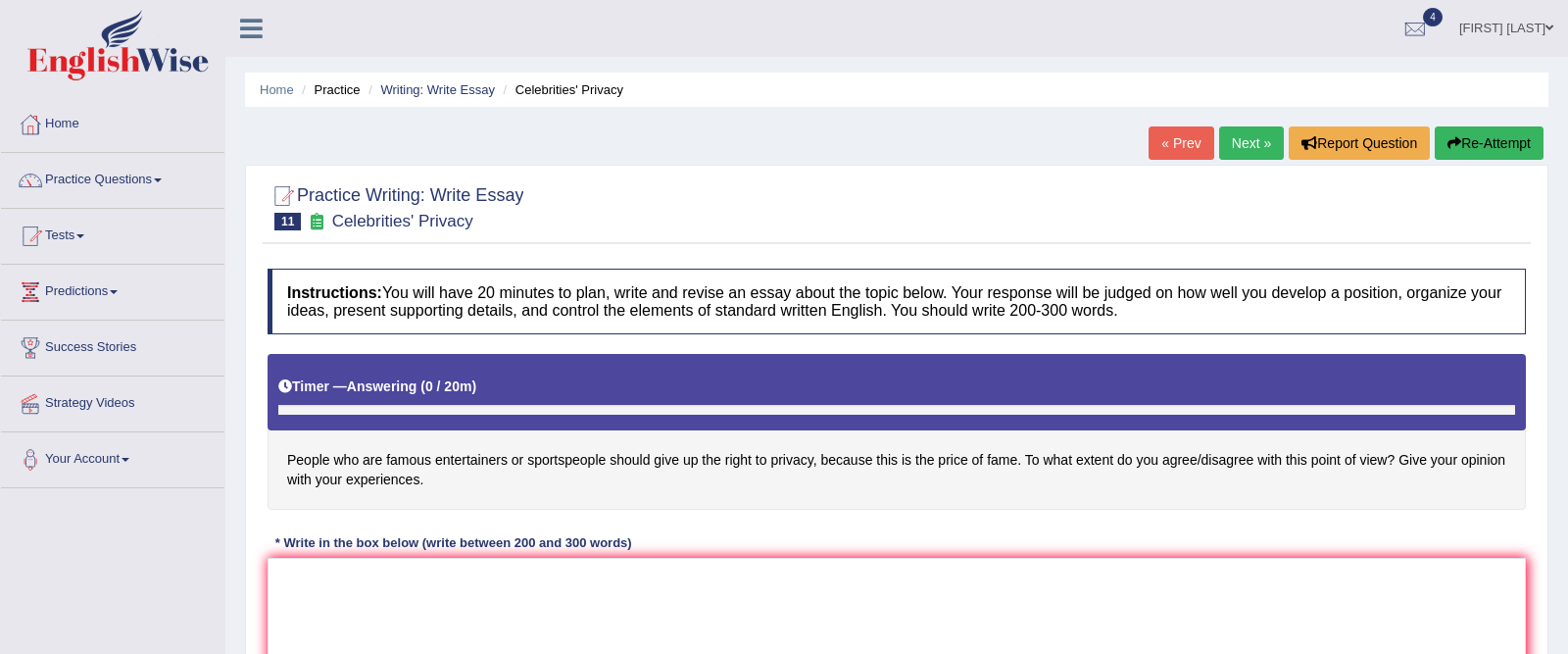 click on "Toggle navigation
Home
Practice Questions   Speaking Practice Read Aloud
Repeat Sentence
Describe Image
Re-tell Lecture
Answer Short Question
Summarize Group Discussion
Respond To A Situation
Writing Practice  Summarize Written Text
Write Essay
Reading Practice  Reading & Writing: Fill In The Blanks
Choose Multiple Answers
Re-order Paragraphs
Fill In The Blanks
Choose Single Answer
Listening Practice  Summarize Spoken Text
Highlight Incorrect Words
Highlight Correct Summary
Select Missing Word
Choose Single Answer
Choose Multiple Answers
Fill In The Blanks
Write From Dictation
Pronunciation
Tests  Take Practice Sectional Test" at bounding box center [784, 327] 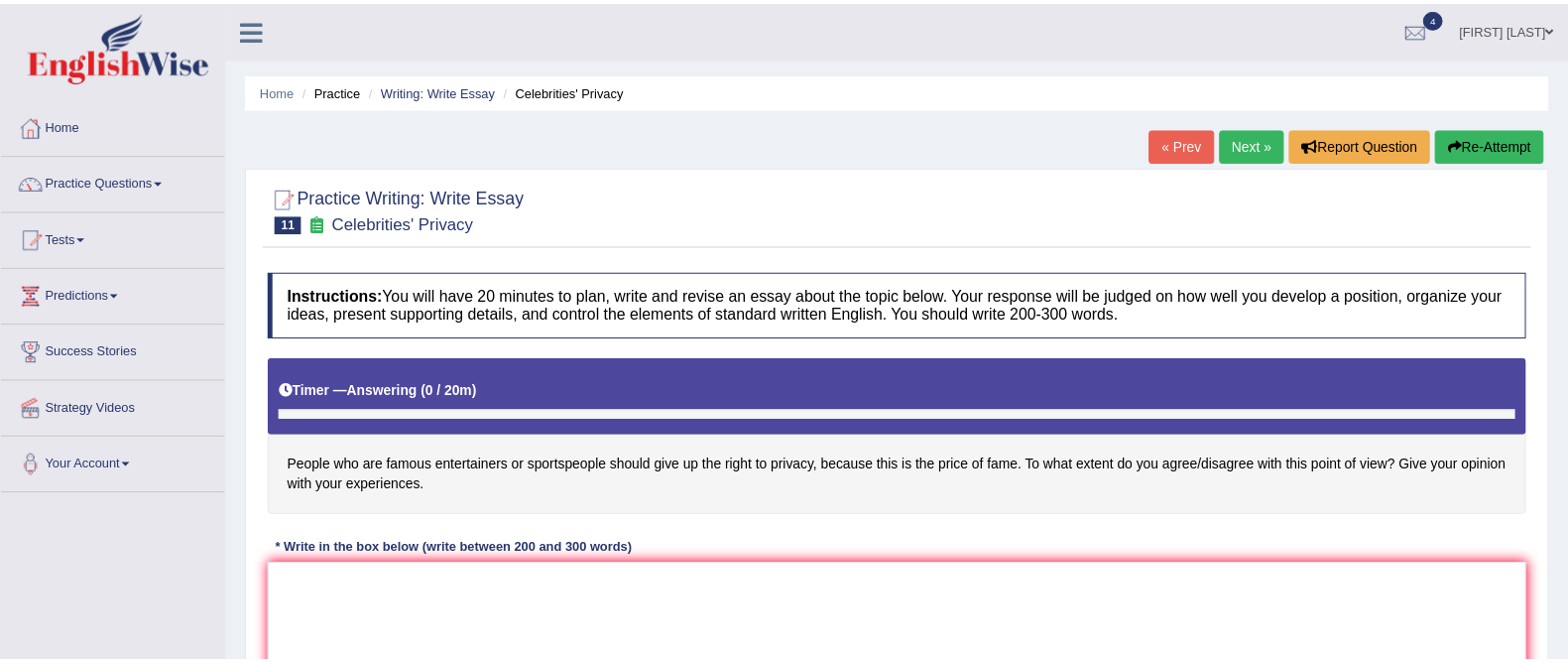 scroll, scrollTop: 57, scrollLeft: 0, axis: vertical 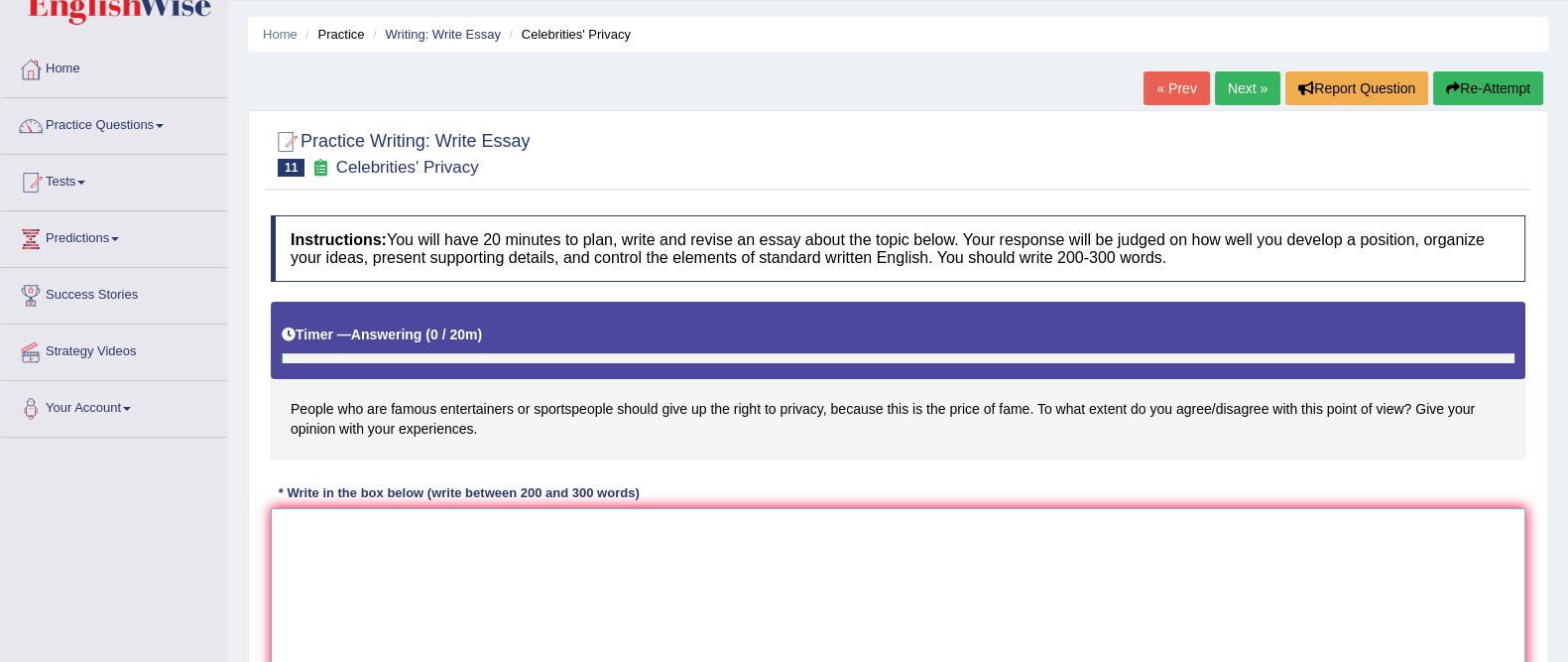 click at bounding box center (898, 604) 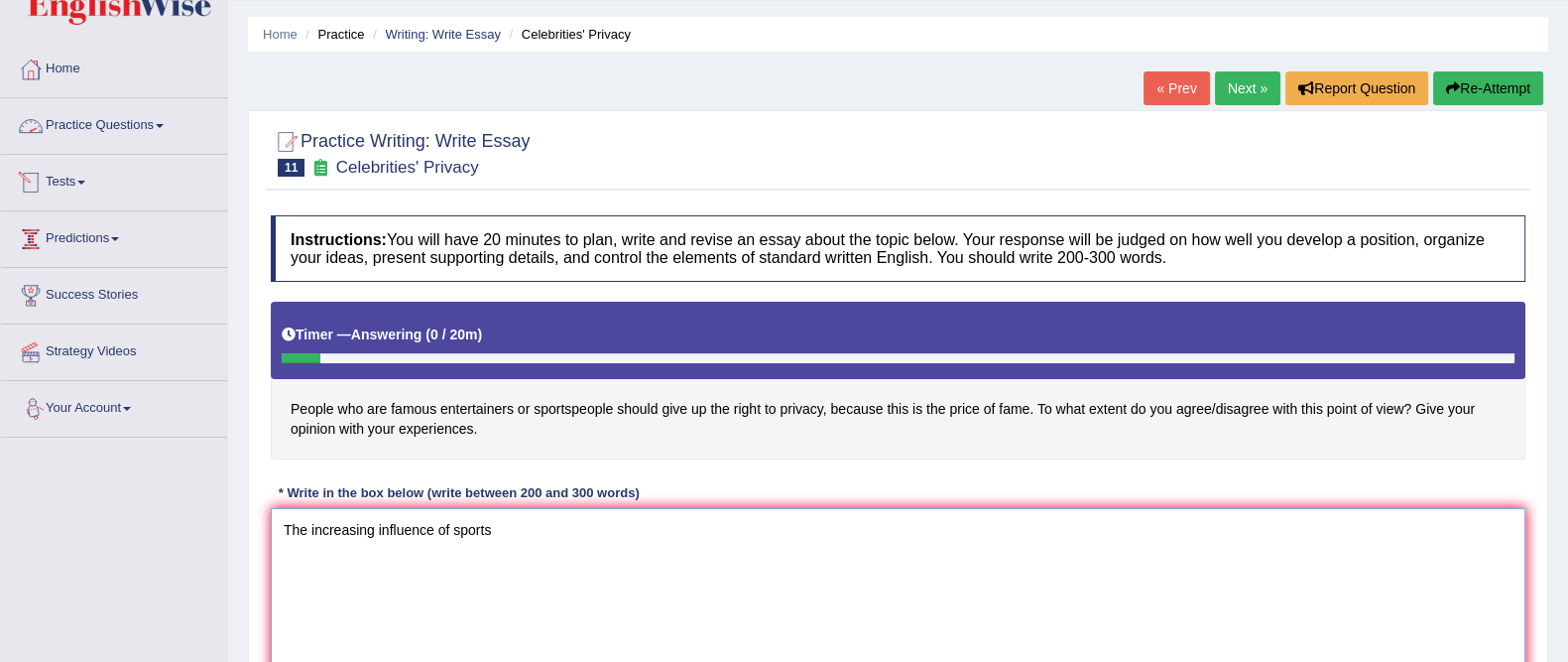 type on "The increasing influence of sports" 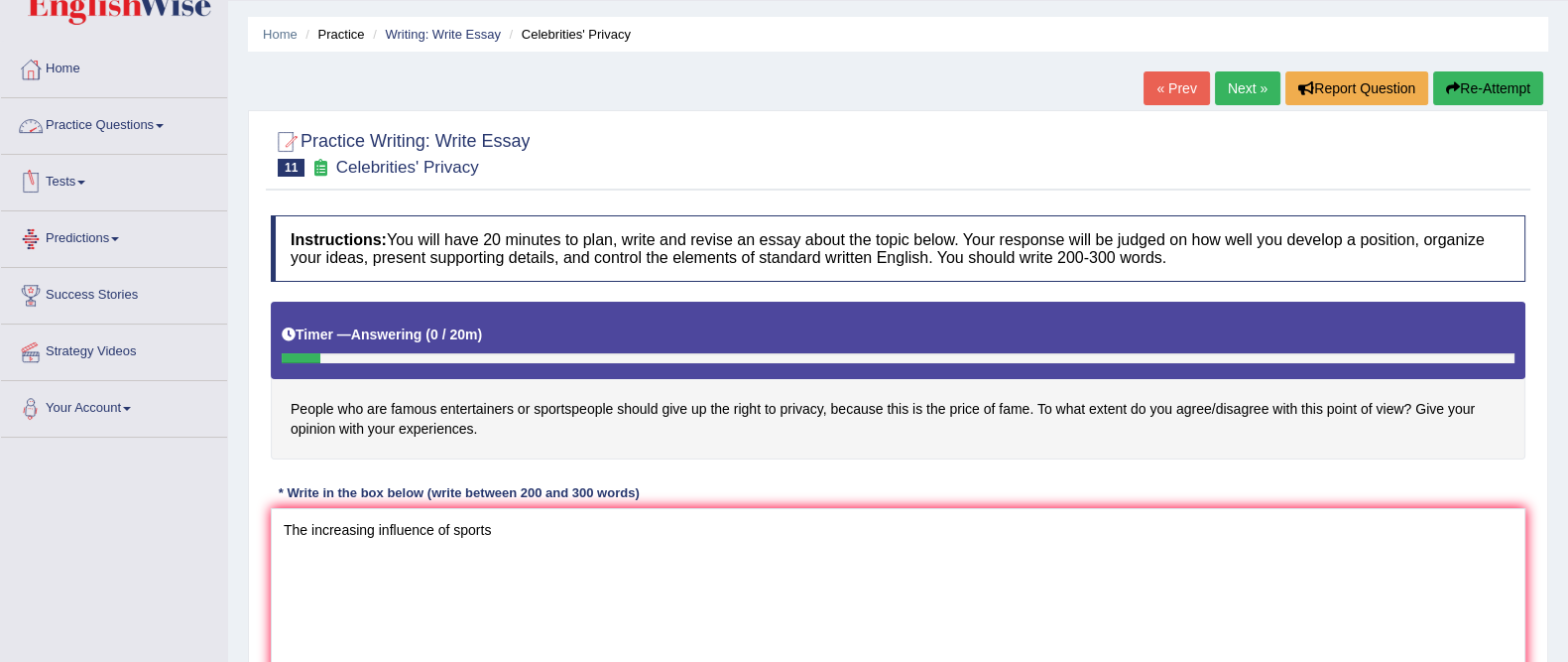 click on "Practice Questions" at bounding box center (114, 123) 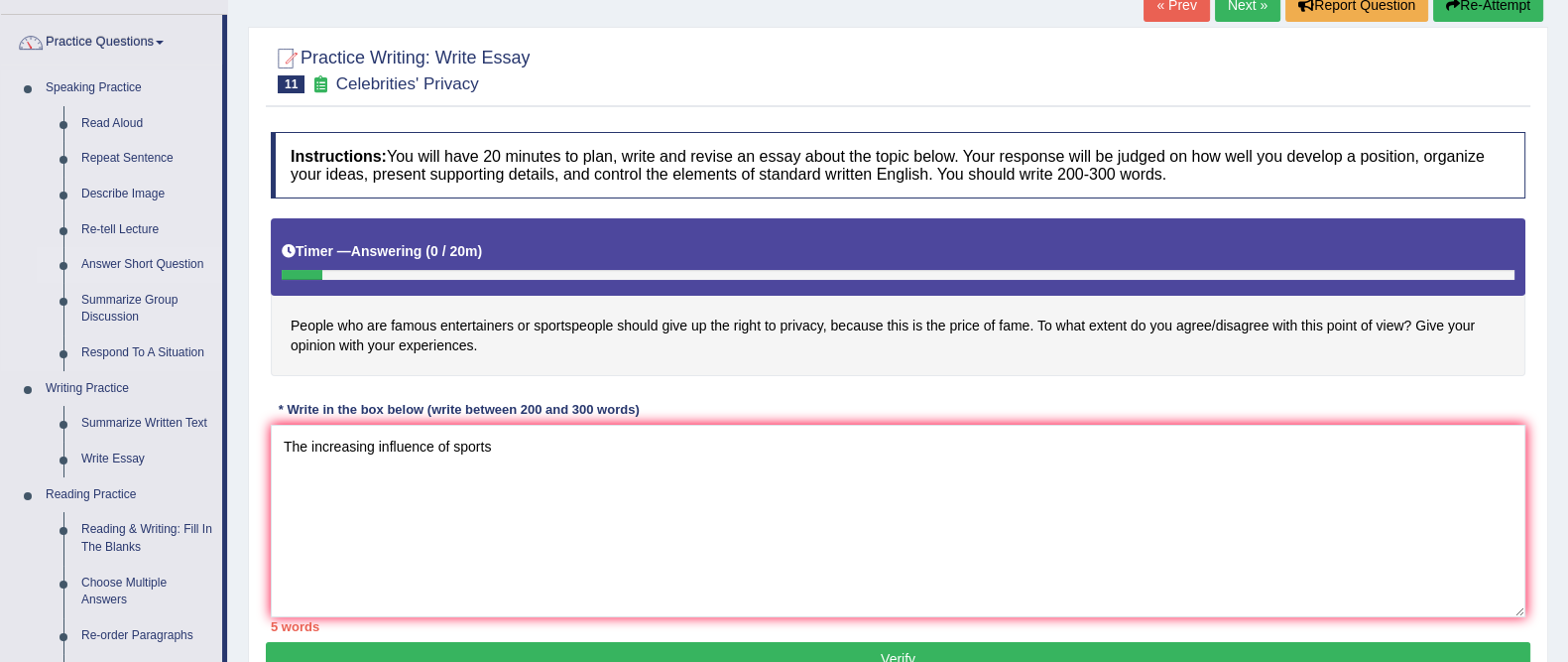 scroll, scrollTop: 143, scrollLeft: 0, axis: vertical 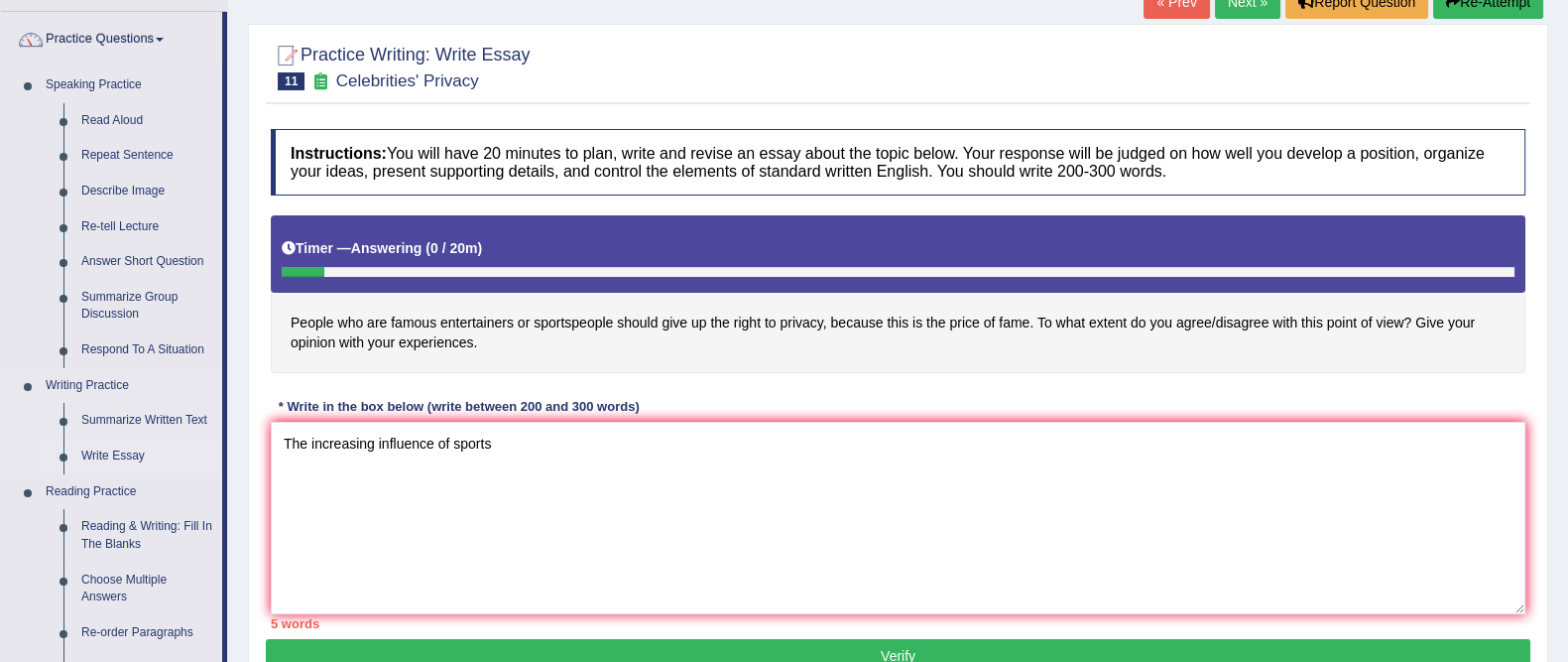 click on "Write Essay" at bounding box center (147, 457) 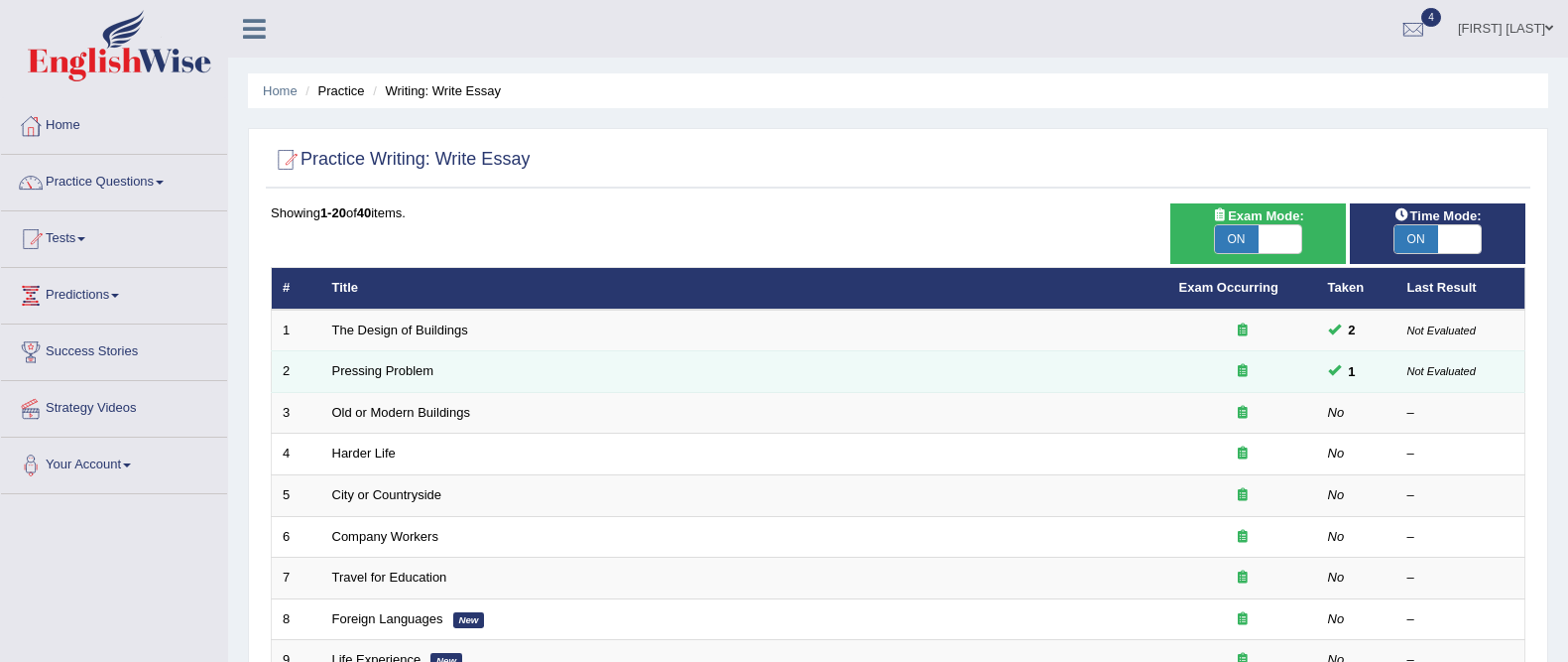 scroll, scrollTop: 0, scrollLeft: 0, axis: both 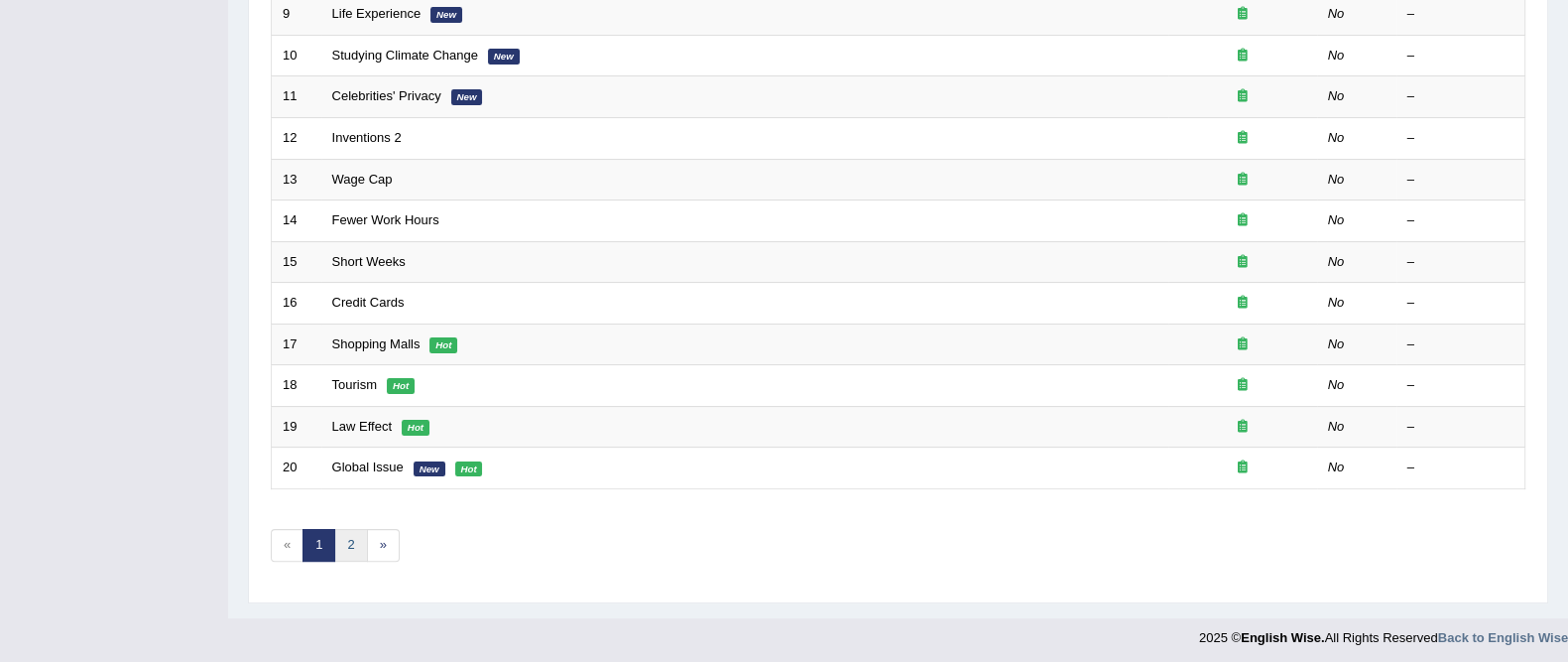 click on "2" at bounding box center [350, 545] 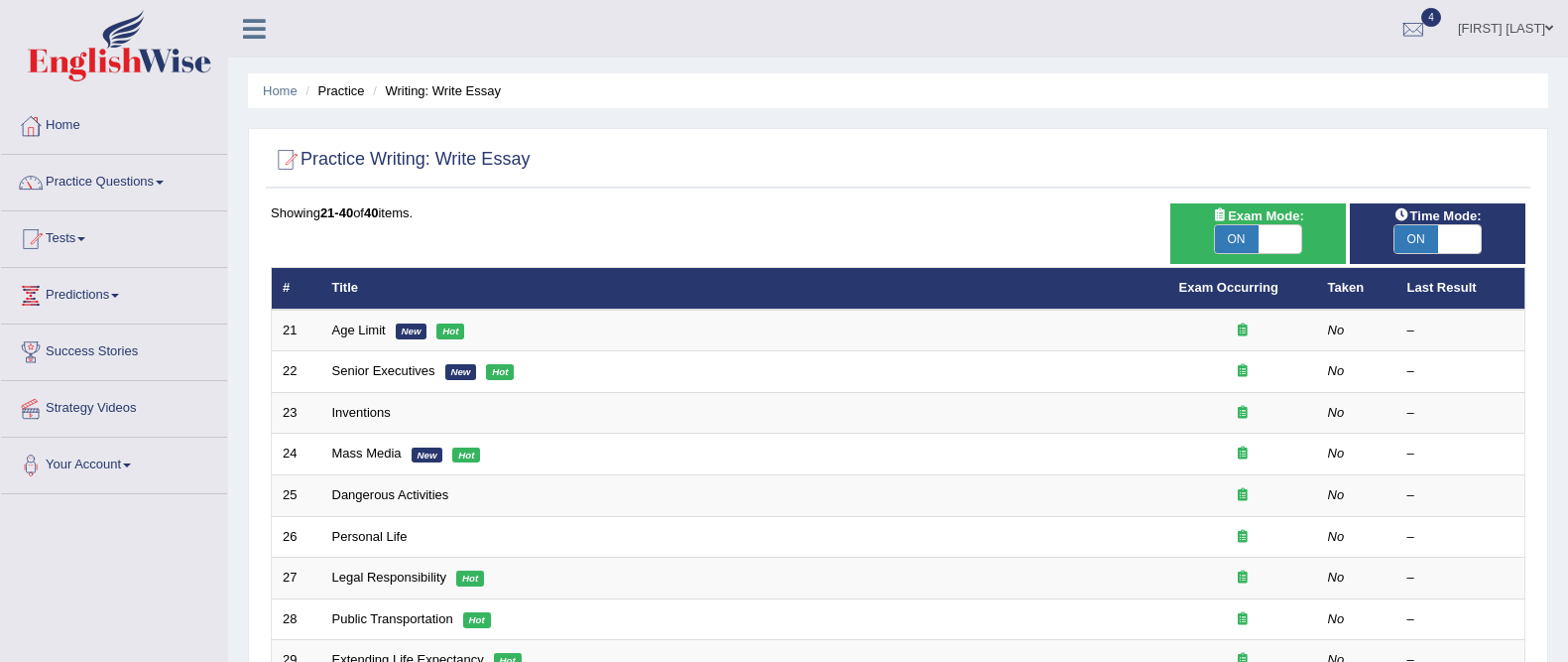 scroll, scrollTop: 0, scrollLeft: 0, axis: both 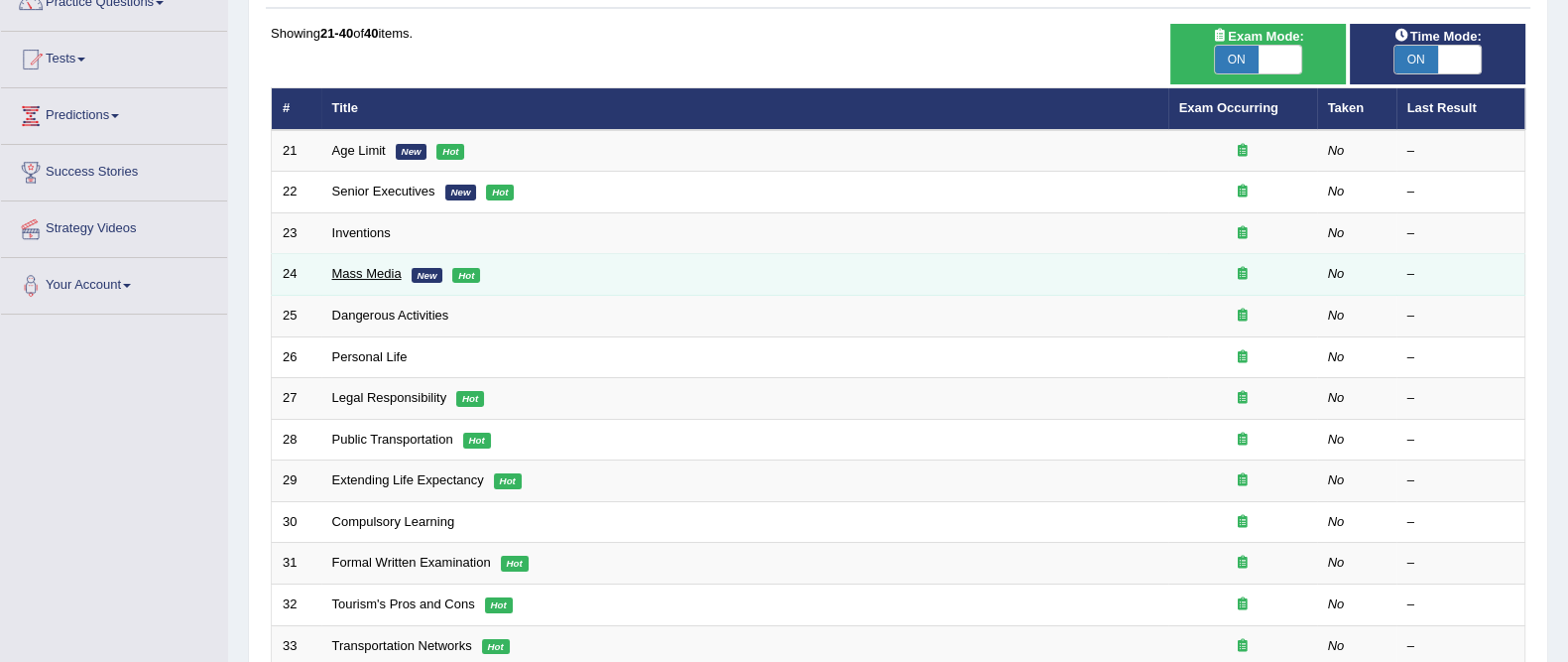 click on "Mass Media" at bounding box center [367, 273] 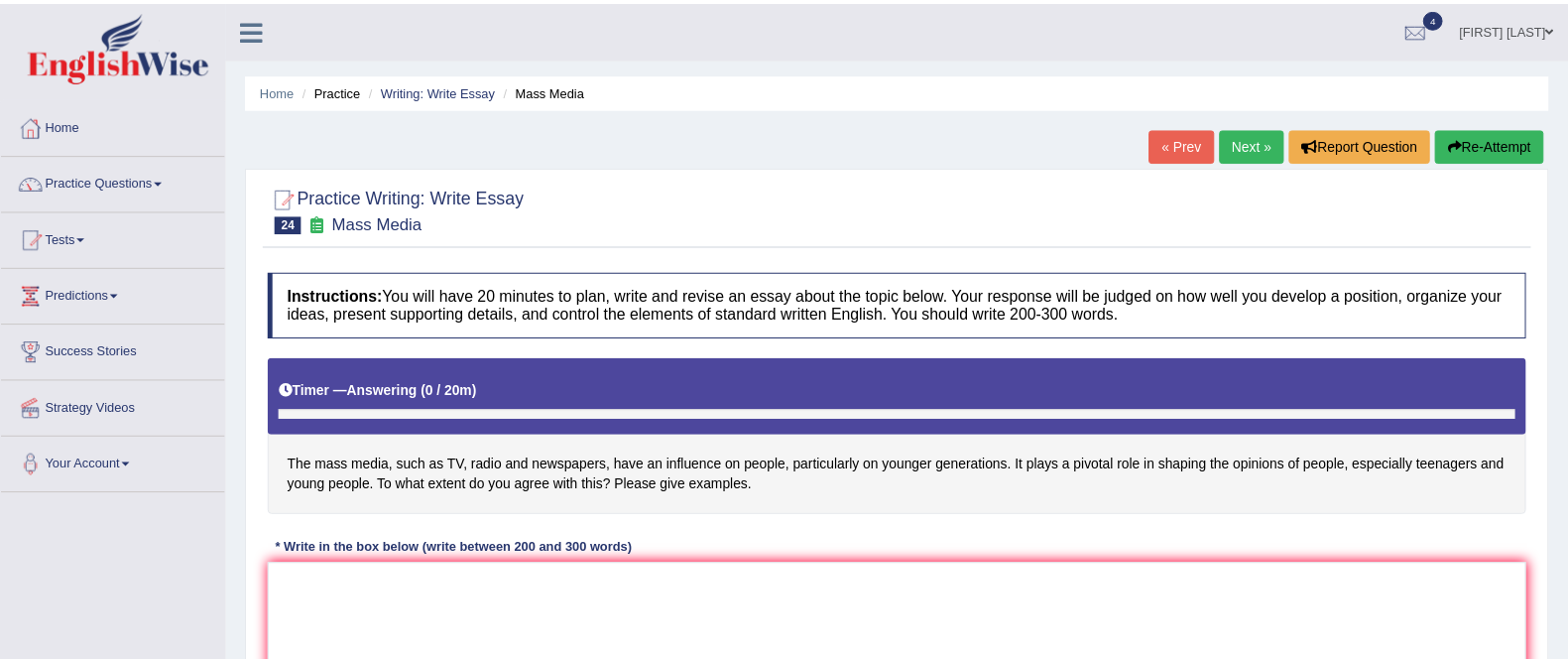 scroll, scrollTop: 0, scrollLeft: 0, axis: both 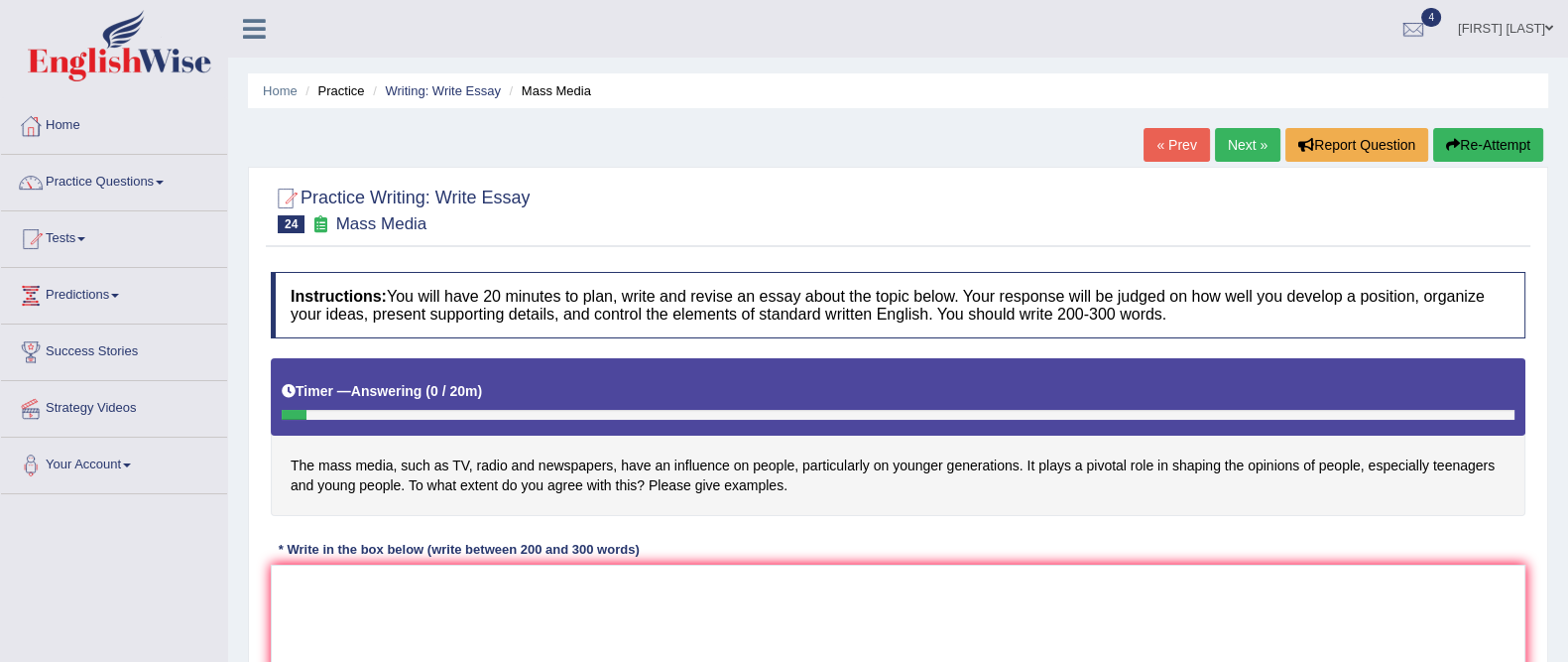 click on "Re-Attempt" at bounding box center (1488, 145) 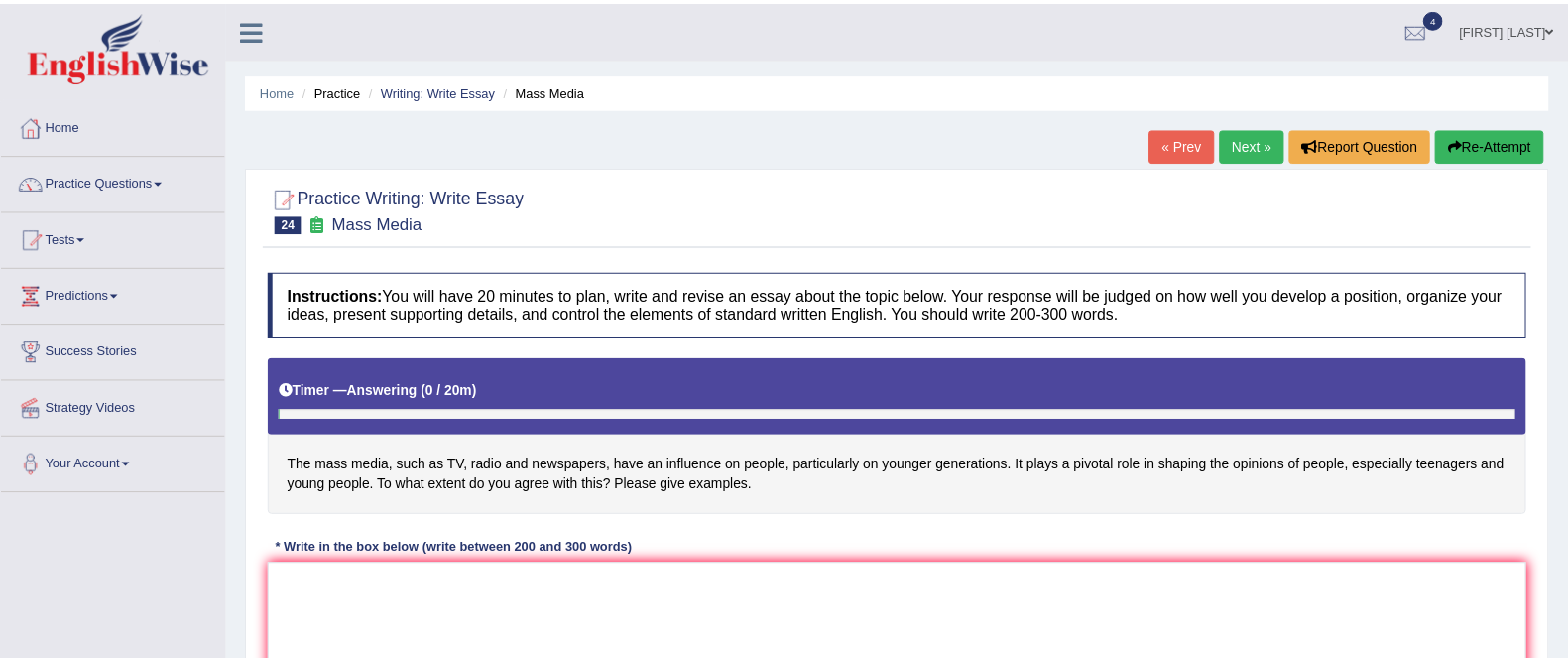scroll, scrollTop: 0, scrollLeft: 0, axis: both 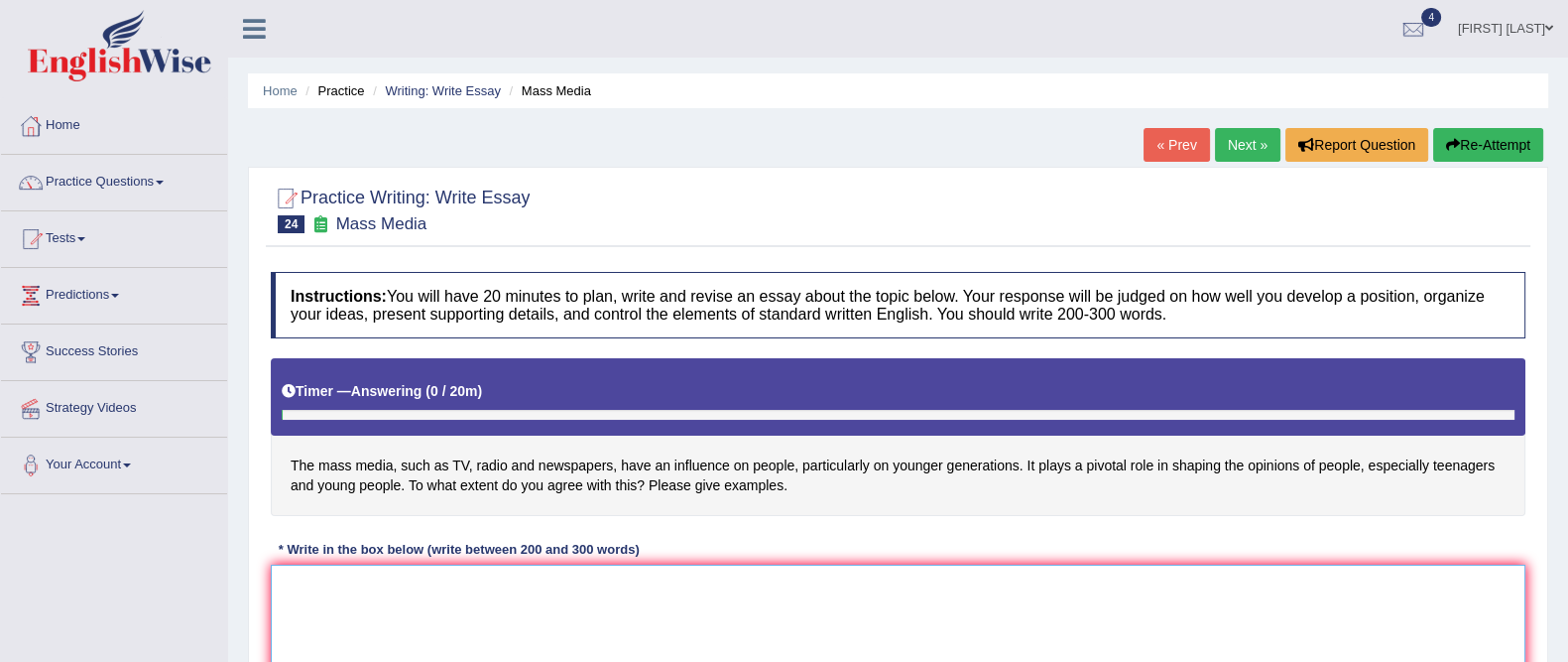 click at bounding box center (898, 661) 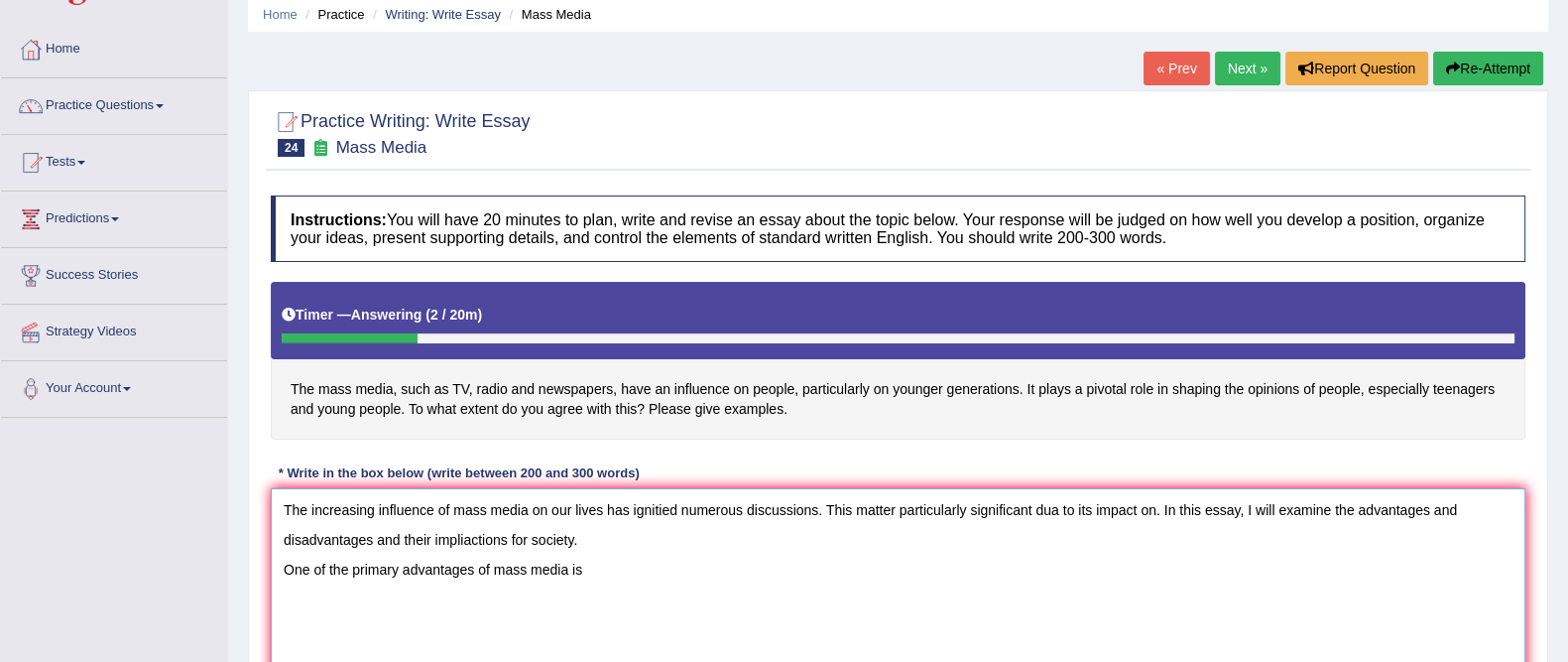 scroll, scrollTop: 80, scrollLeft: 0, axis: vertical 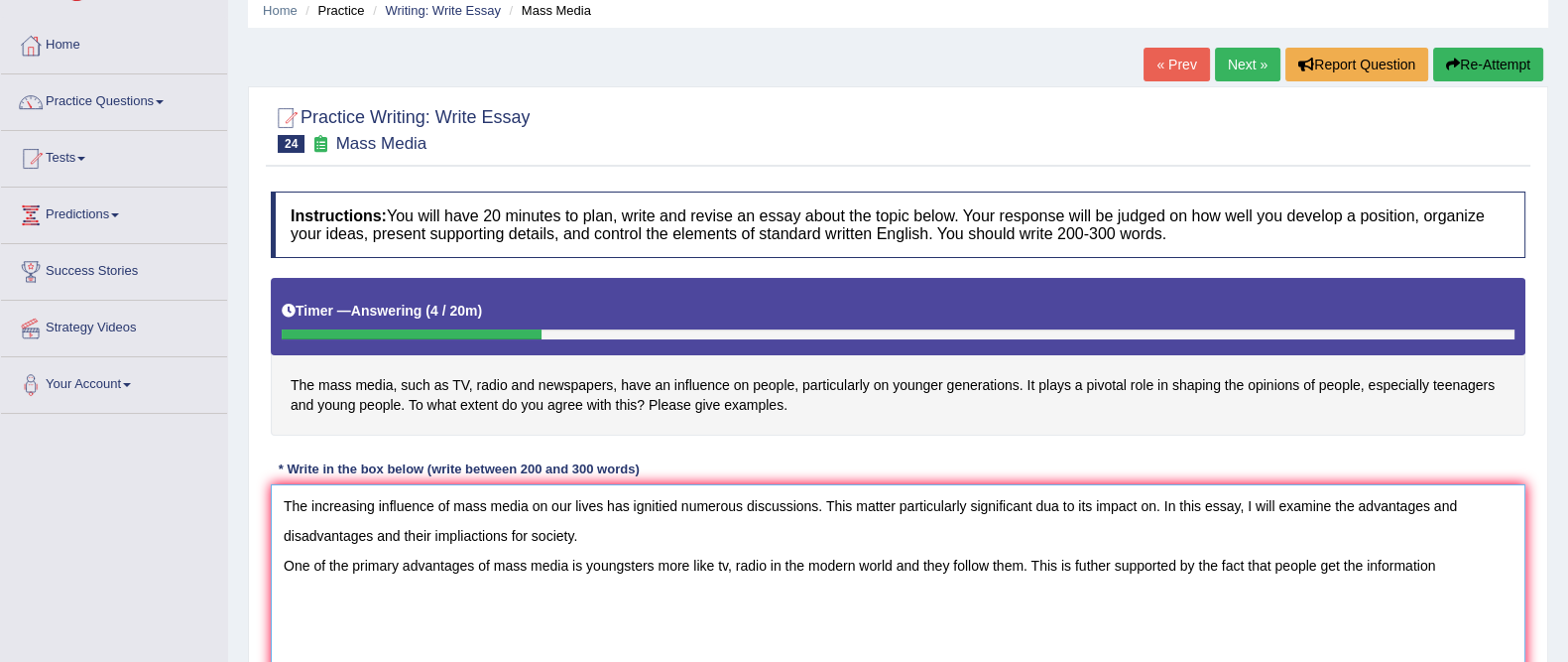 click on "The increasing influence of mass media on our lives has ignitied numerous discussions. This matter particularly significant dua to its impact on. In this essay, I will examine the advantages and disadvantages and their impliactions for society.
One of the primary advantages of mass media is youngsters more like tv, radio in the modern world and they follow them. This is futher supported by the fact that people get the information" at bounding box center (898, 581) 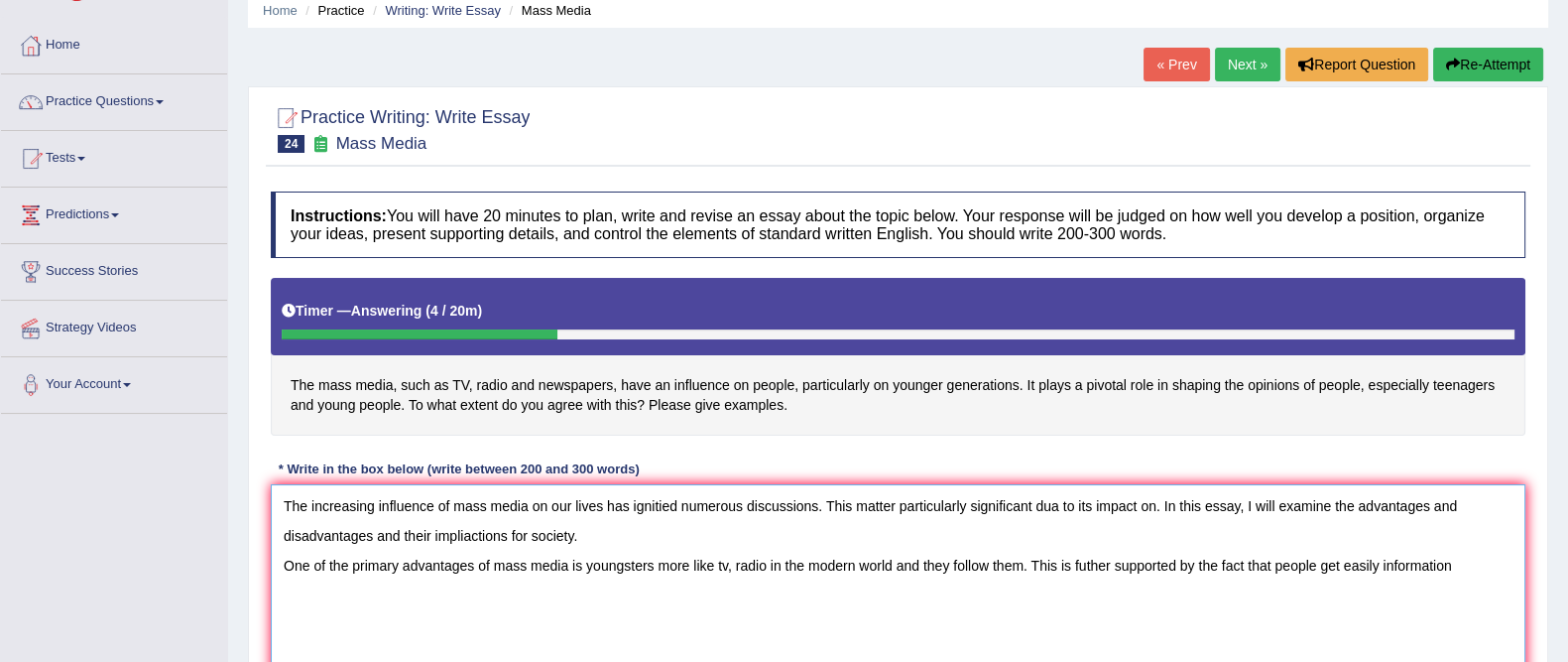 click on "The increasing influence of mass media on our lives has ignitied numerous discussions. This matter particularly significant dua to its impact on. In this essay, I will examine the advantages and disadvantages and their impliactions for society.
One of the primary advantages of mass media is youngsters more like tv, radio in the modern world and they follow them. This is futher supported by the fact that people get easily information" at bounding box center (898, 581) 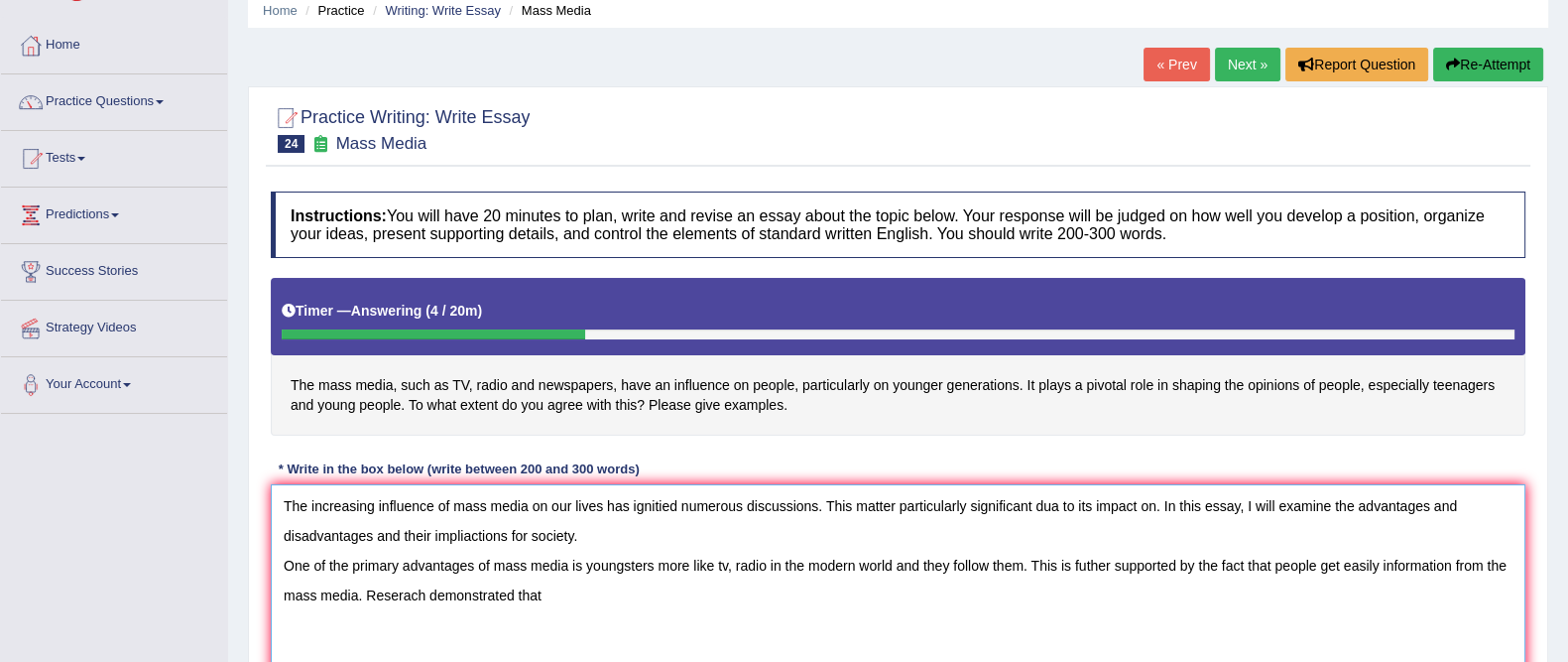 click on "The increasing influence of mass media on our lives has ignitied numerous discussions. This matter particularly significant dua to its impact on. In this essay, I will examine the advantages and disadvantages and their impliactions for society.
One of the primary advantages of mass media is youngsters more like tv, radio in the modern world and they follow them. This is futher supported by the fact that people get easily information from the mass media. Reserach demonstrated that" at bounding box center (898, 581) 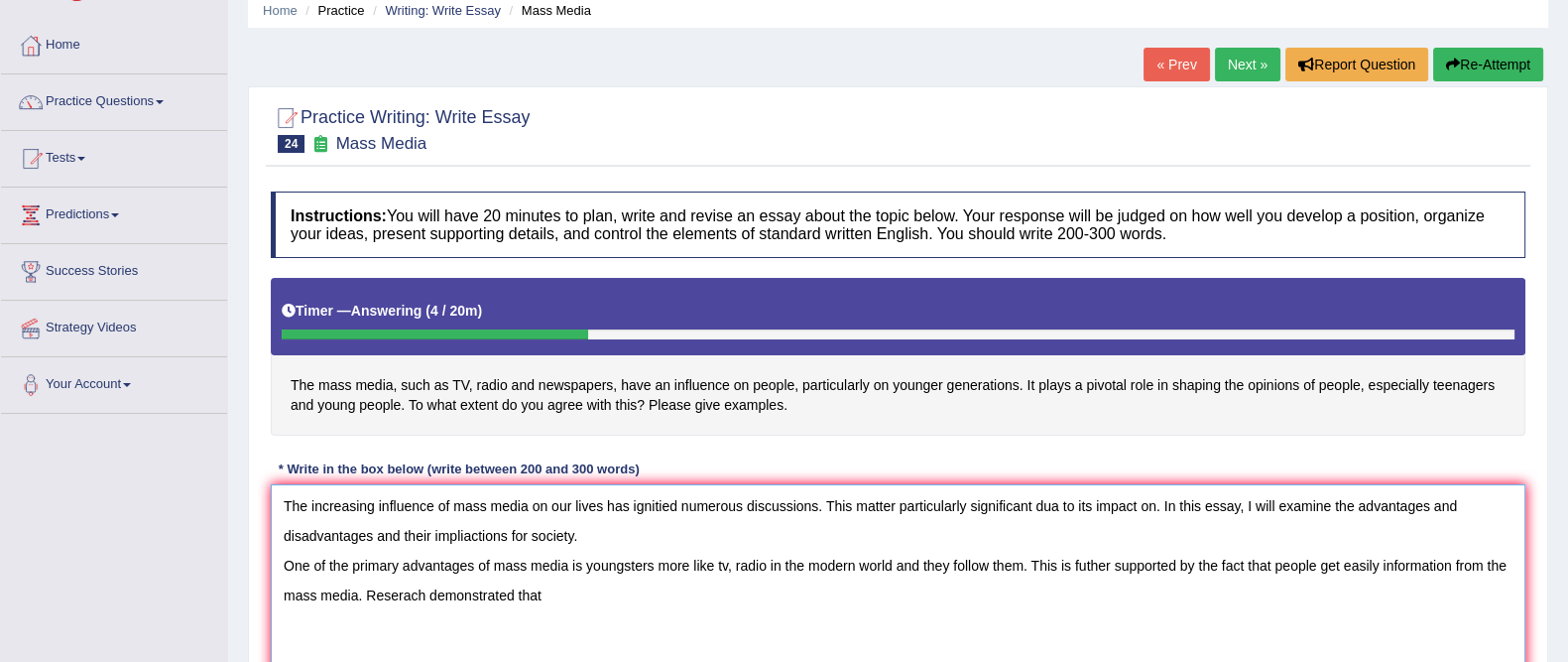 click on "The increasing influence of mass media on our lives has ignitied numerous discussions. This matter particularly significant dua to its impact on. In this essay, I will examine the advantages and disadvantages and their impliactions for society.
One of the primary advantages of mass media is youngsters more like tv, radio in the modern world and they follow them. This is futher supported by the fact that people get easily information from the mass media. Reserach demonstrated that" at bounding box center [898, 581] 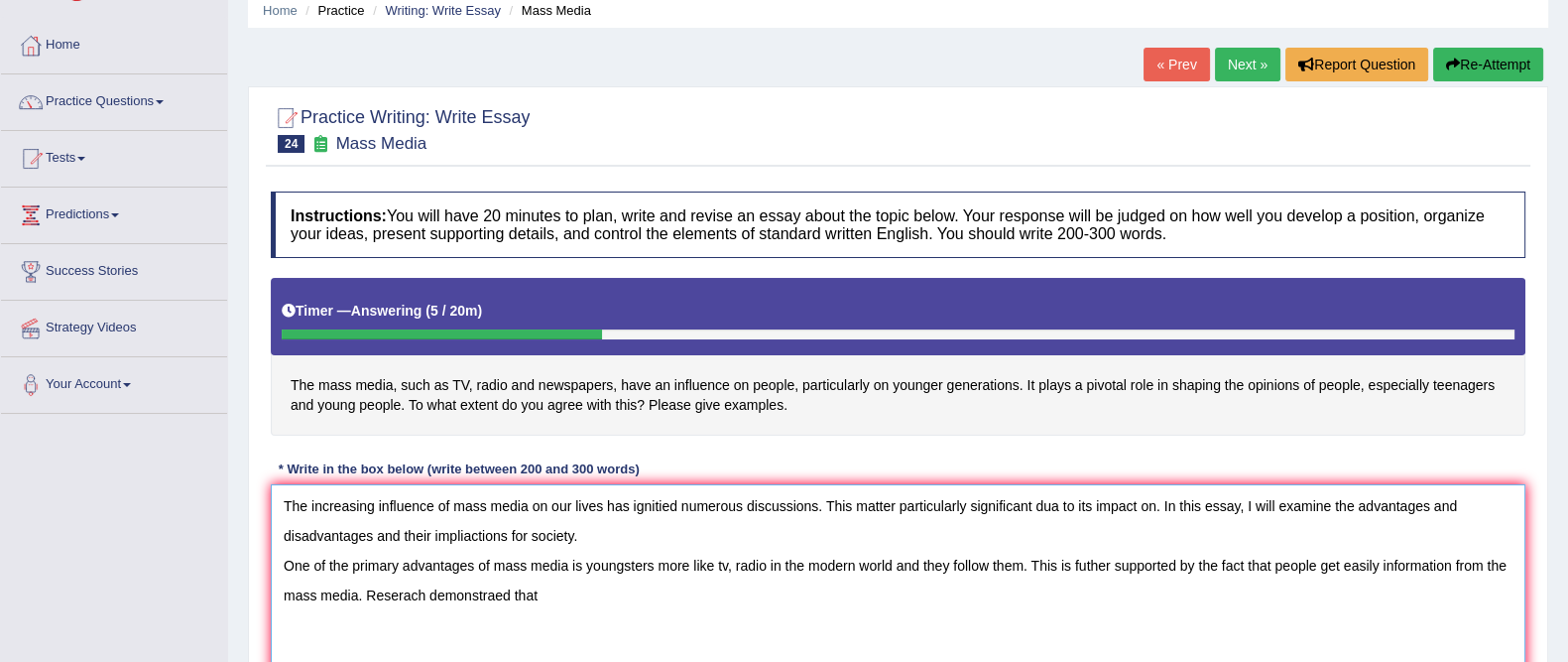 click on "The increasing influence of mass media on our lives has ignitied numerous discussions. This matter particularly significant dua to its impact on. In this essay, I will examine the advantages and disadvantages and their impliactions for society.
One of the primary advantages of mass media is youngsters more like tv, radio in the modern world and they follow them. This is futher supported by the fact that people get easily information from the mass media. Reserach demonstraed that" at bounding box center (898, 581) 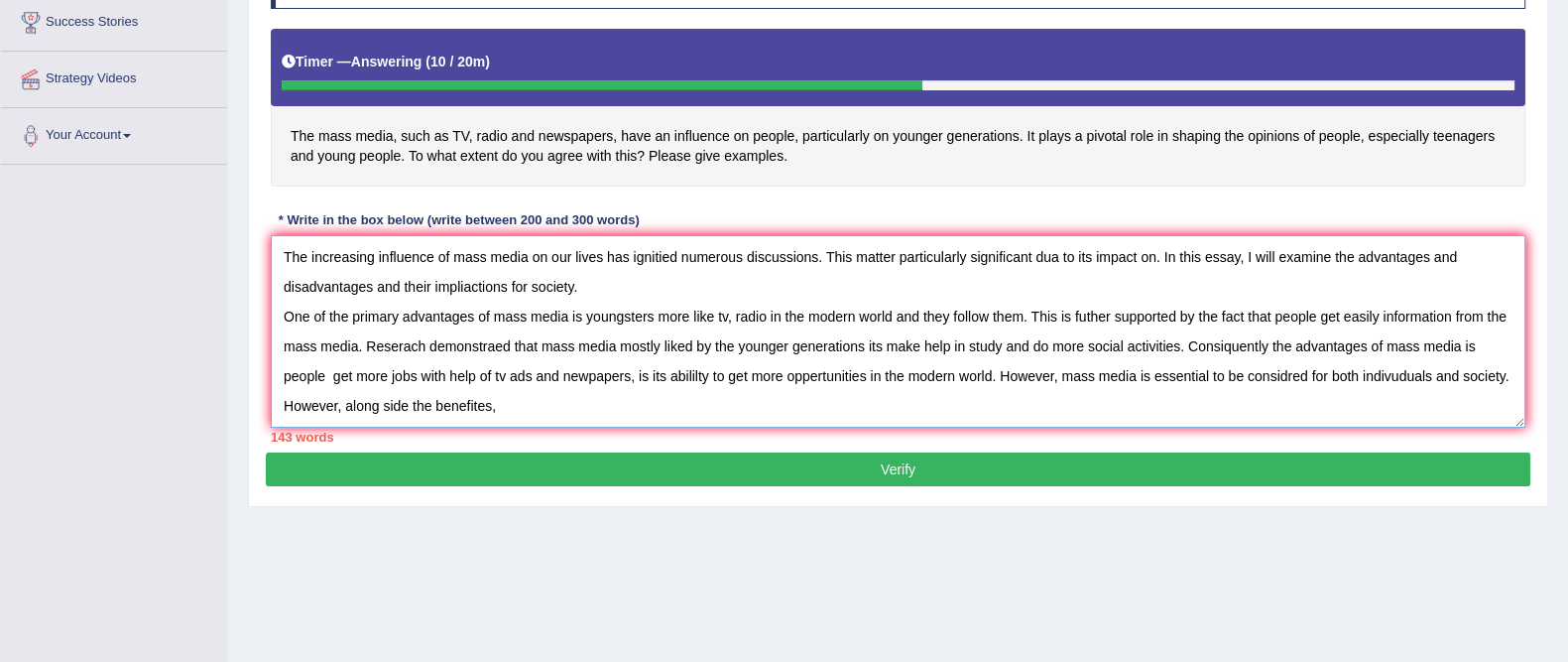 scroll, scrollTop: 334, scrollLeft: 0, axis: vertical 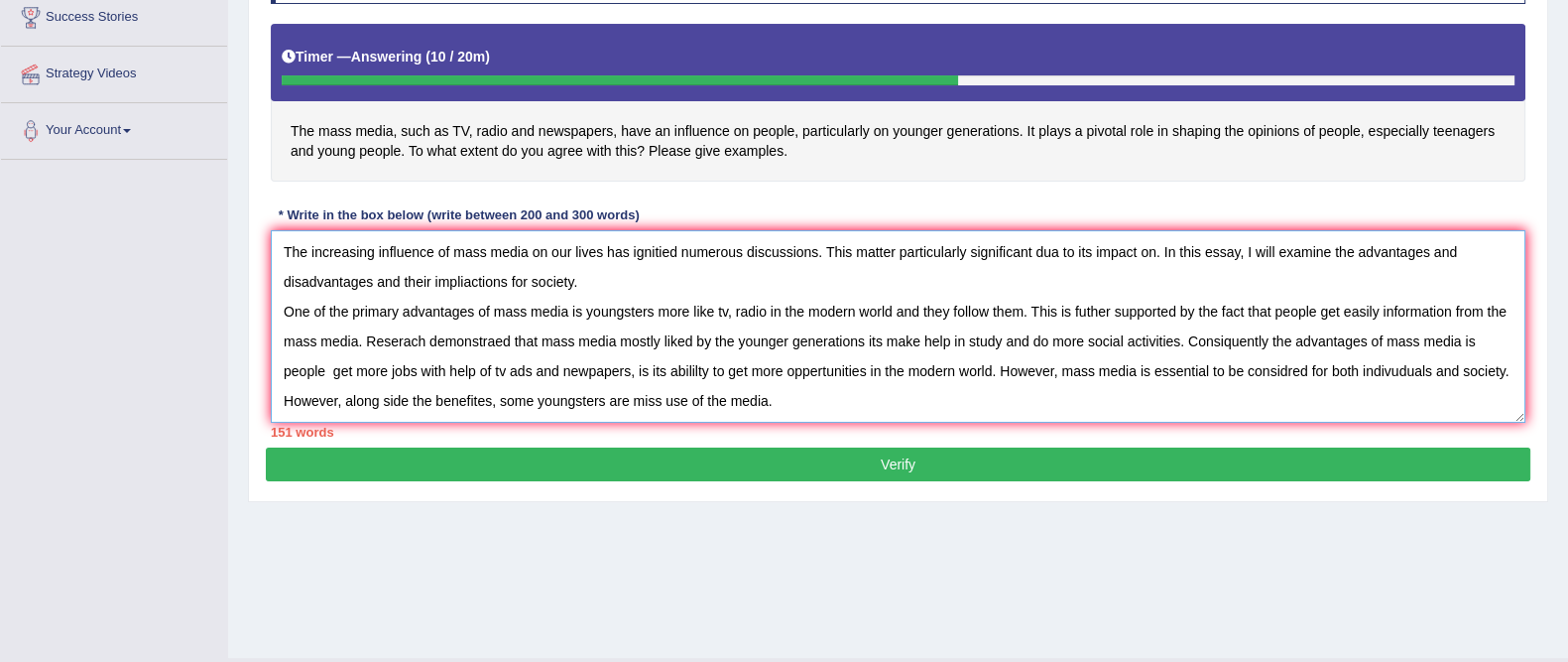 click on "The increasing influence of mass media on our lives has ignitied numerous discussions. This matter particularly significant dua to its impact on. In this essay, I will examine the advantages and disadvantages and their impliactions for society.
One of the primary advantages of mass media is youngsters more like tv, radio in the modern world and they follow them. This is futher supported by the fact that people get easily information from the mass media. Reserach demonstraed that mass media mostly liked by the younger generations its make help in study and do more social activities. Consiquently the advantages of mass media is people  get more jobs with help of tv ads and newpapers, is its abililty to get more oppertunities in the modern world. However, mass media is essential to be considred for both indivuduals and society.
However, along side the benefites, some youngsters are miss use of the media." at bounding box center (898, 327) 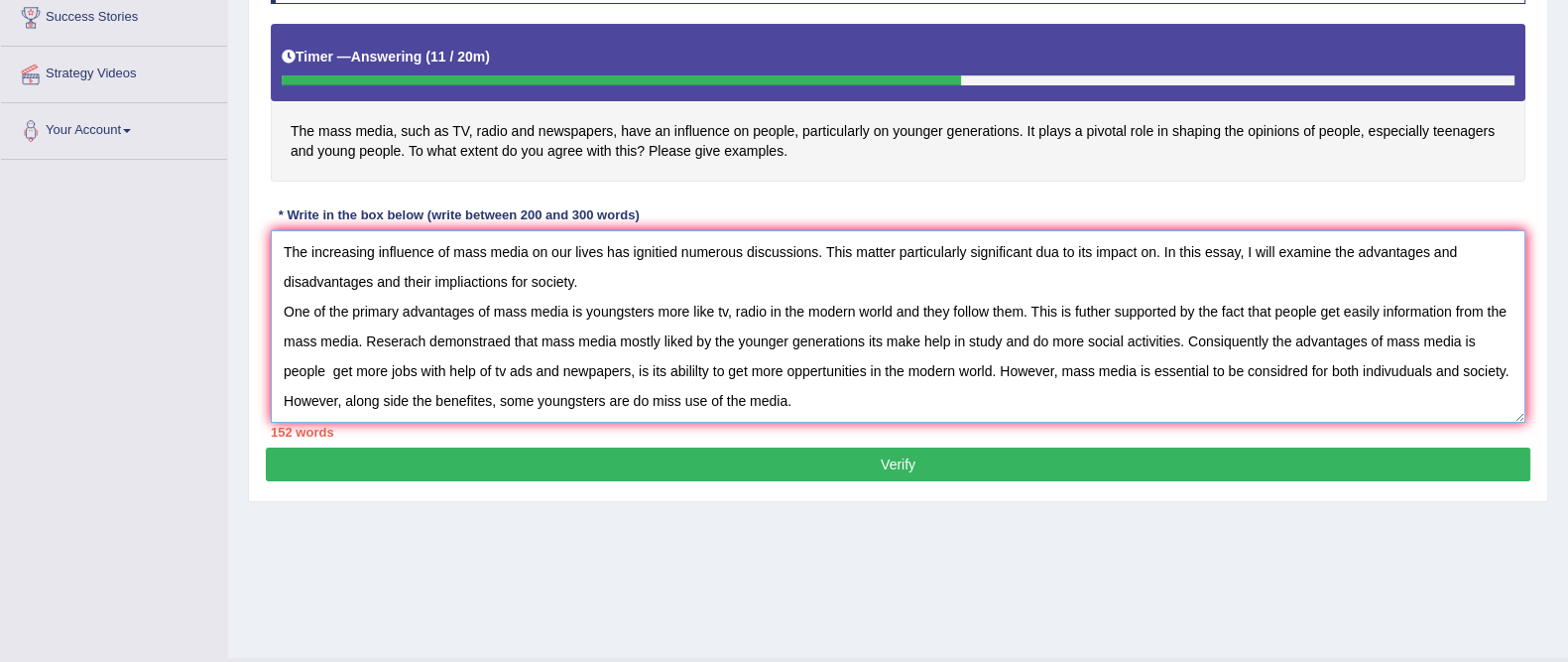 click on "The increasing influence of mass media on our lives has ignitied numerous discussions. This matter particularly significant dua to its impact on. In this essay, I will examine the advantages and disadvantages and their impliactions for society.
One of the primary advantages of mass media is youngsters more like tv, radio in the modern world and they follow them. This is futher supported by the fact that people get easily information from the mass media. Reserach demonstraed that mass media mostly liked by the younger generations its make help in study and do more social activities. Consiquently the advantages of mass media is people  get more jobs with help of tv ads and newpapers, is its abililty to get more oppertunities in the modern world. However, mass media is essential to be considred for both indivuduals and society.
However, along side the benefites, some youngsters are do miss use of the media." at bounding box center (898, 327) 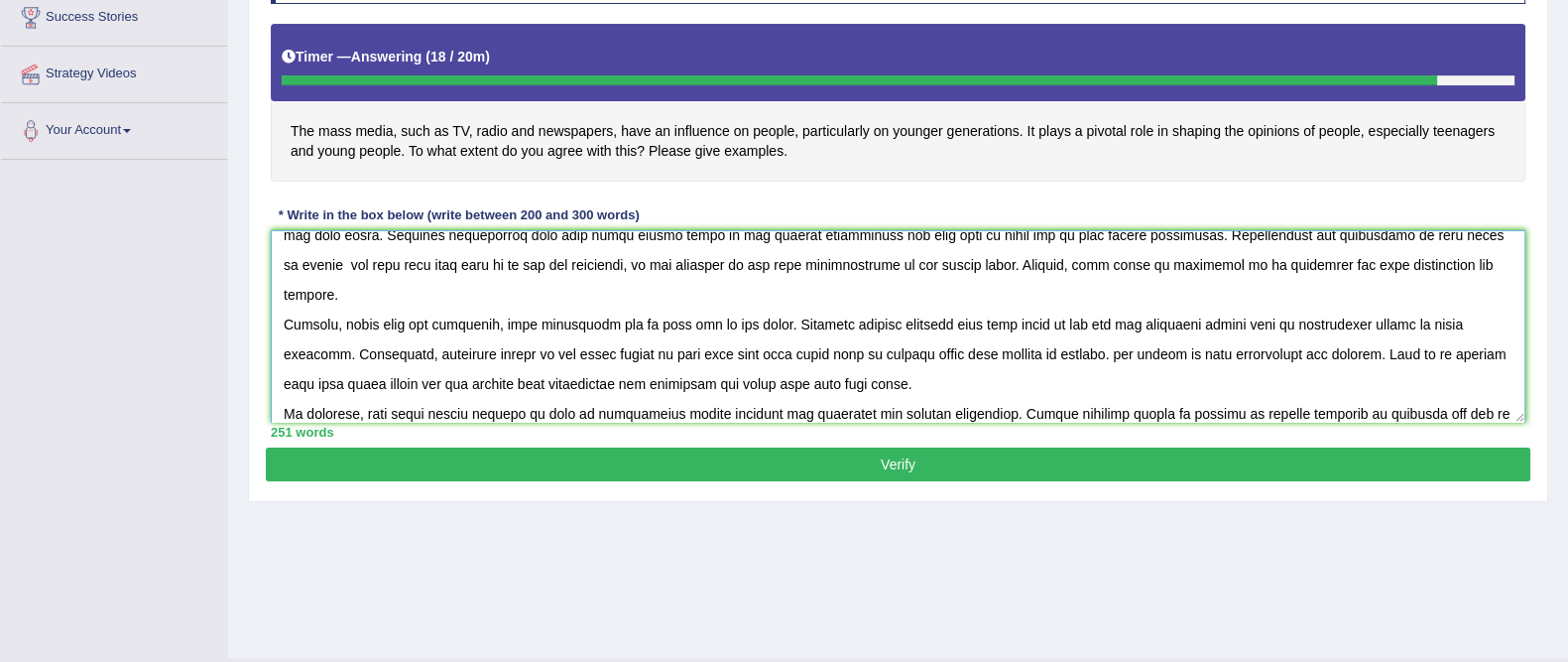 scroll, scrollTop: 136, scrollLeft: 0, axis: vertical 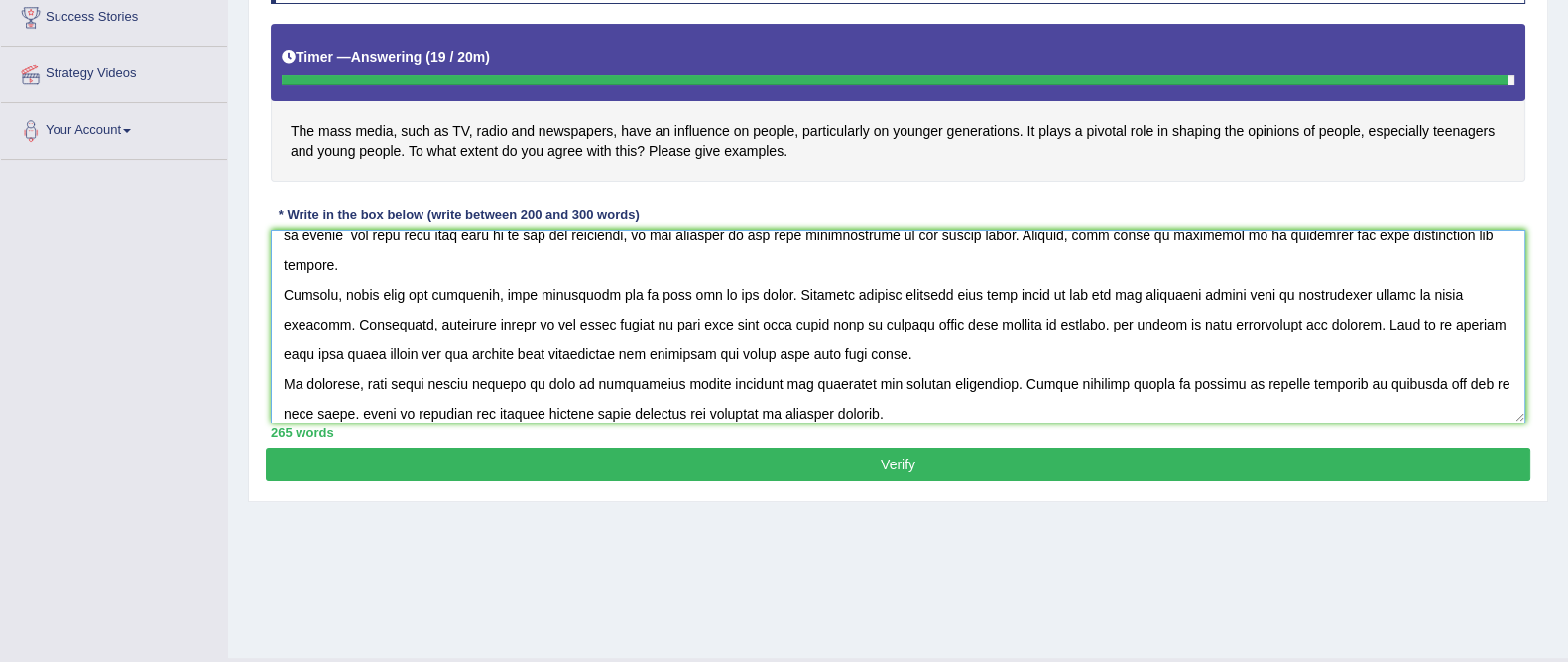 click at bounding box center [898, 327] 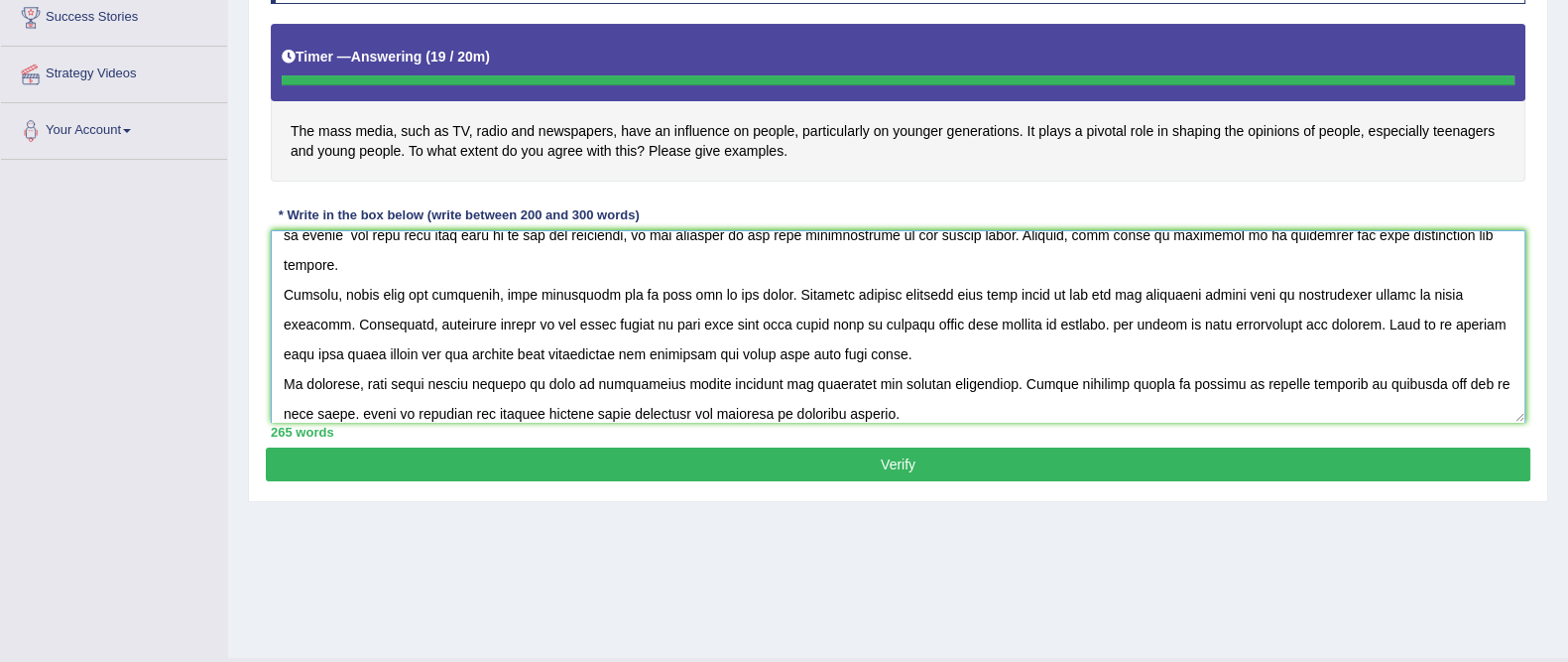 type on "The increasing influence of mass media on our lives has ignitied numerous discussions. This matter particularly significant dua to its impact on. In this essay, I will examine the advantages and disadvantages and their impliactions for society.
One of the primary advantages of mass media is youngsters more like tv, radio in the modern world and they follow them. This is futher supported by the fact that people get easily information from the mass media. Reserach demonstraed that mass media mostly liked by the younger generations its make help in study and do more social activities. Consiquently the advantages of mass media is people  get more jobs with help of tv ads and newpapers, is its abililty to get more oppertunities in the modern world. However, mass media is essential to be considred for both indivuduals and society.
However, along side the benefites, some youngsters are do miss use of the media. Numerous studies indicate that mass media is not for the childerns becuse they do uneccaseray things on..." 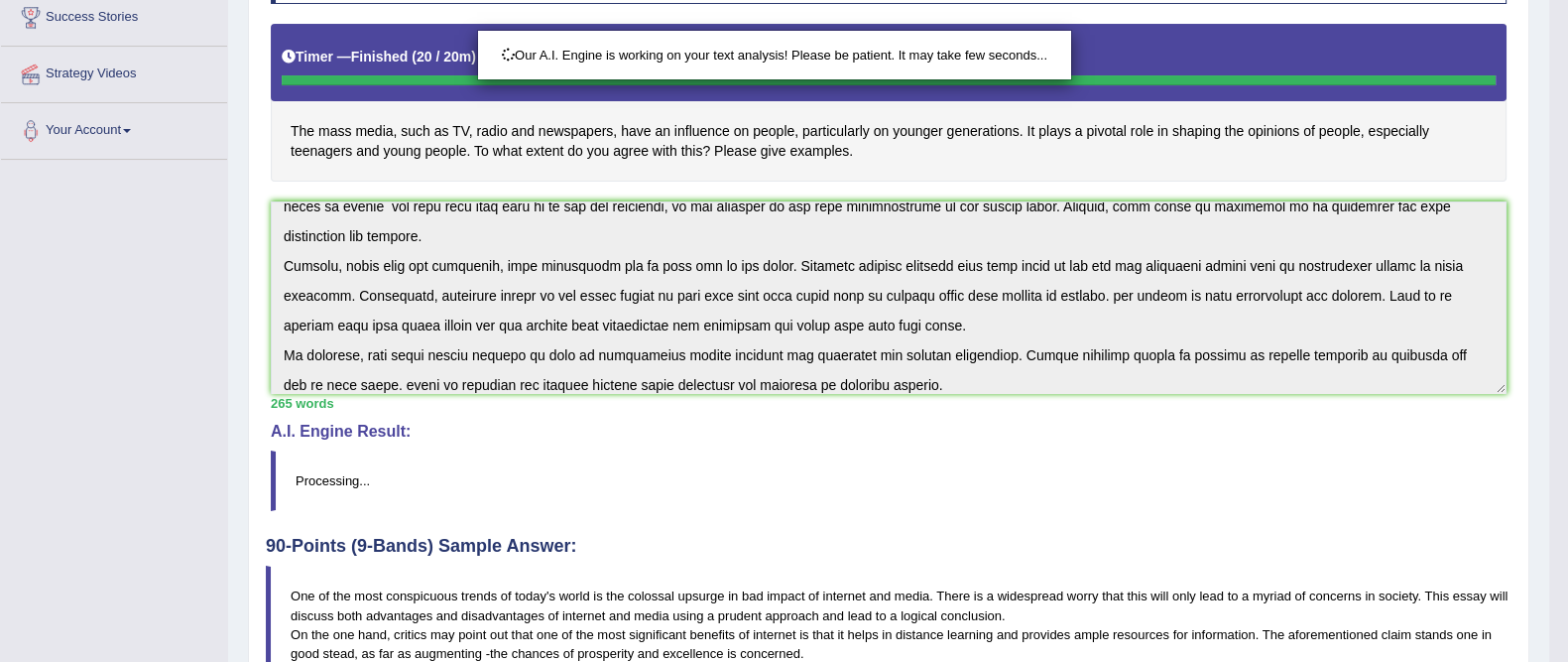scroll, scrollTop: 712, scrollLeft: 0, axis: vertical 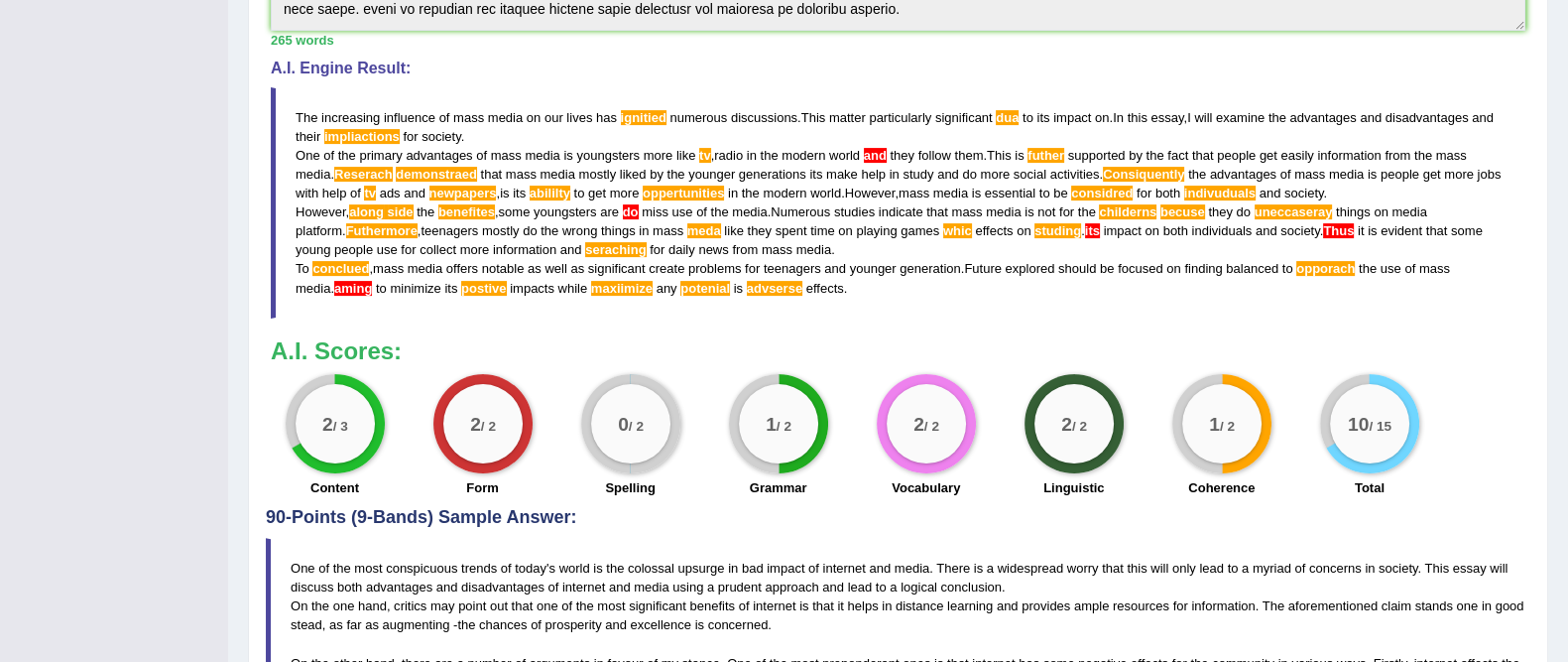 click on "Practice Writing: Write Essay
24
Mass Media
Instructions:  You will have 20 minutes to plan, write and revise an essay about the topic below. Your response will be judged on how well you develop a position, organize your ideas, present supporting details, and control the elements of standard written English. You should write 200-300 words.
Timer —  Finished   ( 20 / 20m ) Skip The mass media, such as TV, radio and newspapers, have an influence on people, particularly on younger generations. It plays a pivotal role in shaping the opinions of people, especially teenagers and young people. To what extent do you agree with this? Please give examples. * Write in the box below (write between 200 and 300 words) 265 words Written Keywords:  mass  media  TV  and  influence  on  particularly  the  younger  generation  It  has  in  Use  radio  young  generation  youngsters  society  people  individuals  increasing  of  like  to The" at bounding box center (898, 208) 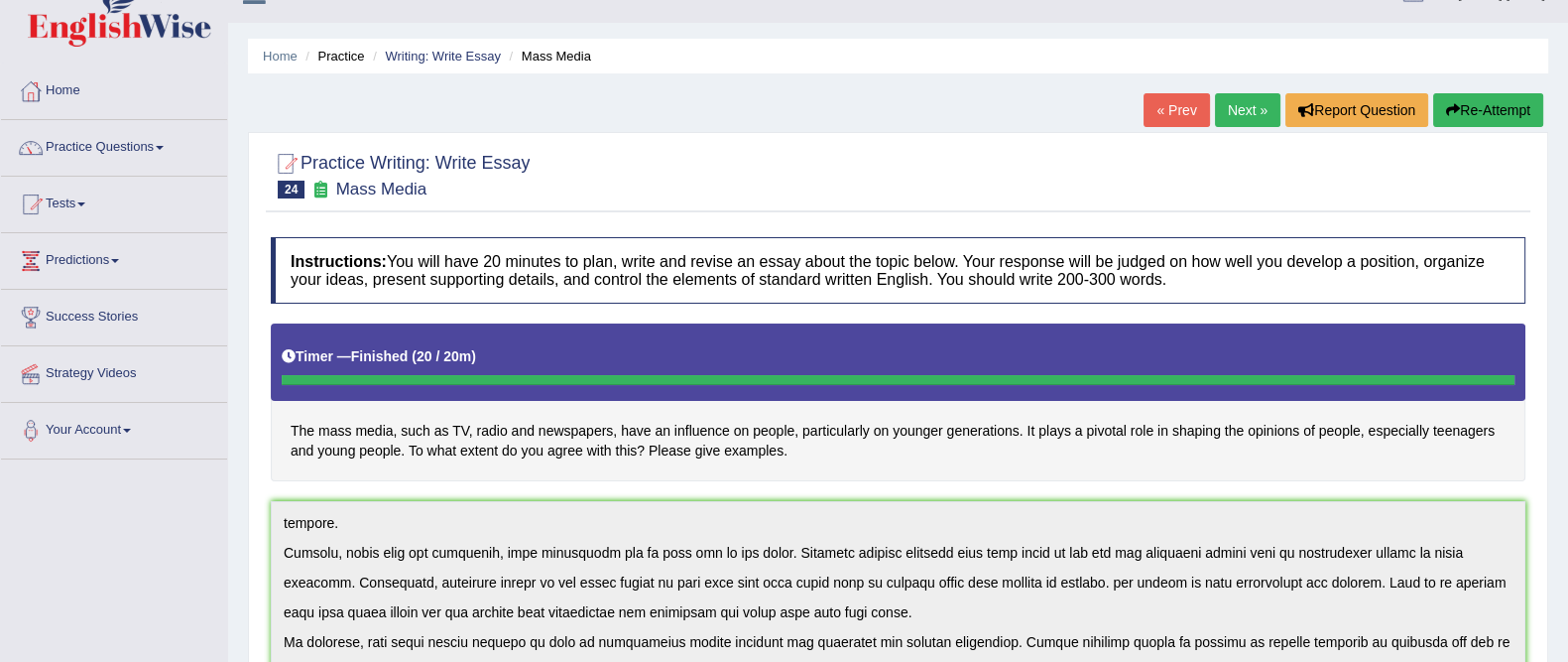 scroll, scrollTop: 0, scrollLeft: 0, axis: both 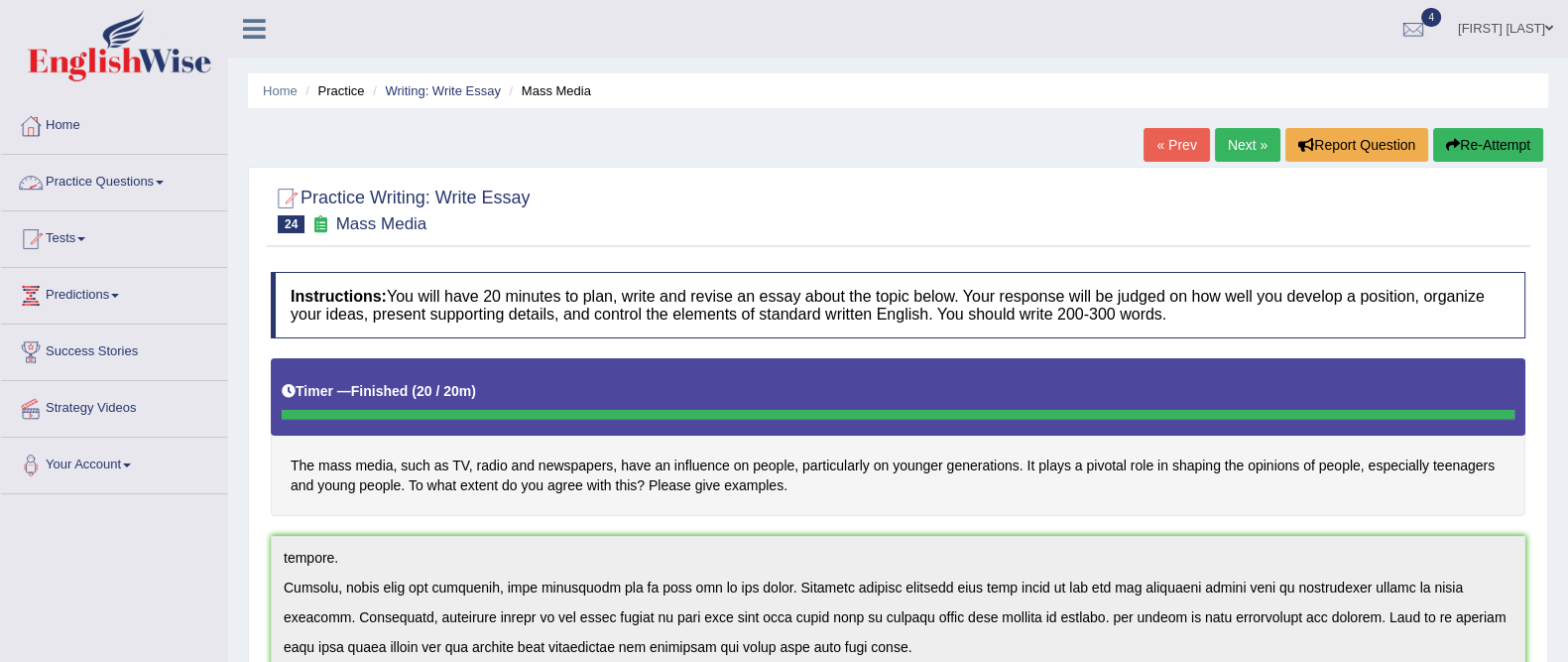 click on "Practice Questions" at bounding box center (114, 180) 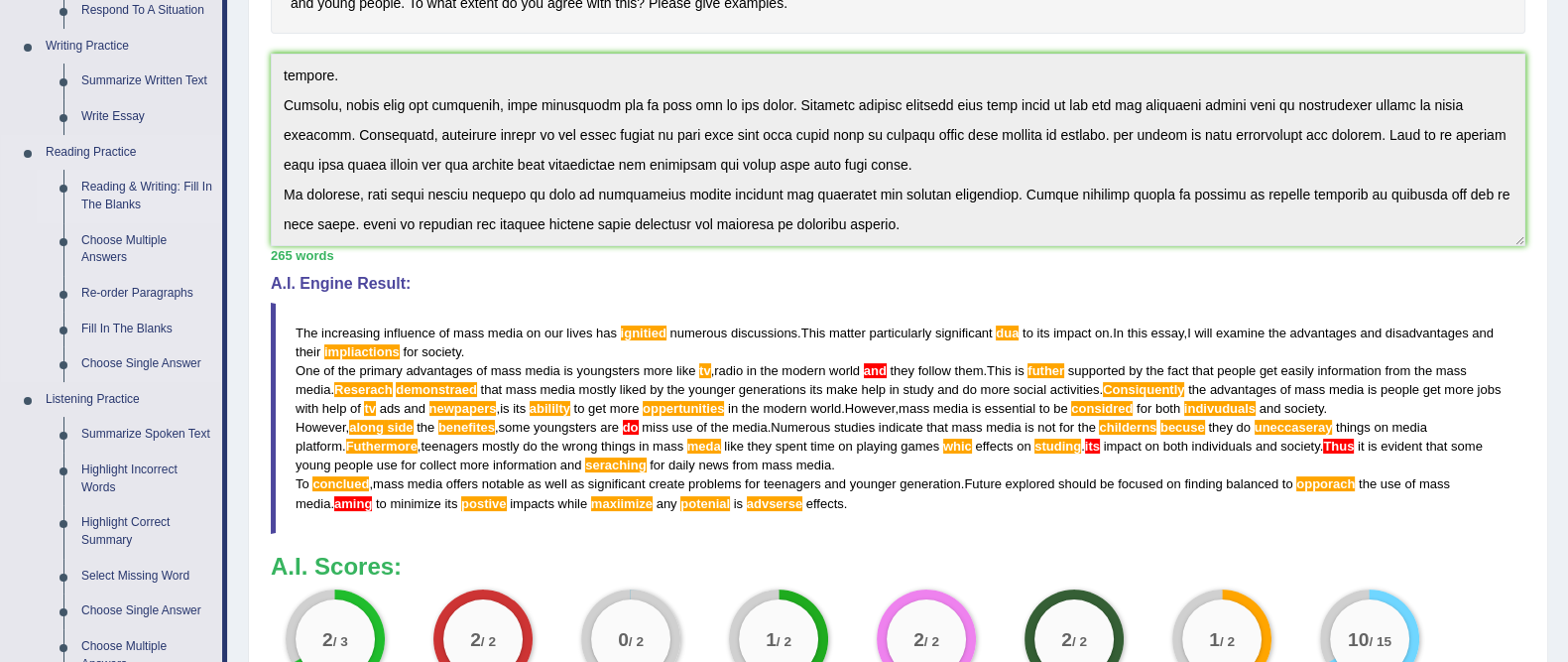 scroll, scrollTop: 480, scrollLeft: 0, axis: vertical 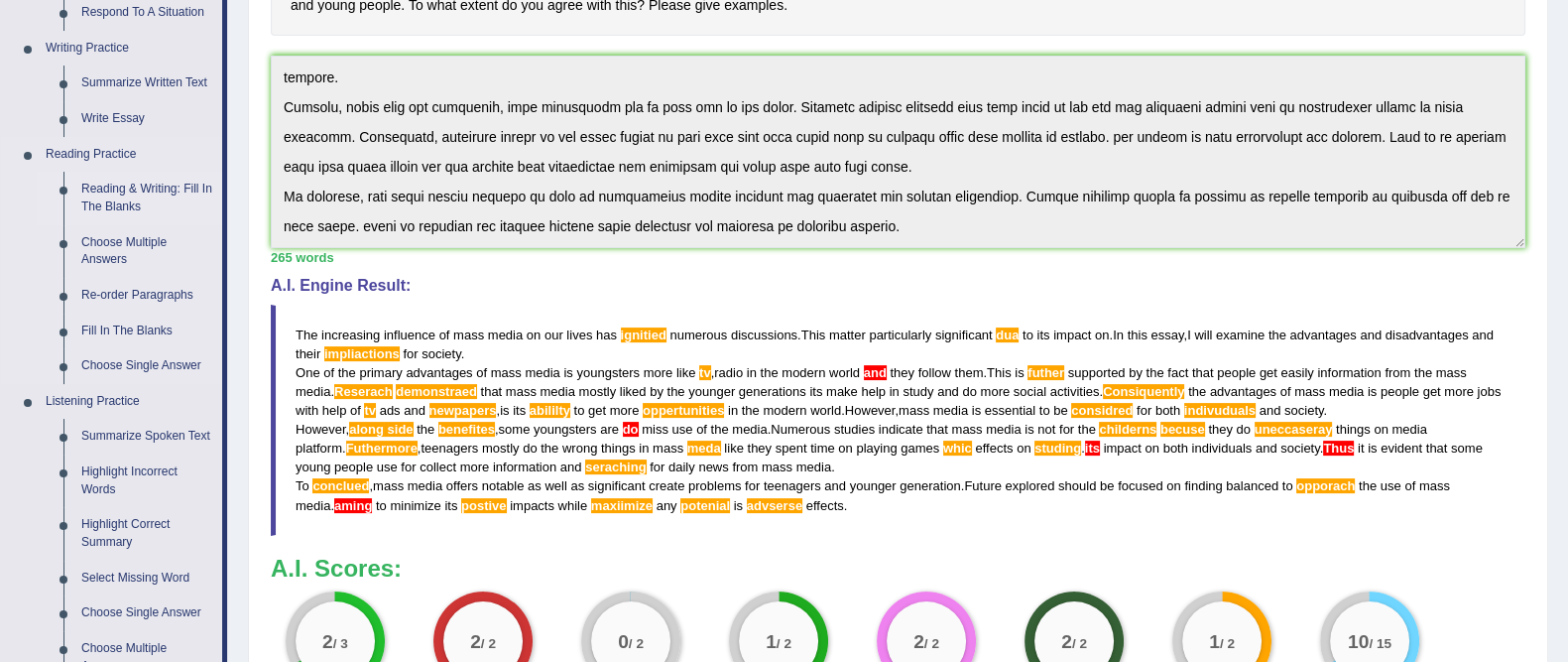 click on "Reading & Writing: Fill In The Blanks" at bounding box center (147, 198) 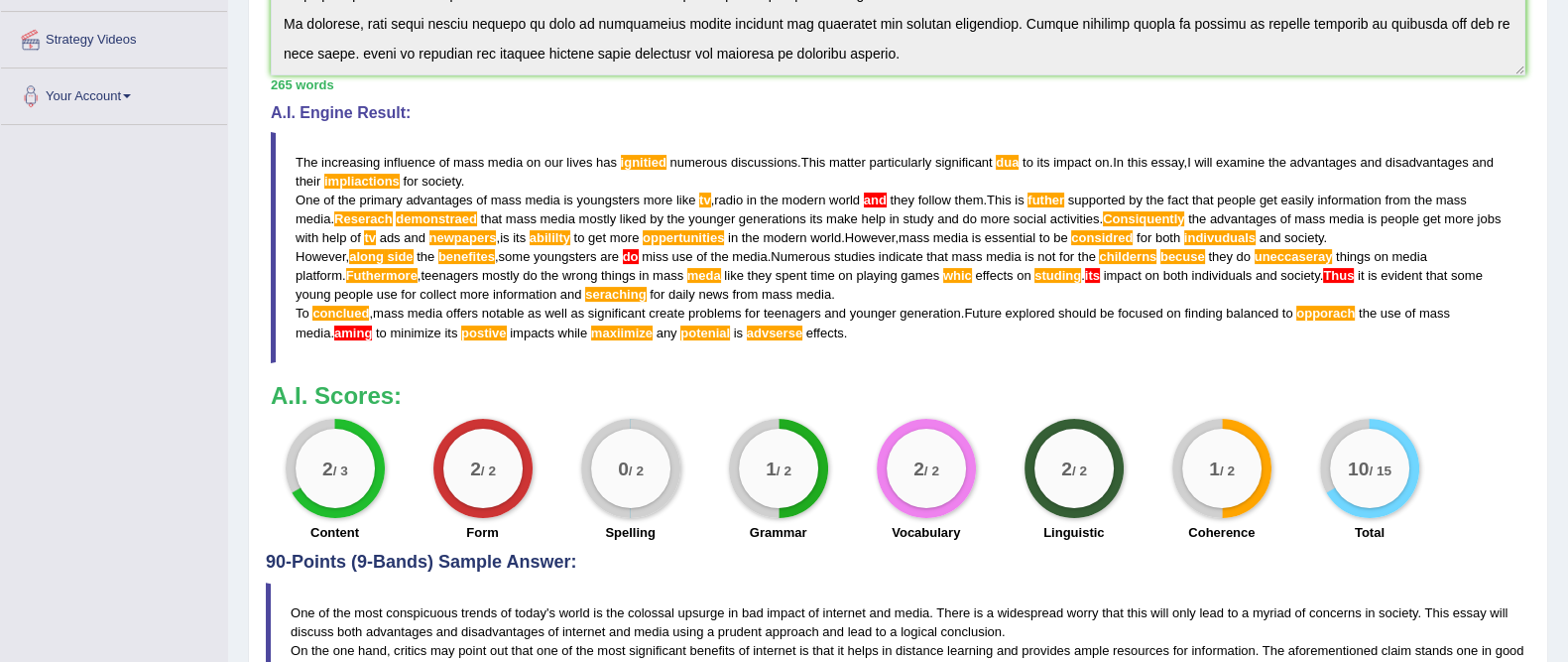 scroll, scrollTop: 1047, scrollLeft: 0, axis: vertical 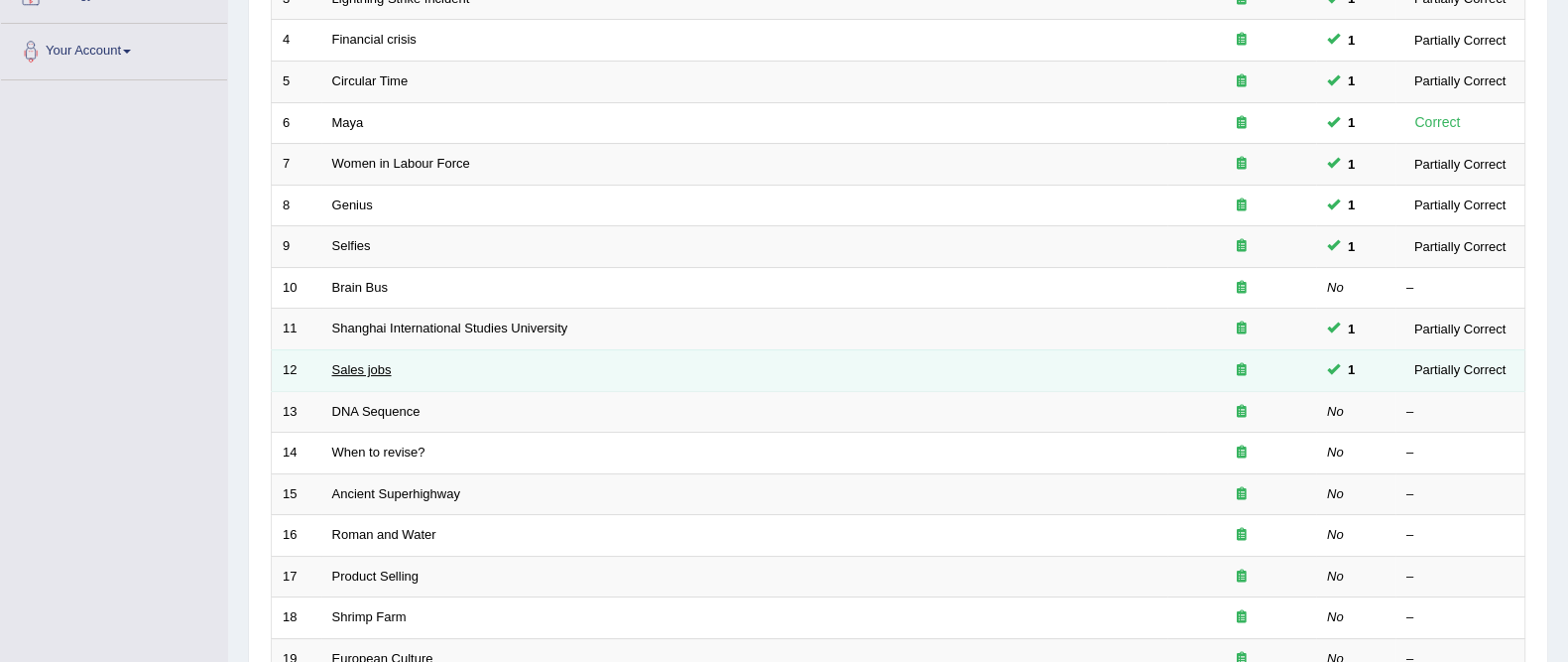 click on "Sales jobs" at bounding box center (362, 369) 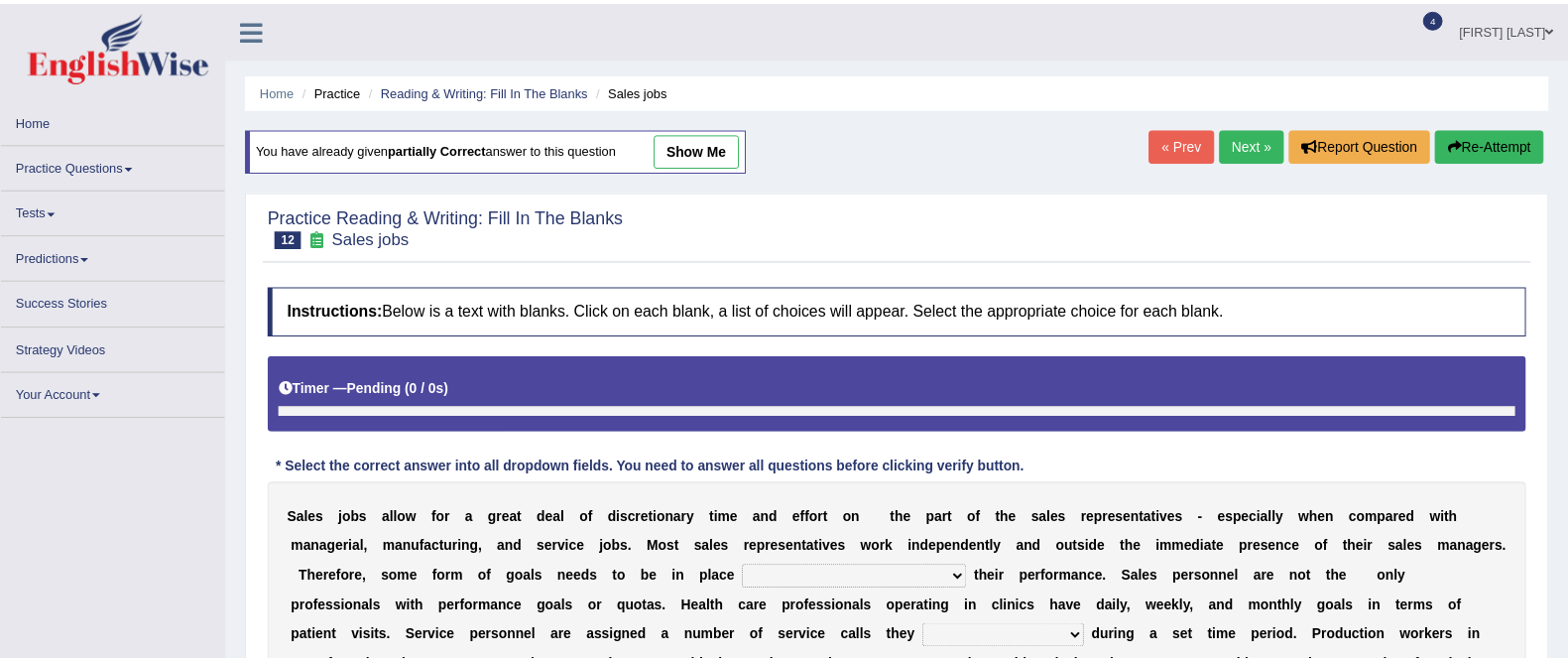 scroll, scrollTop: 0, scrollLeft: 0, axis: both 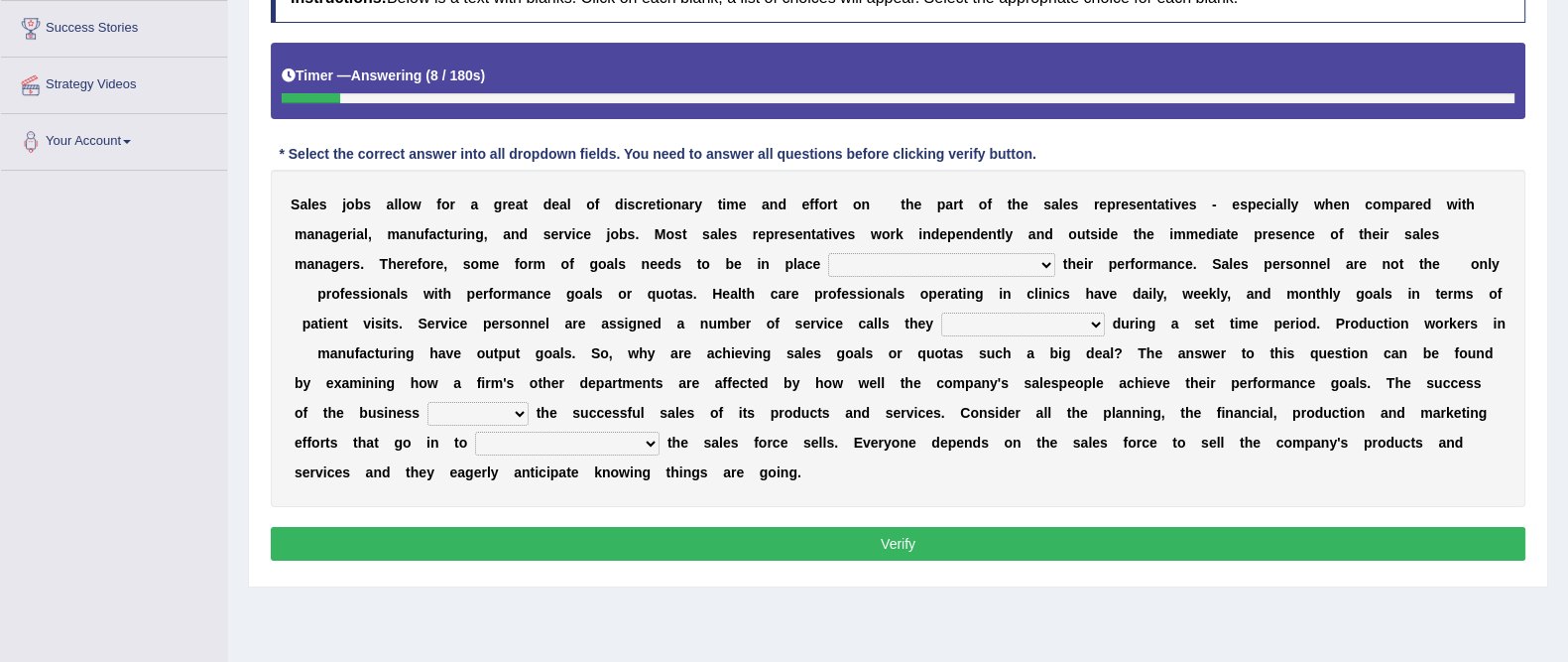 click on "as motive and guide should motivate and guide to help motivate and guide as helping motivate and guide" at bounding box center [941, 265] 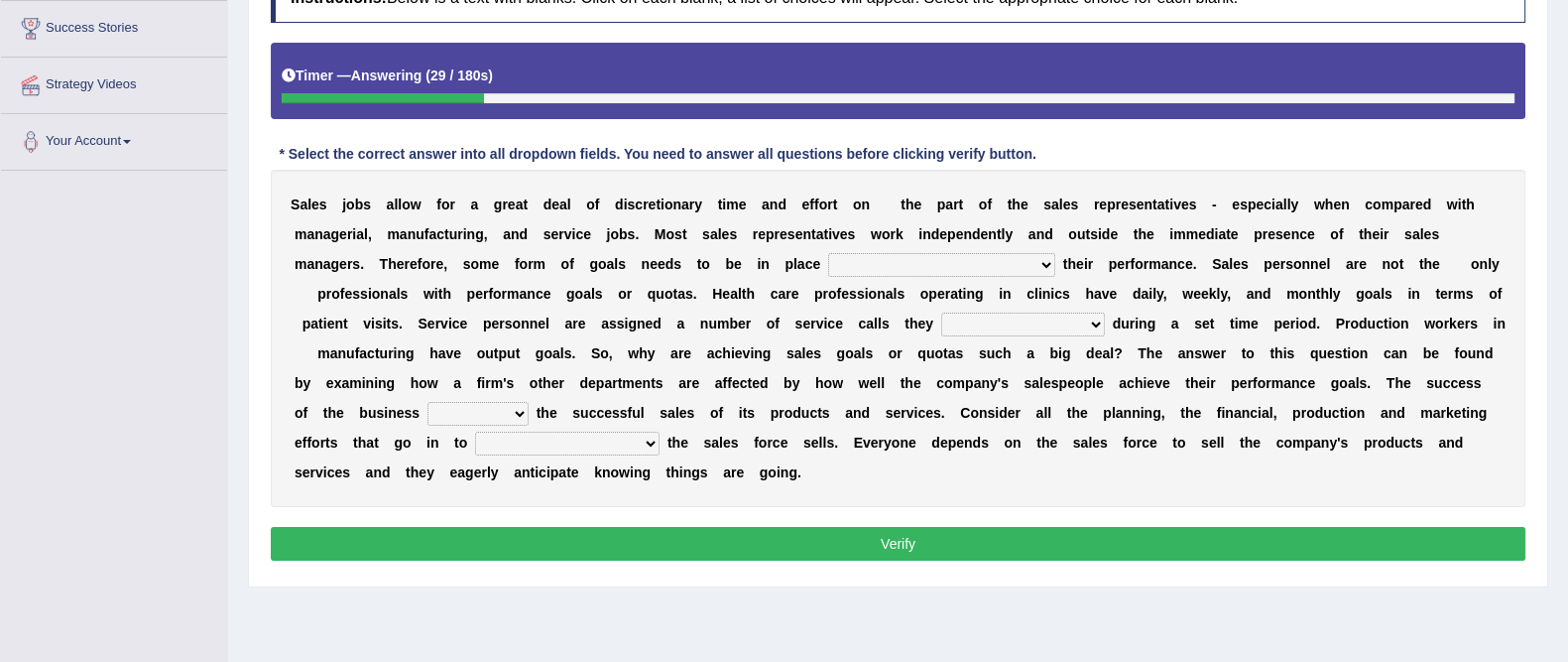 select on "should motivate and guide" 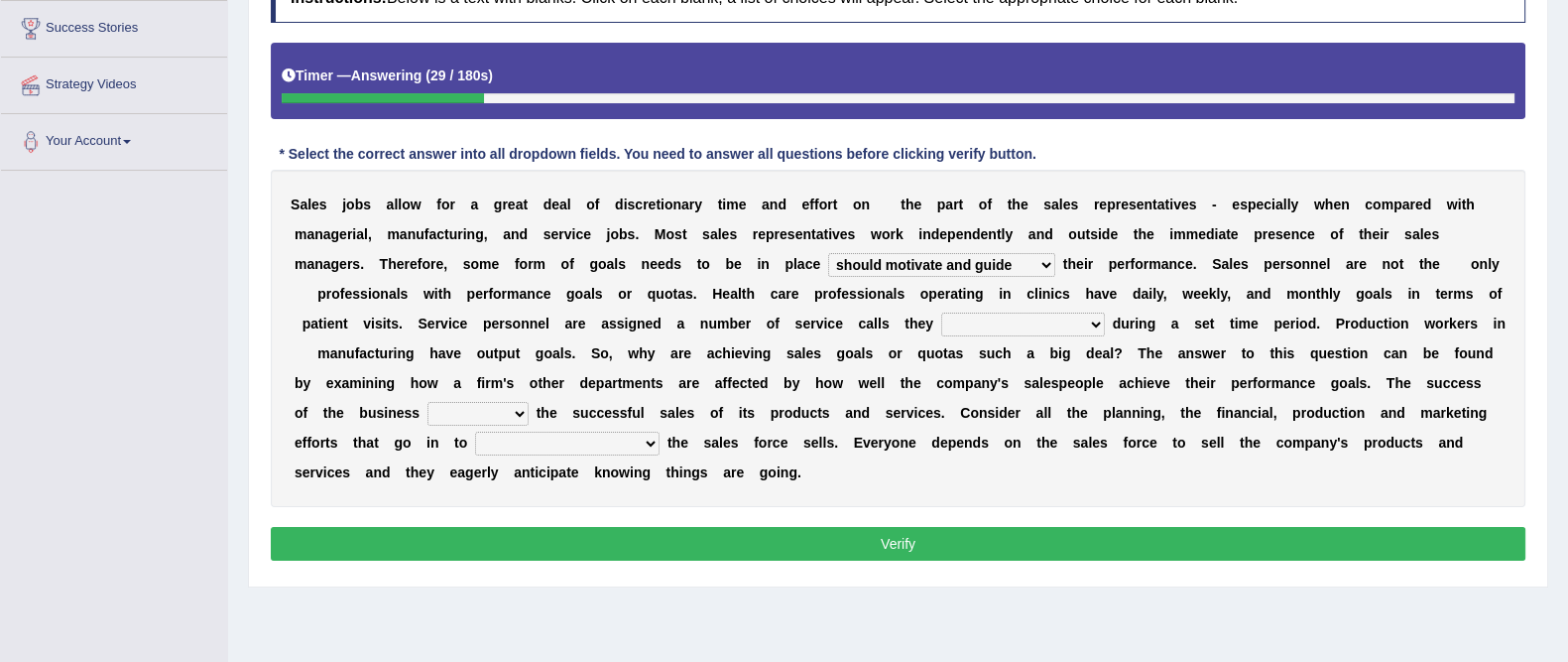 click on "as motive and guide should motivate and guide to help motivate and guide as helping motivate and guide" at bounding box center (941, 265) 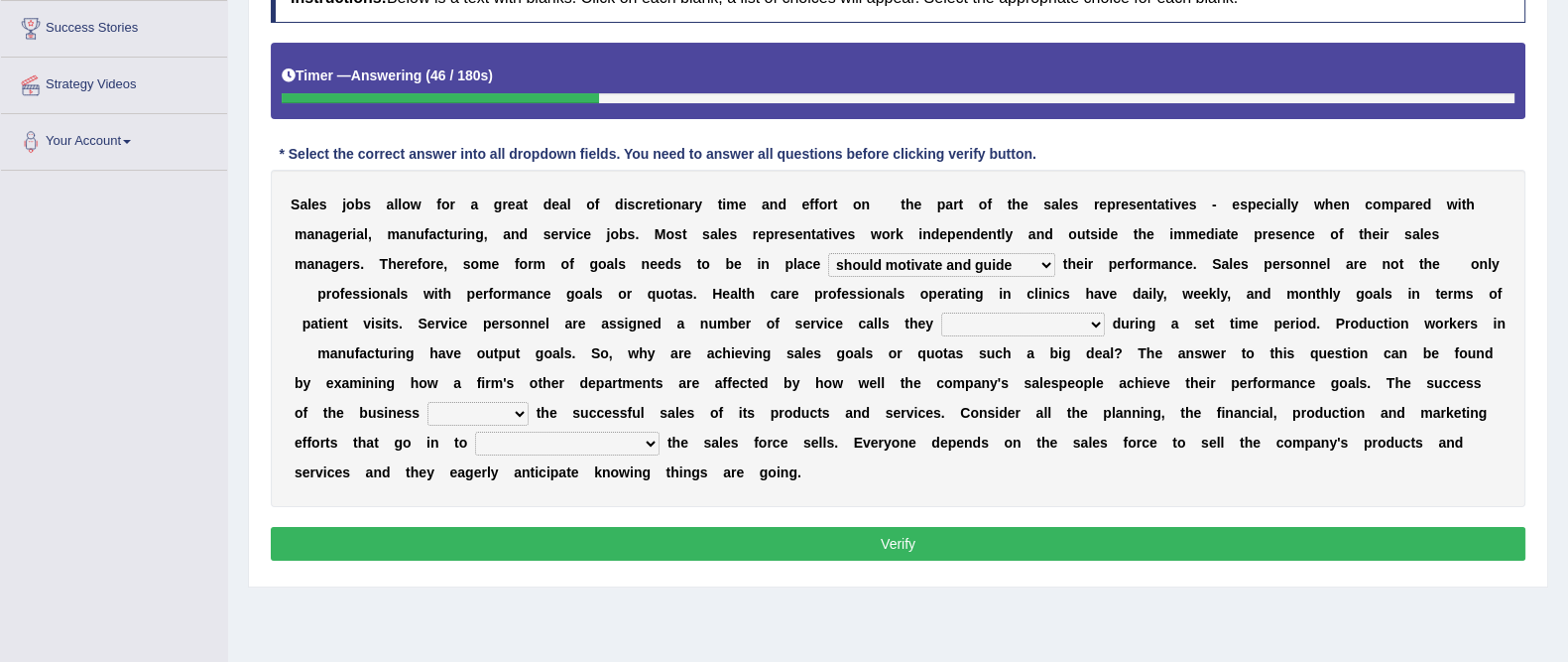 click on "can perform must perform often are performed might be performing" at bounding box center [1023, 325] 